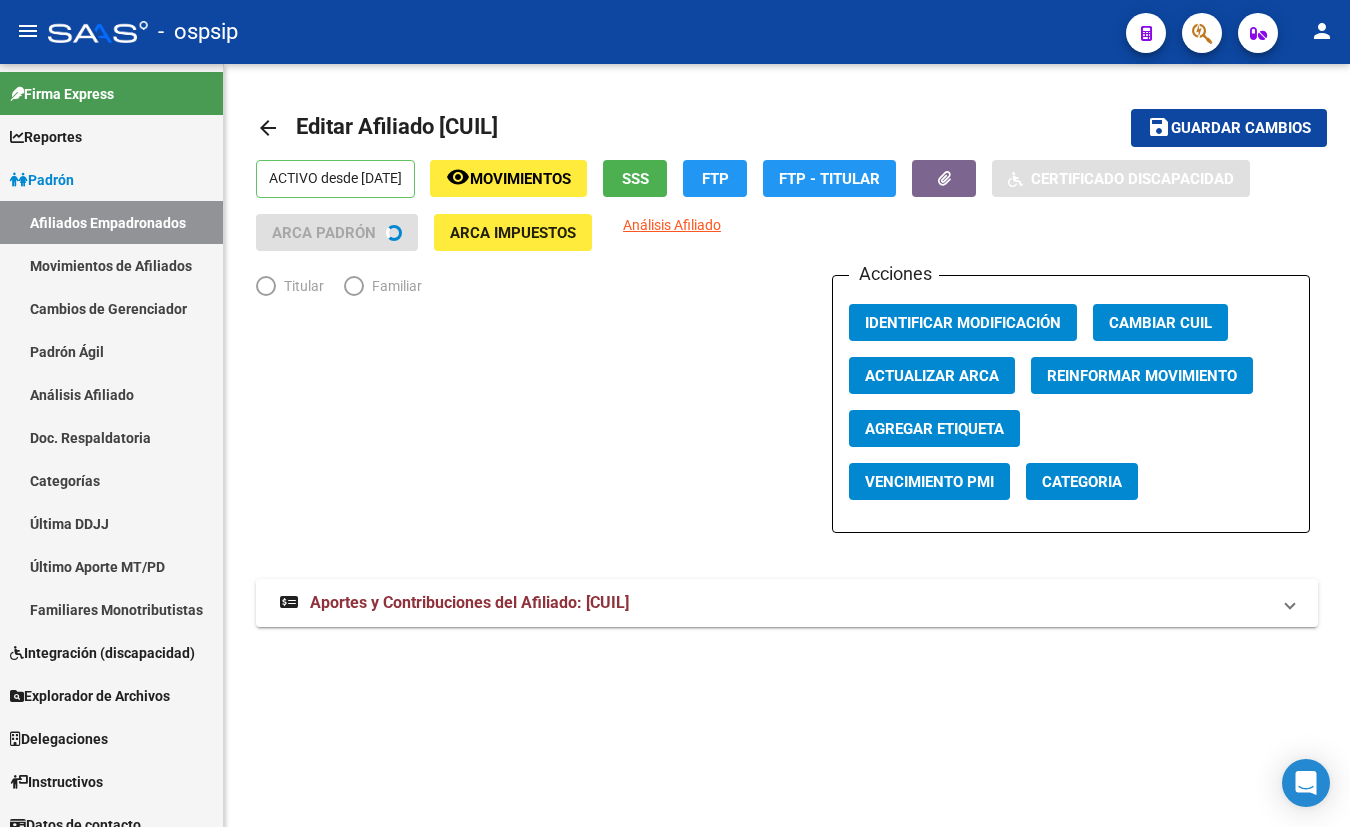 scroll, scrollTop: 0, scrollLeft: 0, axis: both 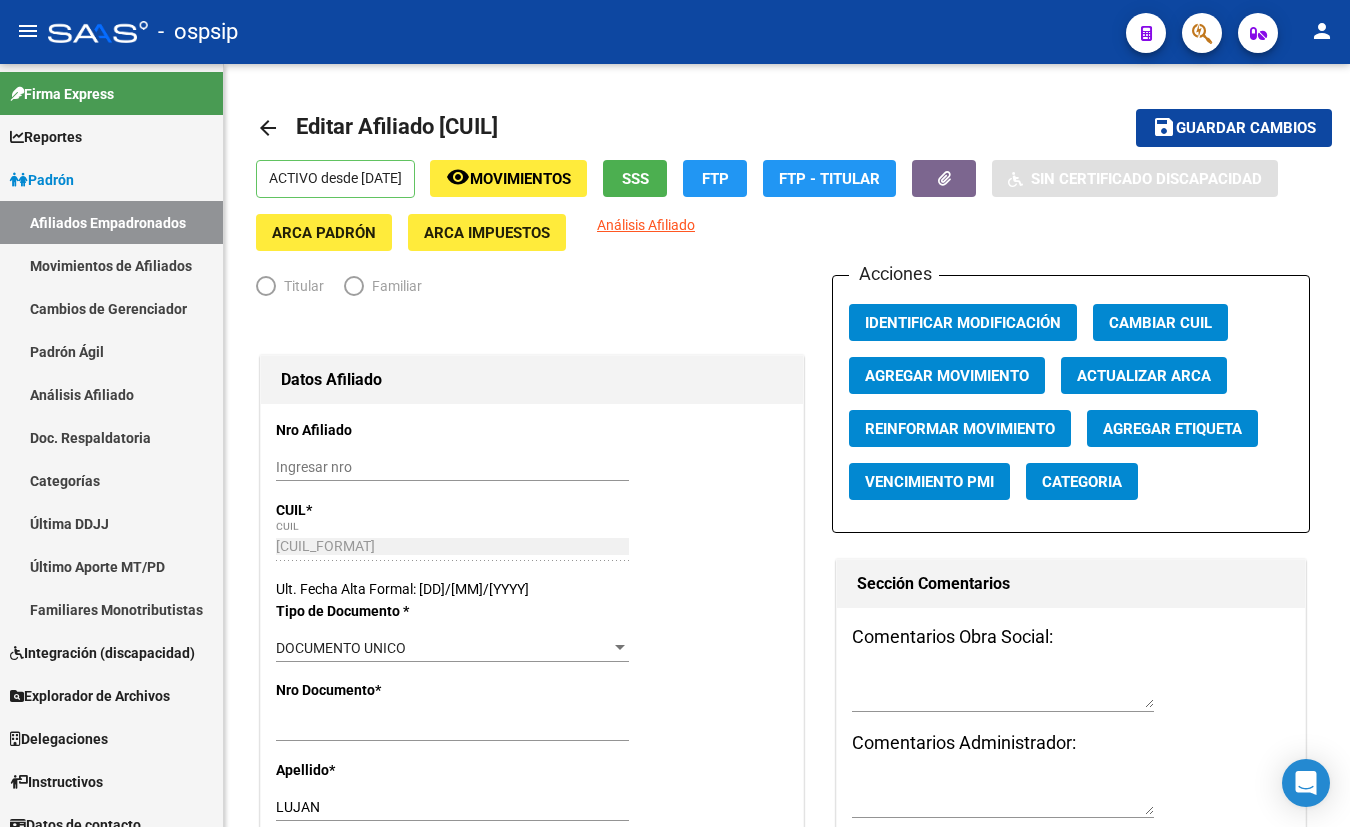 radio on "true" 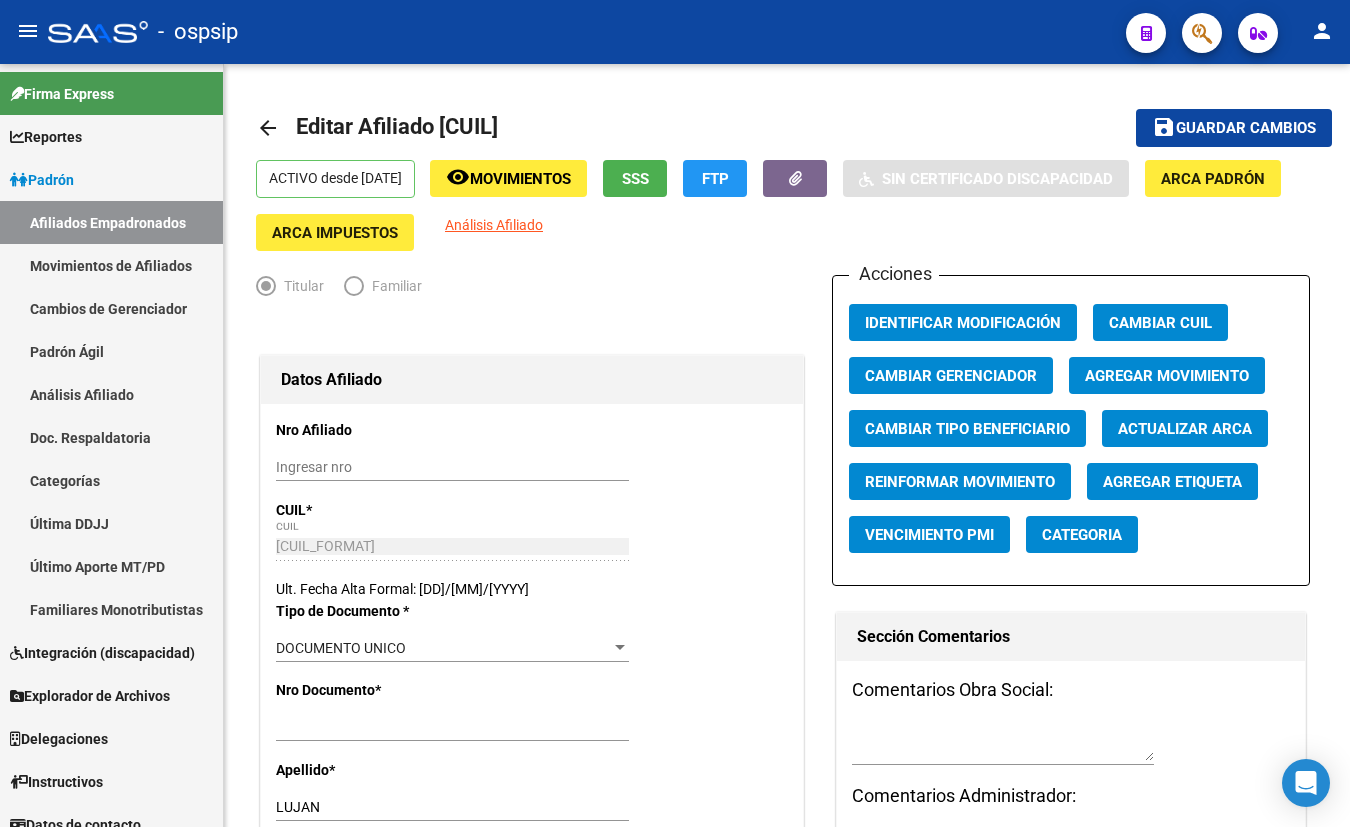 click on "-   ospsip" 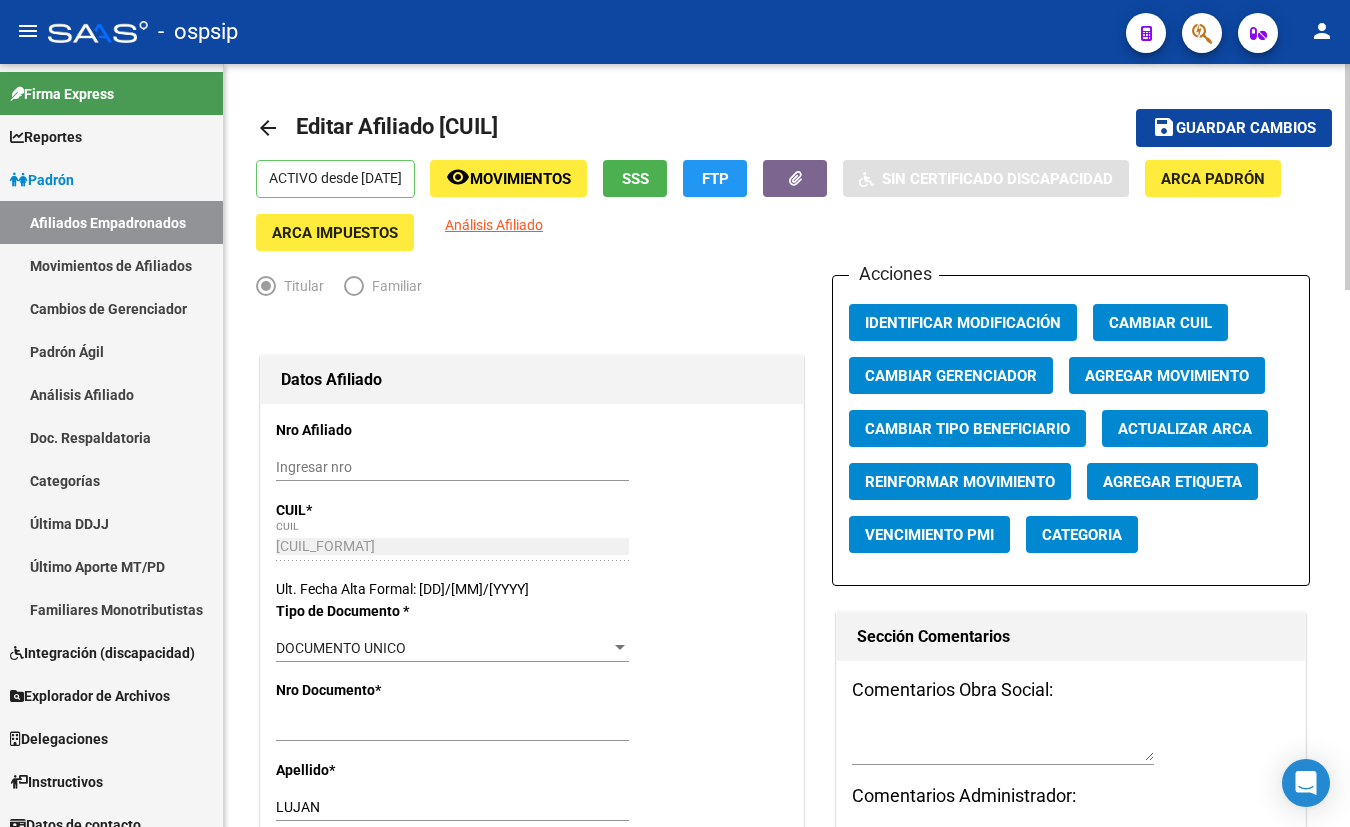 click on "arrow_back Editar Afiliado [NUMBER] save Guardar cambios ACTIVO desde [DATE] remove_red_eye Movimientos SSS FTP Sin Certificado Discapacidad ARCA Padrón ARCA Impuestos Análisis Afiliado Titular Familiar Datos Afiliado Nro Afiliado Ingresar nro CUIL * [PHONE] CUIL ARCA Padrón Ult. Fecha Alta Formal: [DATE] Tipo de Documento * DOCUMENTO UNICO Seleccionar tipo Nro Documento * [NUMBER] Ingresar nro Apellido * [LAST] Ingresar apellido Nombre * [FIRST] [LAST] Ingresar nombre Fecha de nacimiento * [DATE] Ingresar fecha Parentesco * Titular Seleccionar parentesco Estado Civil * Soltero Seleccionar tipo Sexo * Femenino Seleccionar sexo Nacionalidad * ARGENTINA Seleccionar tipo Discapacitado * No discapacitado Seleccionar tipo Vencimiento Certificado Estudio Ingresar fecha Tipo domicilio * Domicilio Completo Seleccionar tipo domicilio Provincia * Mendoza Seleccionar provincia Localidad * BERMEJO Ingresar el nombre Código Postal * [POSTAL_CODE] Calle" 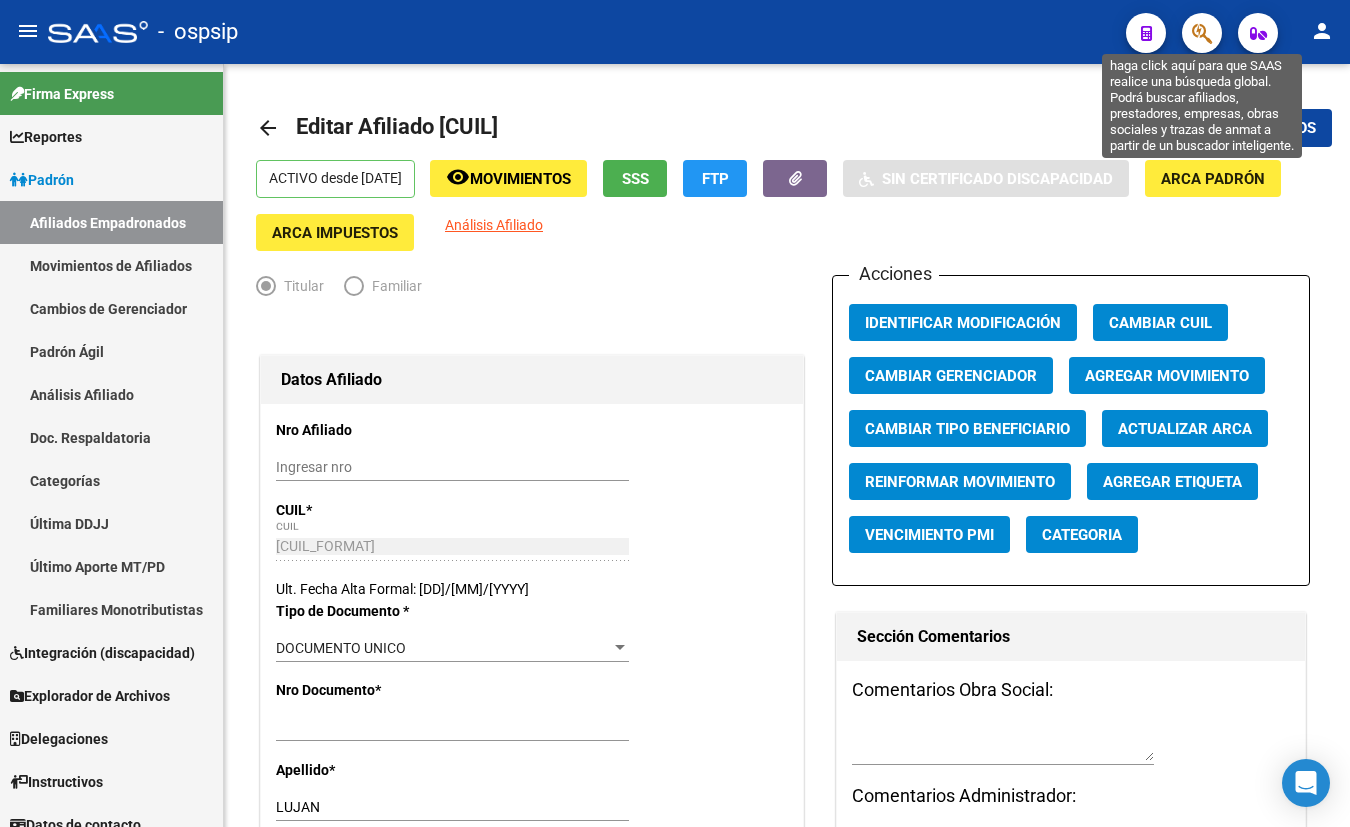 click 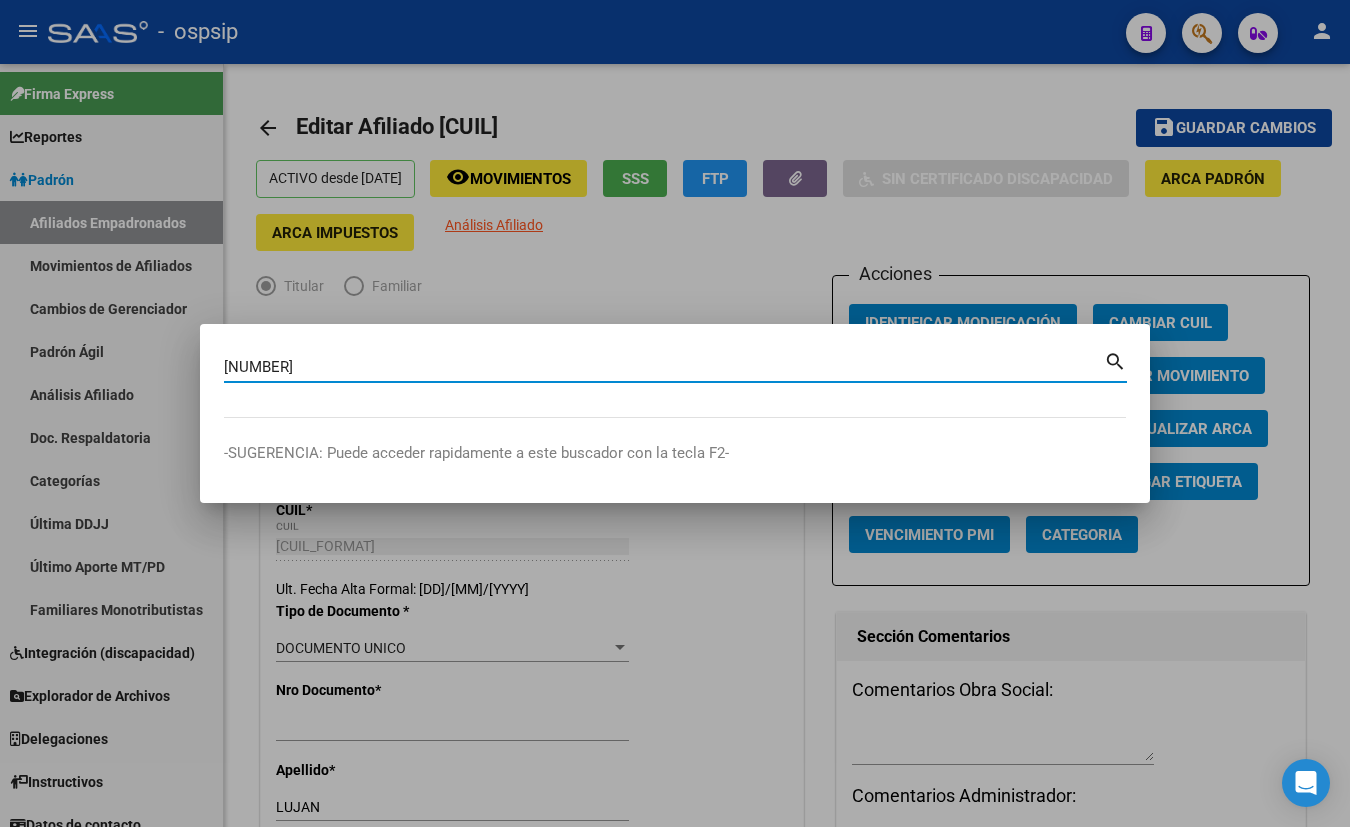 type on "[NUMBER]" 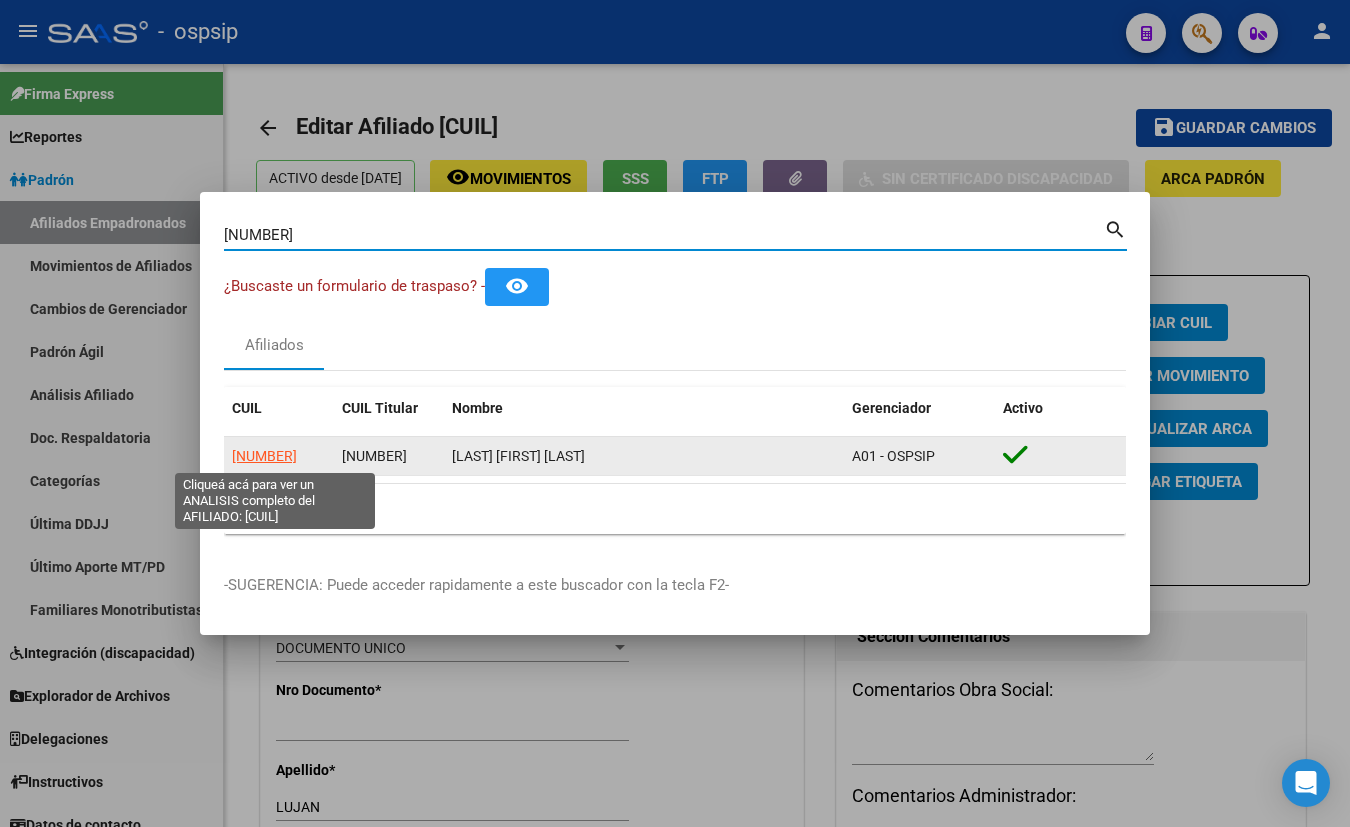 click on "[NUMBER]" 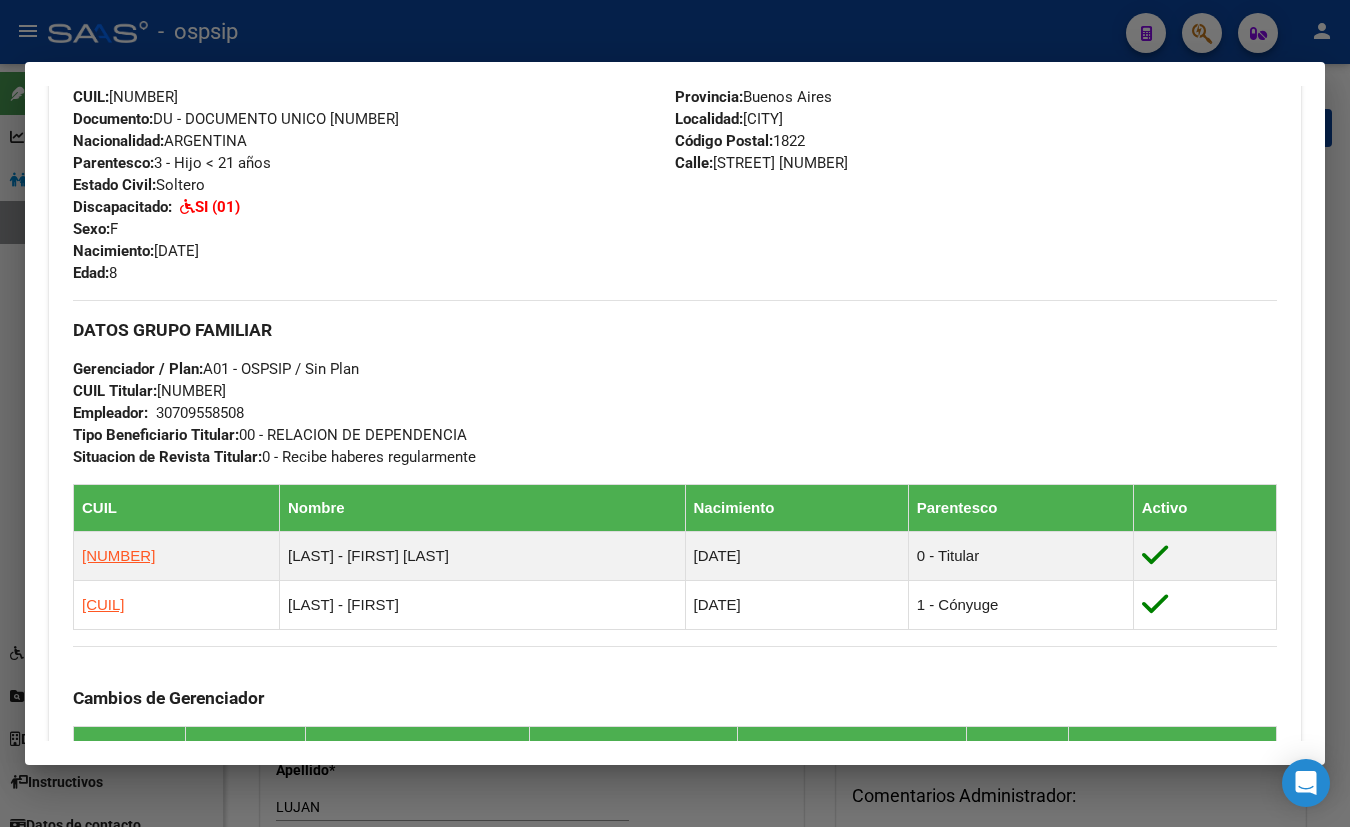 scroll, scrollTop: 636, scrollLeft: 0, axis: vertical 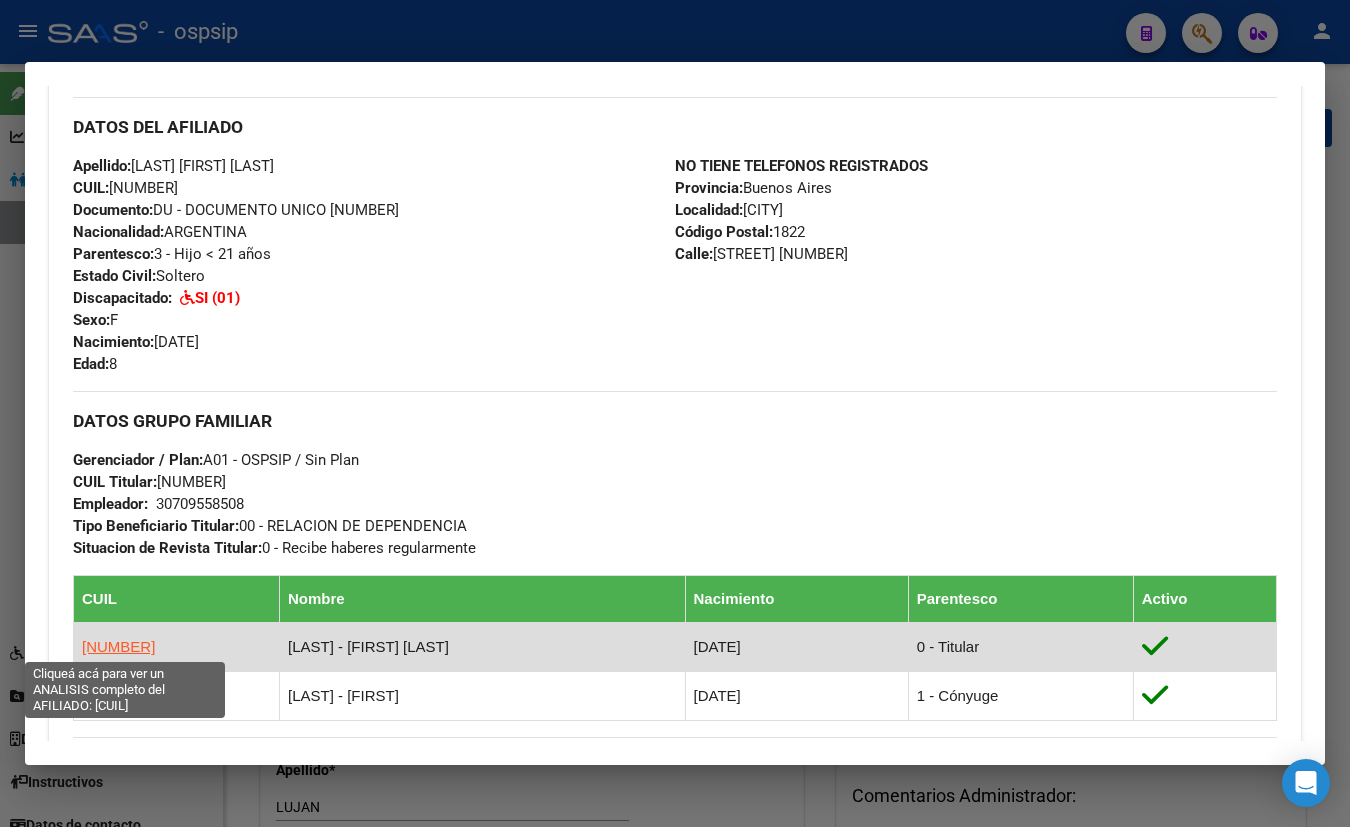 click on "[NUMBER]" at bounding box center [118, 646] 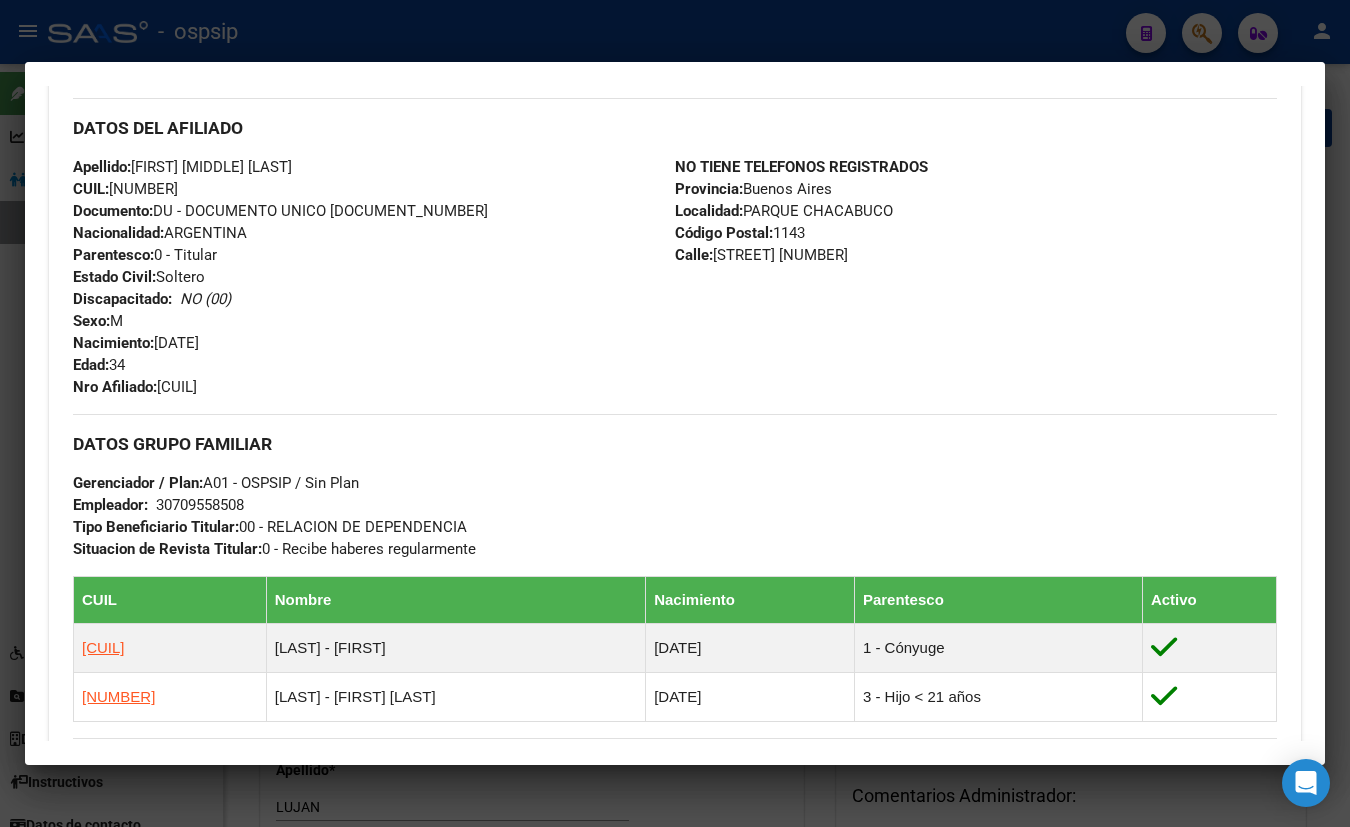 scroll, scrollTop: 636, scrollLeft: 0, axis: vertical 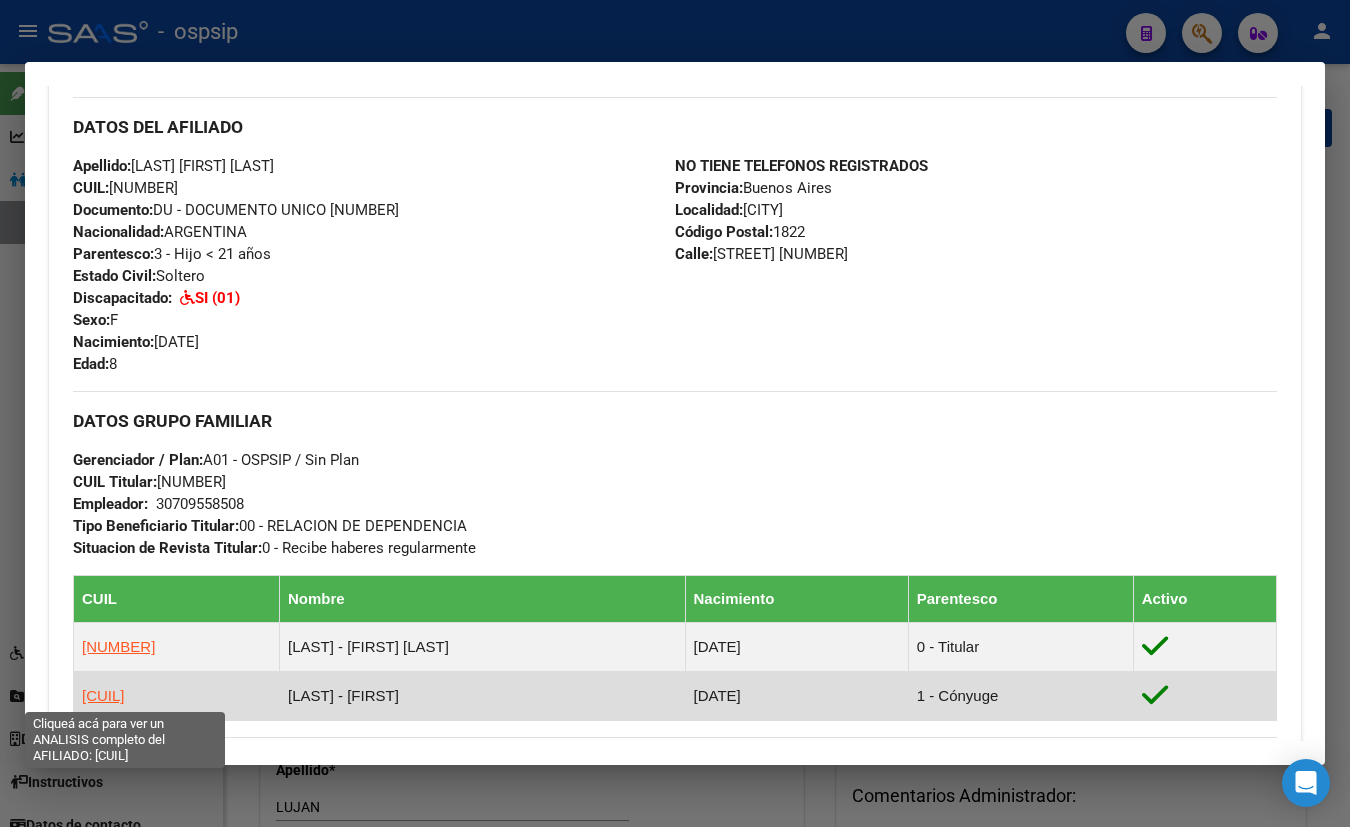 click on "[CUIL]" at bounding box center [103, 695] 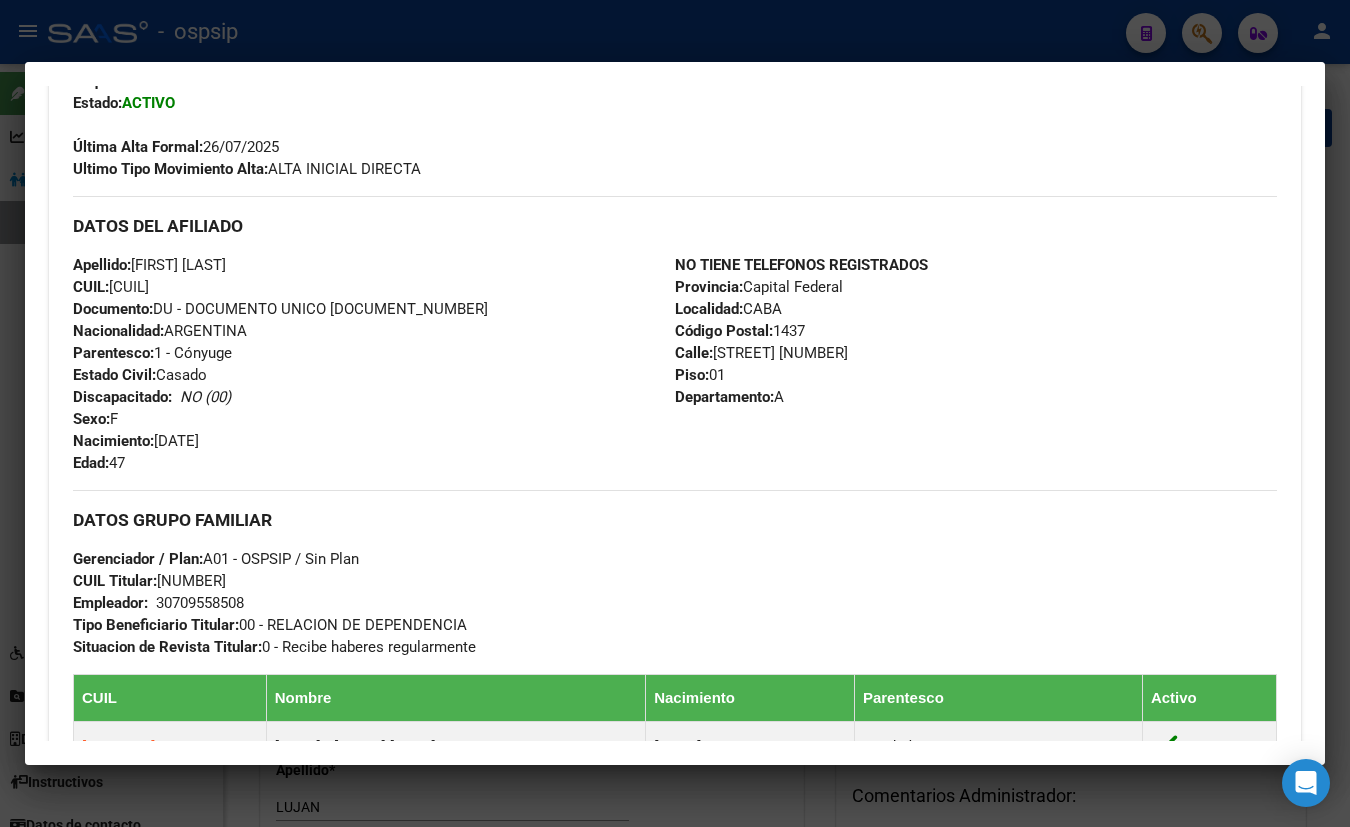 scroll, scrollTop: 545, scrollLeft: 0, axis: vertical 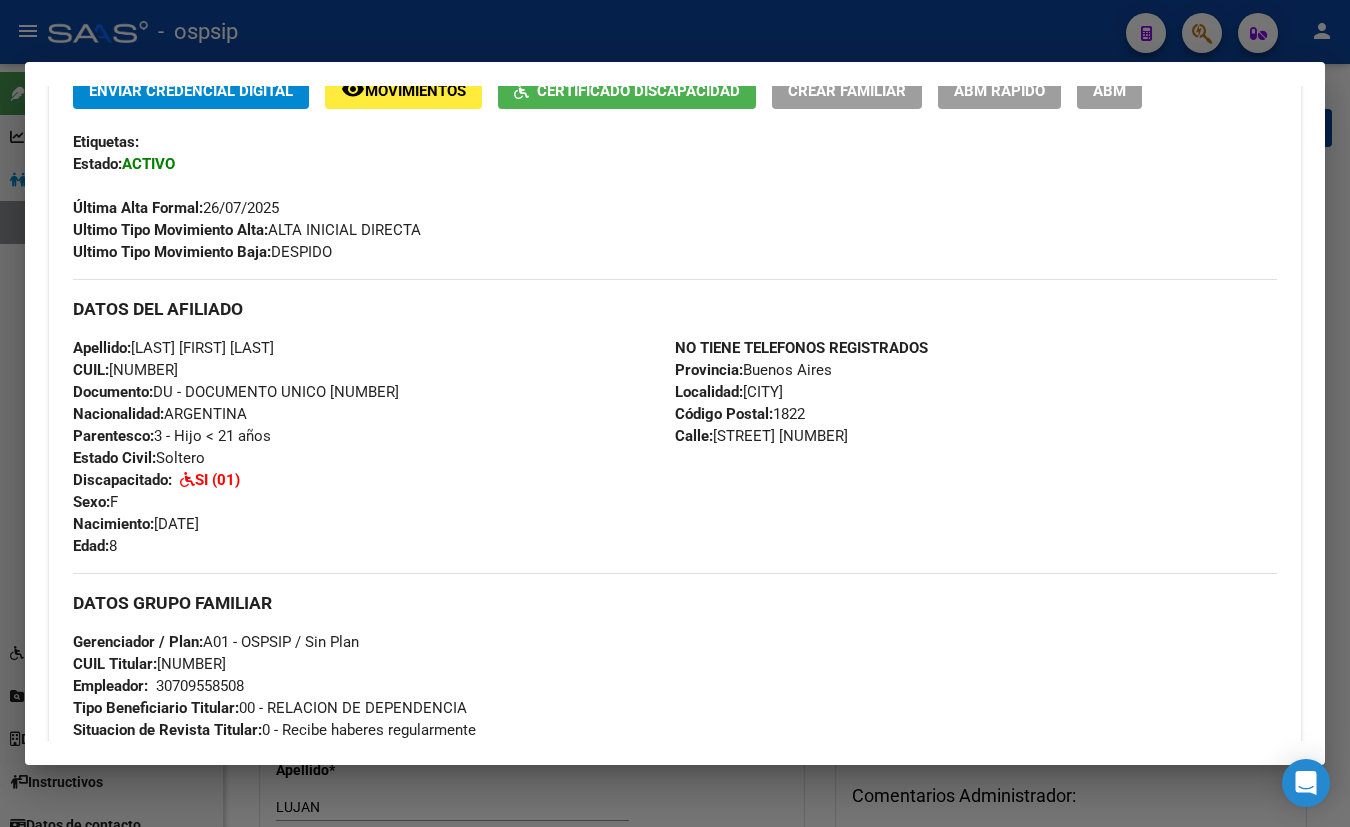 drag, startPoint x: 313, startPoint y: 450, endPoint x: 336, endPoint y: 448, distance: 23.086792 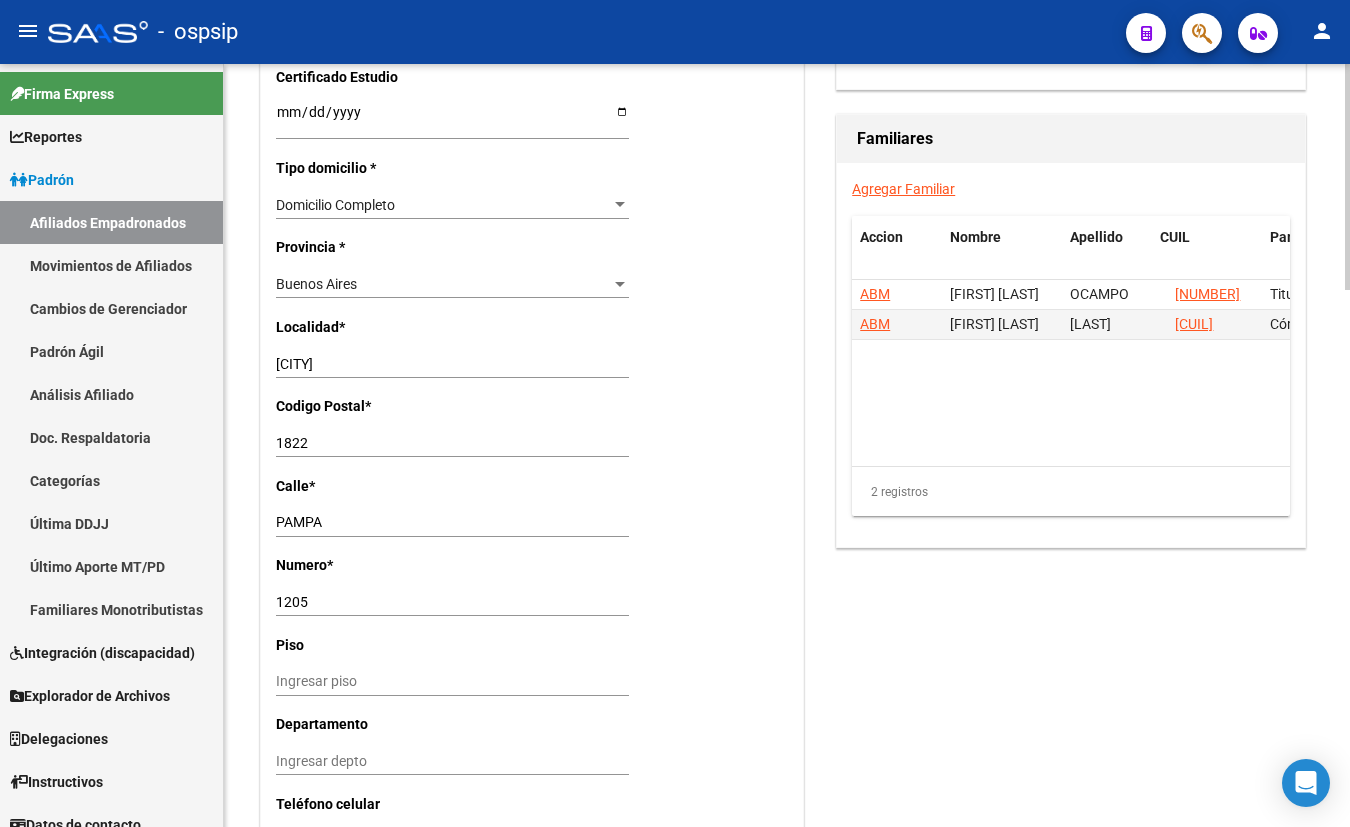 scroll, scrollTop: 1272, scrollLeft: 0, axis: vertical 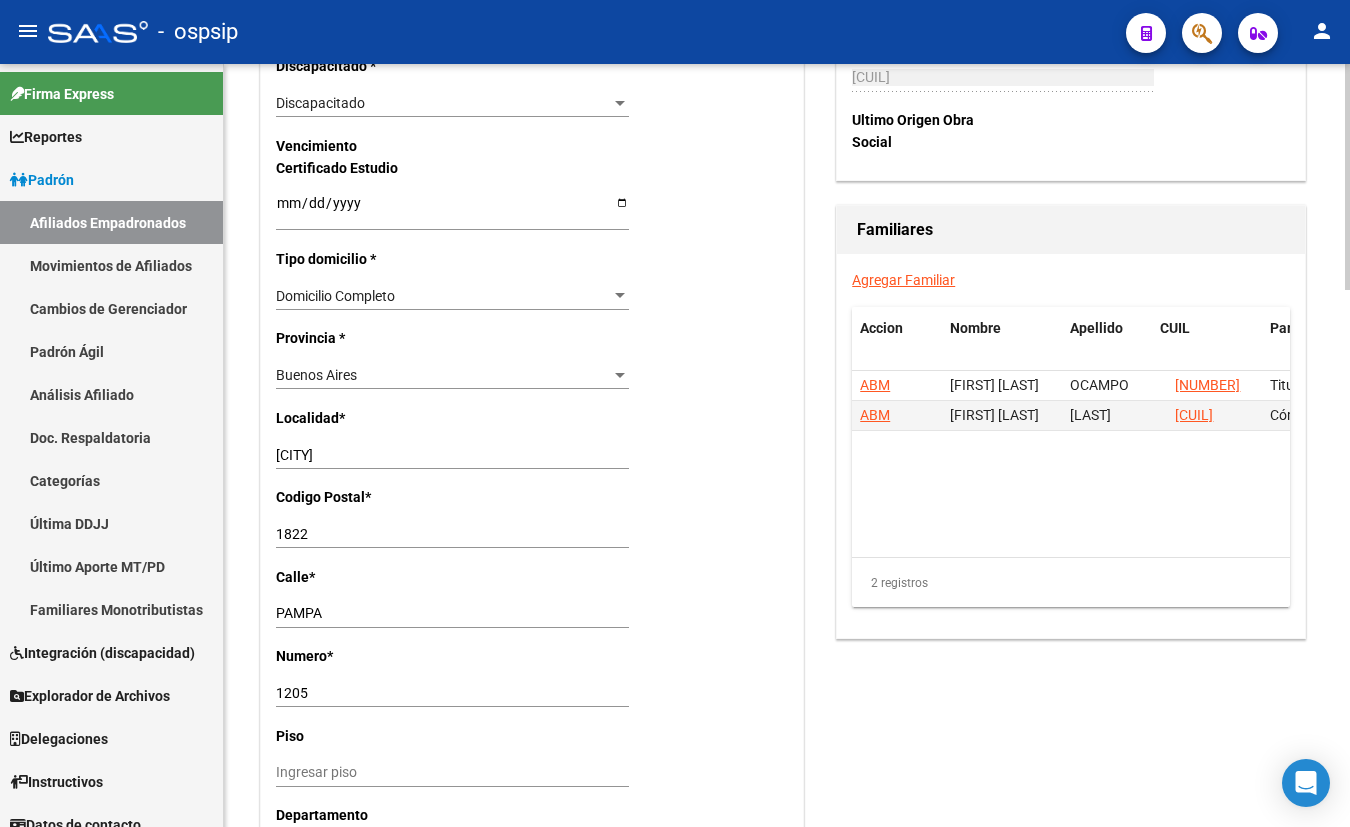 drag, startPoint x: 241, startPoint y: 546, endPoint x: 269, endPoint y: 546, distance: 28 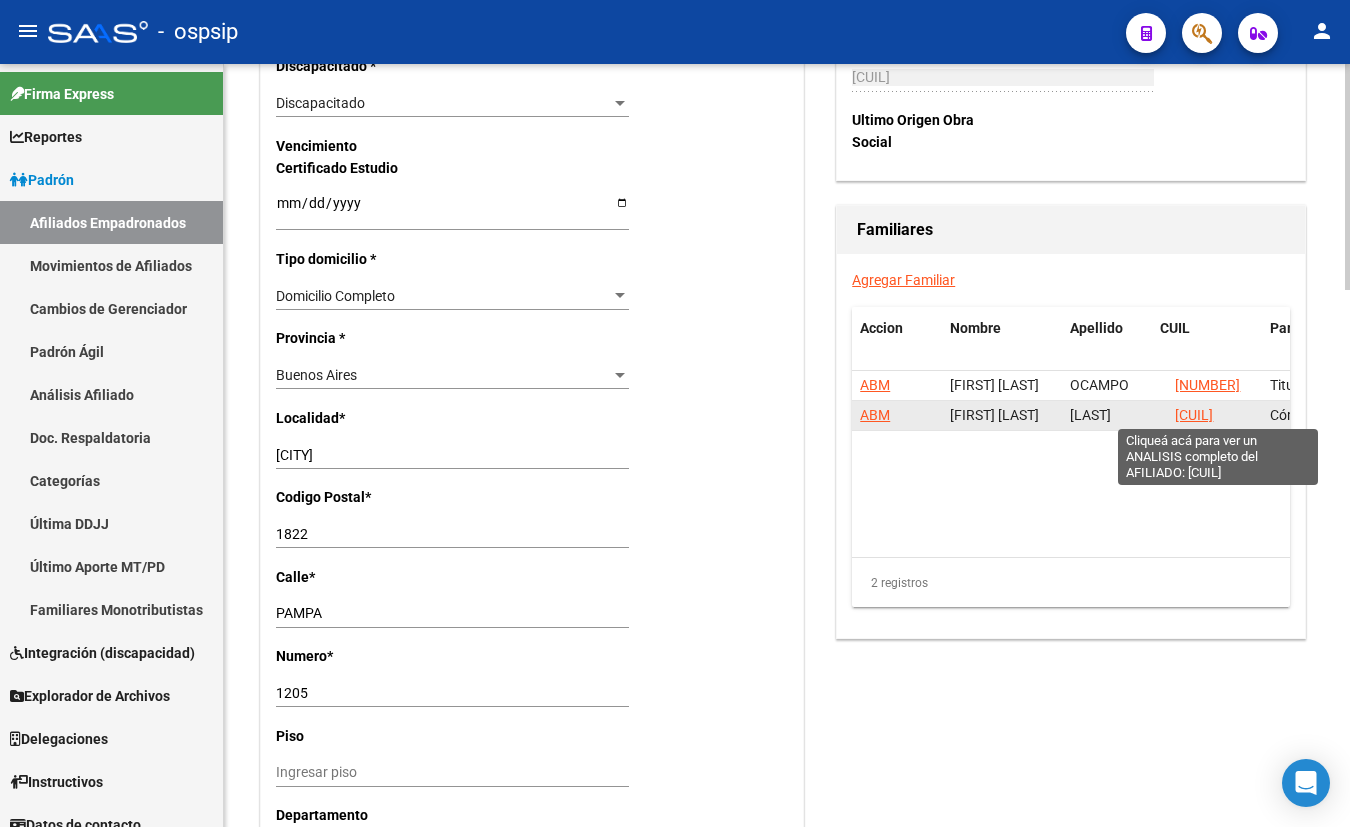 click on "[CUIL]" 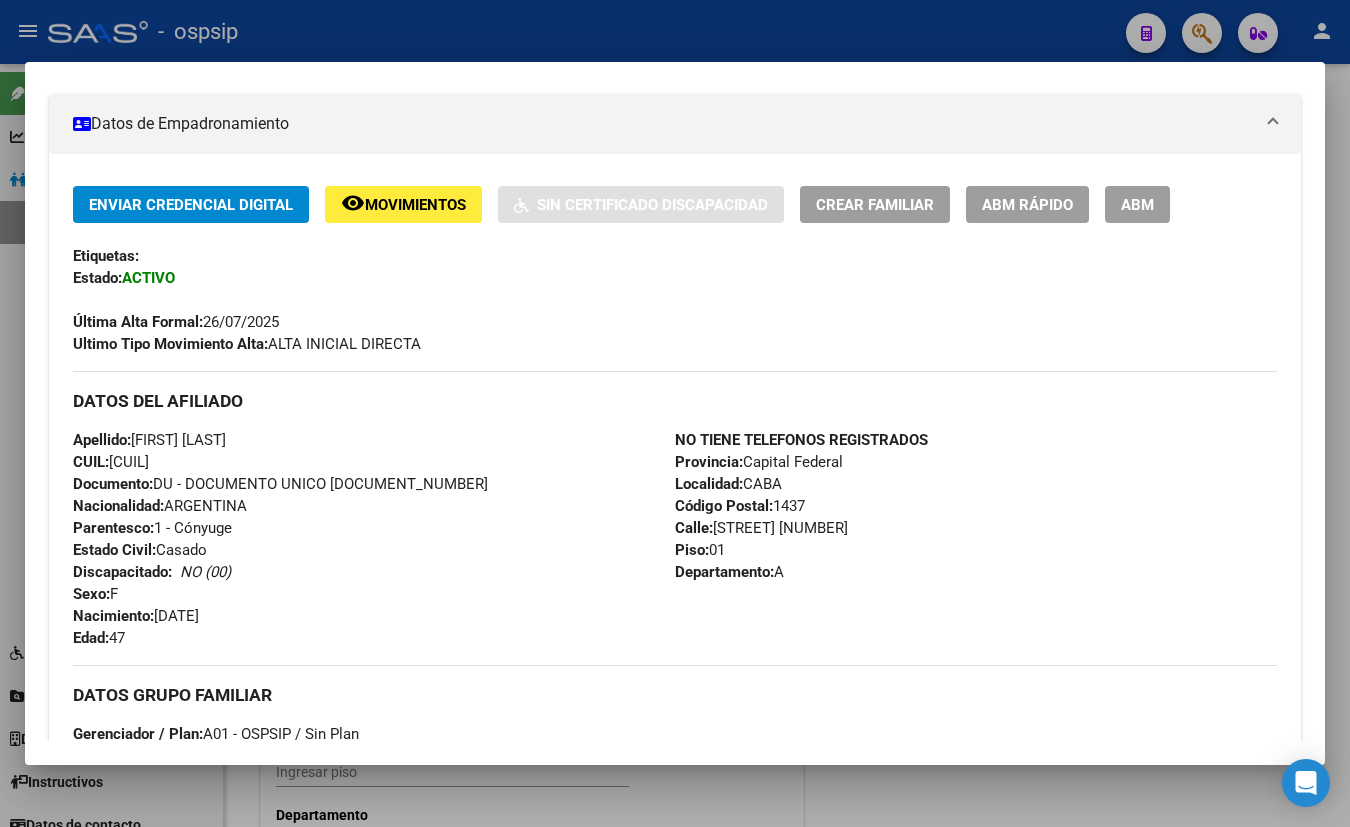 scroll, scrollTop: 454, scrollLeft: 0, axis: vertical 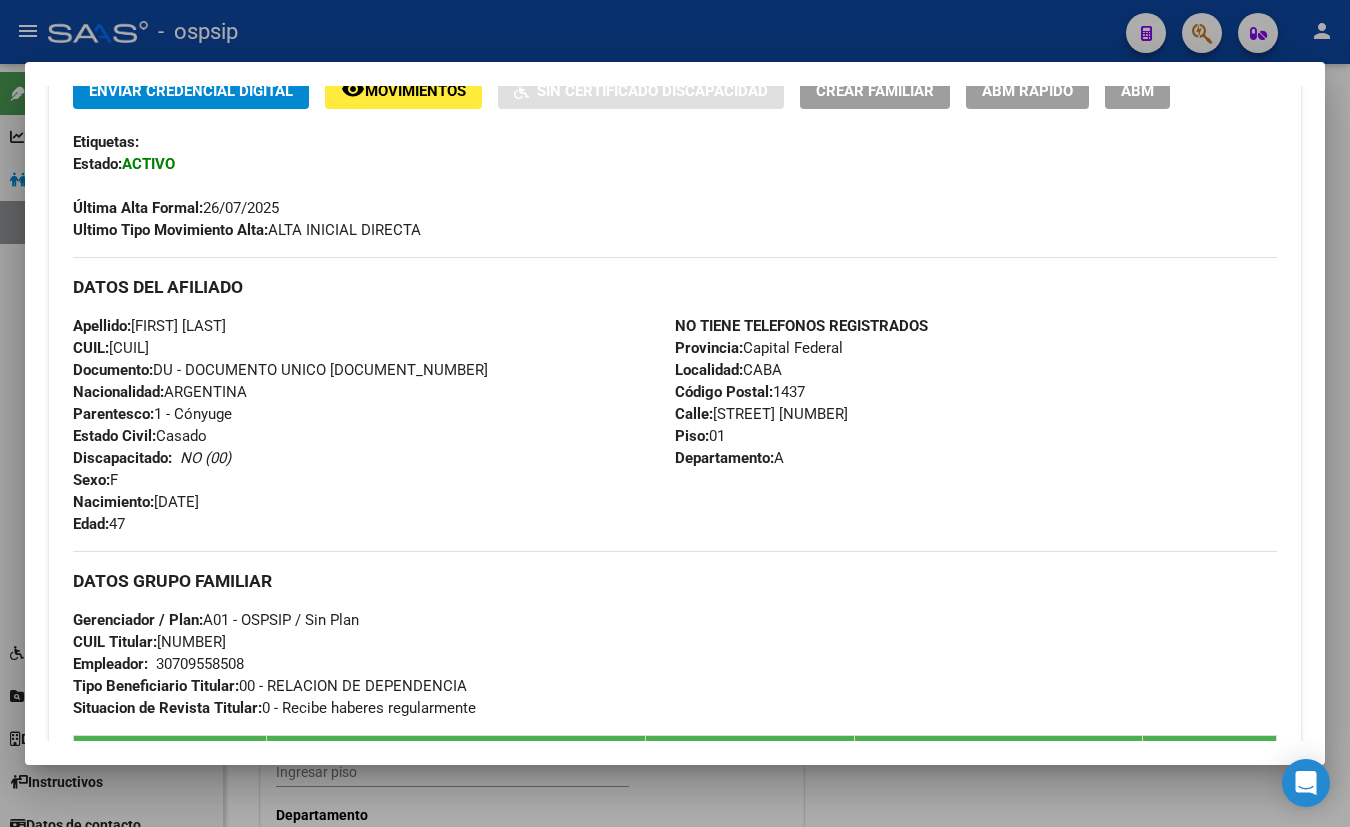click on "ABM" at bounding box center [1137, 91] 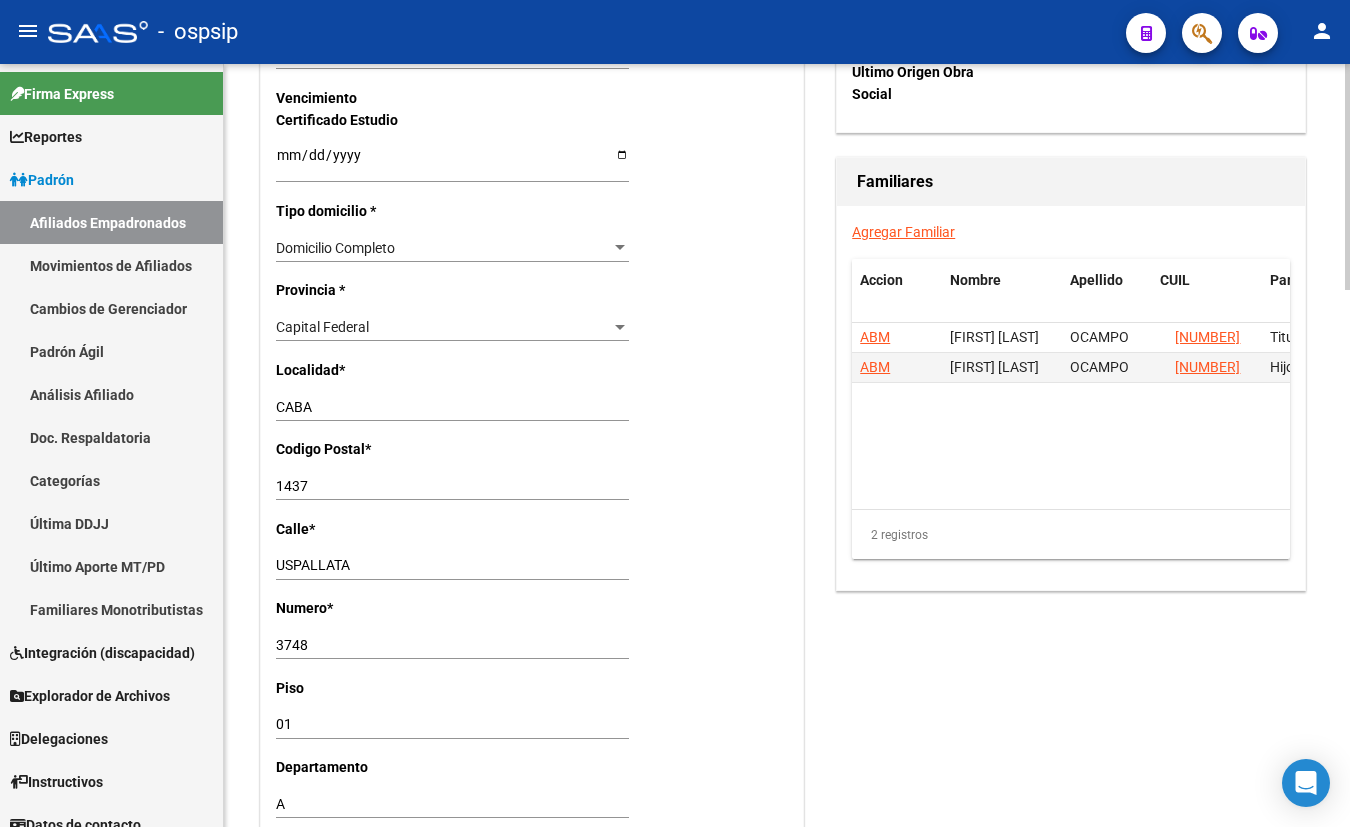 scroll, scrollTop: 1363, scrollLeft: 0, axis: vertical 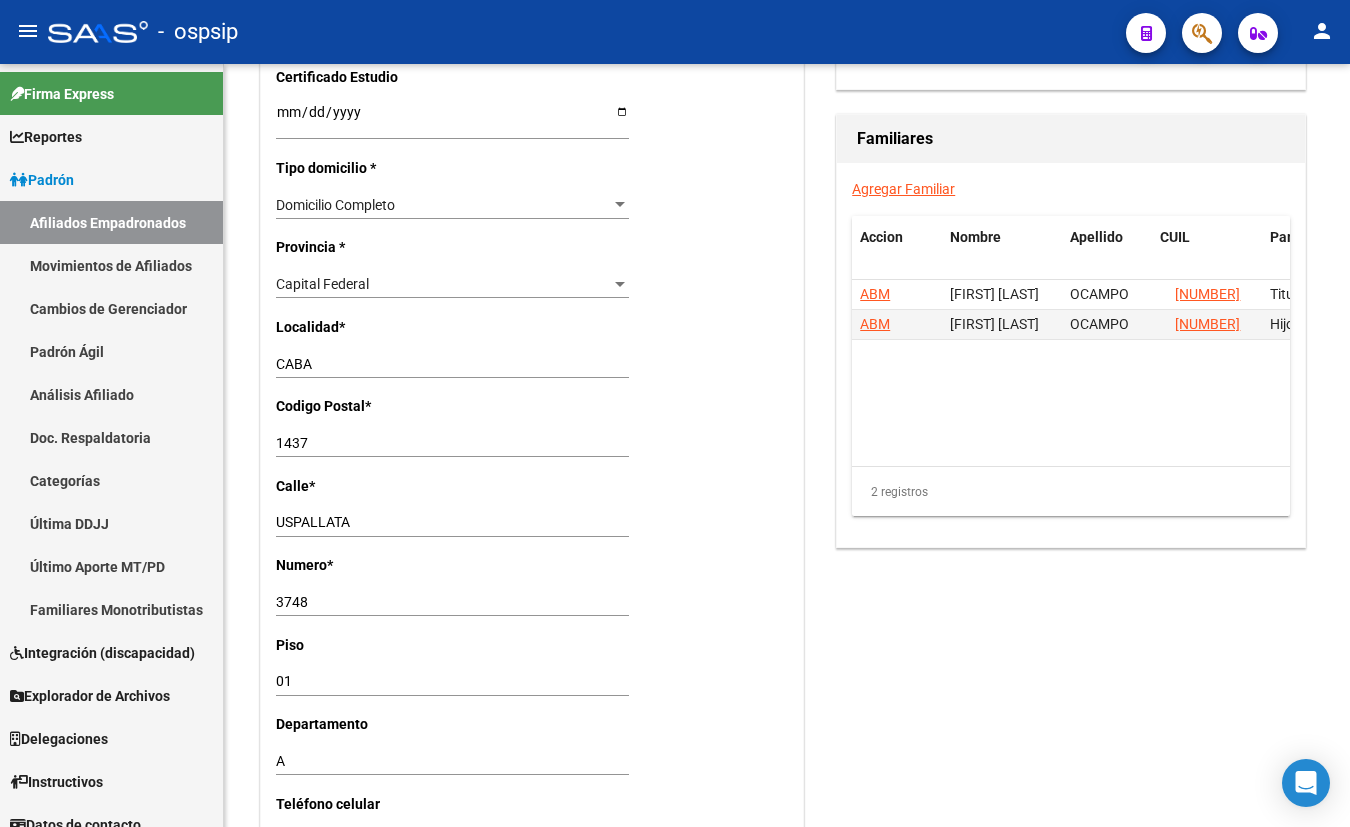 click on "-   ospsip" 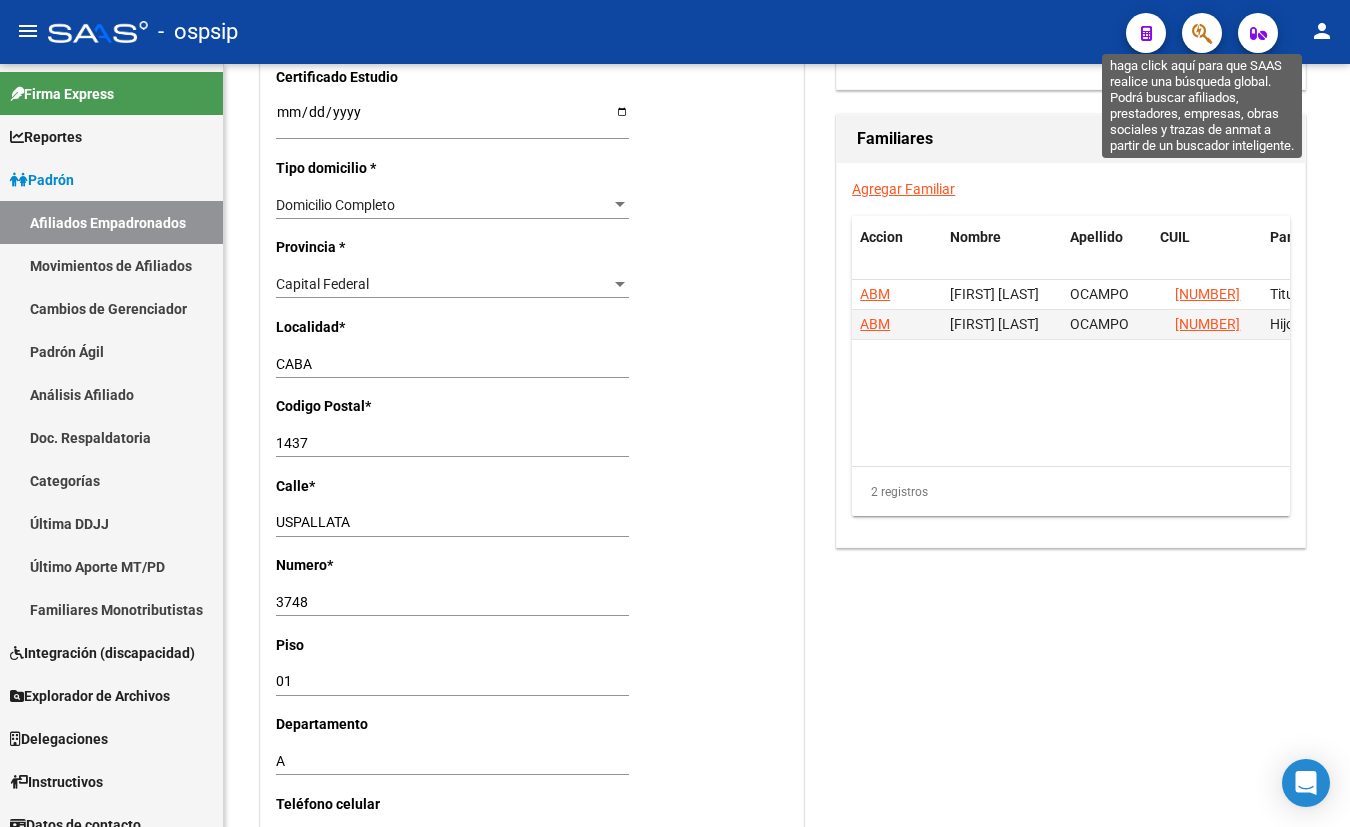 click 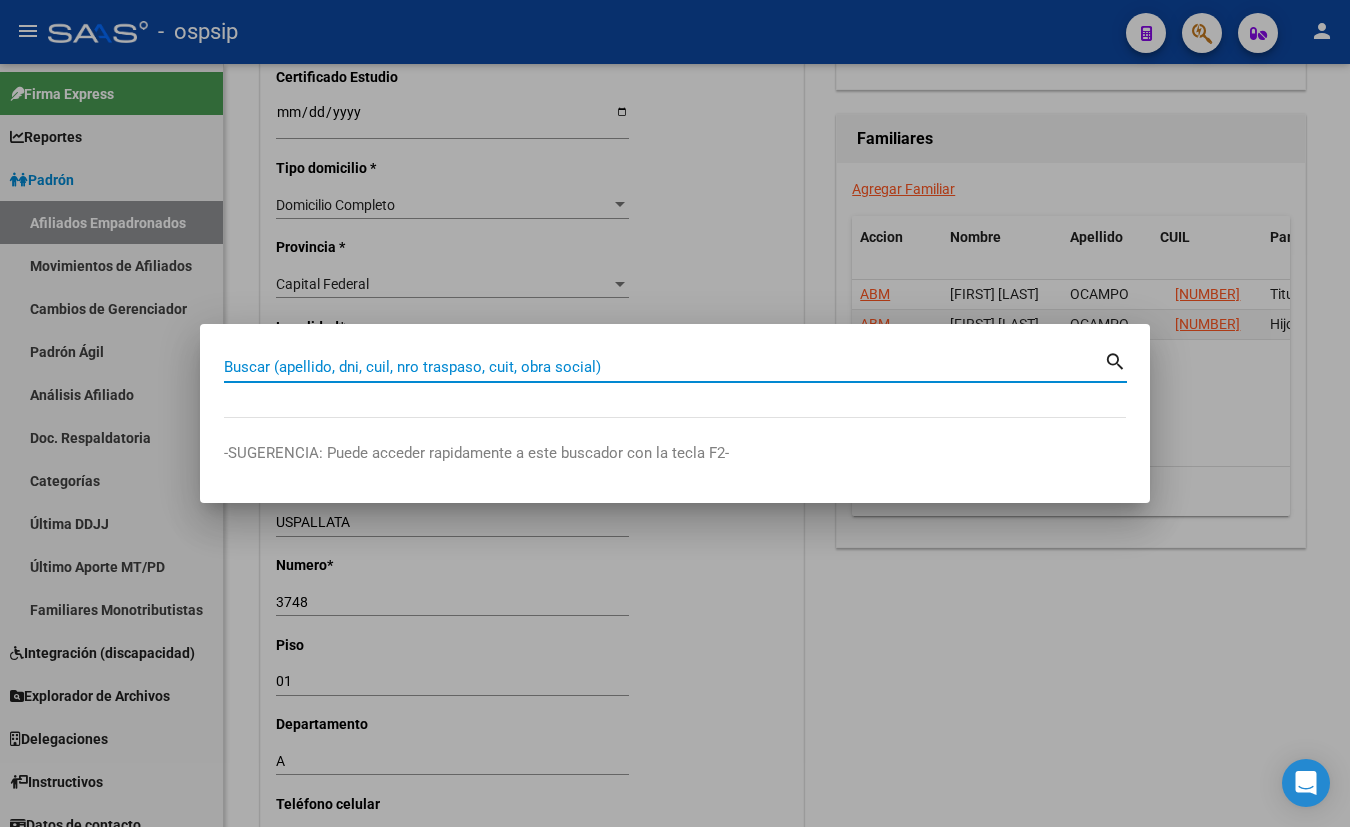 paste on "[DOCUMENT_NUMBER]" 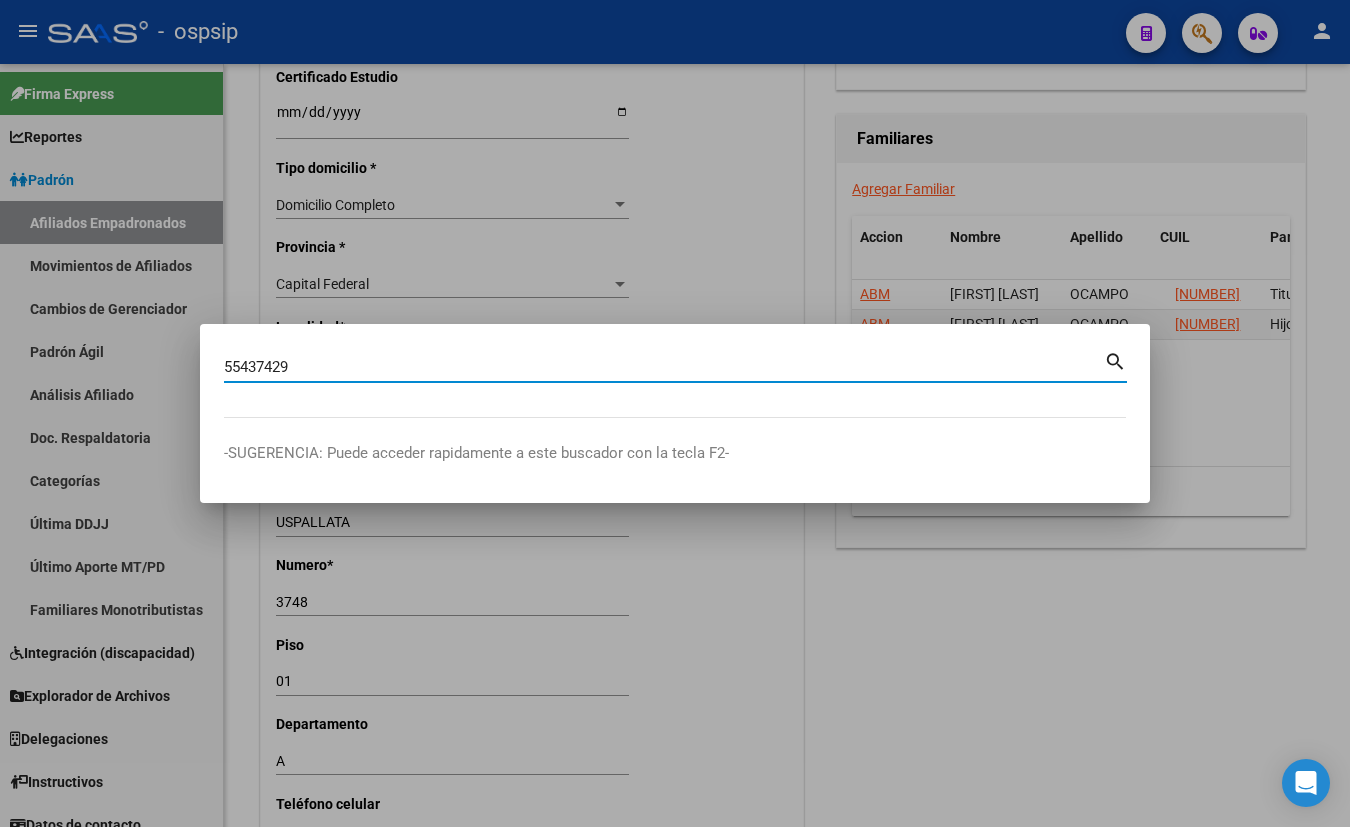 click on "55437429" at bounding box center [664, 367] 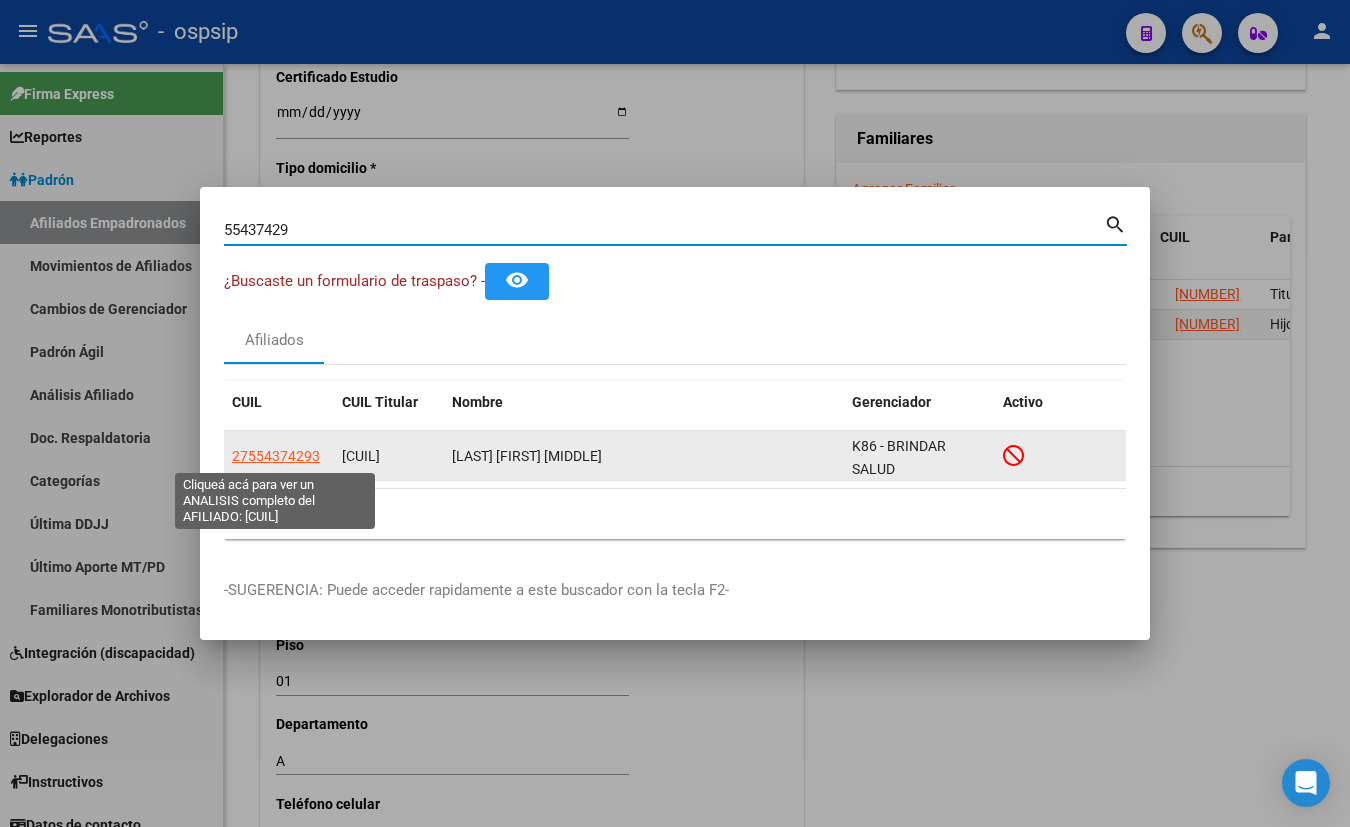 click on "27554374293" 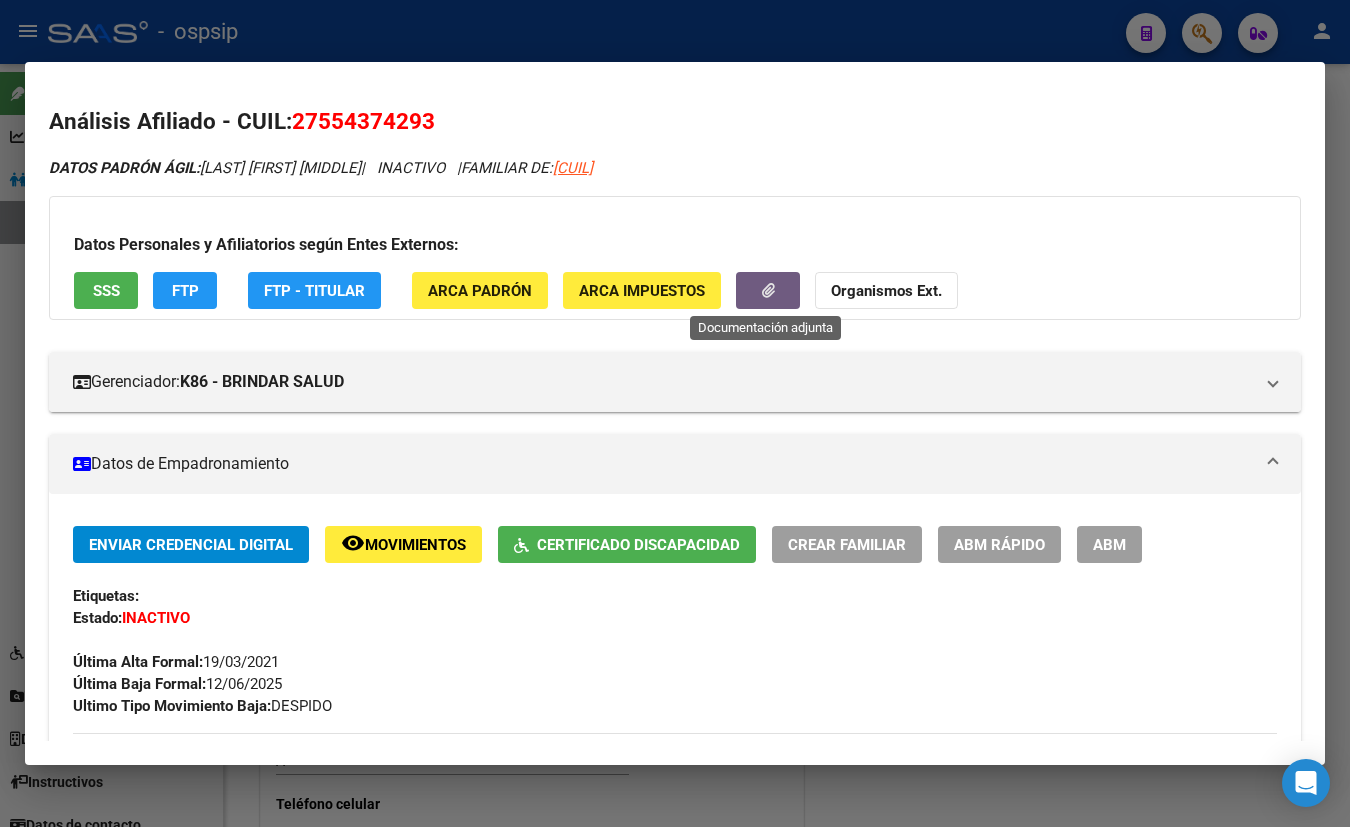 click 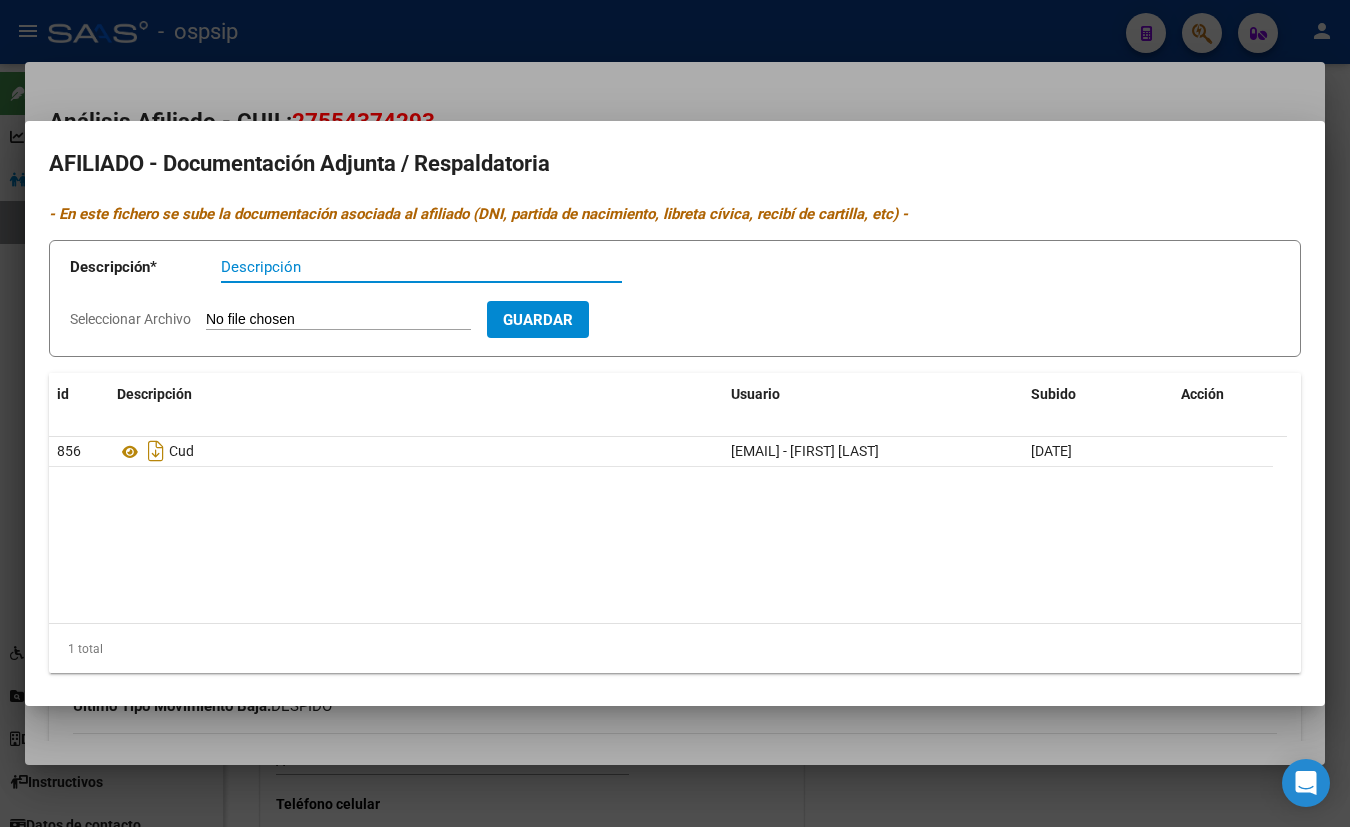 type 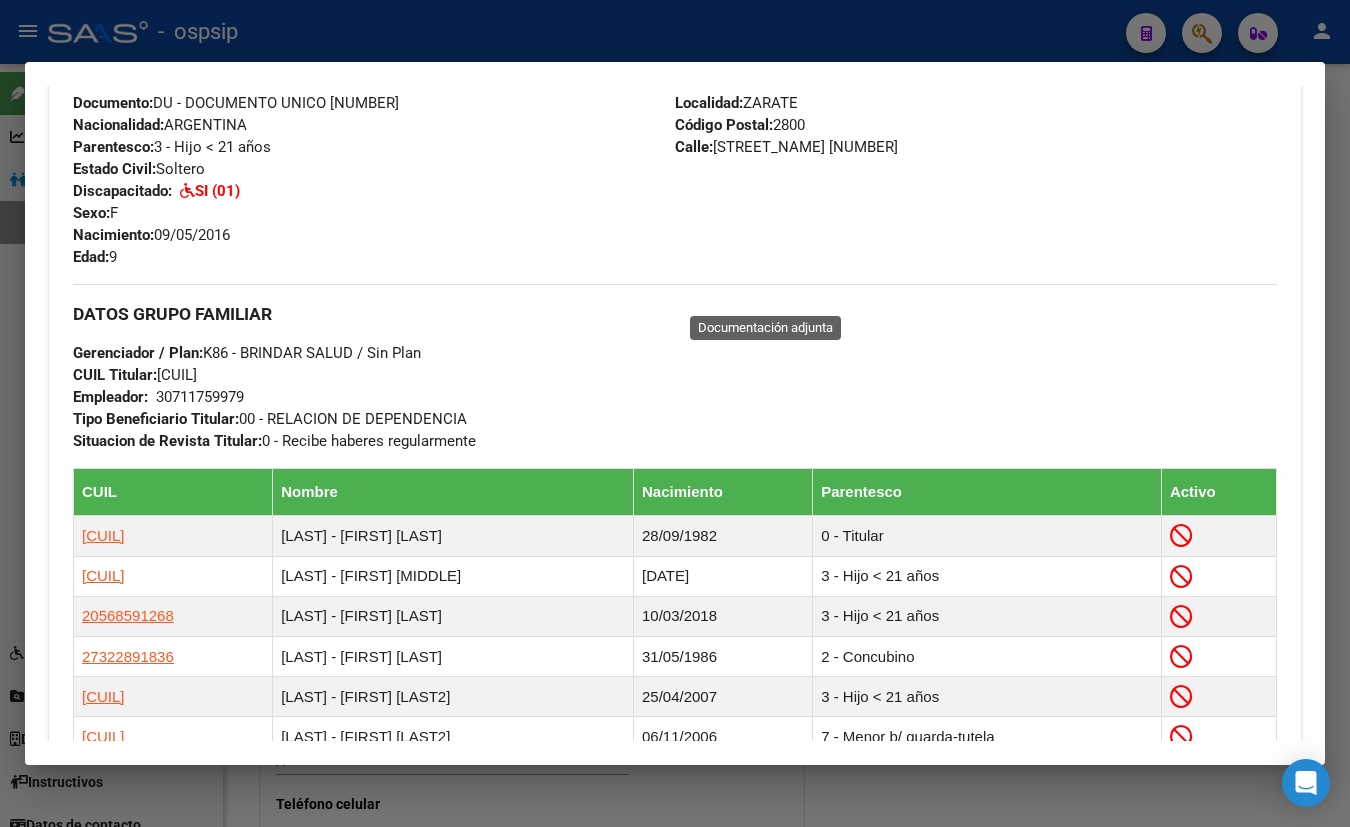 scroll, scrollTop: 818, scrollLeft: 0, axis: vertical 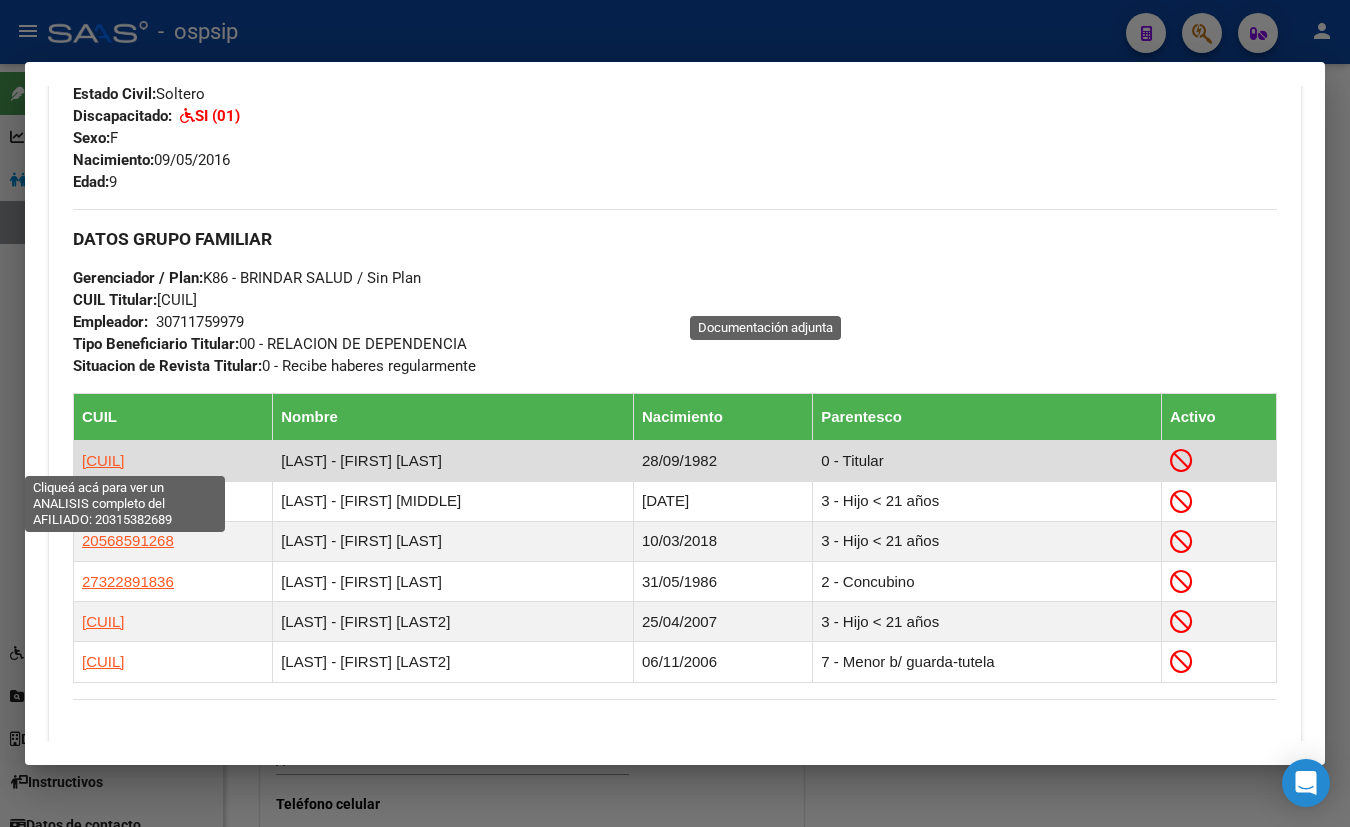 click on "[CUIL]" at bounding box center [103, 460] 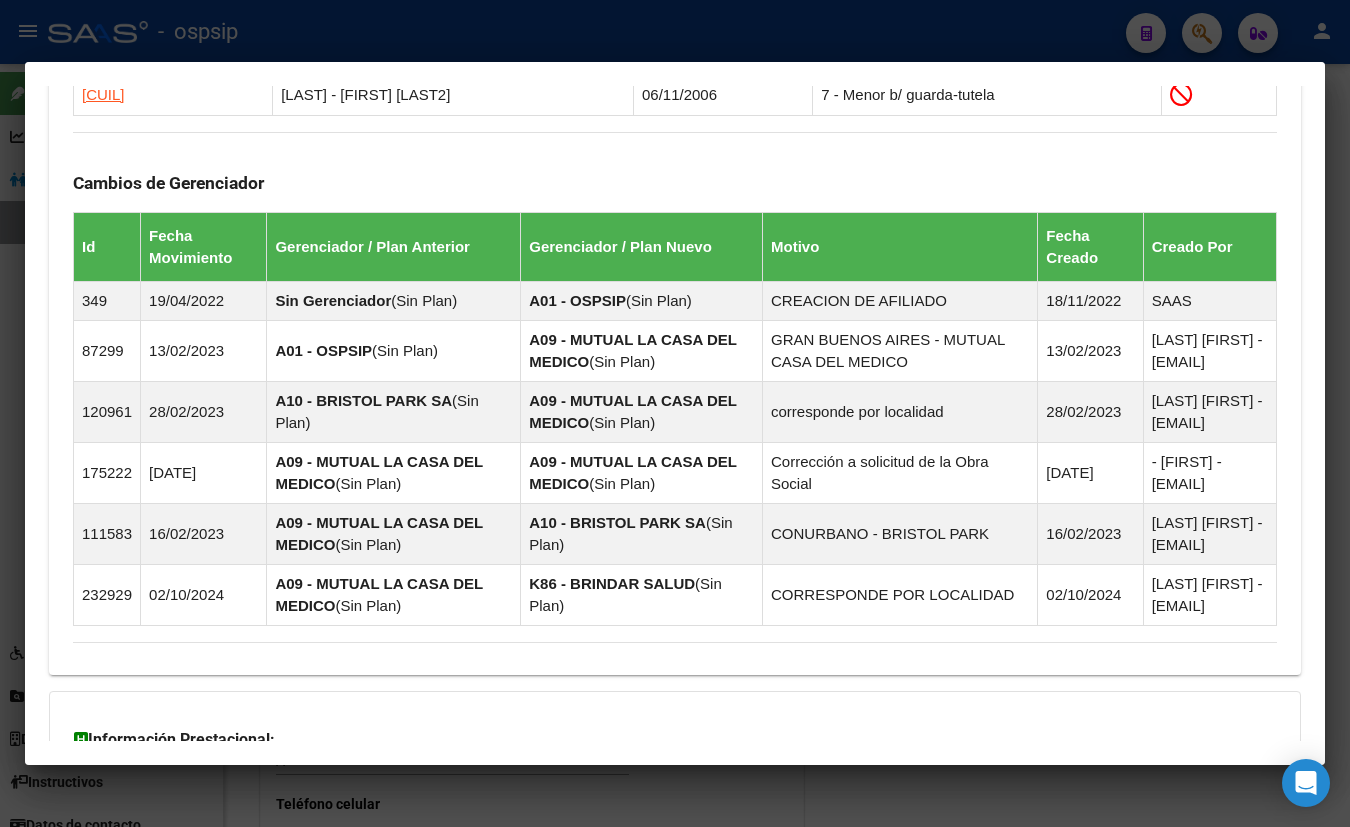 scroll, scrollTop: 1559, scrollLeft: 0, axis: vertical 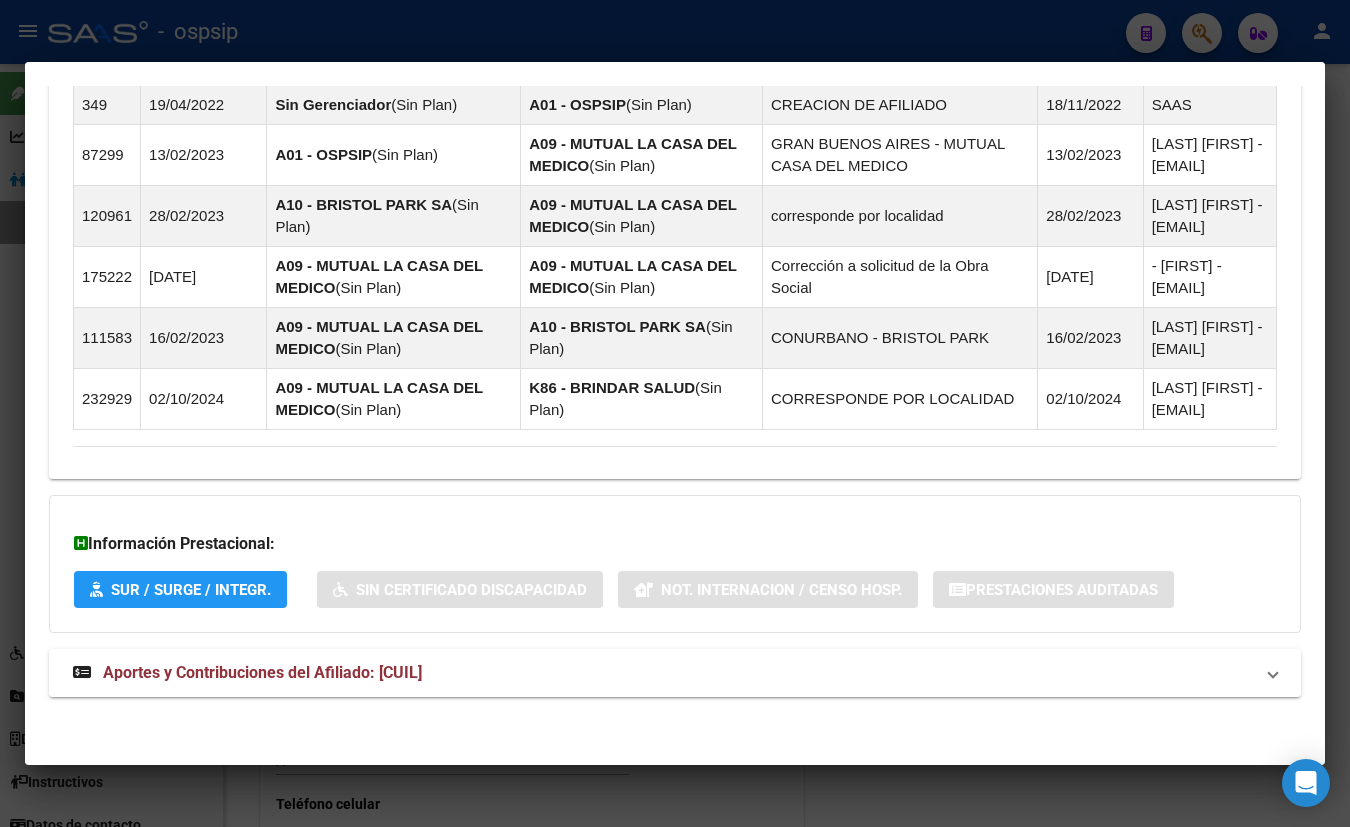 click on "Aportes y Contribuciones del Afiliado: [CUIL]" at bounding box center [247, 673] 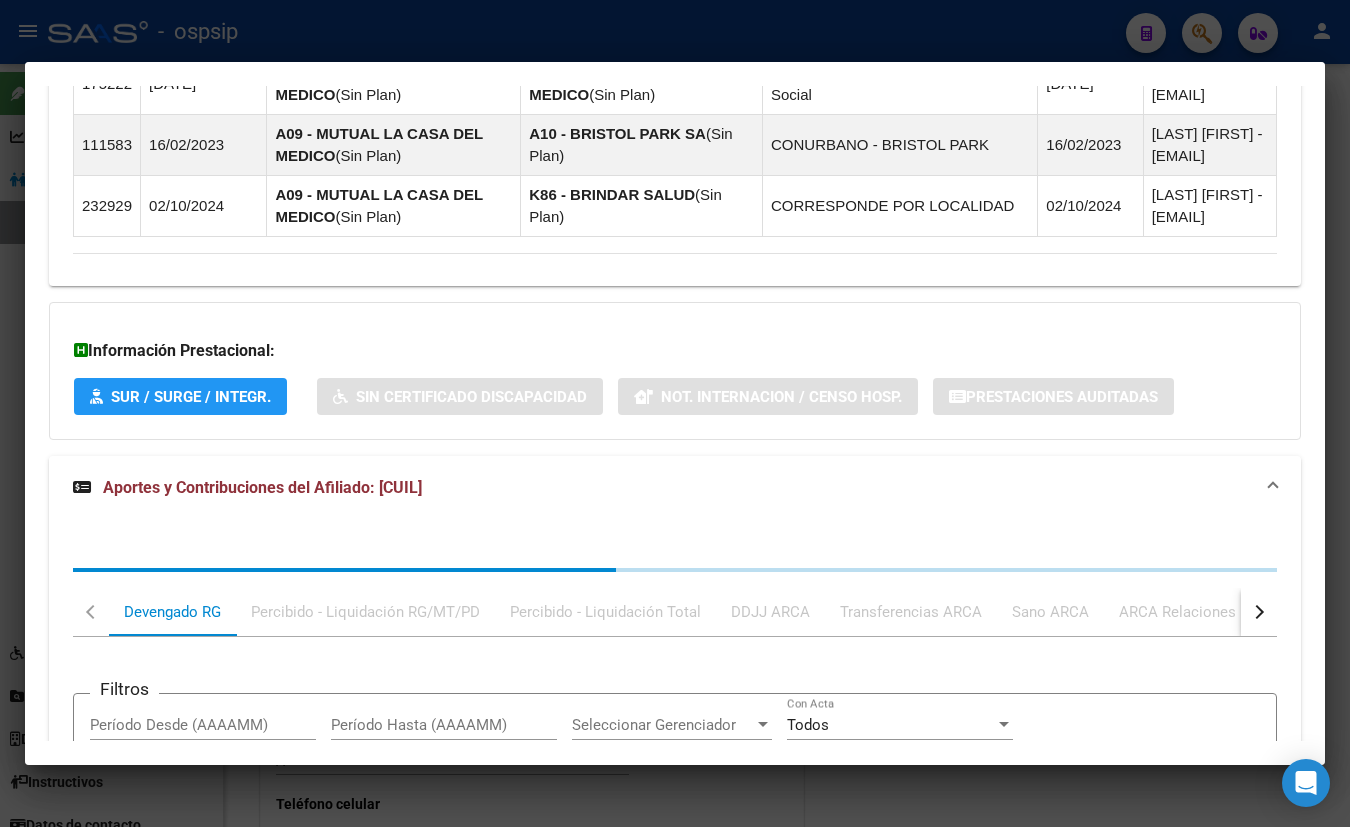 scroll, scrollTop: 2060, scrollLeft: 0, axis: vertical 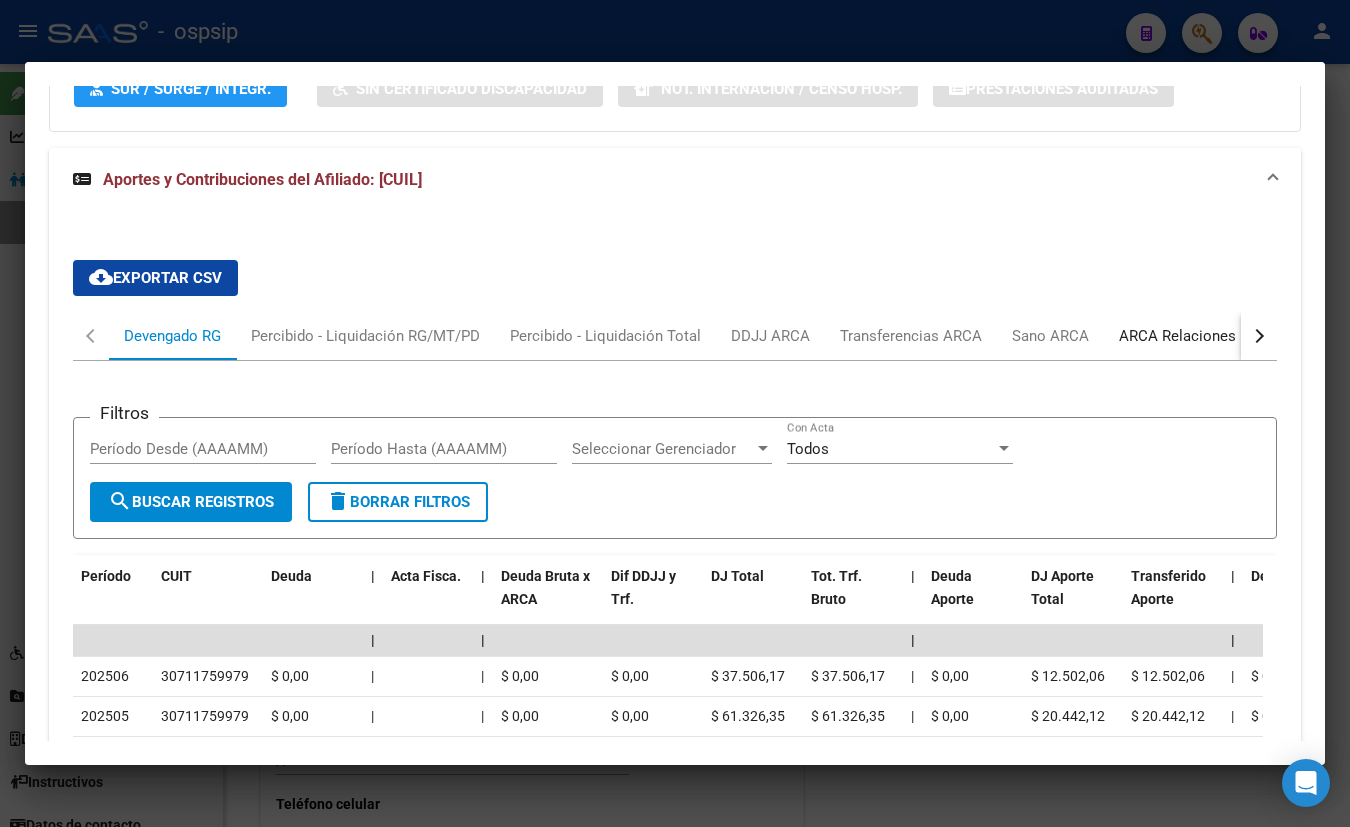 drag, startPoint x: 1160, startPoint y: 331, endPoint x: 1151, endPoint y: 339, distance: 12.0415945 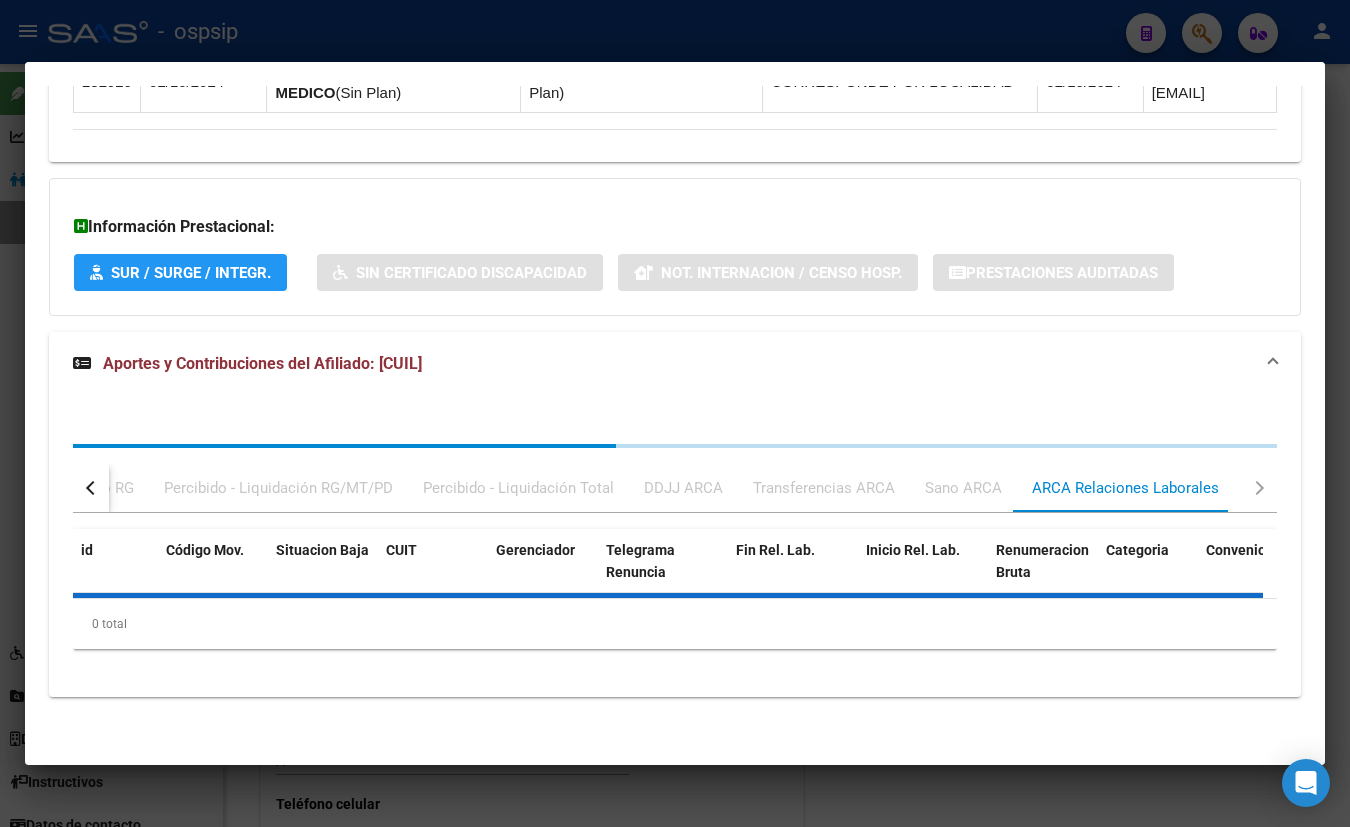 scroll, scrollTop: 2060, scrollLeft: 0, axis: vertical 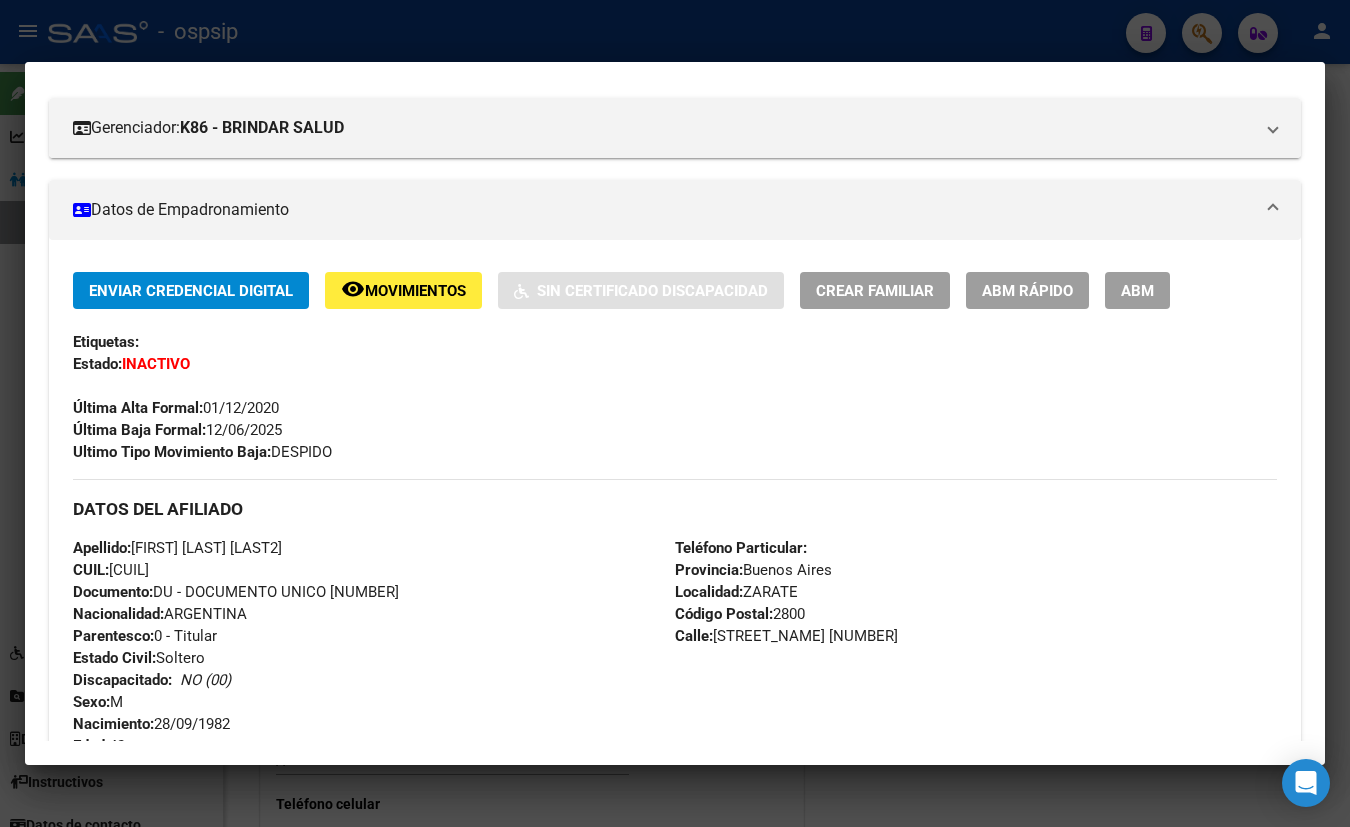 click on "Análisis Afiliado - CUIL:  [CUIL] DATOS PADRÓN ÁGIL:  [LAST] [FIRST]     |   INACTIVO   |     AFILIADO TITULAR  Datos Personales y Afiliatorios según Entes Externos: SSS FTP ARCA Padrón ARCA Impuestos Organismos Ext.    Gerenciador:      K86 - BRINDAR SALUD Atención telefónica: Atención emergencias: Otros Datos Útiles:    Datos de Empadronamiento  Enviar Credencial Digital remove_red_eye Movimientos    Sin Certificado Discapacidad Crear Familiar ABM Rápido ABM Etiquetas: Estado: INACTIVO Última Alta Formal:  [DATE] Última Baja Formal:  [DATE] Ultimo Tipo Movimiento Baja:  DESPIDO DATOS DEL AFILIADO Apellido:  [FIRST] [MIDDLE] [LAST] CUIL:  [CUIL] Documento:  DU - DOCUMENTO UNICO [NUMBER]  Nacionalidad:  ARGENTINA Parentesco:  0 - Titular Estado Civil:  Soltero Discapacitado:    NO (00) Sexo:  M Nacimiento:  [DATE] Edad:  42  Teléfono Particular:                       Provincia:  Buenos Aires Localidad:  ZARATE Código Postal:  2800 Calle: Gerenciador / Plan:" at bounding box center (675, 413) 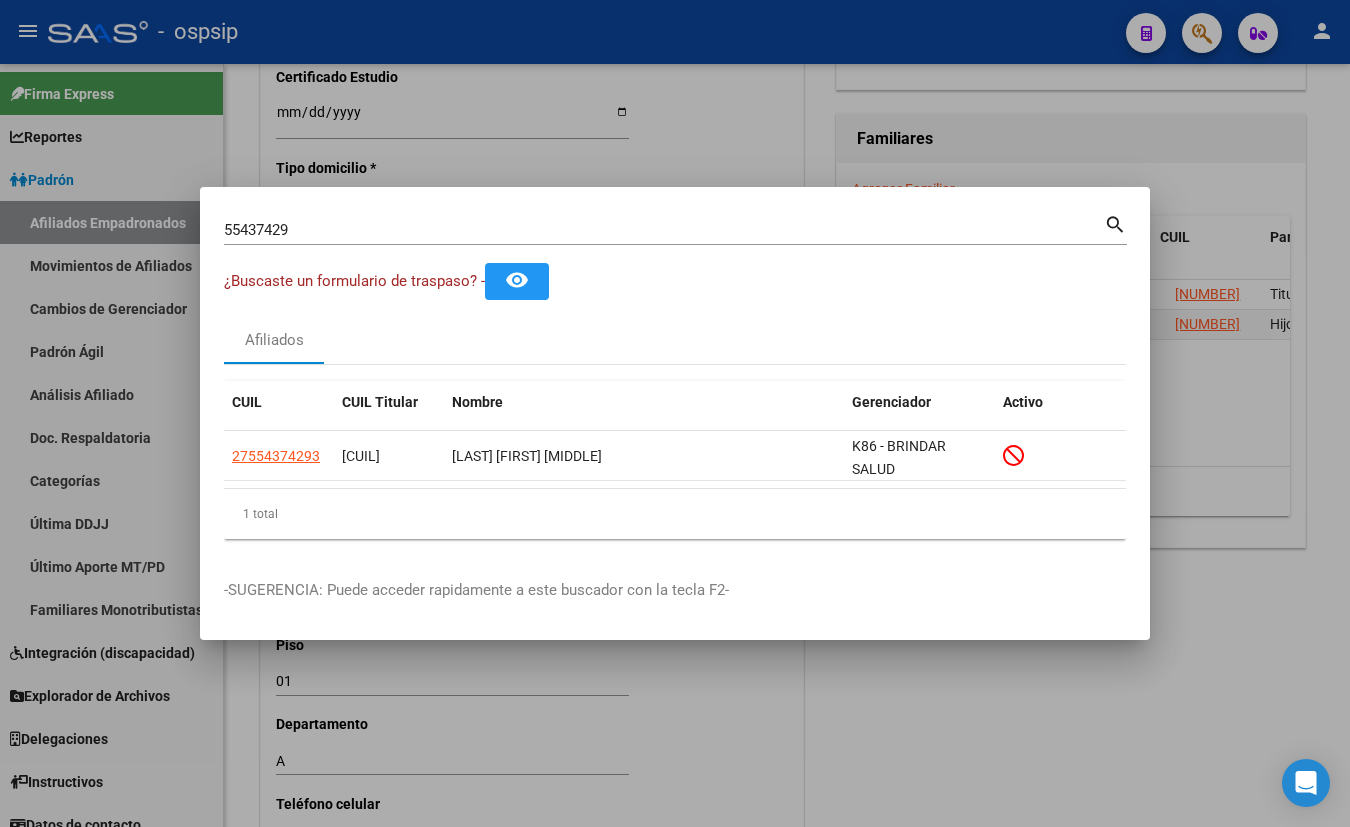 type 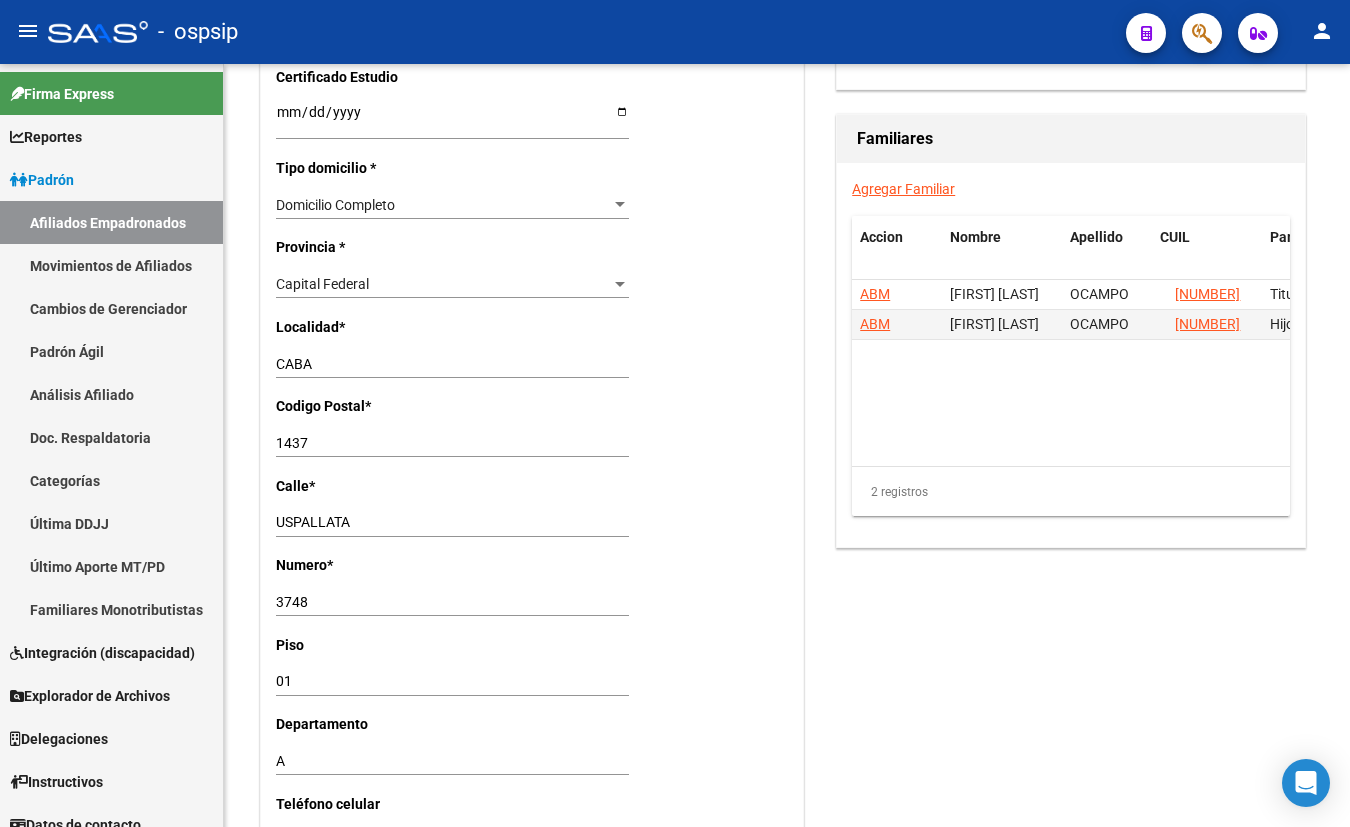click on "-   ospsip" 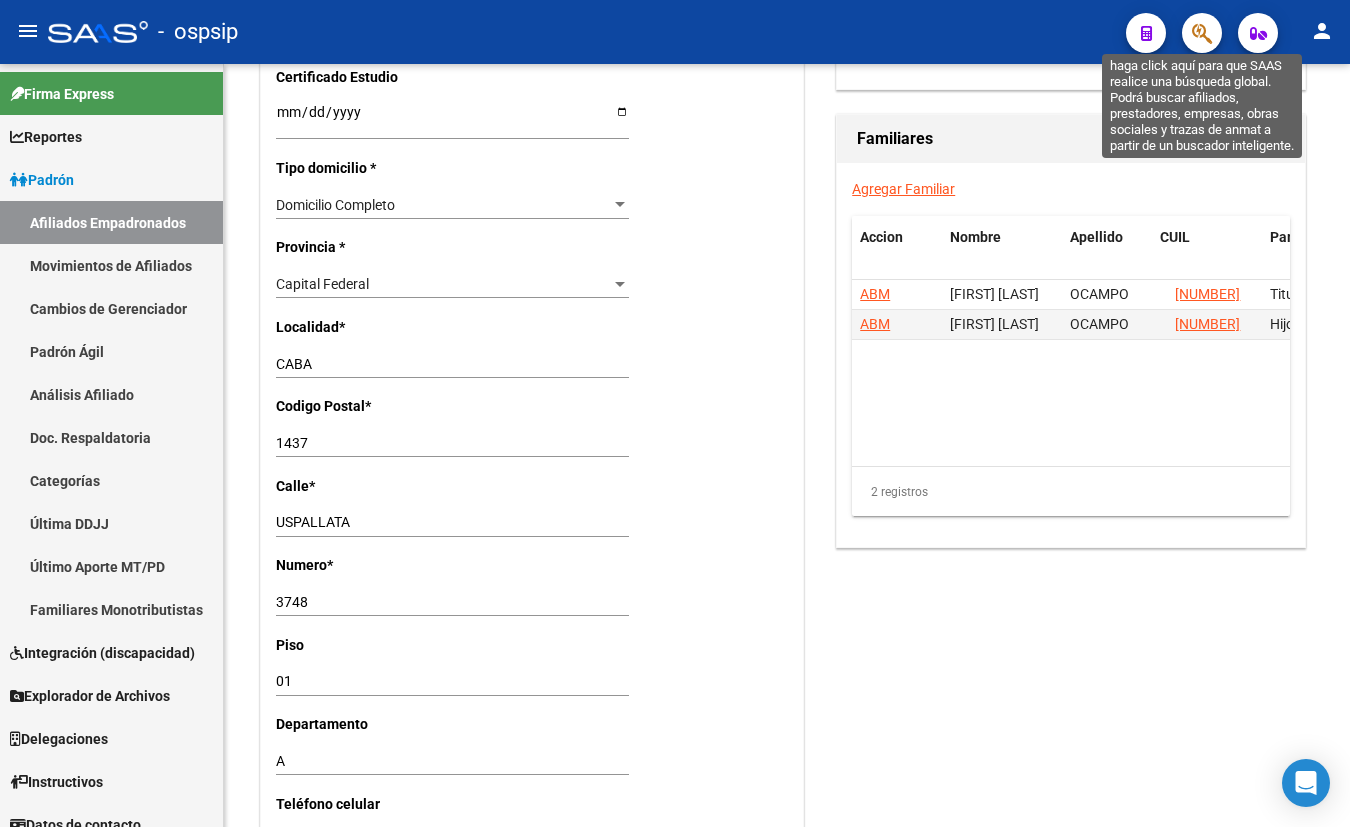 click 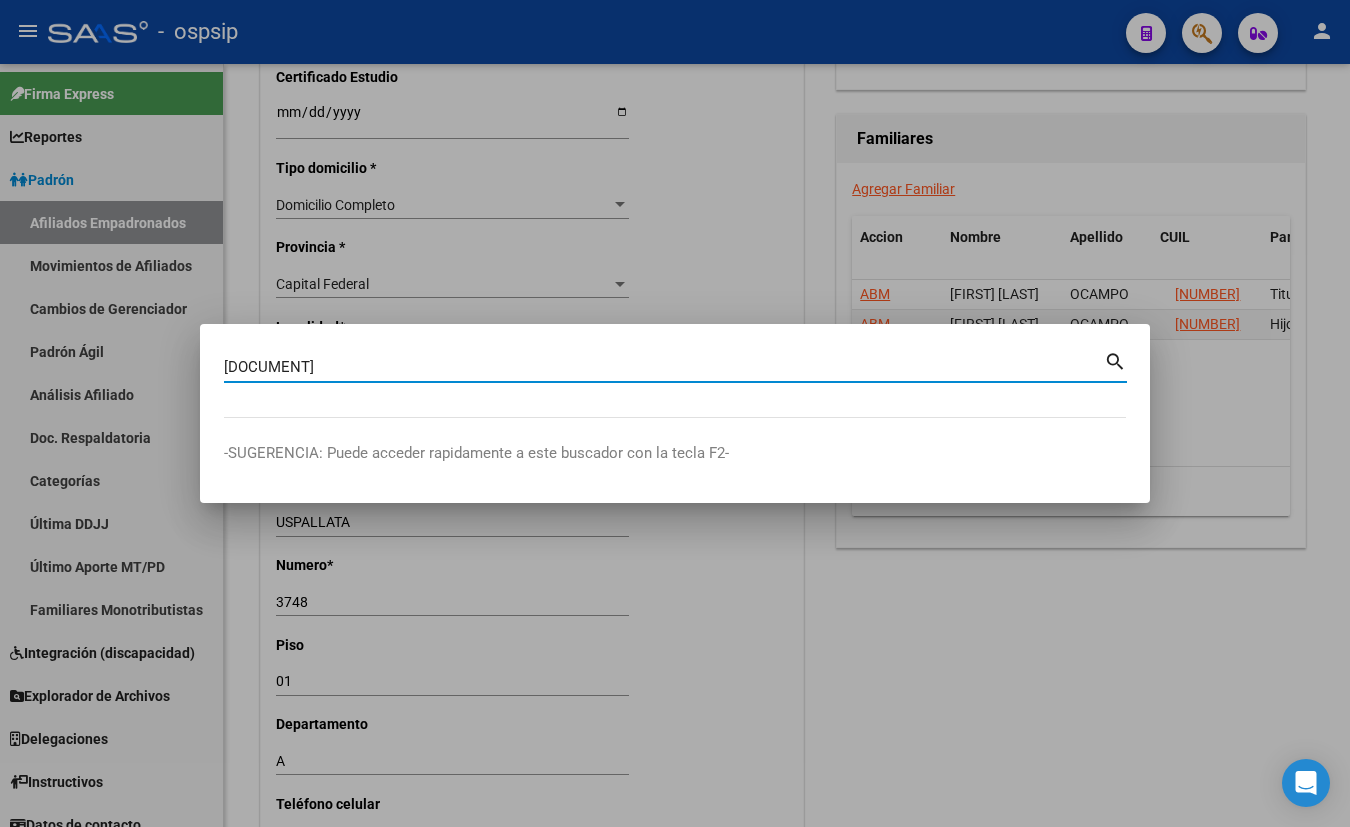 type on "[DOCUMENT]" 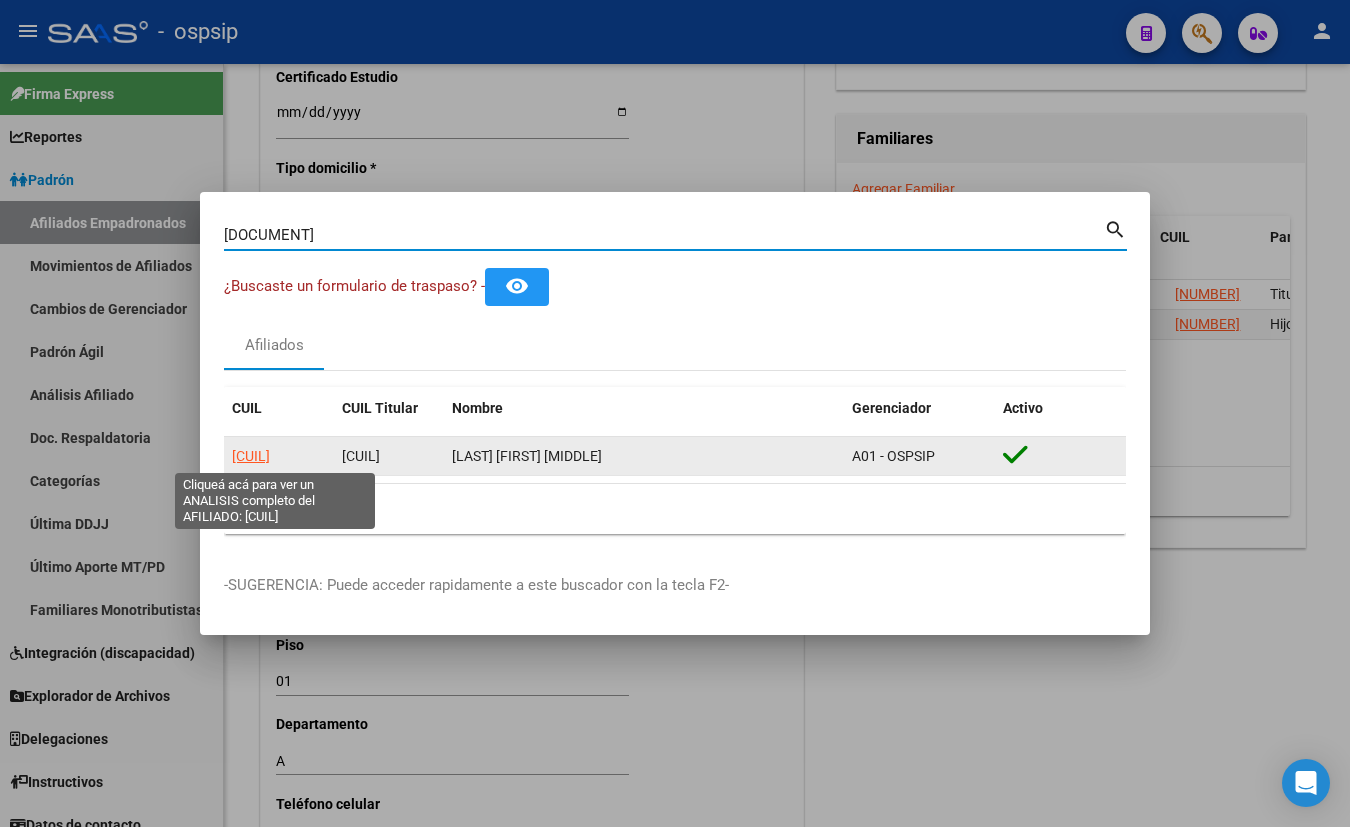 click on "[CUIL]" 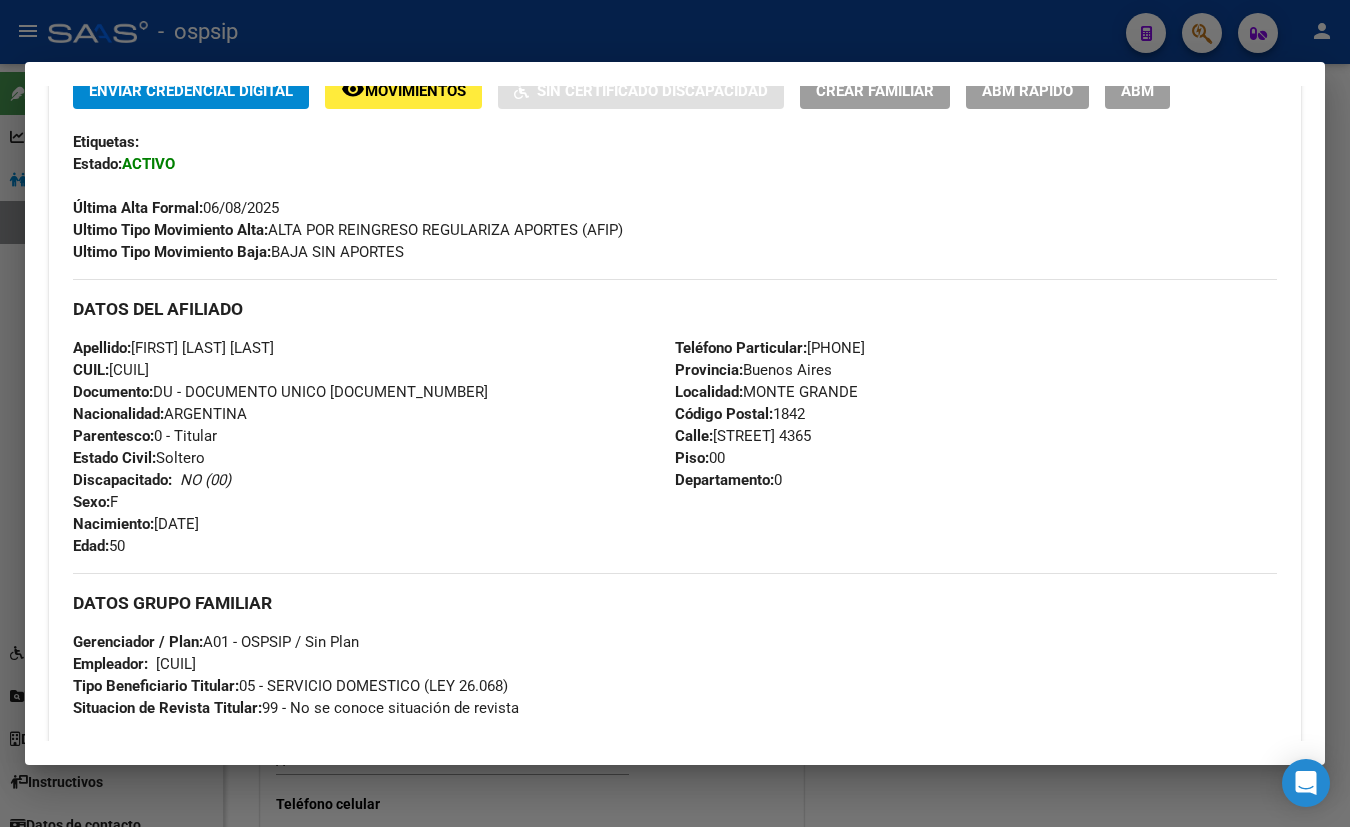 scroll, scrollTop: 846, scrollLeft: 0, axis: vertical 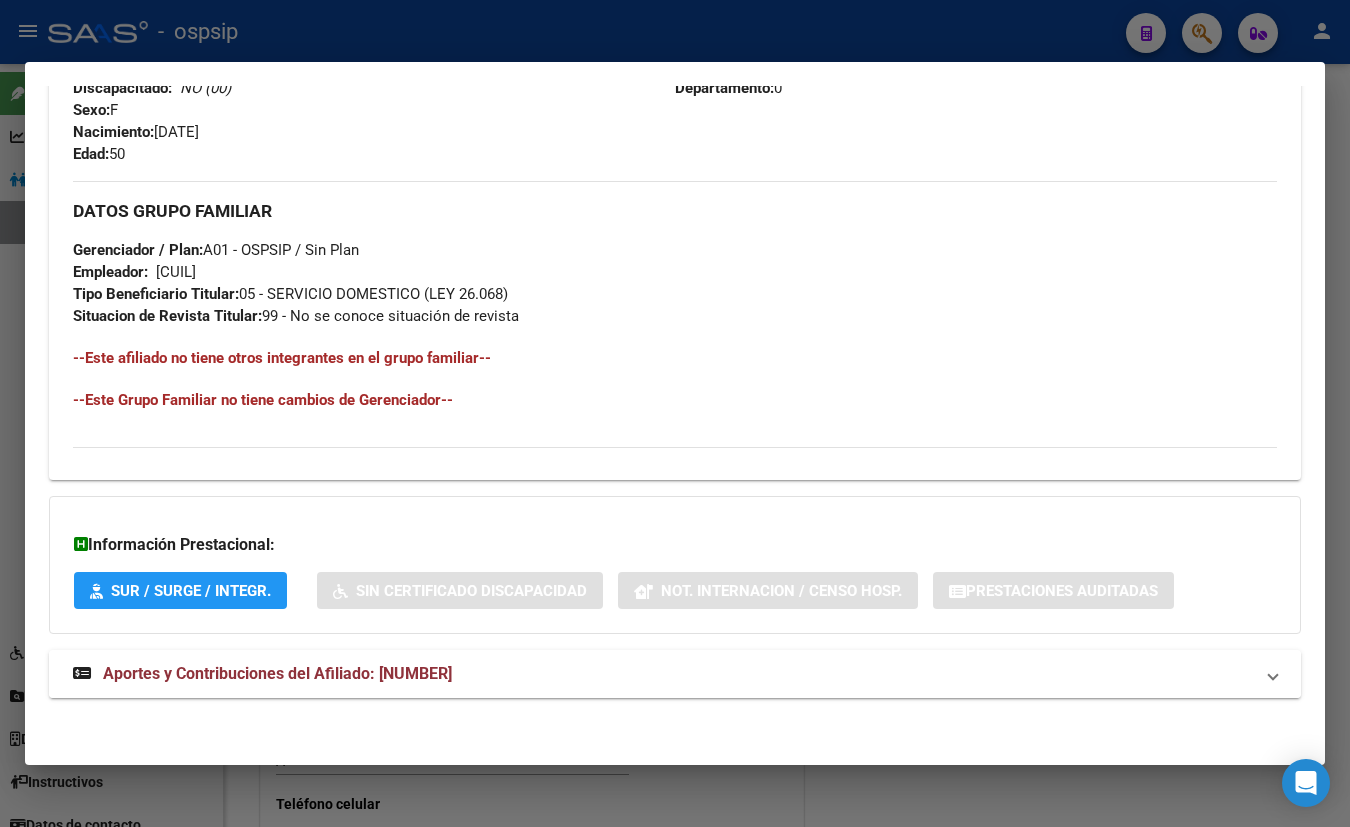 drag, startPoint x: 377, startPoint y: 669, endPoint x: 480, endPoint y: 668, distance: 103.00485 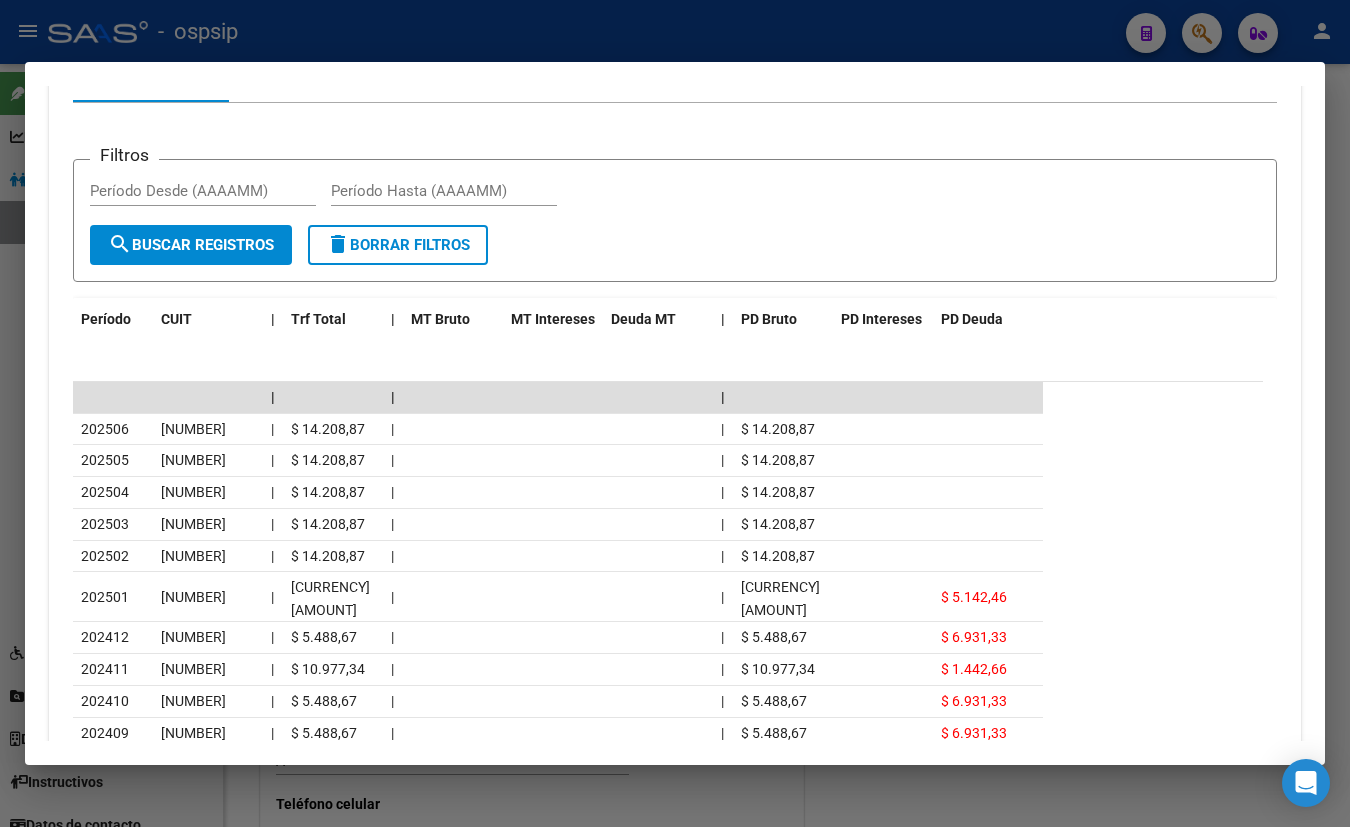 scroll, scrollTop: 1741, scrollLeft: 0, axis: vertical 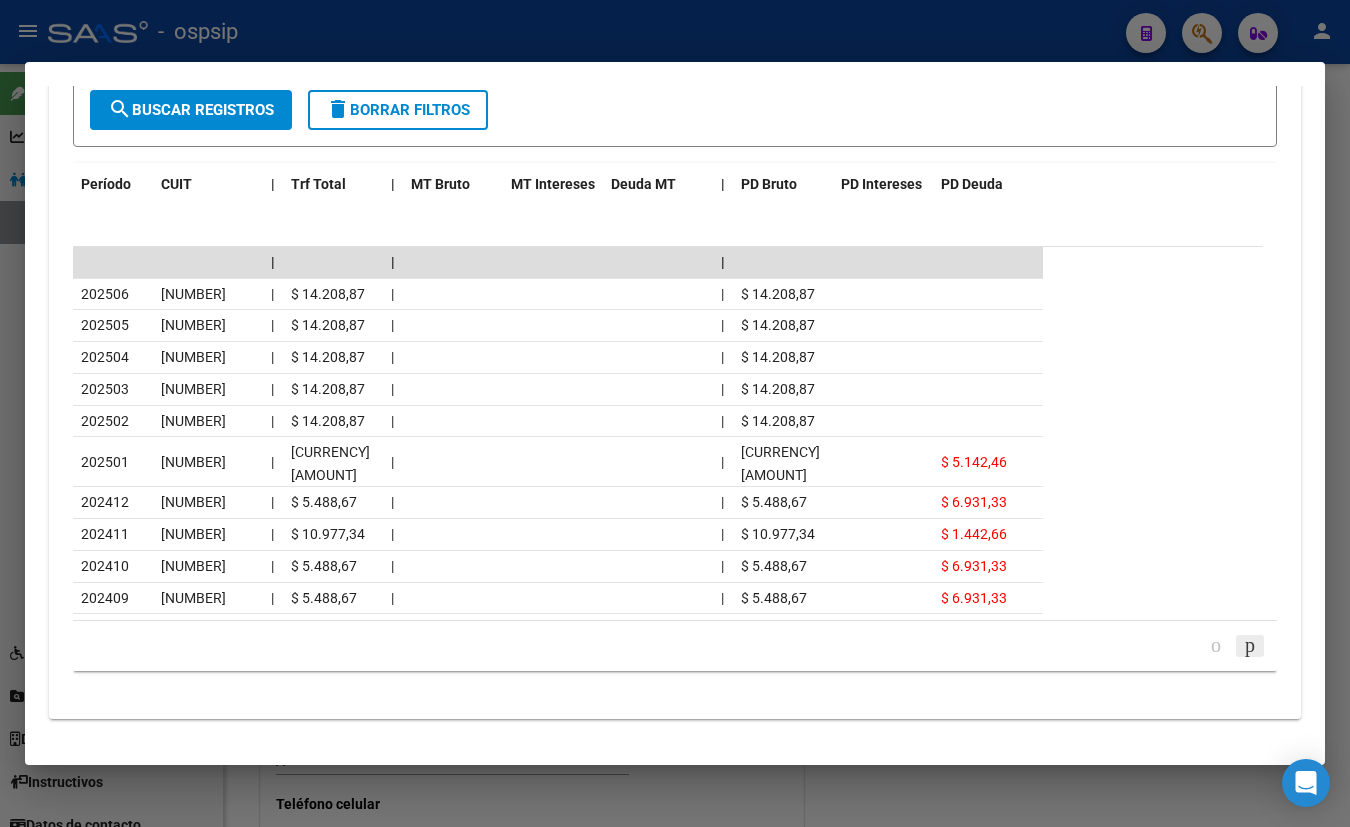 click 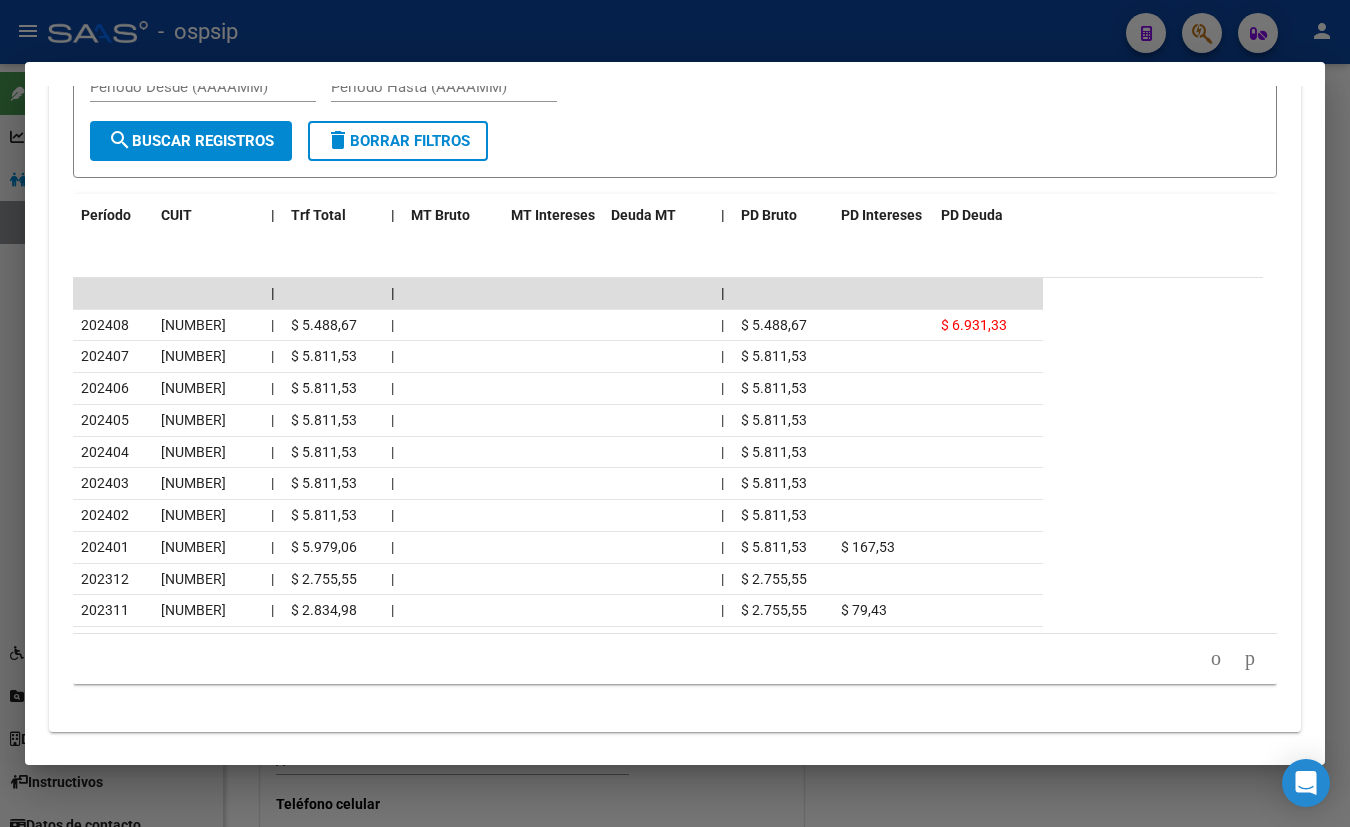 scroll, scrollTop: 1741, scrollLeft: 0, axis: vertical 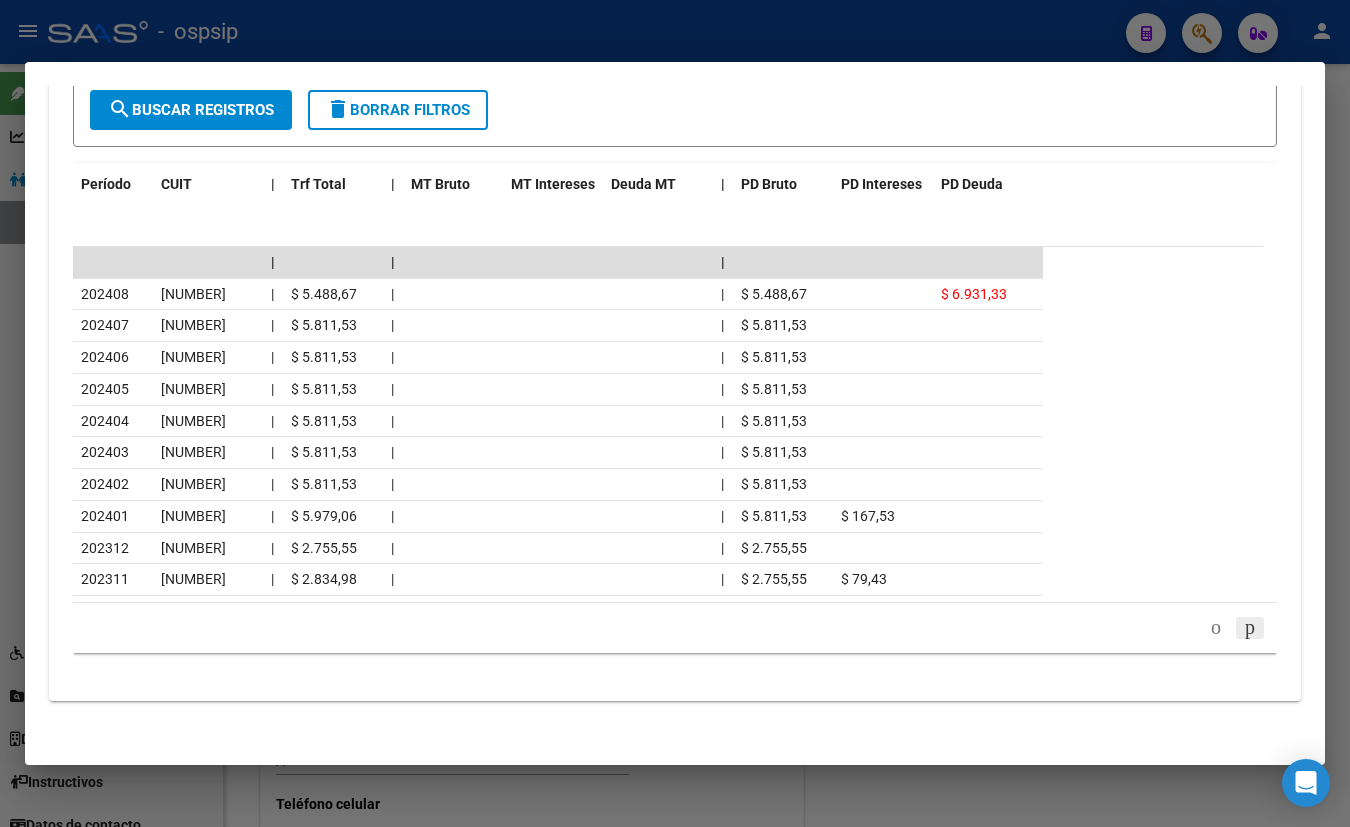 click 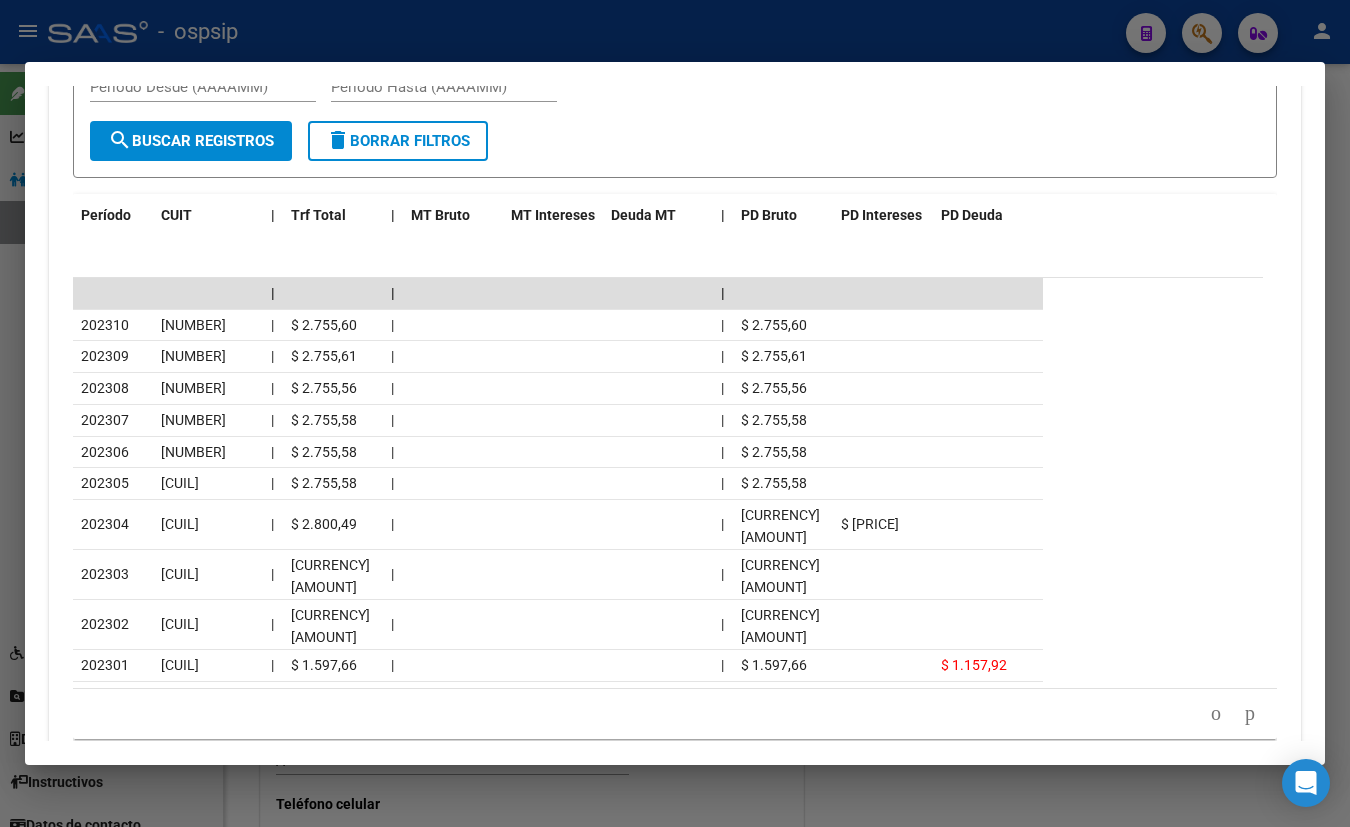 scroll, scrollTop: 1741, scrollLeft: 0, axis: vertical 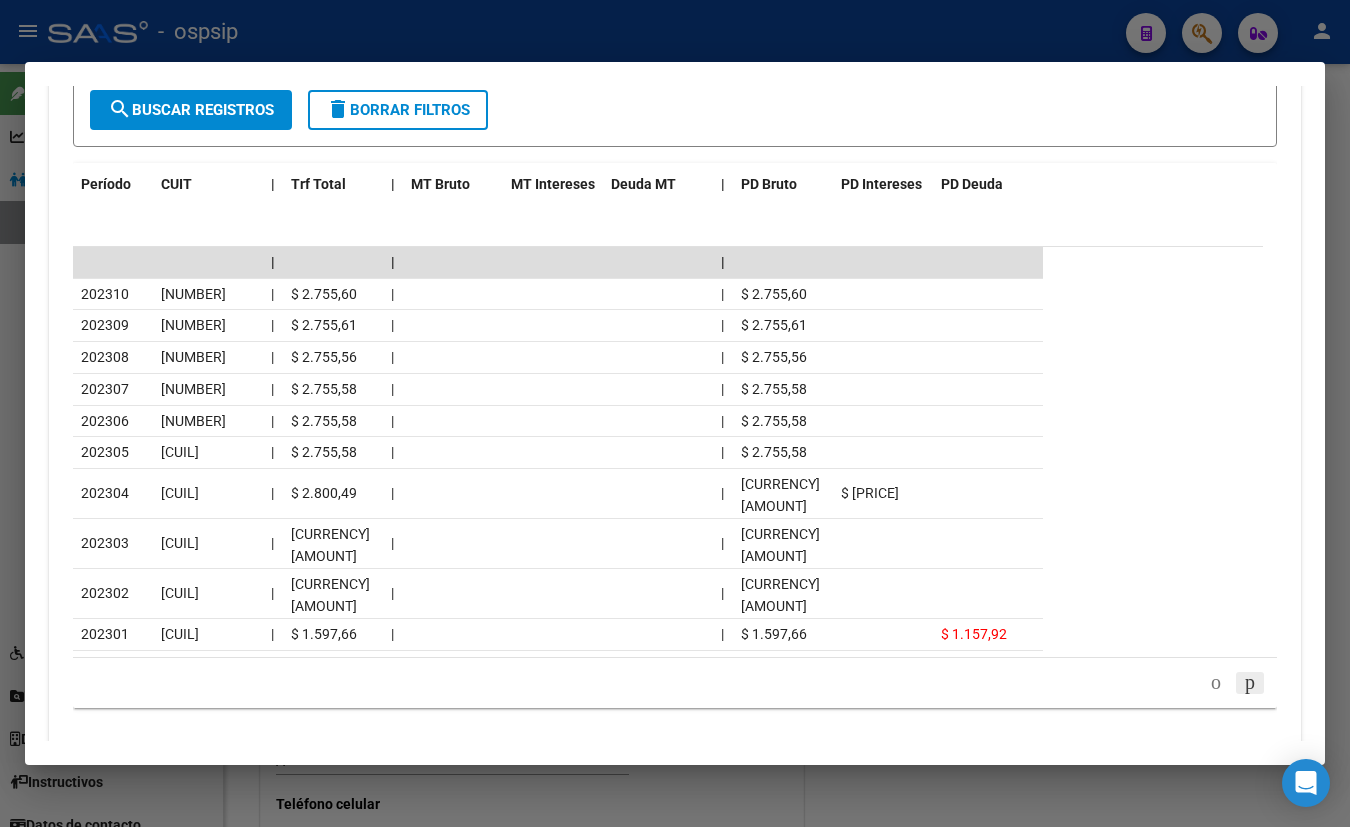 click 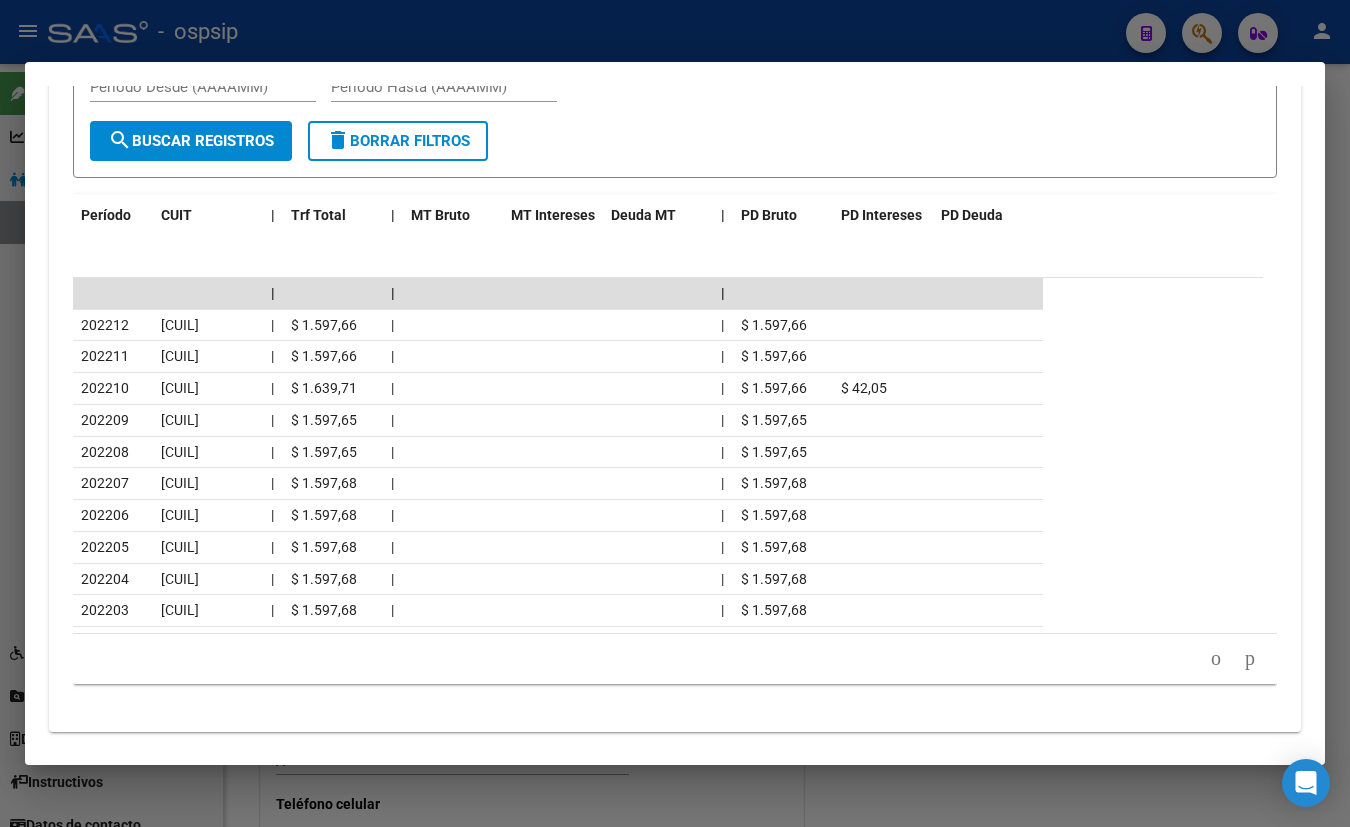 scroll, scrollTop: 1741, scrollLeft: 0, axis: vertical 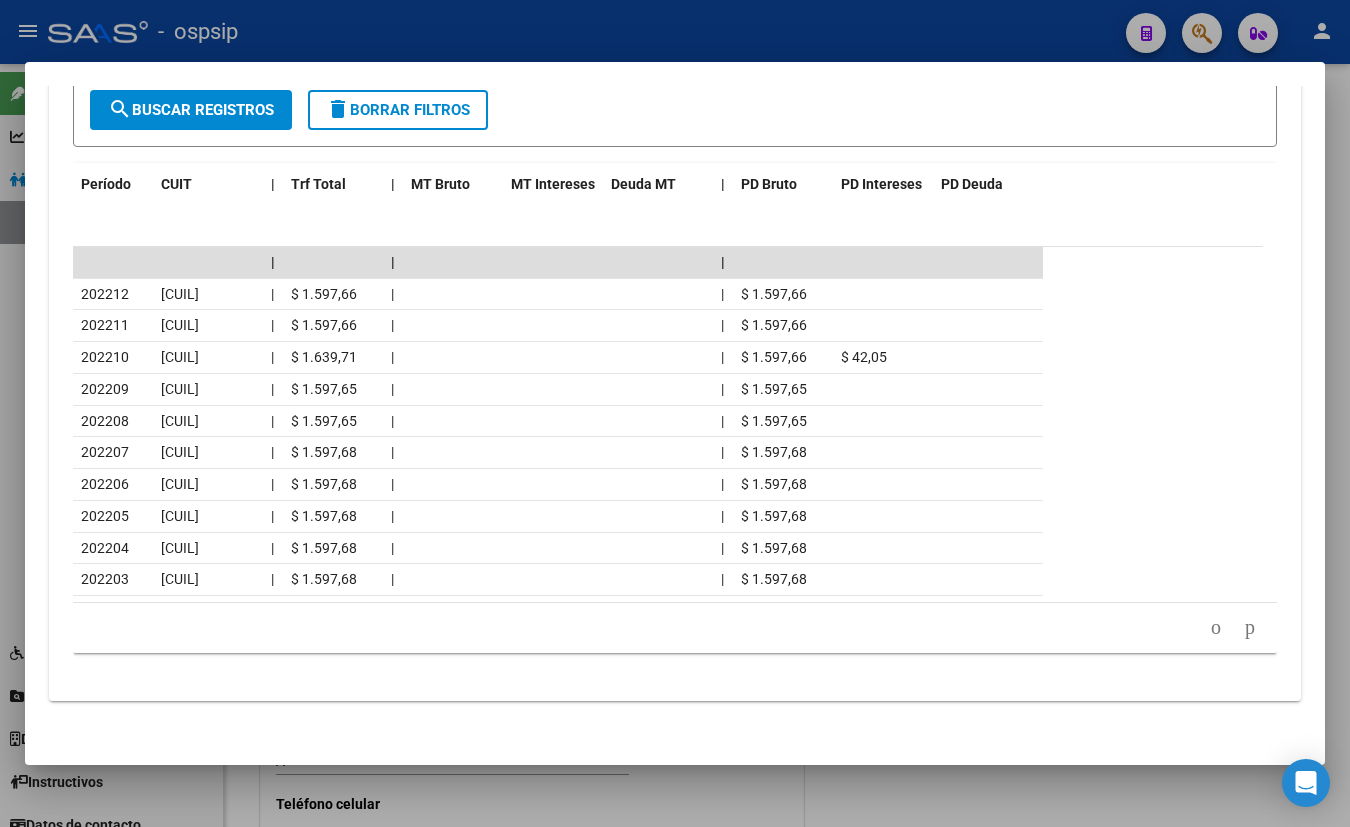 type 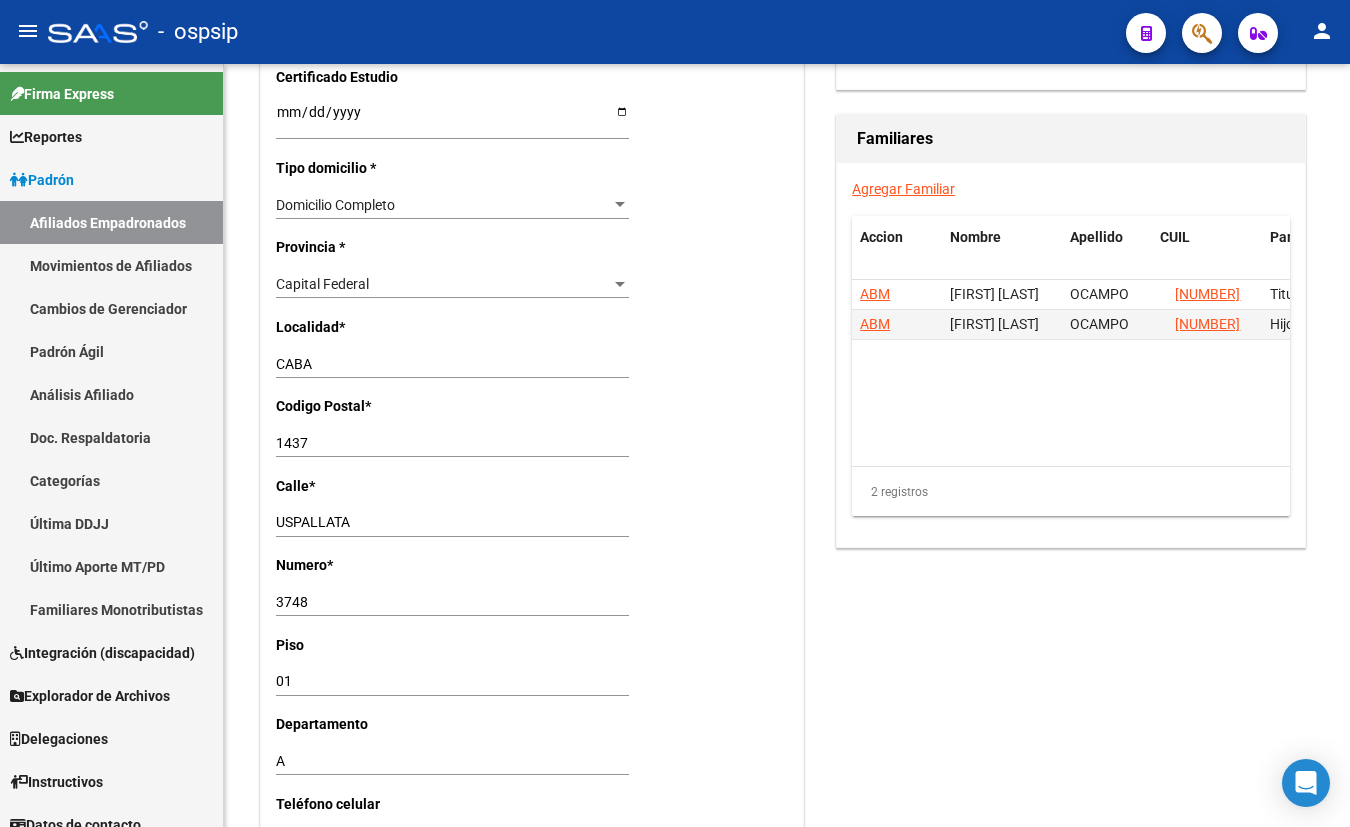 click on "-   ospsip" 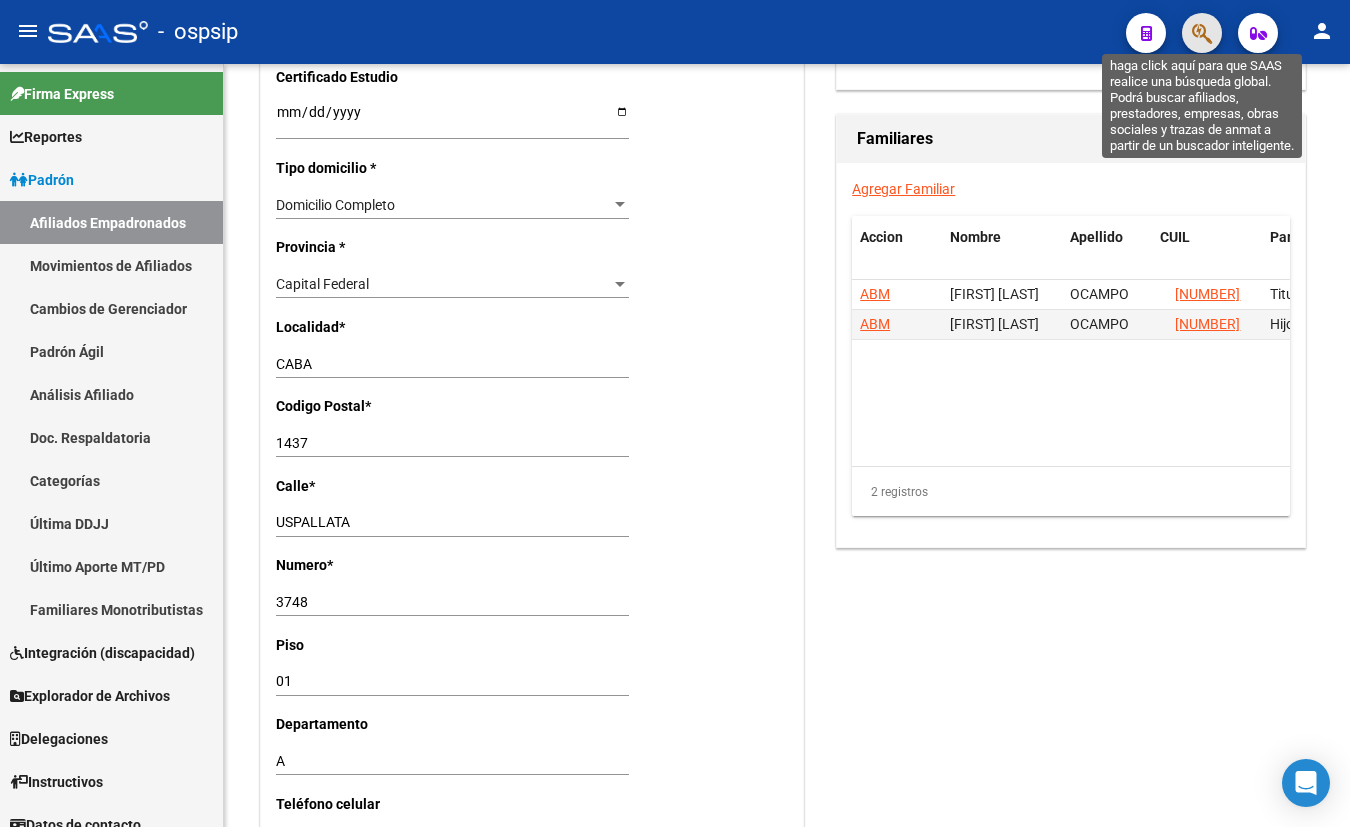 click 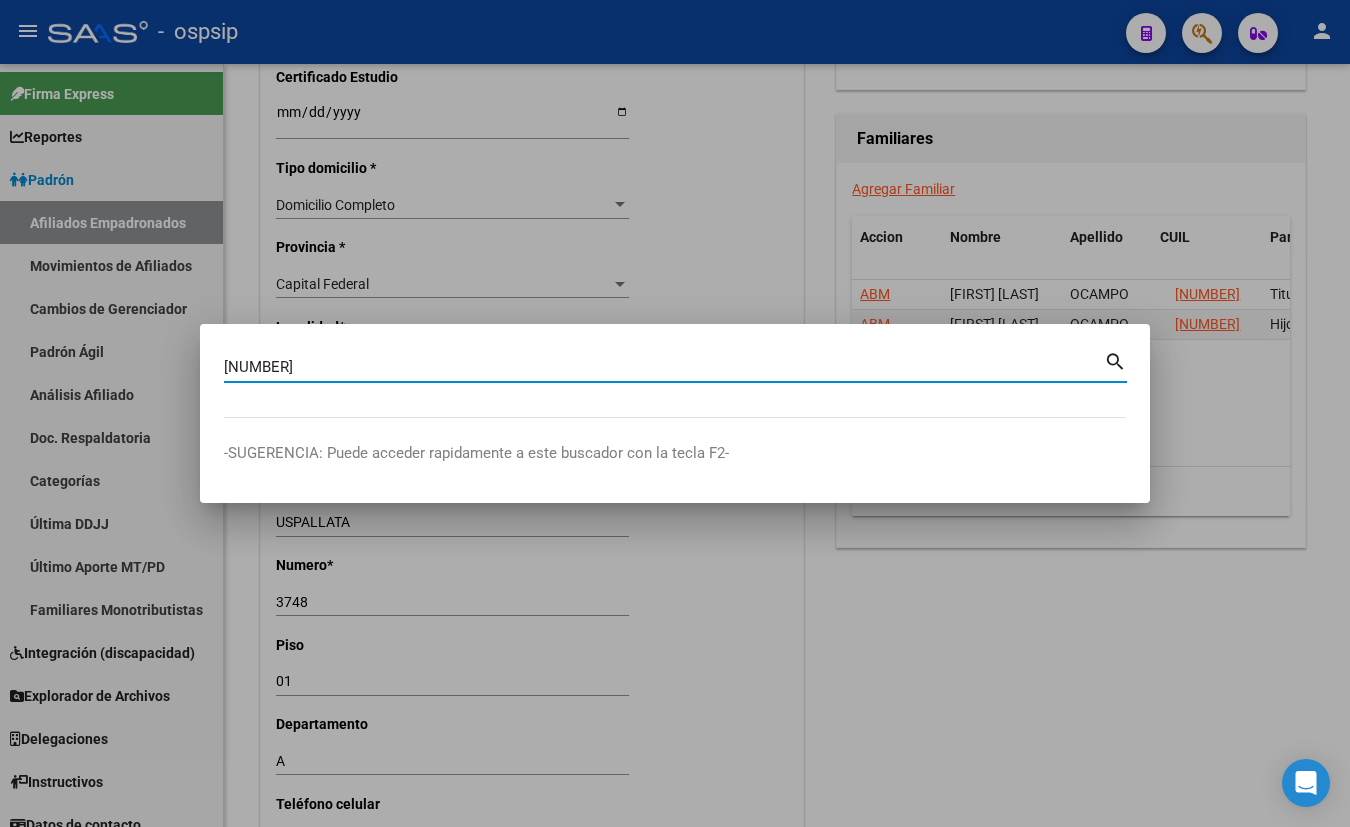 type on "[NUMBER]" 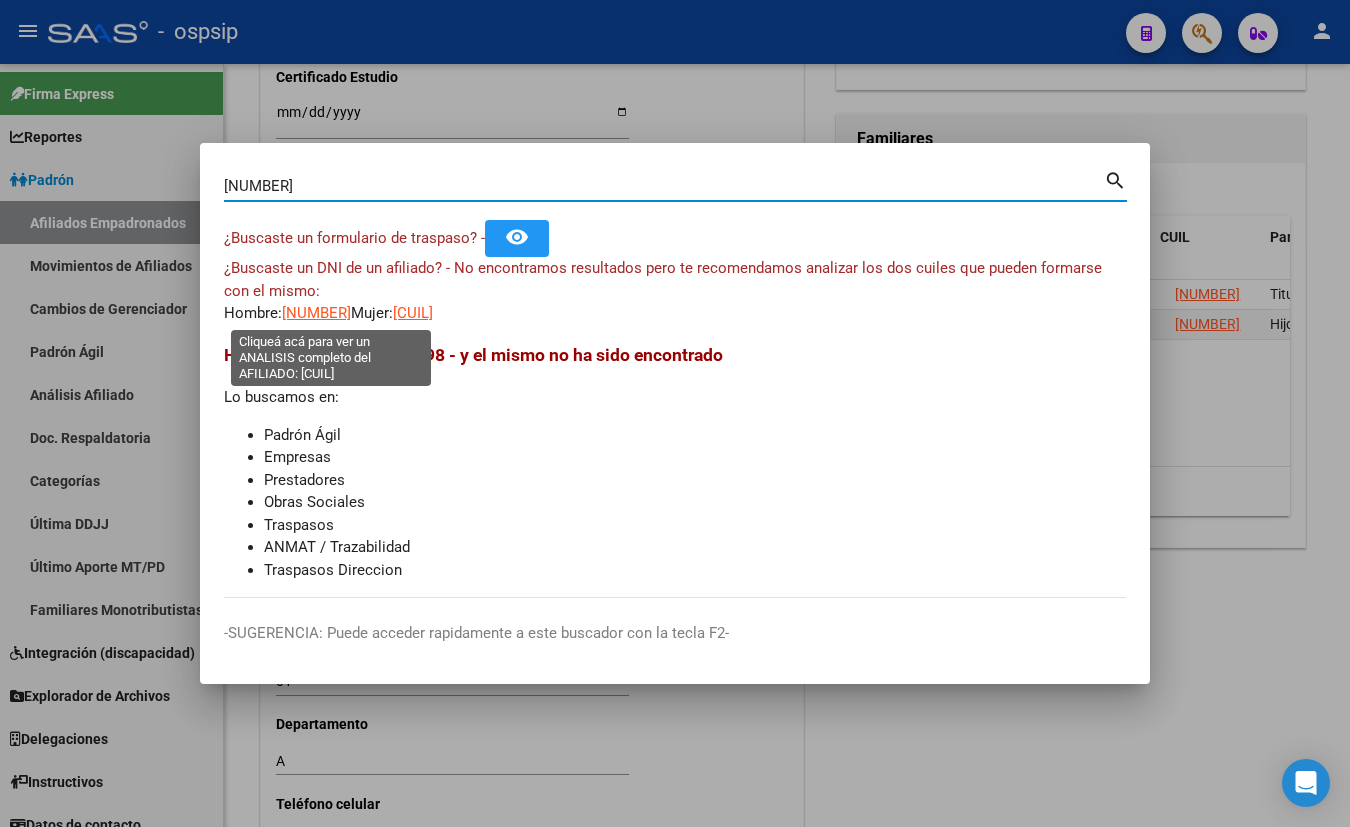 click on "[NUMBER]" at bounding box center (316, 313) 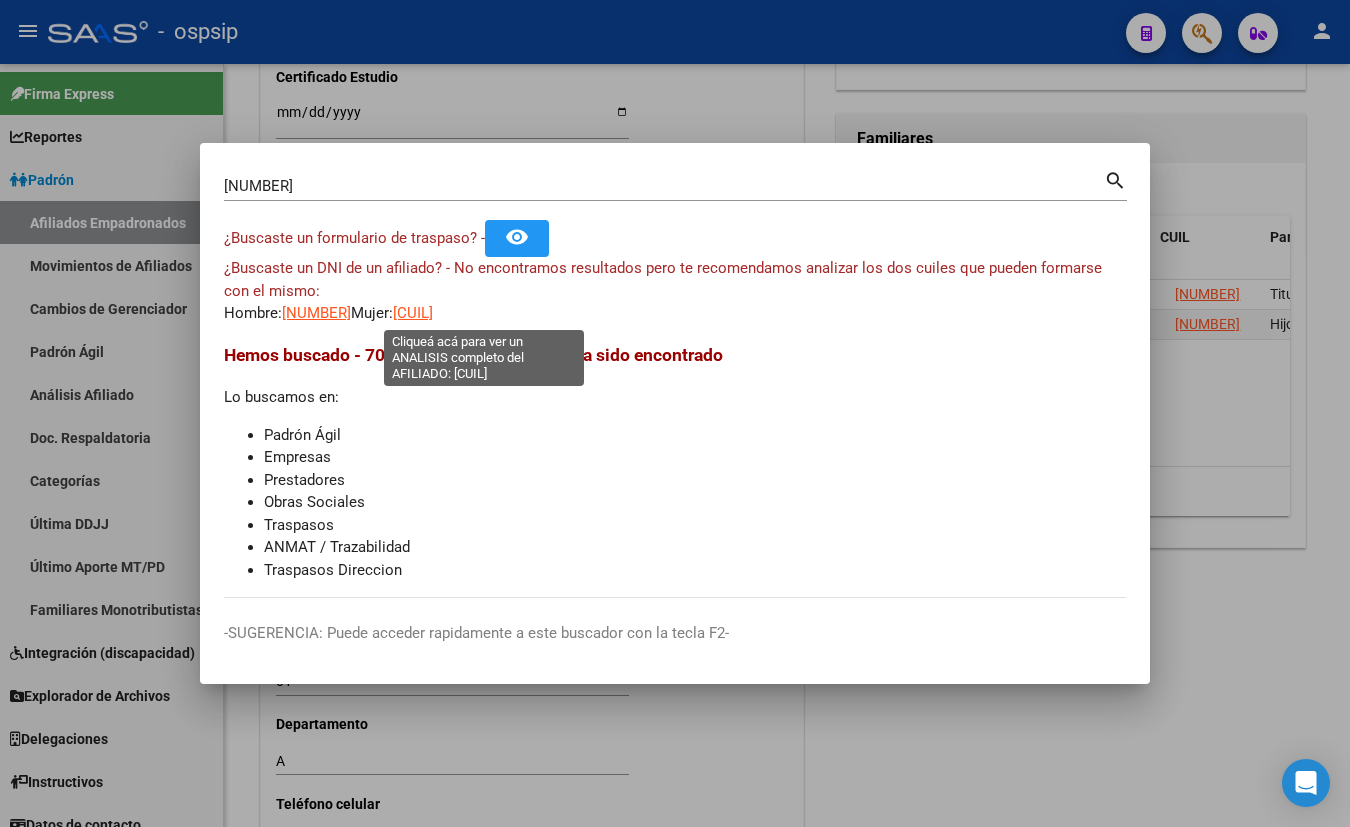 click on "[CUIL]" at bounding box center [413, 313] 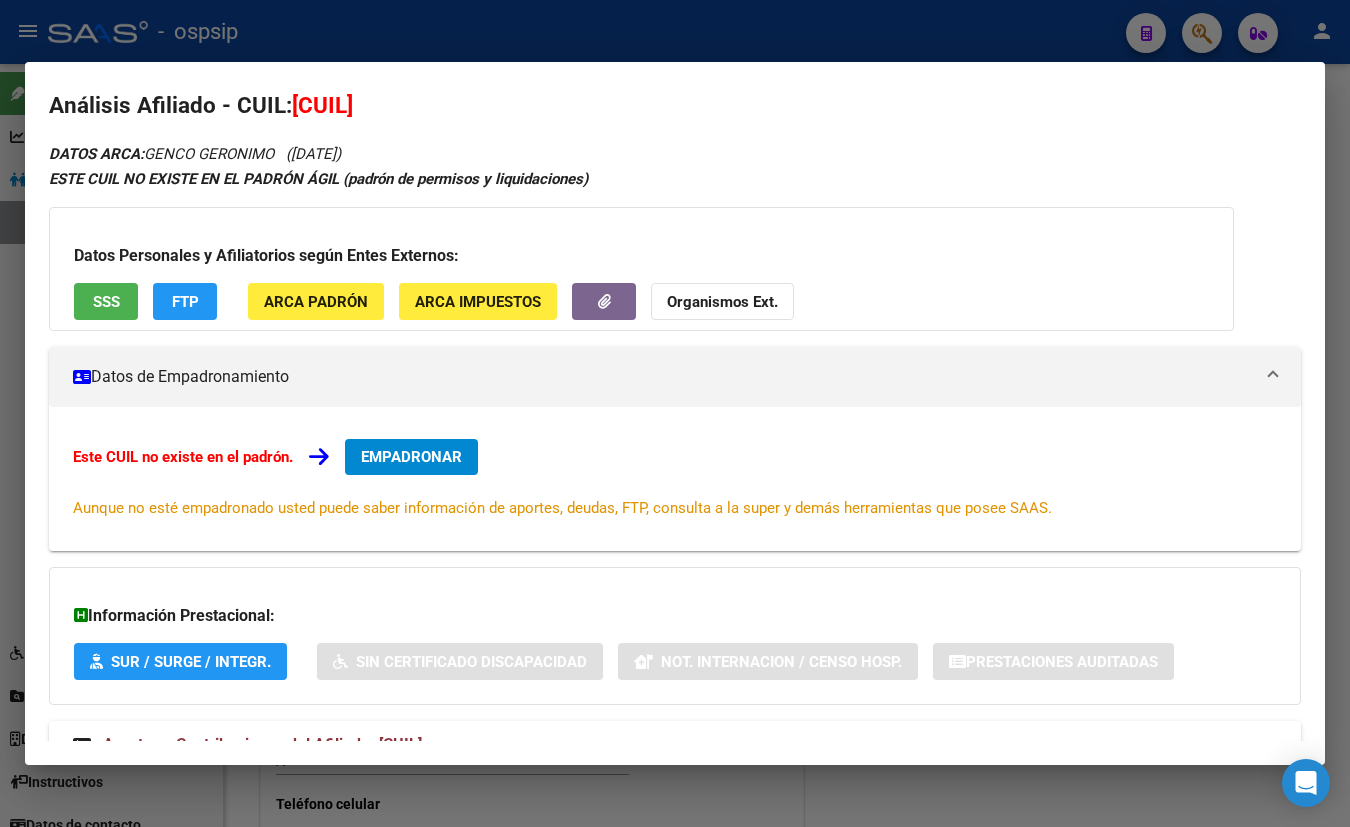 scroll, scrollTop: 0, scrollLeft: 0, axis: both 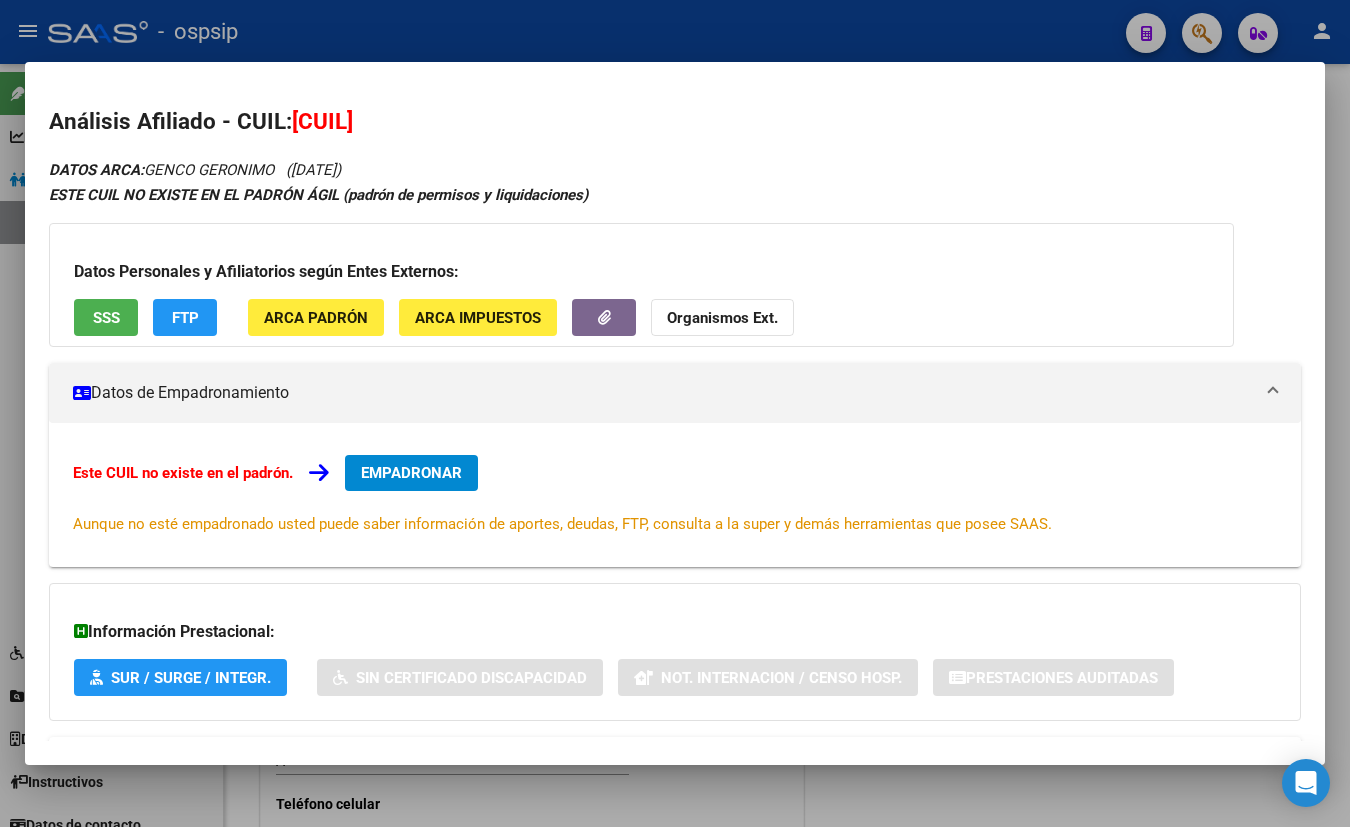 type 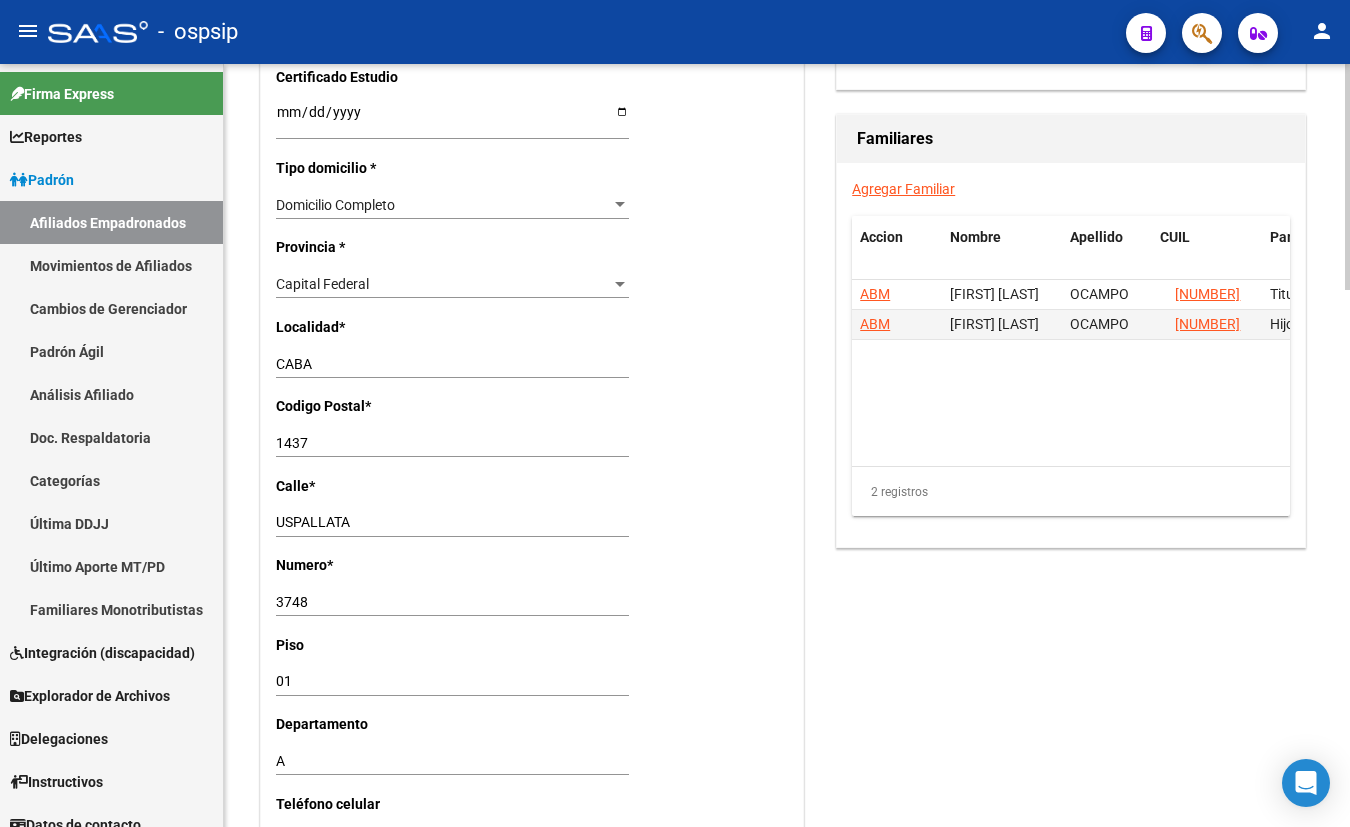 drag, startPoint x: 244, startPoint y: 117, endPoint x: 339, endPoint y: 203, distance: 128.14445 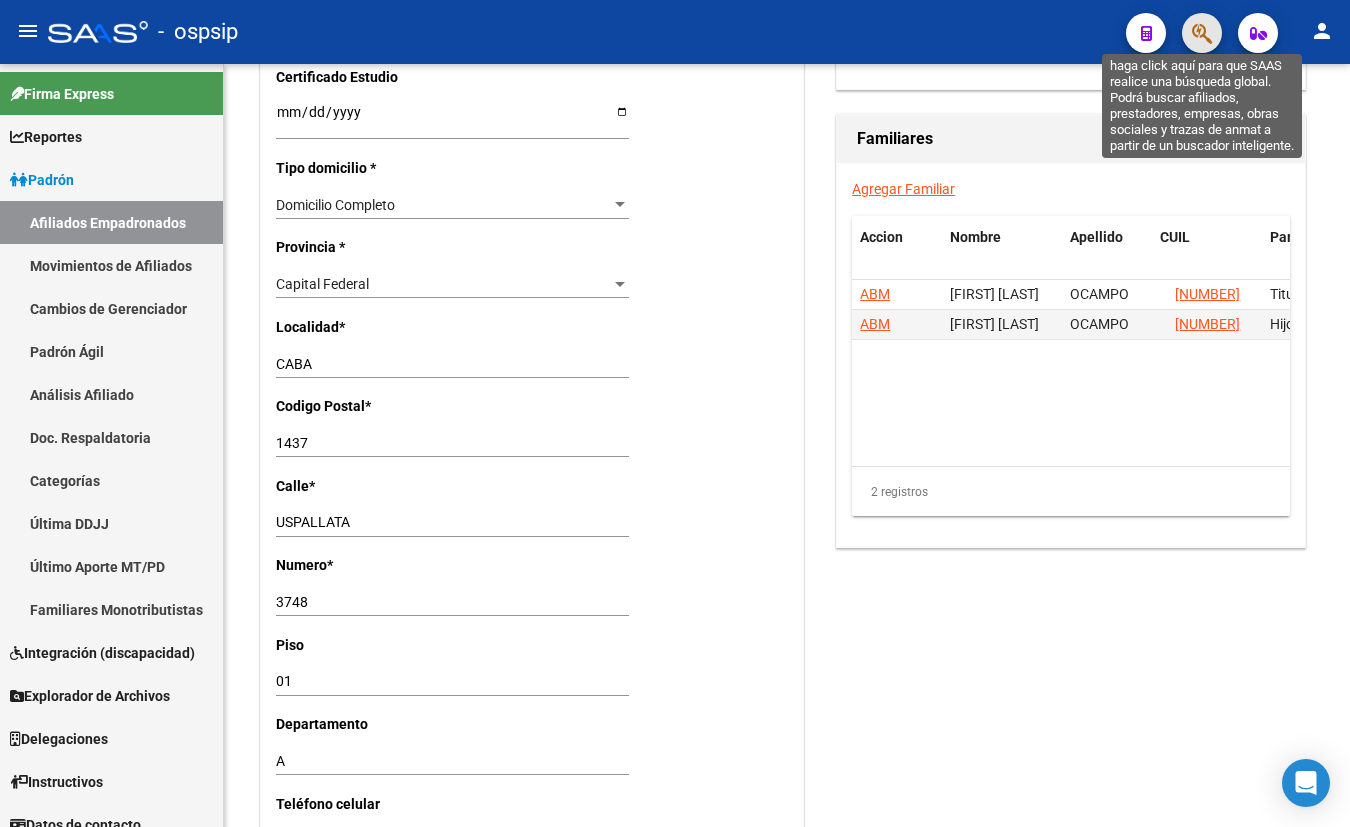 click 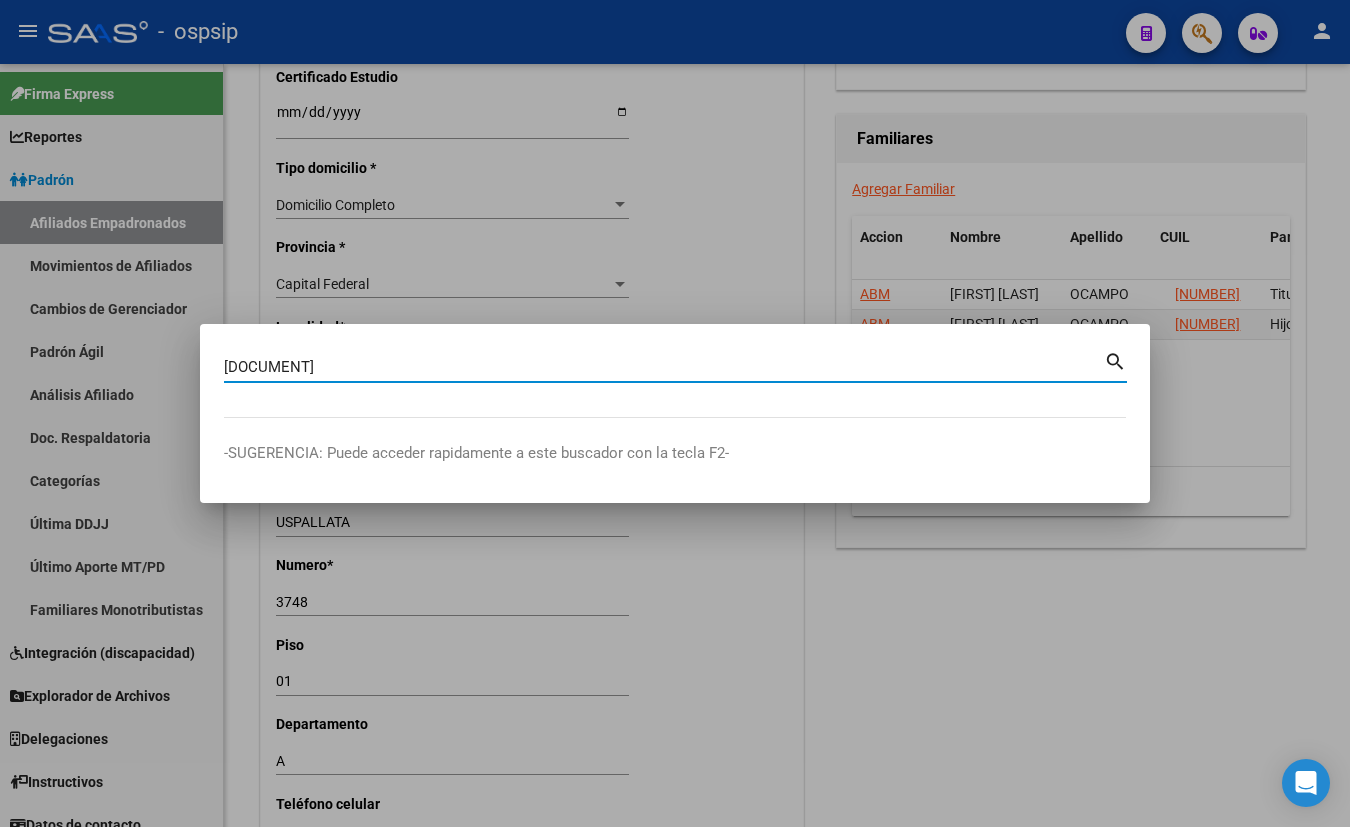type on "[DOCUMENT]" 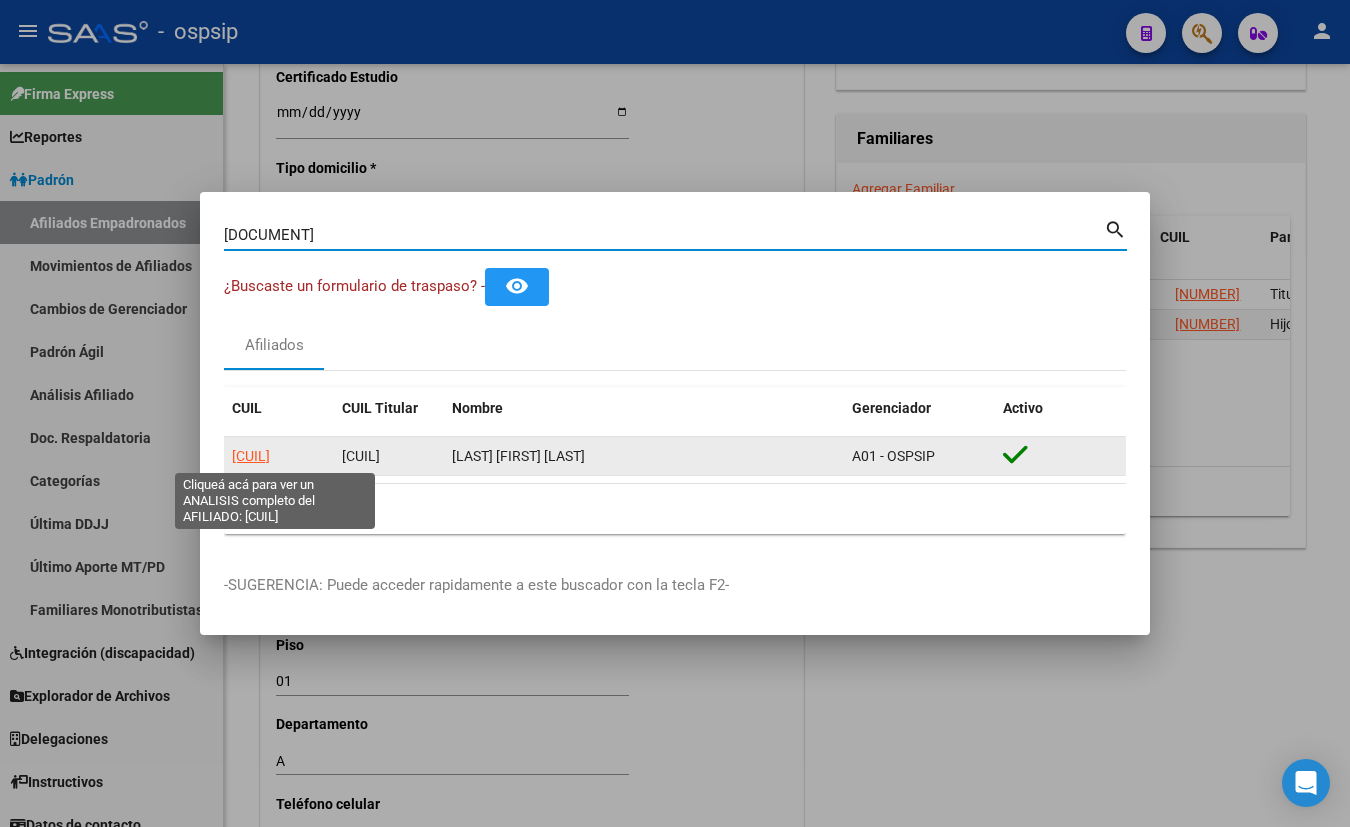 click on "[CUIL]" 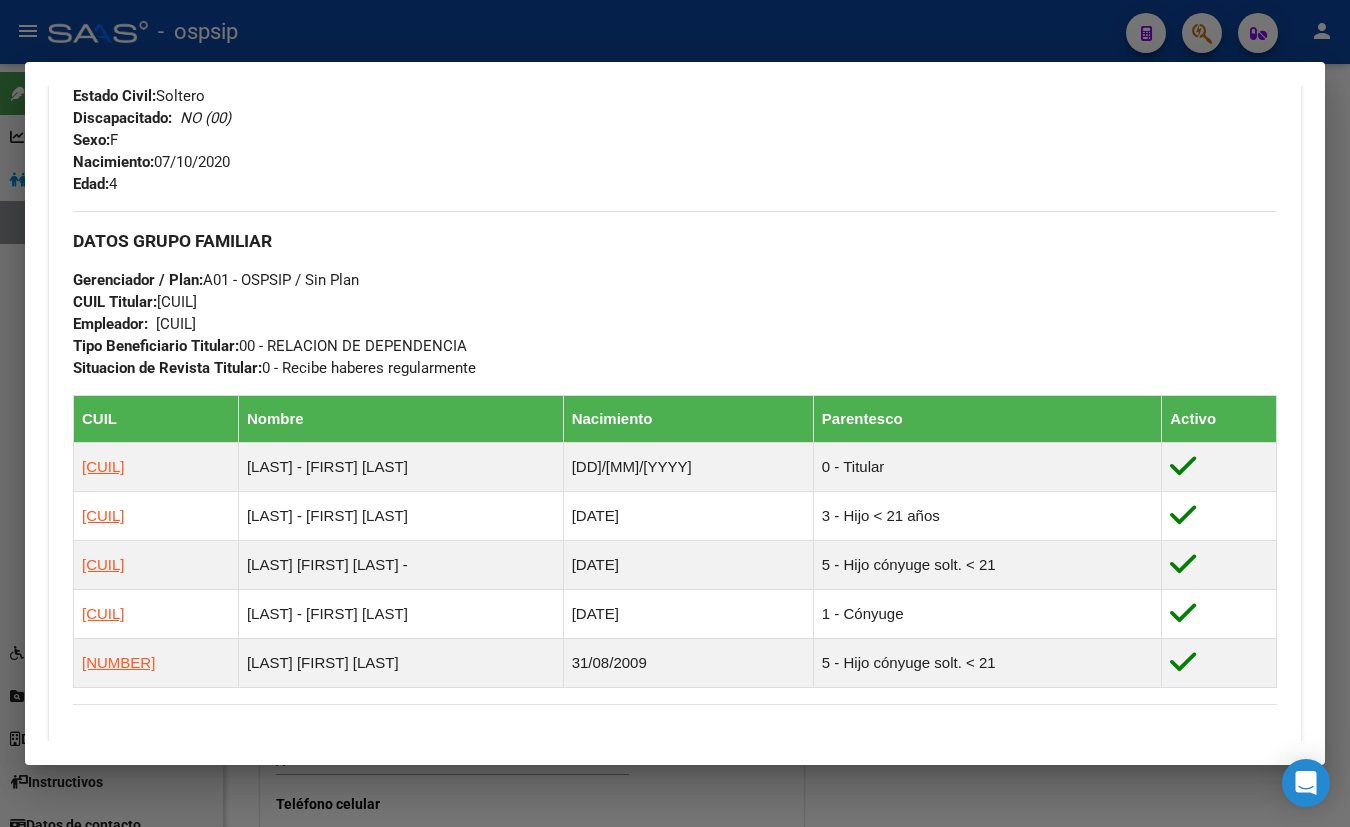 scroll, scrollTop: 818, scrollLeft: 0, axis: vertical 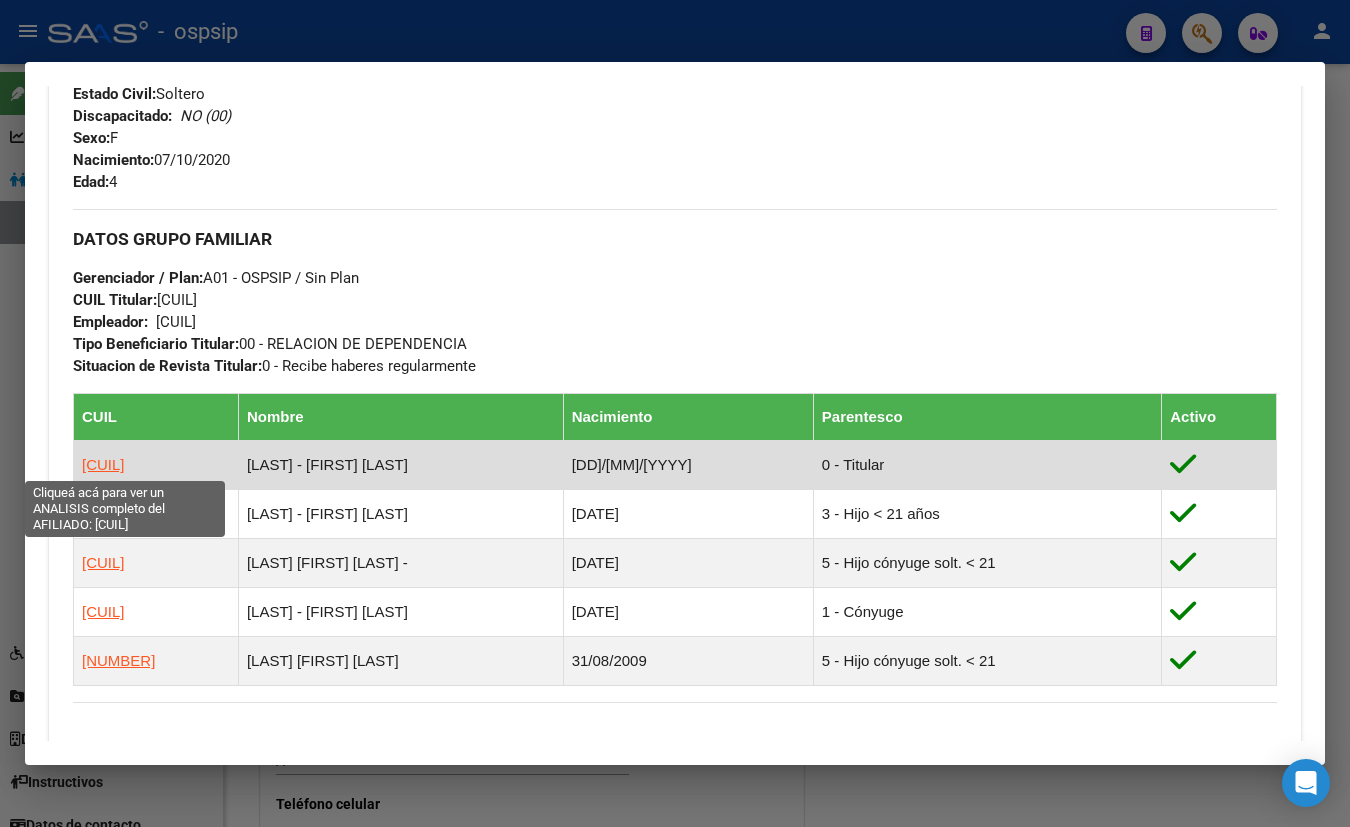 click on "[CUIL]" at bounding box center (103, 464) 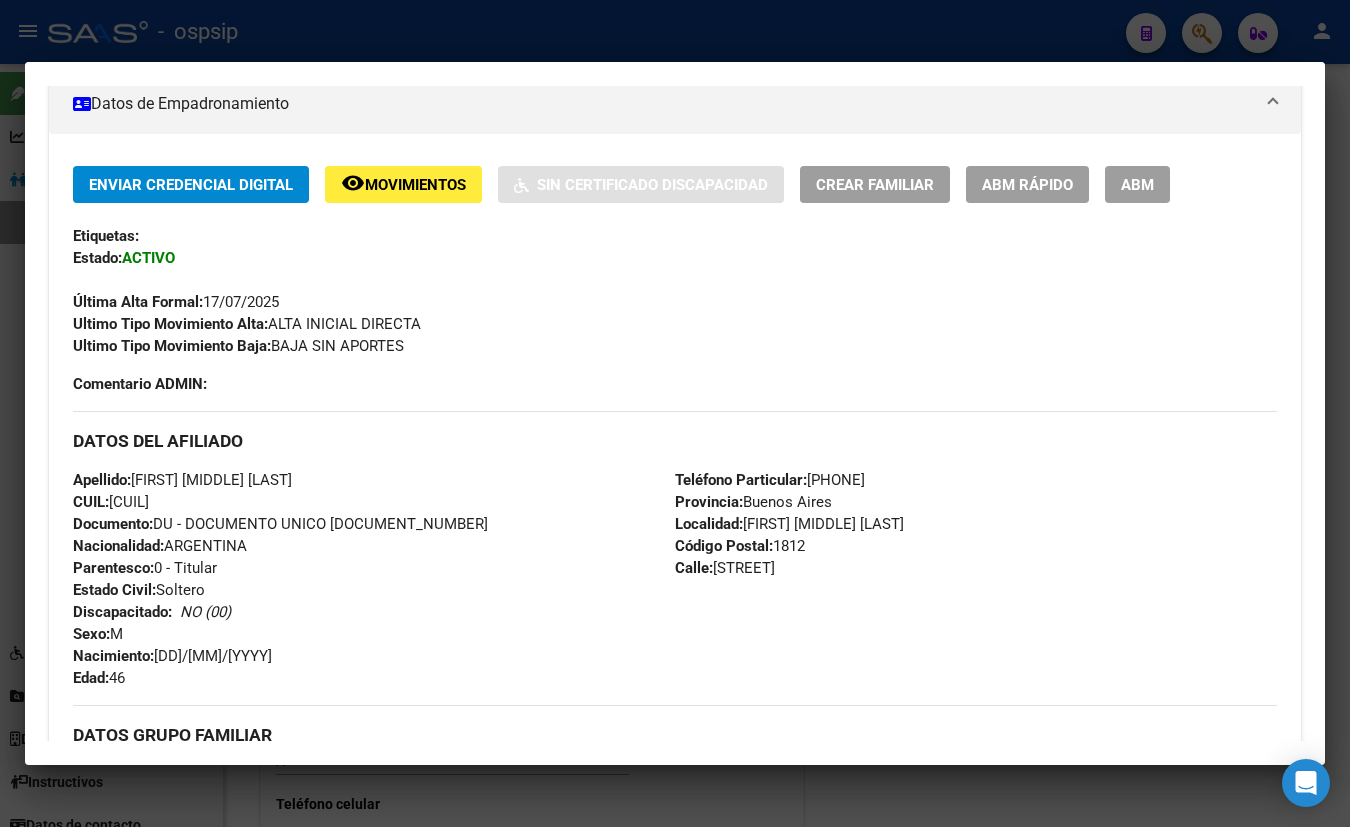 scroll, scrollTop: 454, scrollLeft: 0, axis: vertical 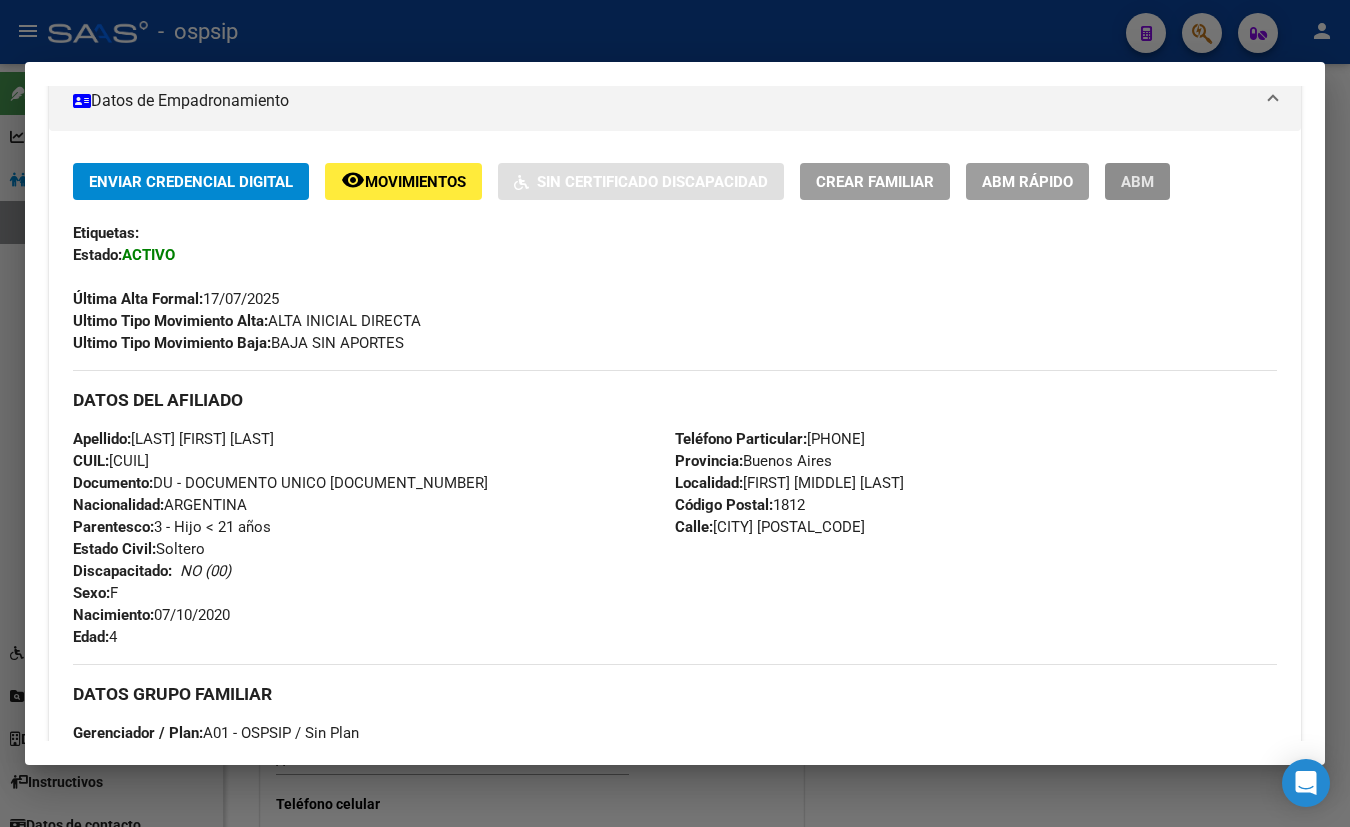 drag, startPoint x: 1135, startPoint y: 171, endPoint x: 1063, endPoint y: 210, distance: 81.88406 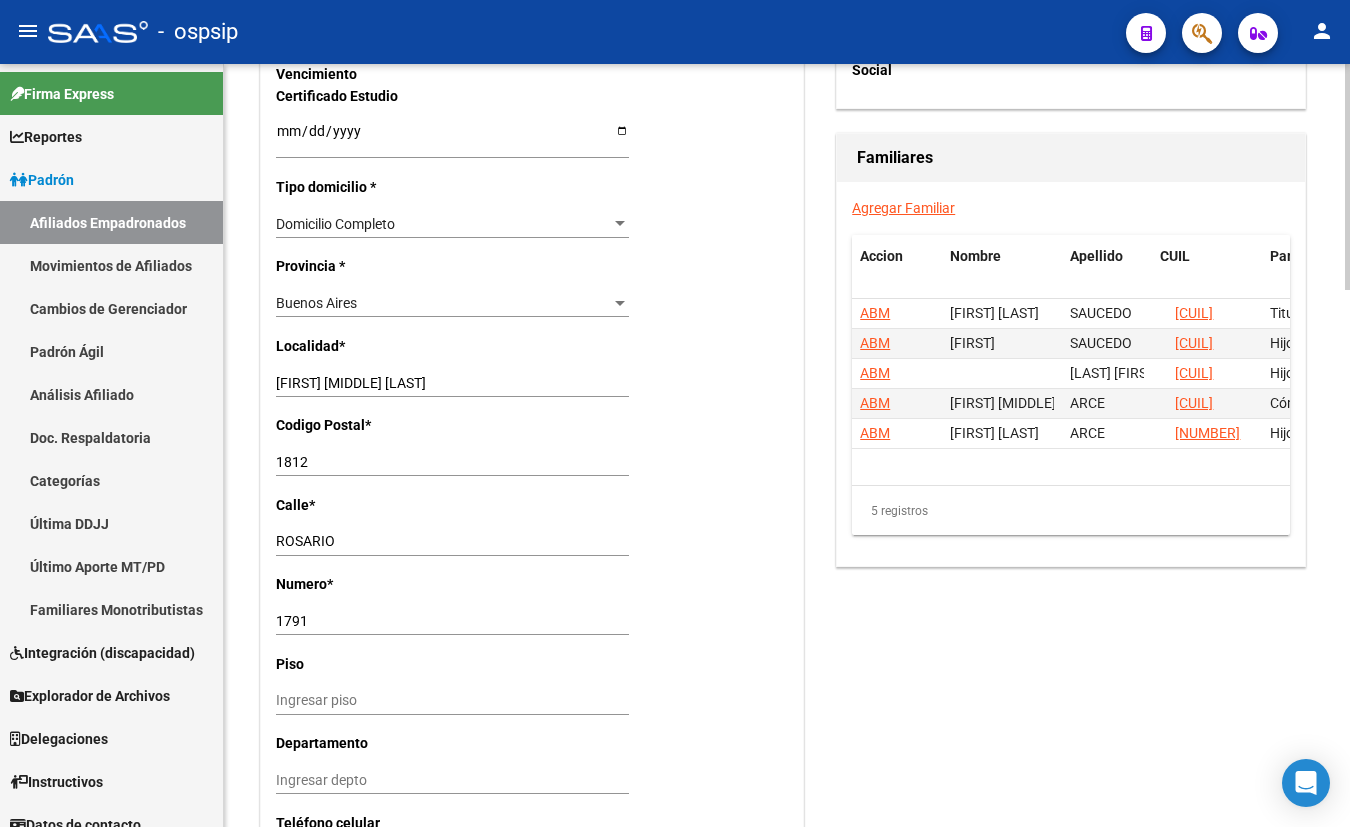scroll, scrollTop: 1363, scrollLeft: 0, axis: vertical 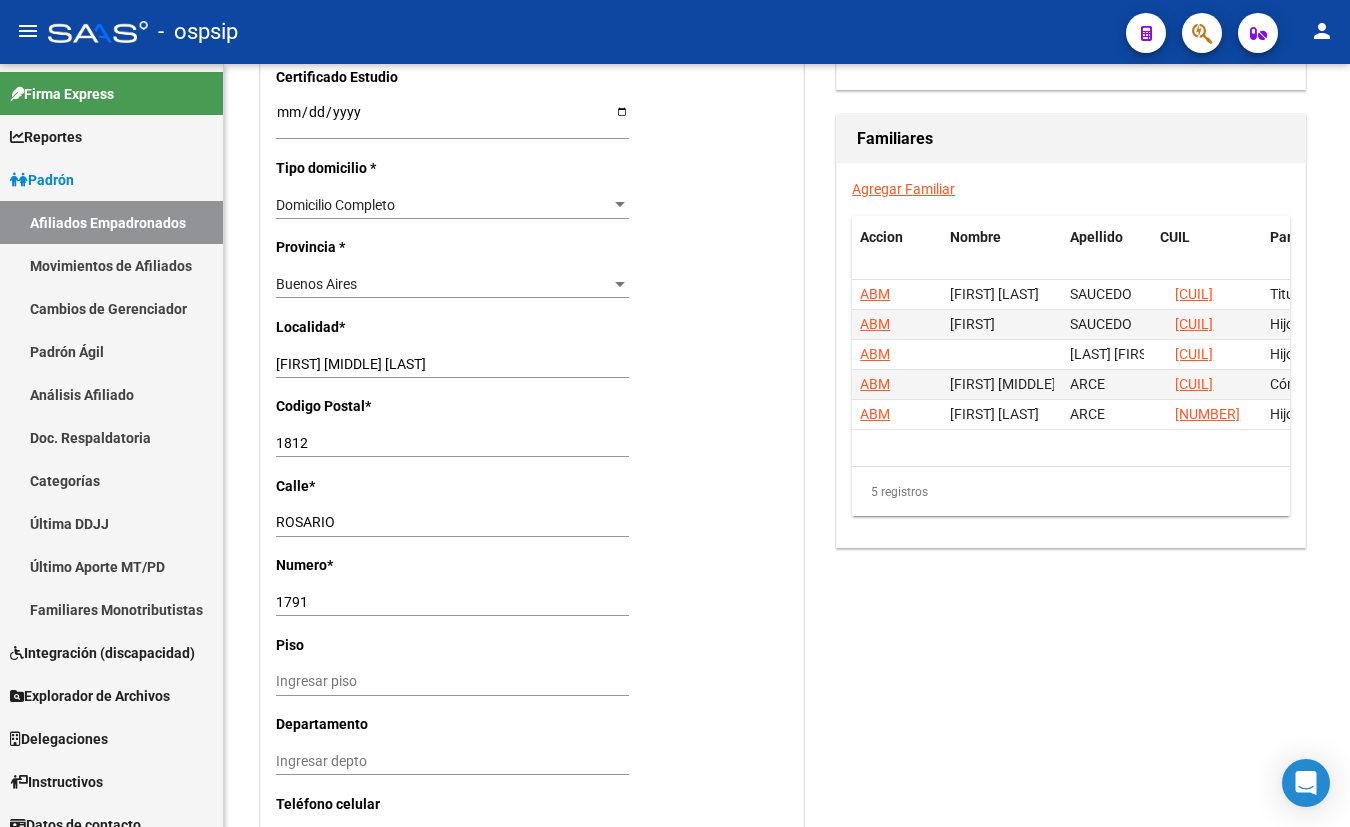 click on "-   ospsip" 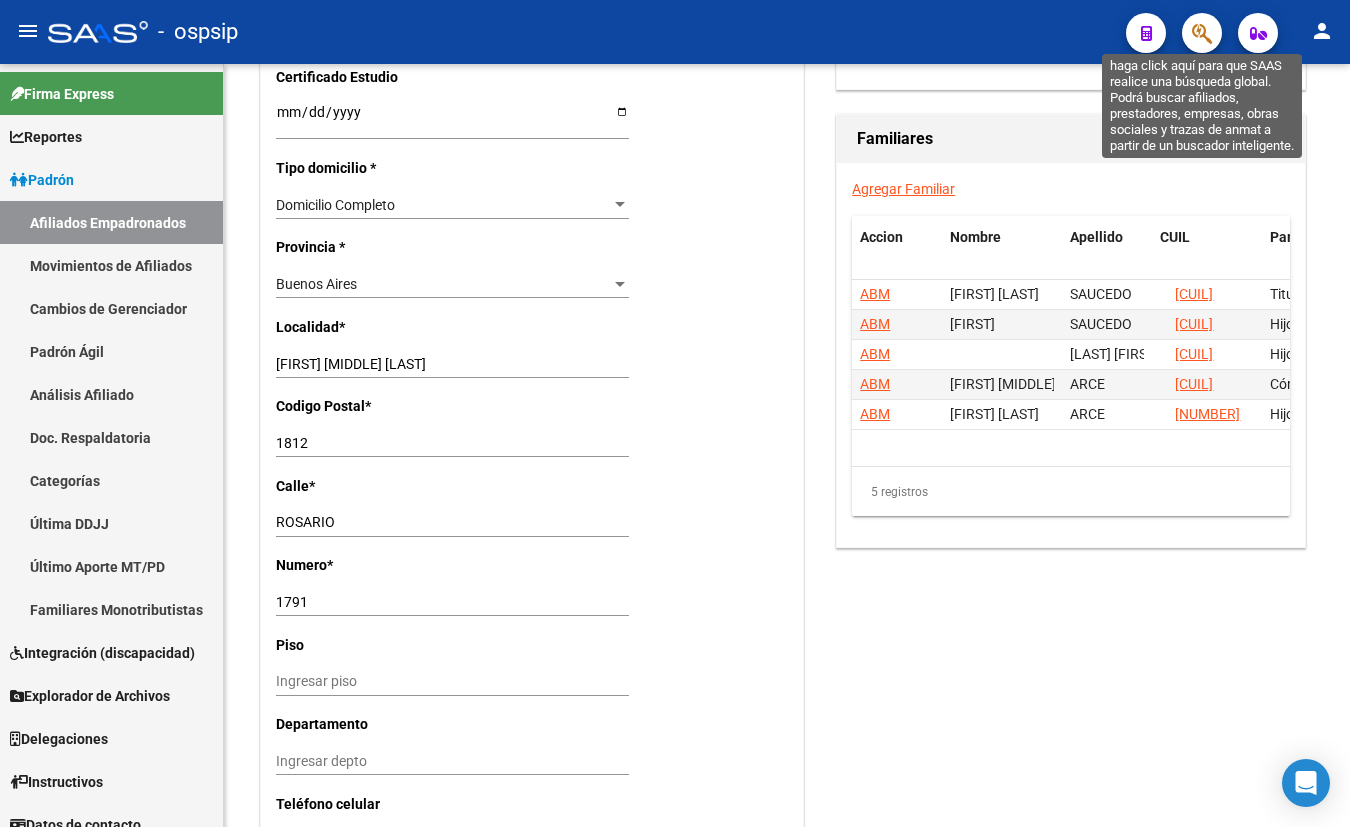 click 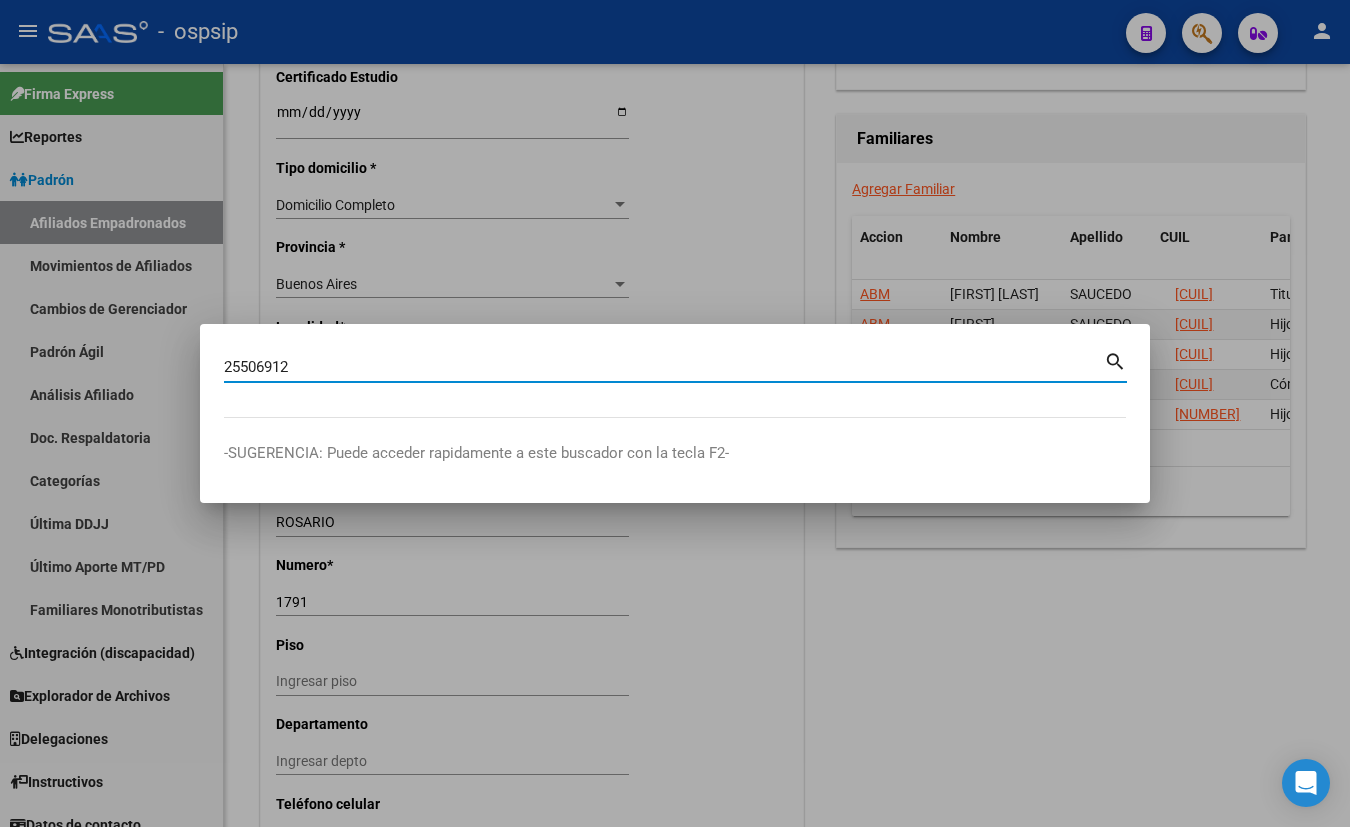 type on "25506912" 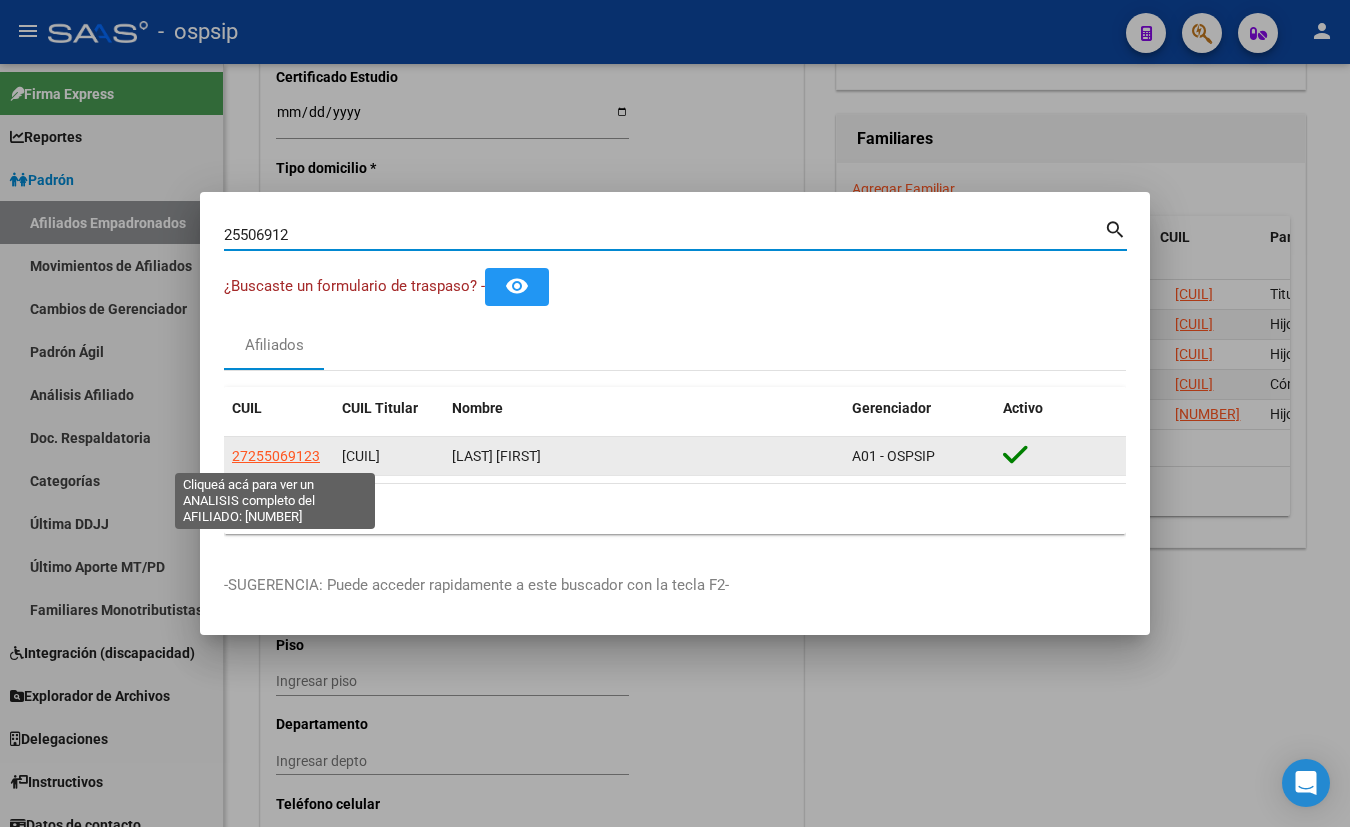 click on "27255069123" 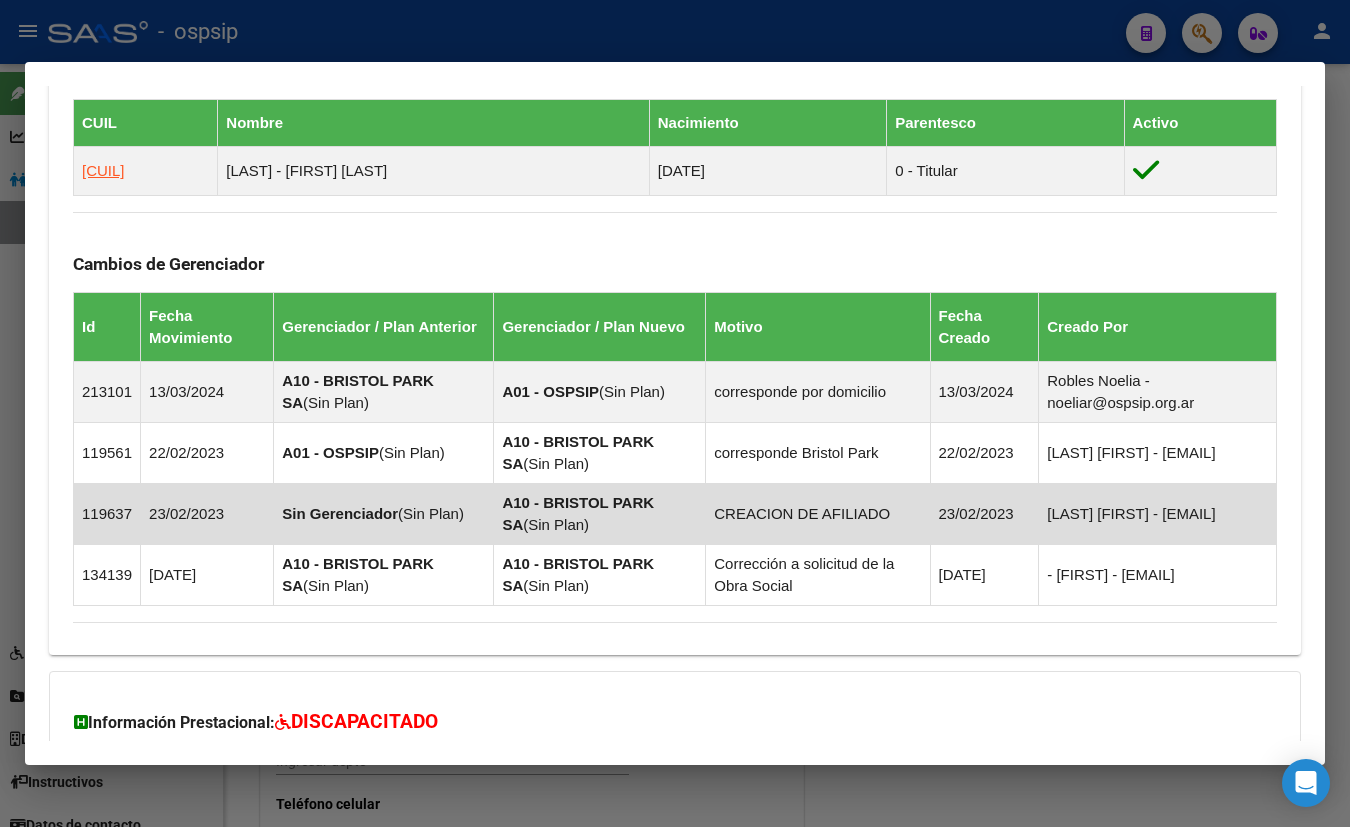 scroll, scrollTop: 454, scrollLeft: 0, axis: vertical 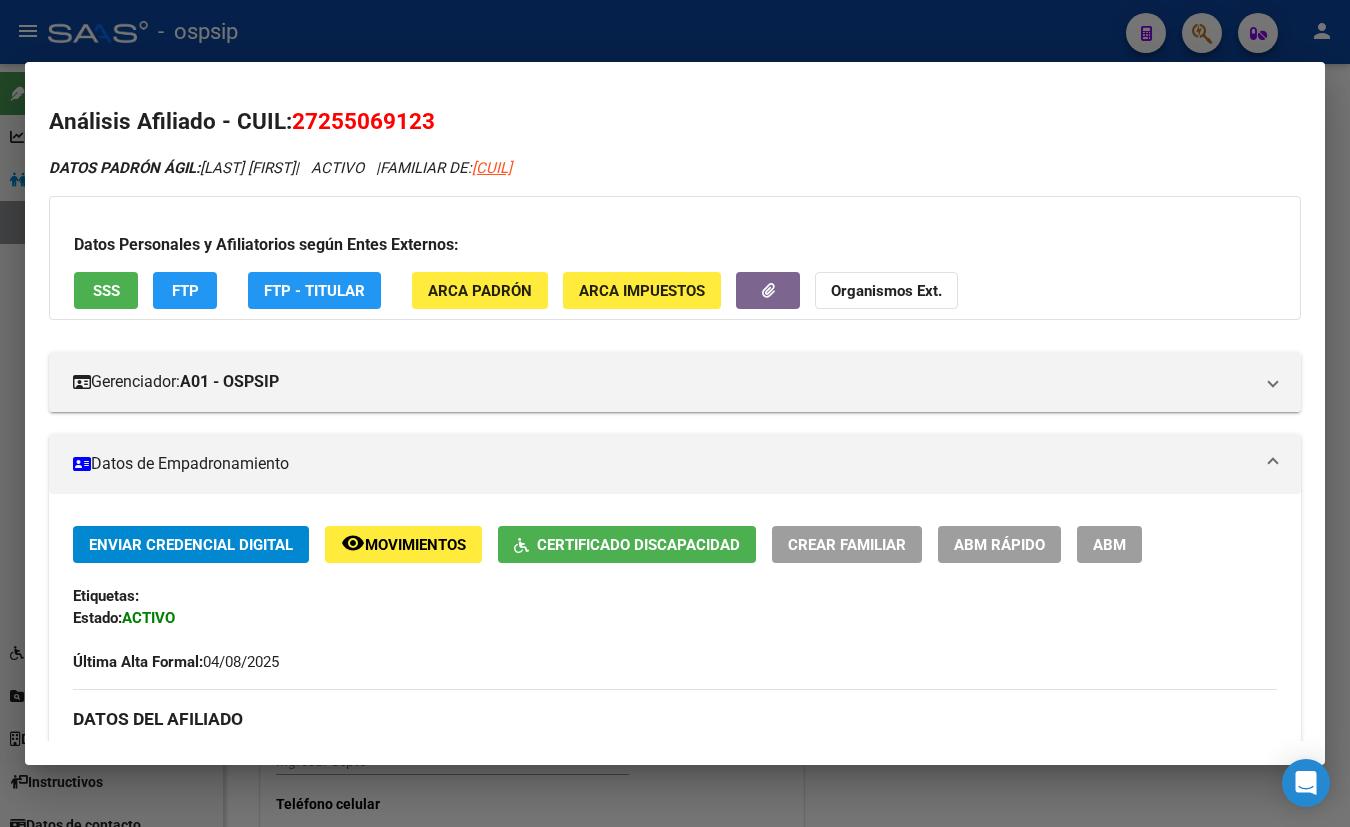 click on "Movimientos" 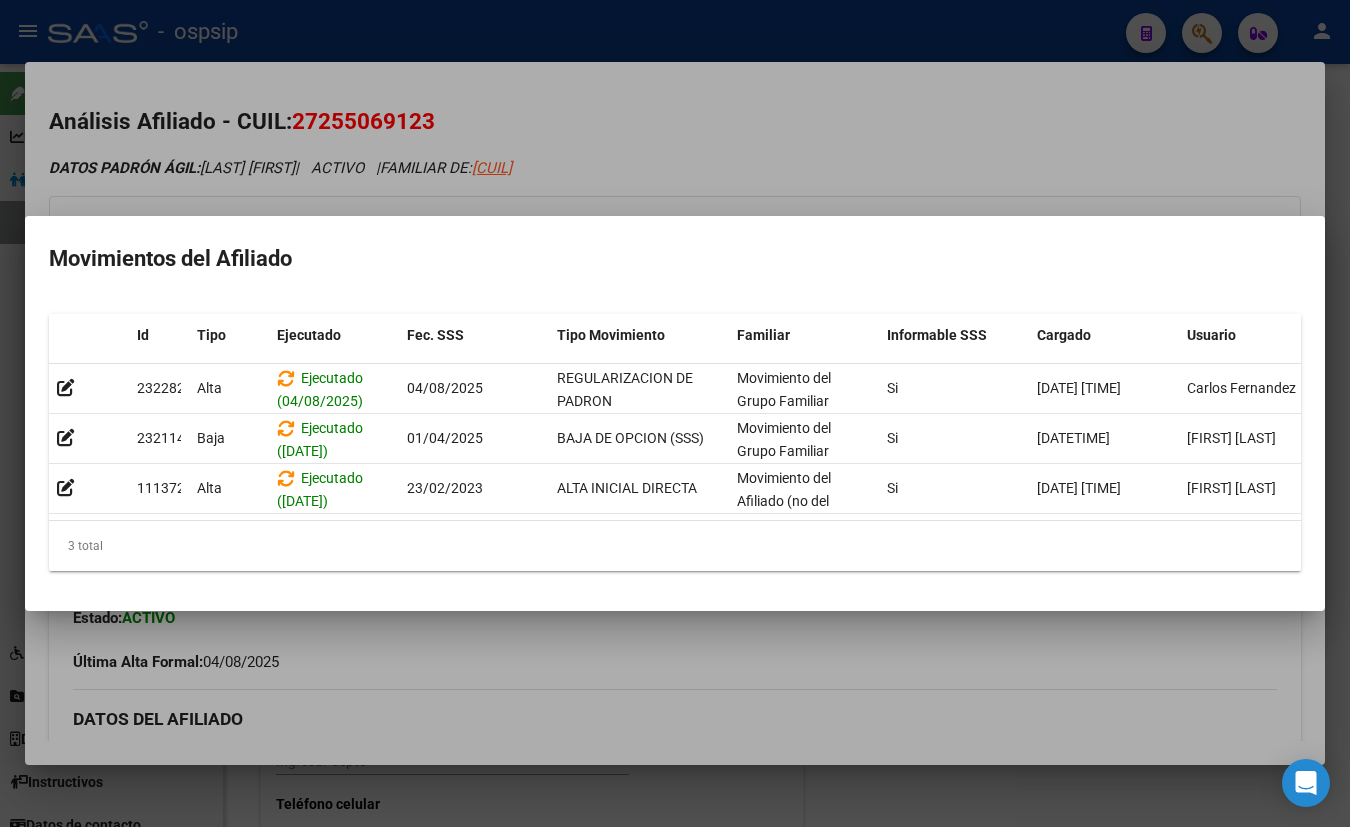 type 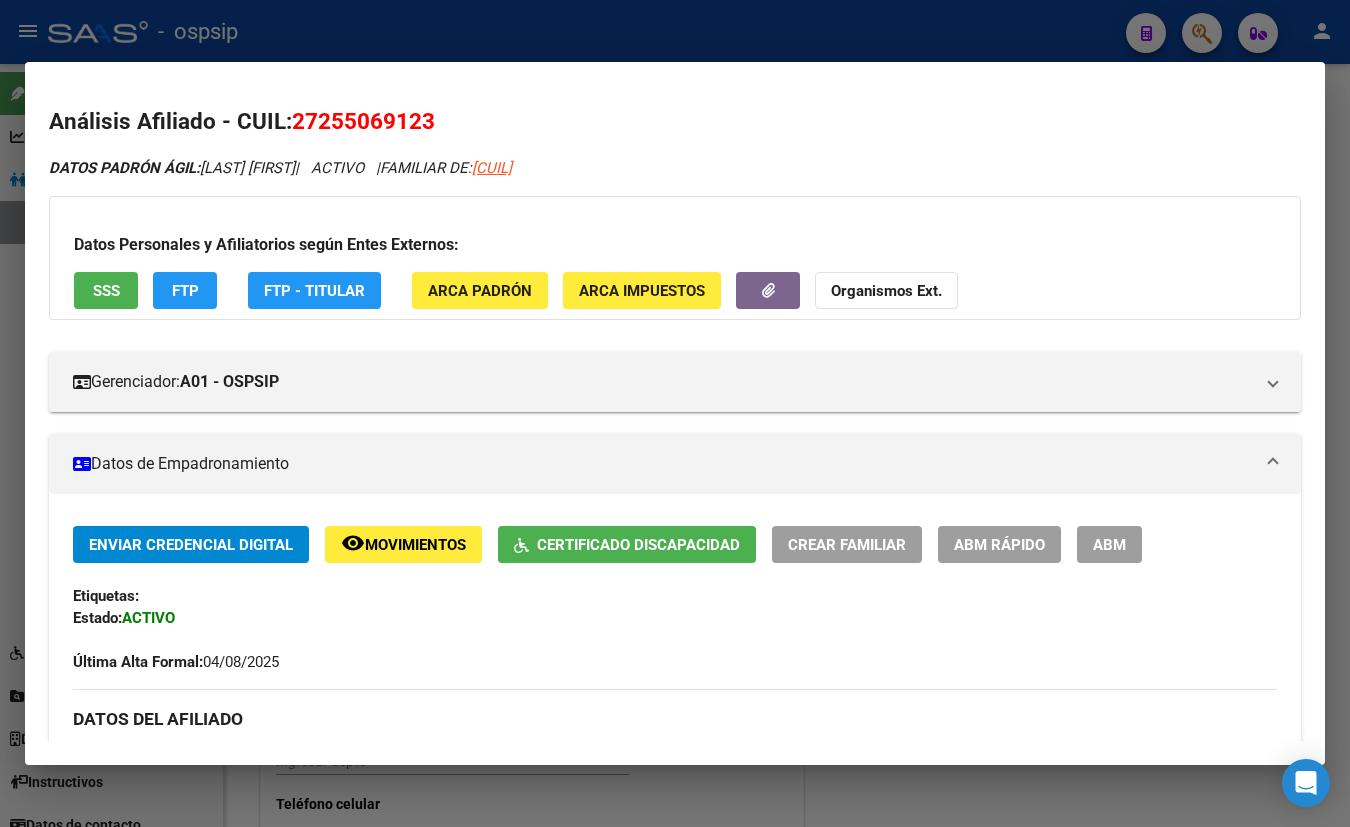 click on "Datos de Empadronamiento" at bounding box center [675, 464] 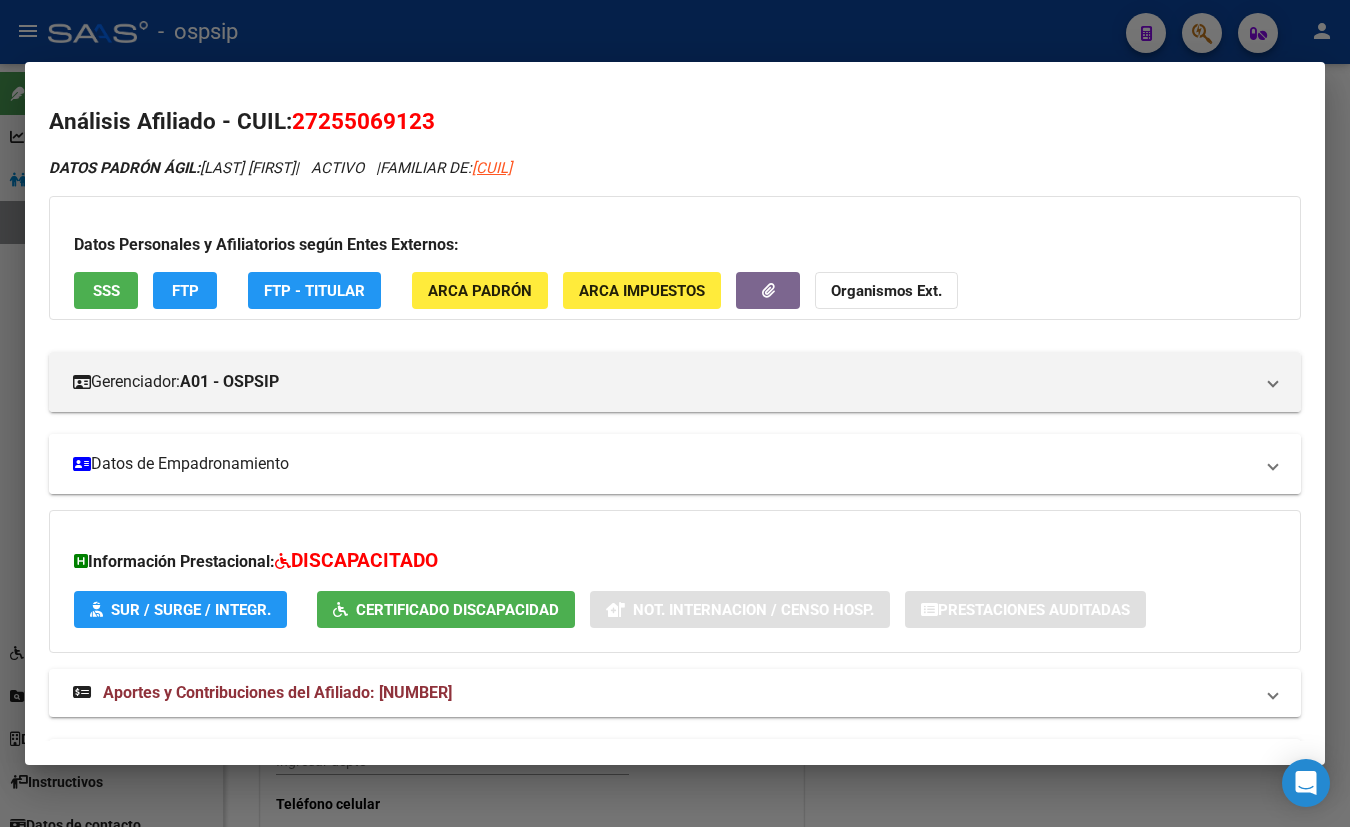 drag, startPoint x: 447, startPoint y: 452, endPoint x: 507, endPoint y: 537, distance: 104.04326 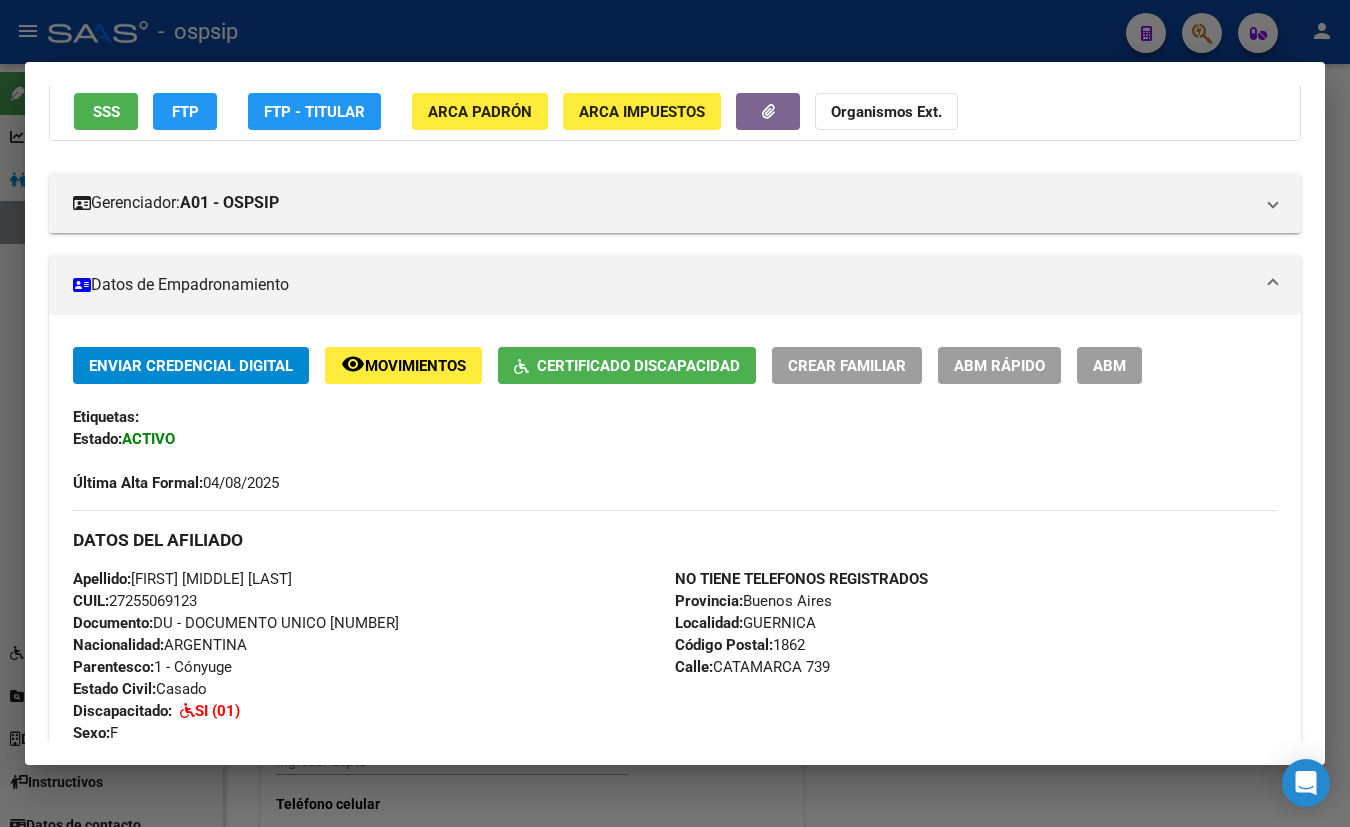 scroll, scrollTop: 454, scrollLeft: 0, axis: vertical 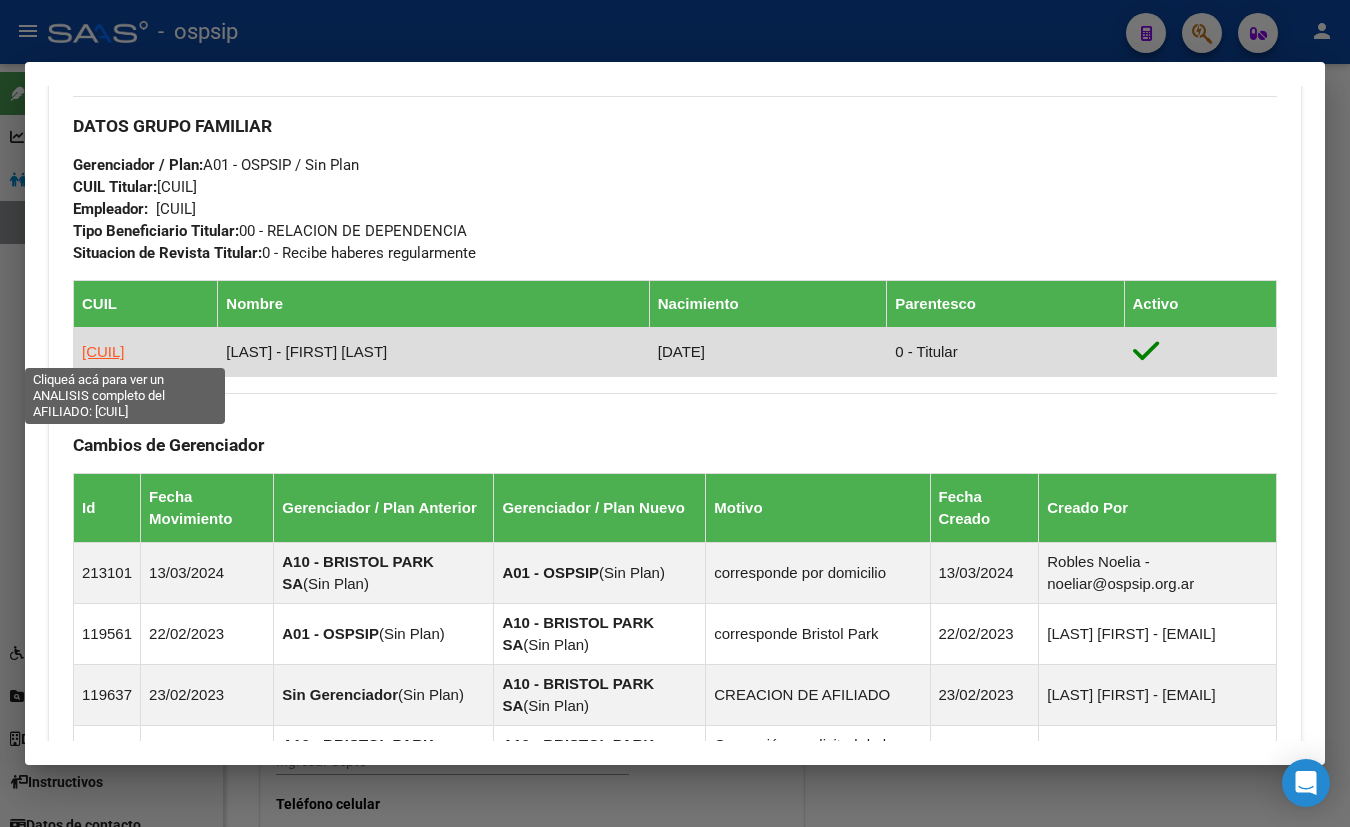 click on "[CUIL]" at bounding box center (103, 351) 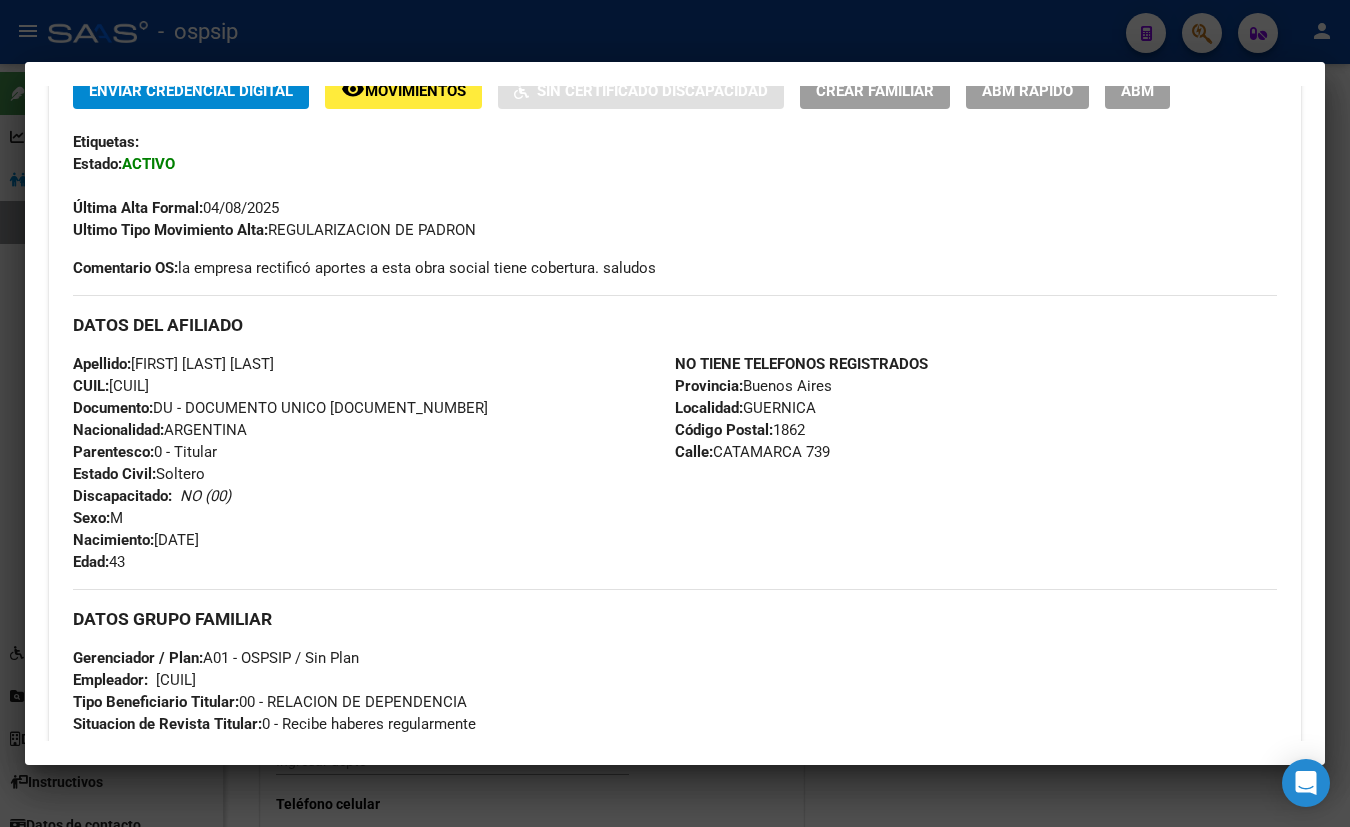 scroll, scrollTop: 0, scrollLeft: 0, axis: both 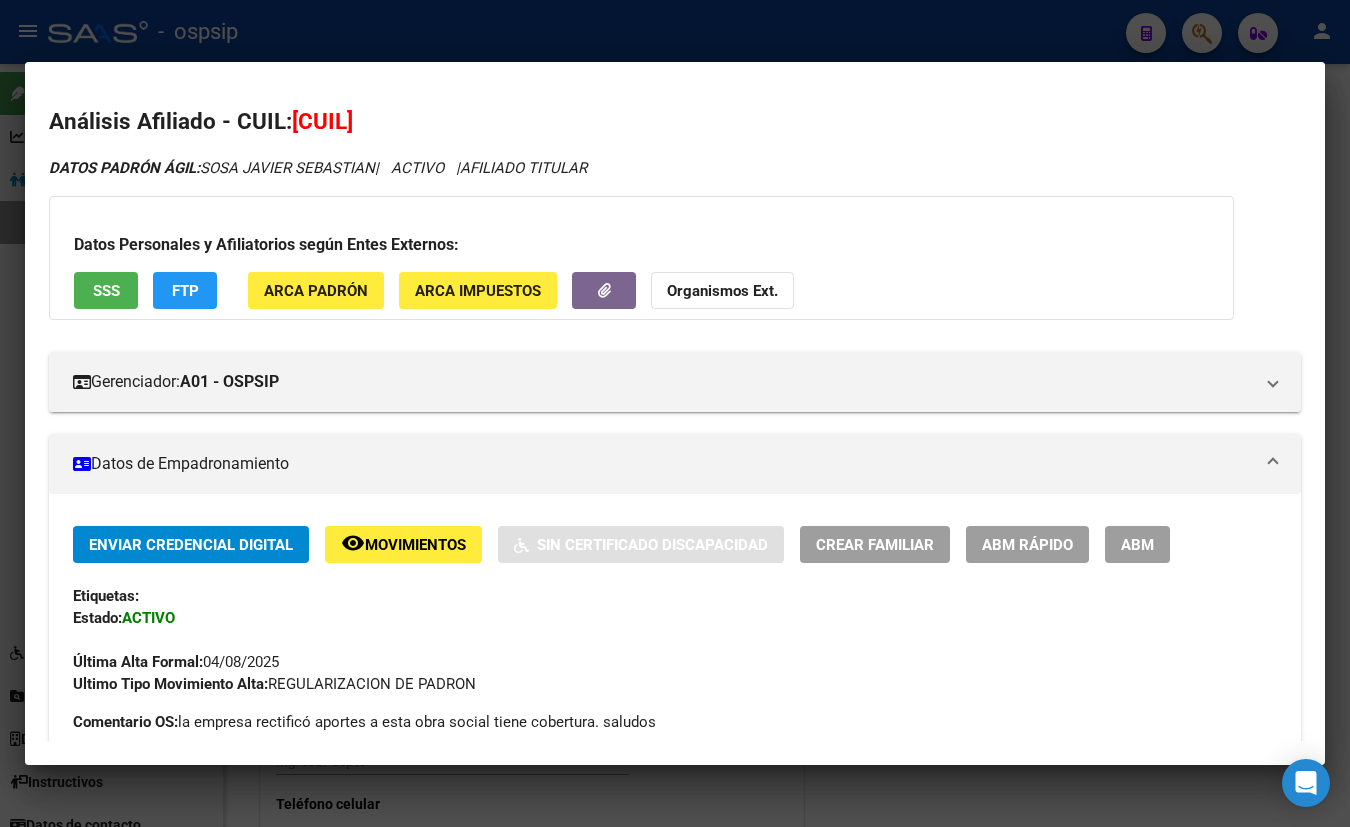 drag, startPoint x: 293, startPoint y: 119, endPoint x: 462, endPoint y: 119, distance: 169 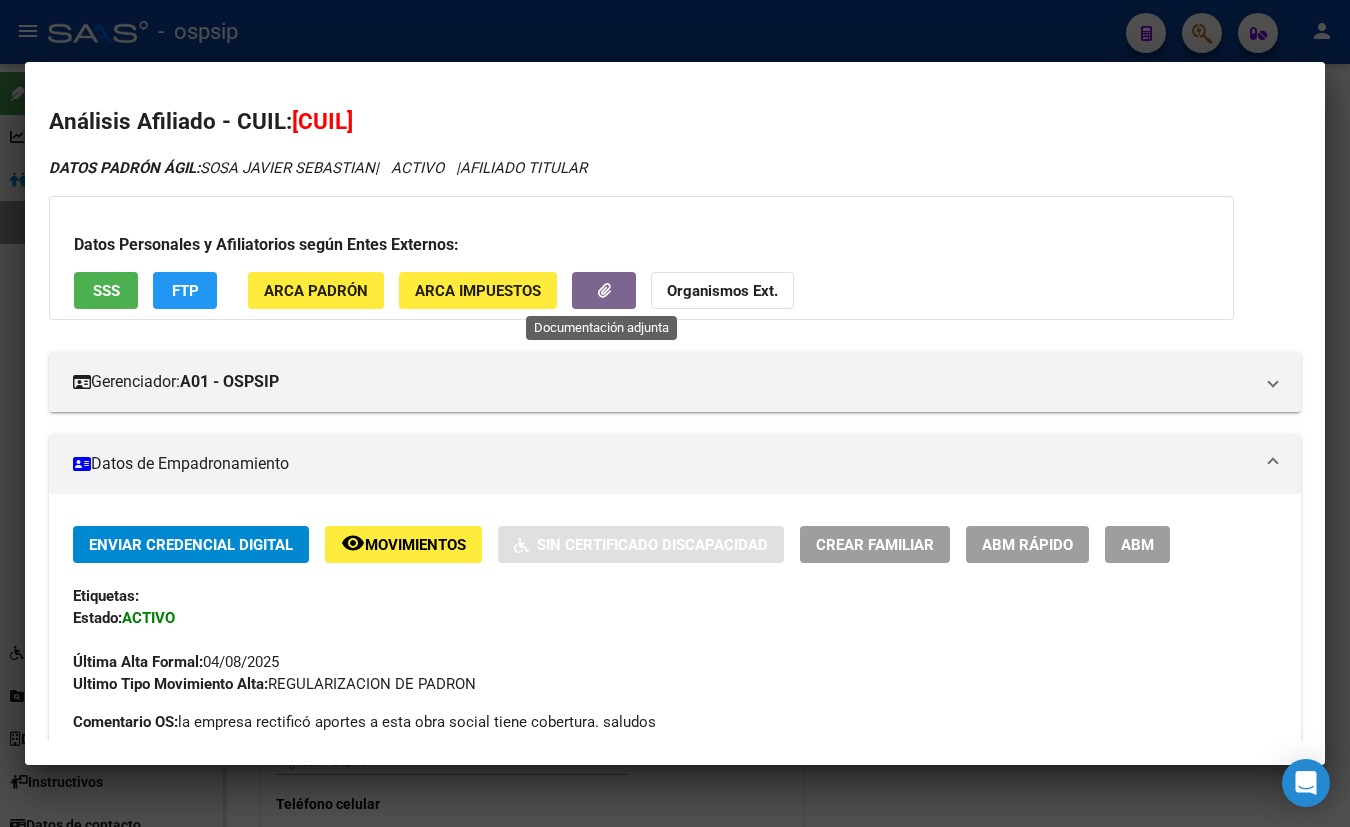 click 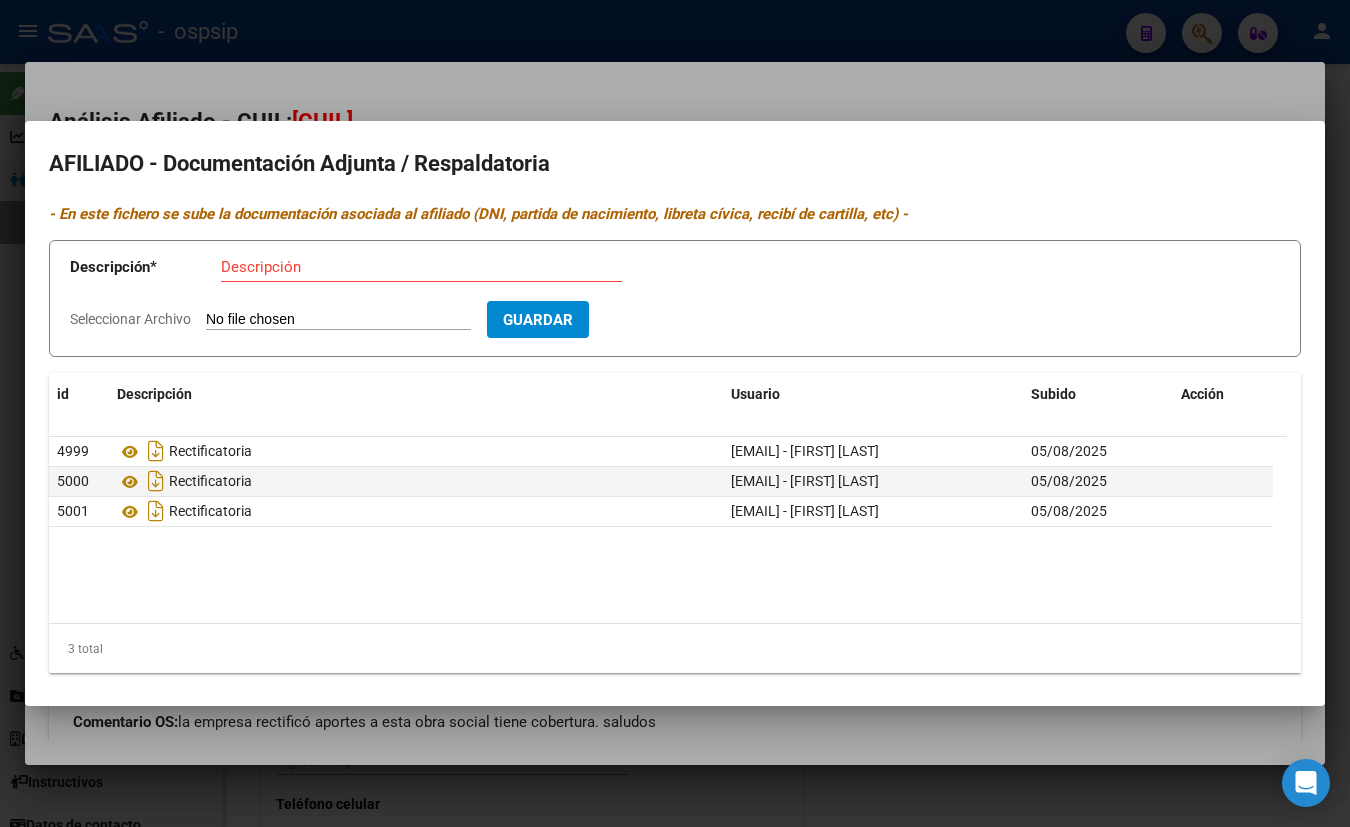 click on "[NUMBER] Rectificatoria  [EMAIL] - [FIRST] [LAST]   [DATE]  [NUMBER]  Rectificatoria  [EMAIL] - [FIRST] [LAST]   [DATE]  [NUMBER]  Rectificatoria  [EMAIL] - [FIRST] [LAST]   [DATE]" 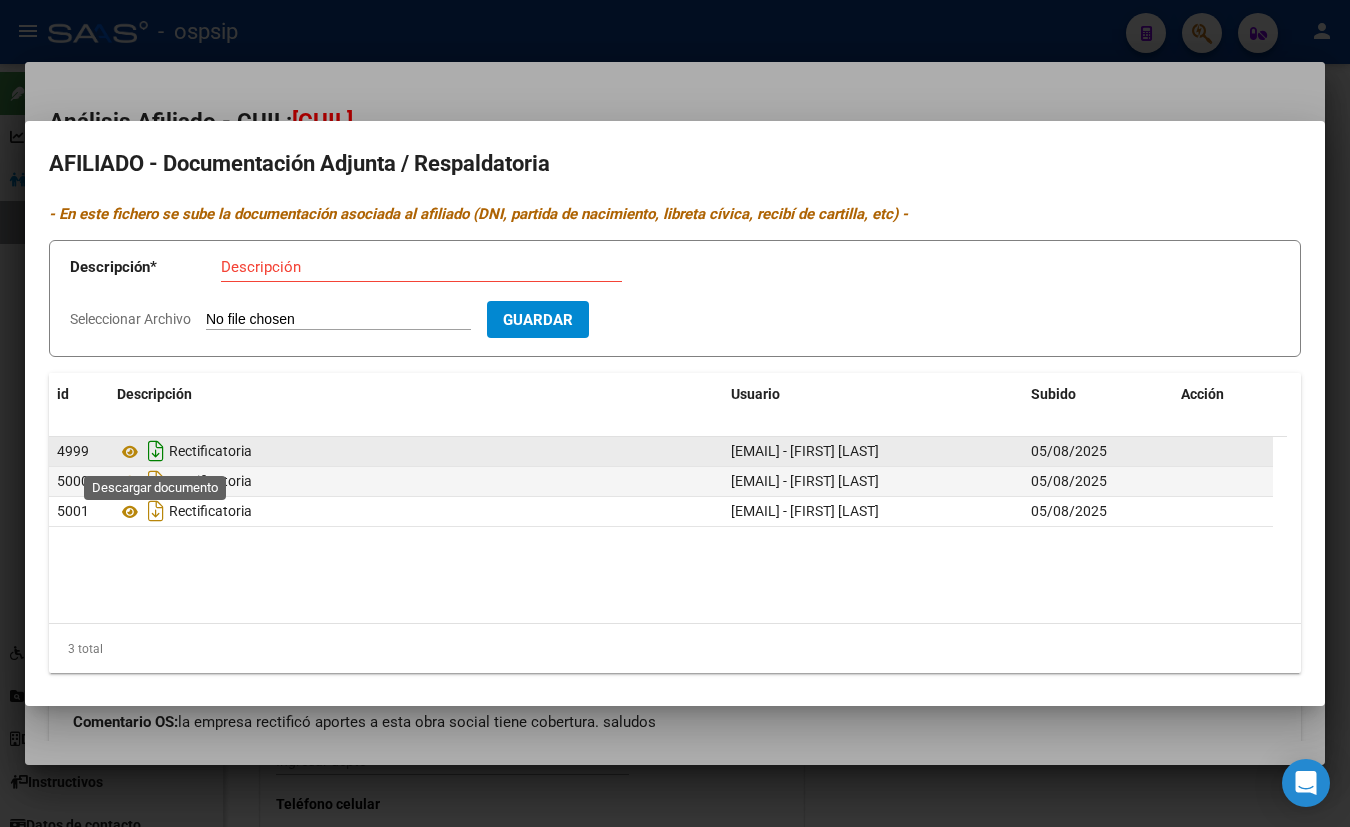 click 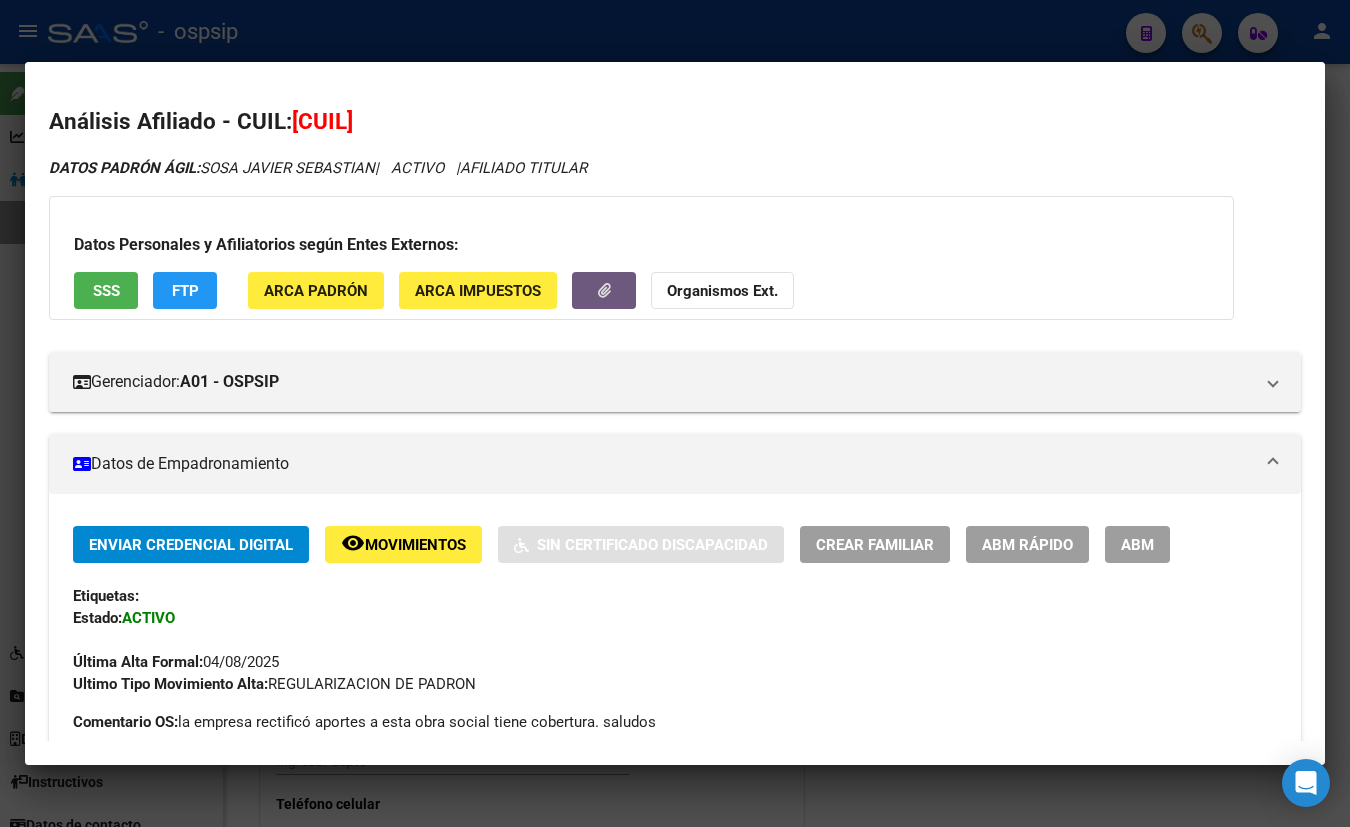 type 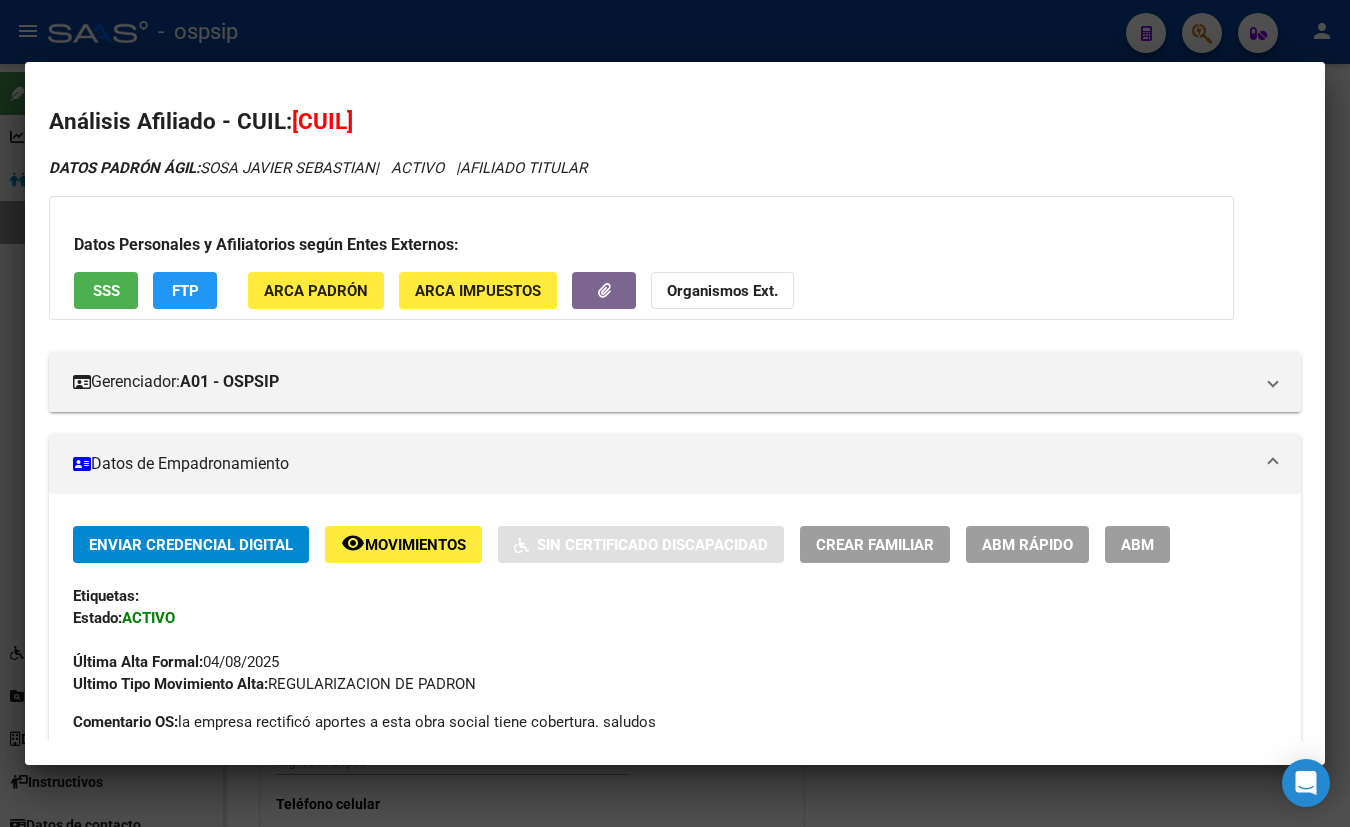 drag, startPoint x: 300, startPoint y: 122, endPoint x: 437, endPoint y: 124, distance: 137.0146 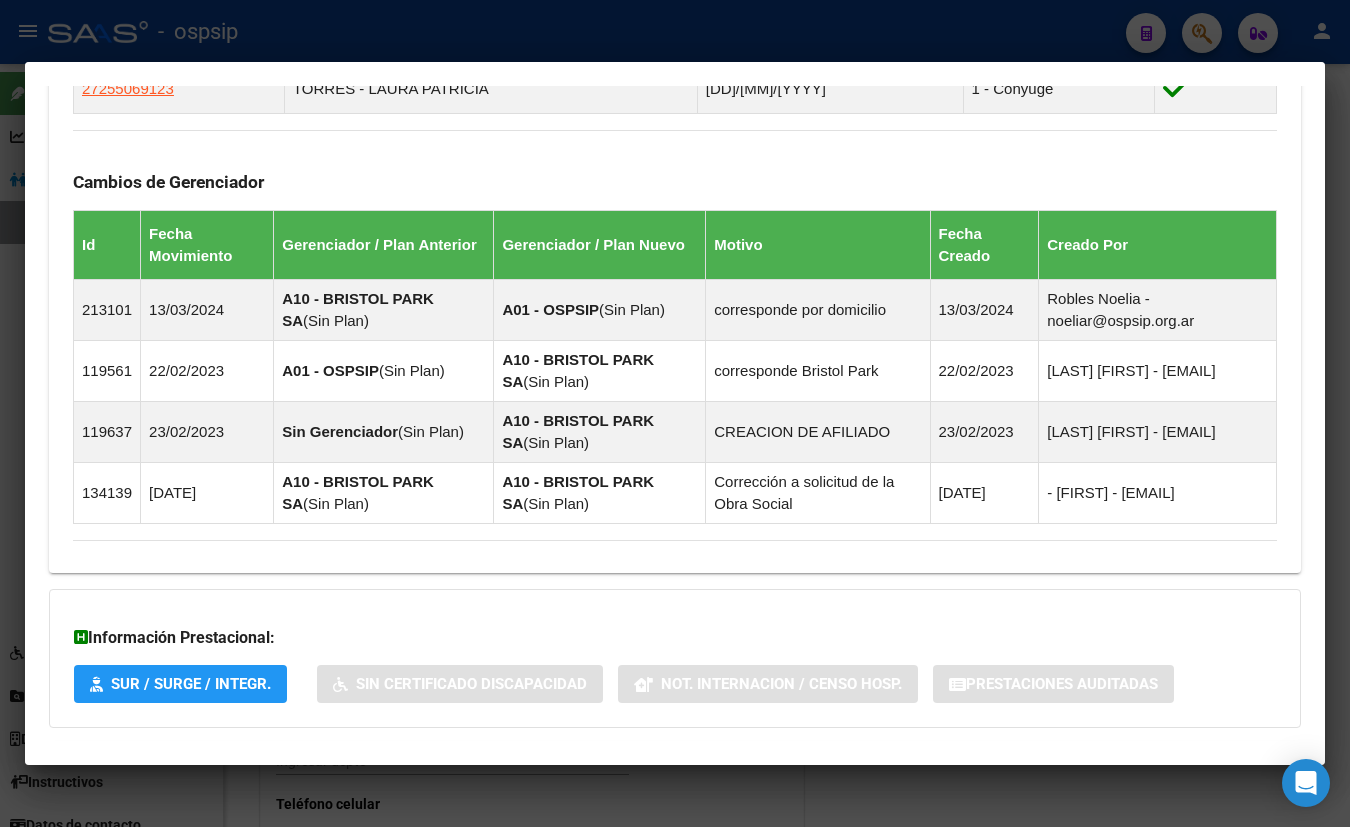 scroll, scrollTop: 1281, scrollLeft: 0, axis: vertical 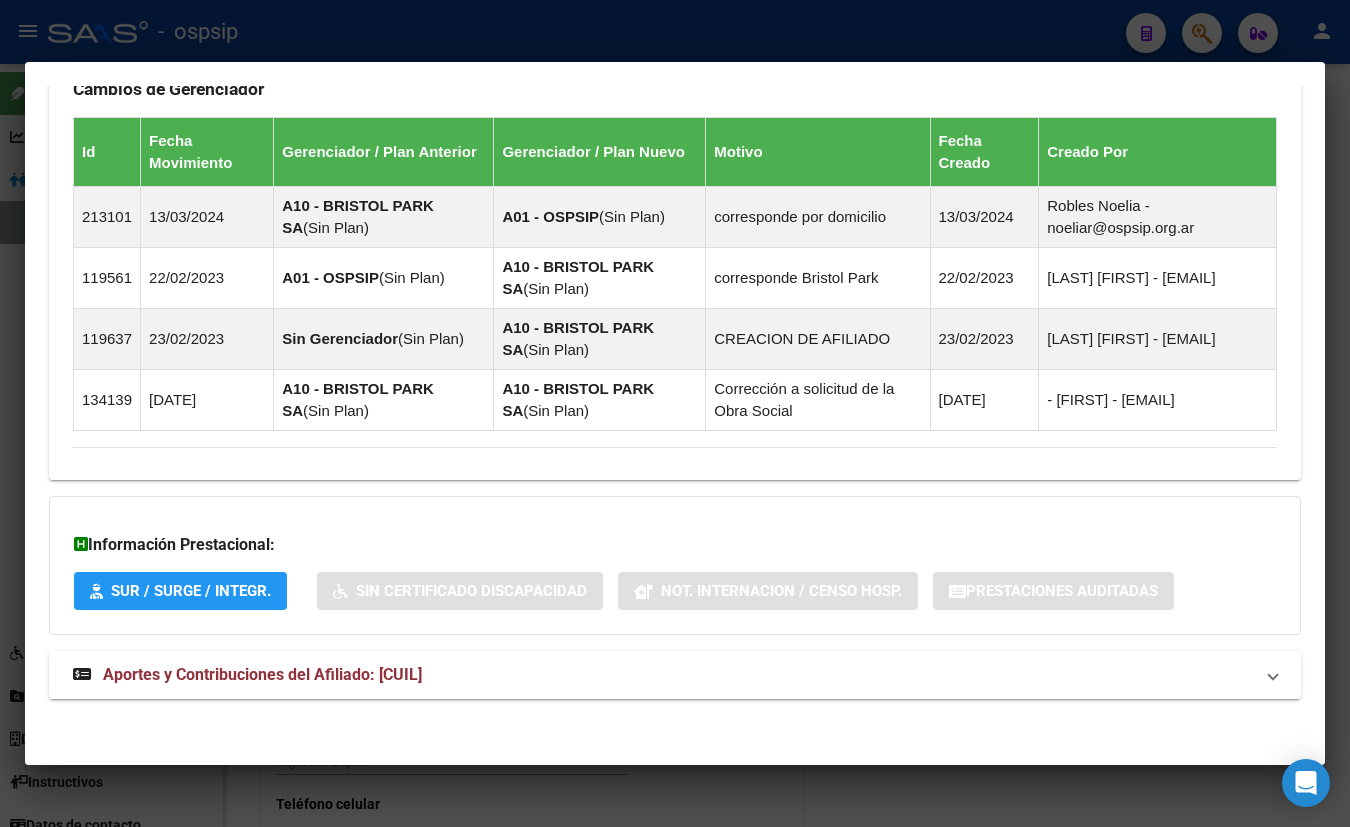 click on "Aportes y Contribuciones del Afiliado: [CUIL]" at bounding box center [262, 674] 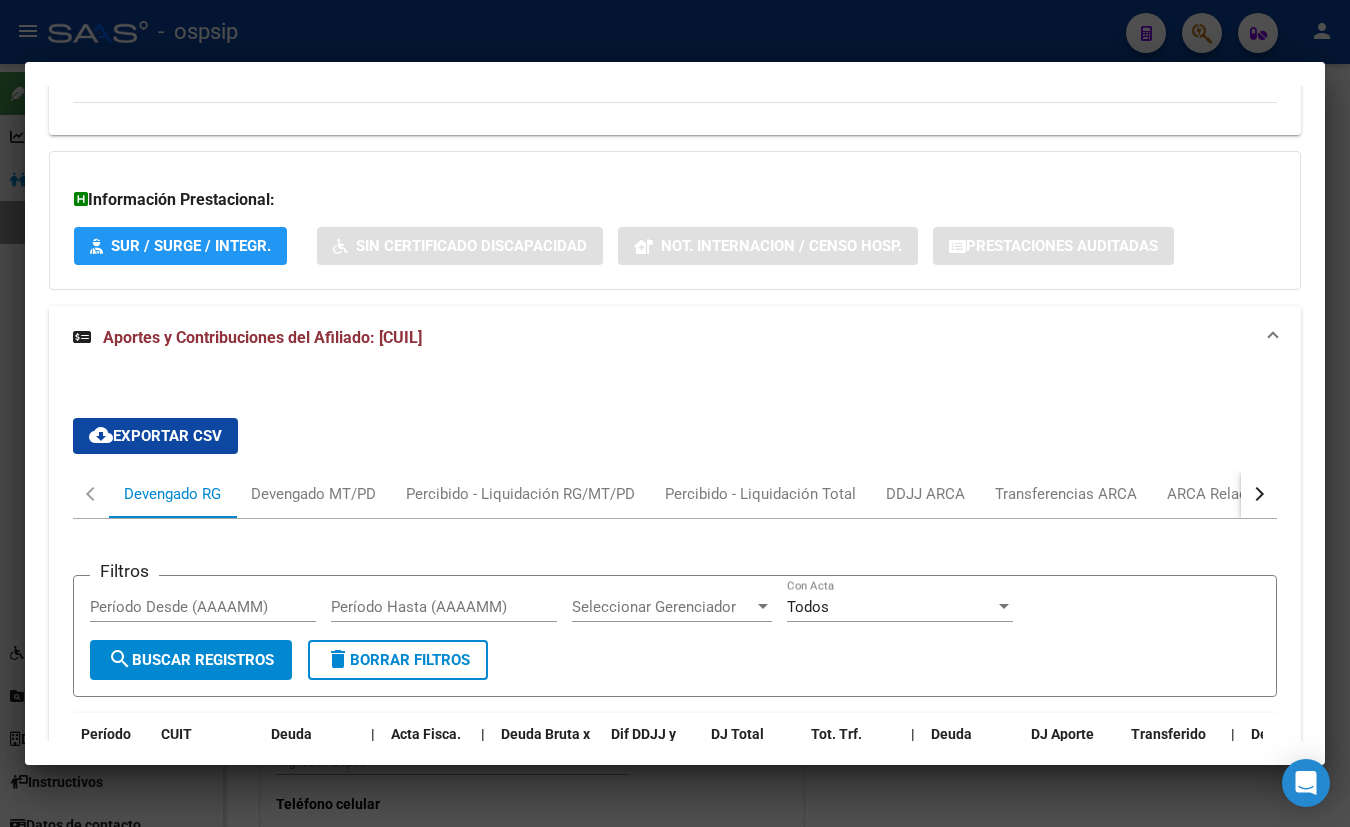 scroll, scrollTop: 1827, scrollLeft: 0, axis: vertical 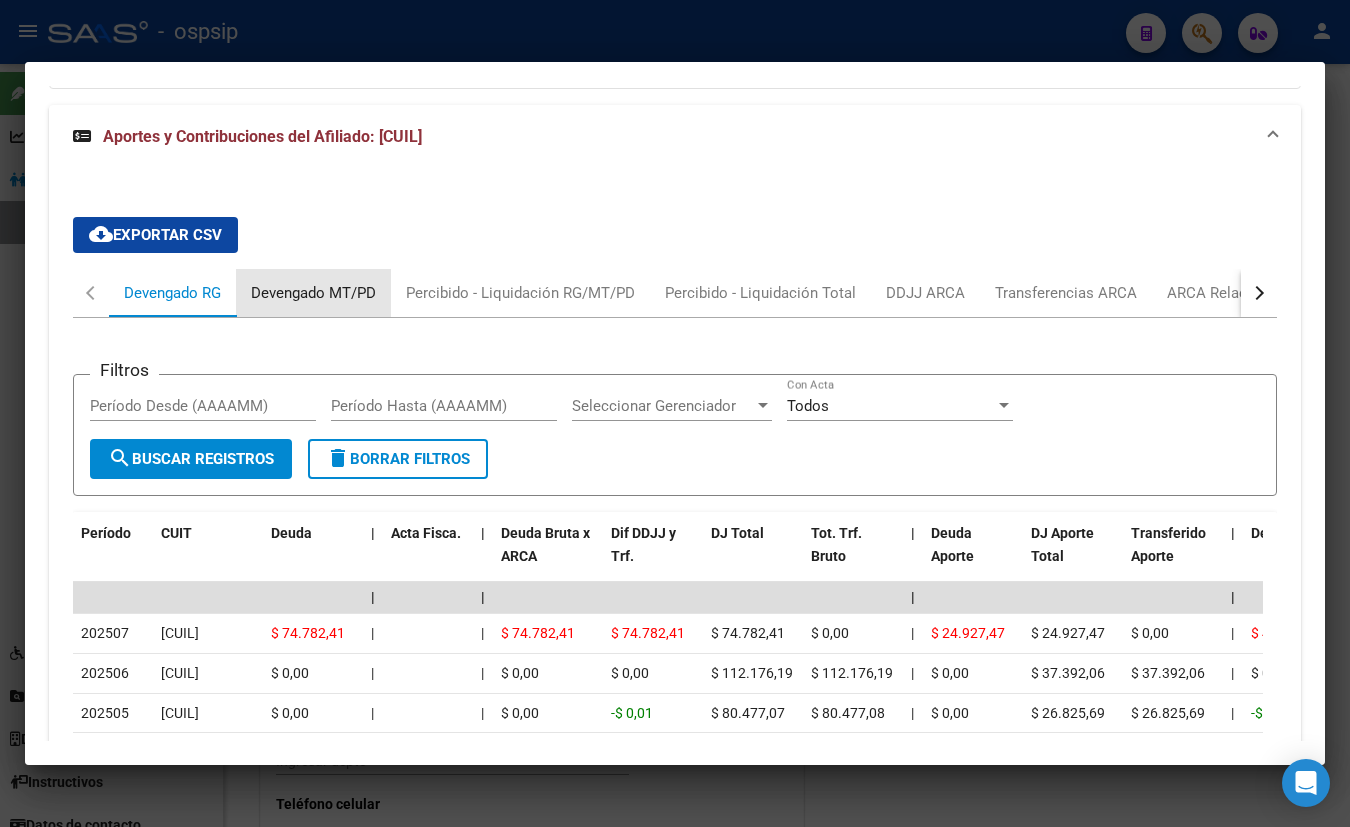 drag, startPoint x: 340, startPoint y: 289, endPoint x: 327, endPoint y: 296, distance: 14.764823 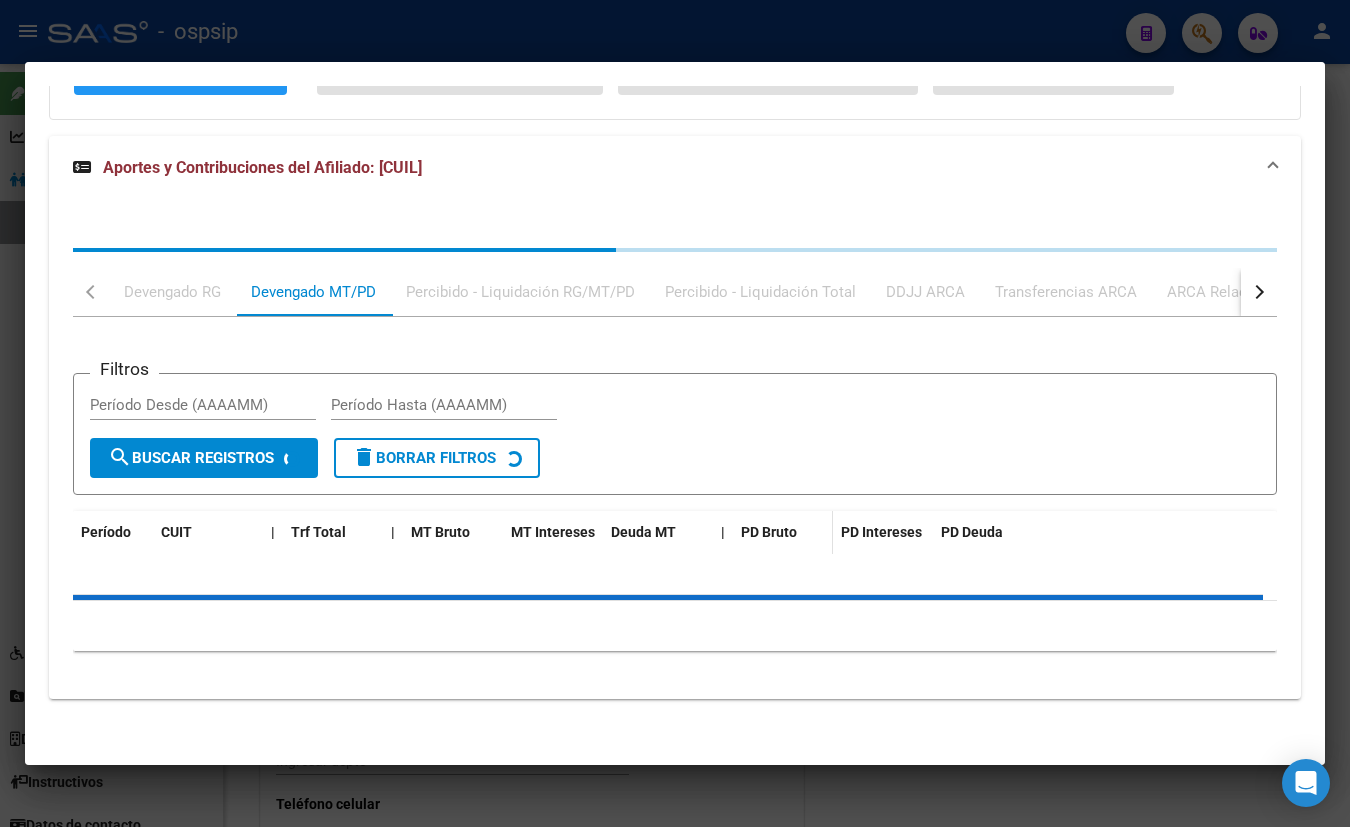 scroll, scrollTop: 1827, scrollLeft: 0, axis: vertical 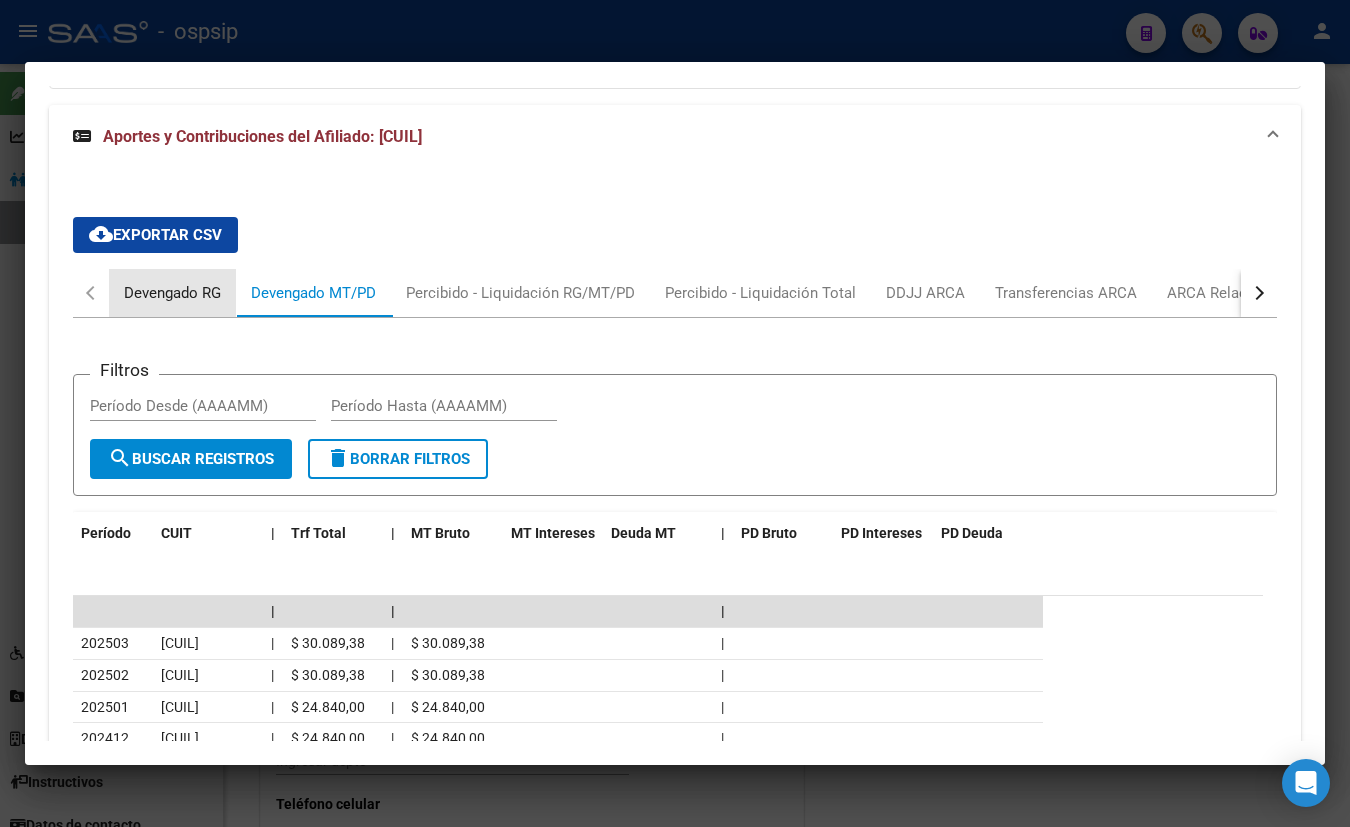 click on "Devengado RG" at bounding box center (172, 293) 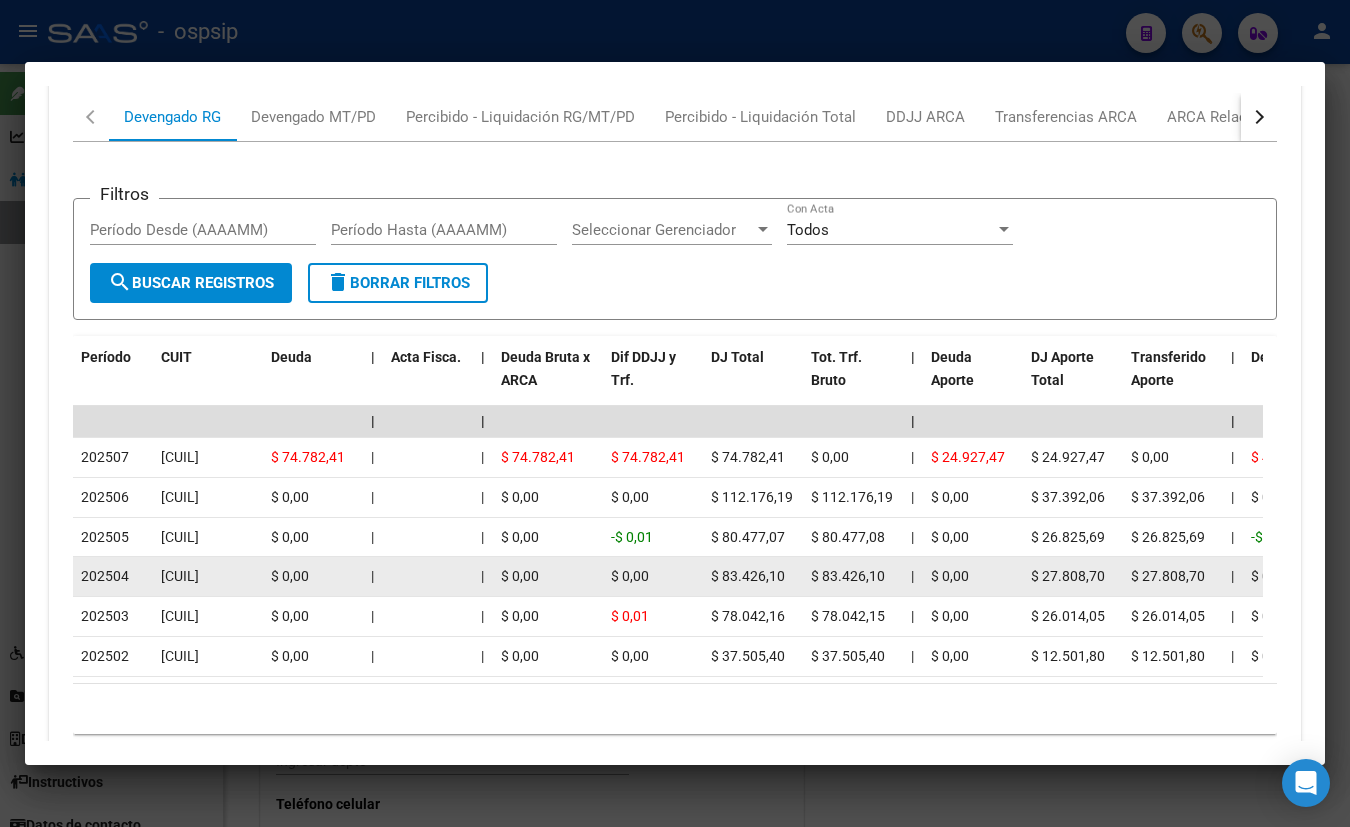 scroll, scrollTop: 2002, scrollLeft: 0, axis: vertical 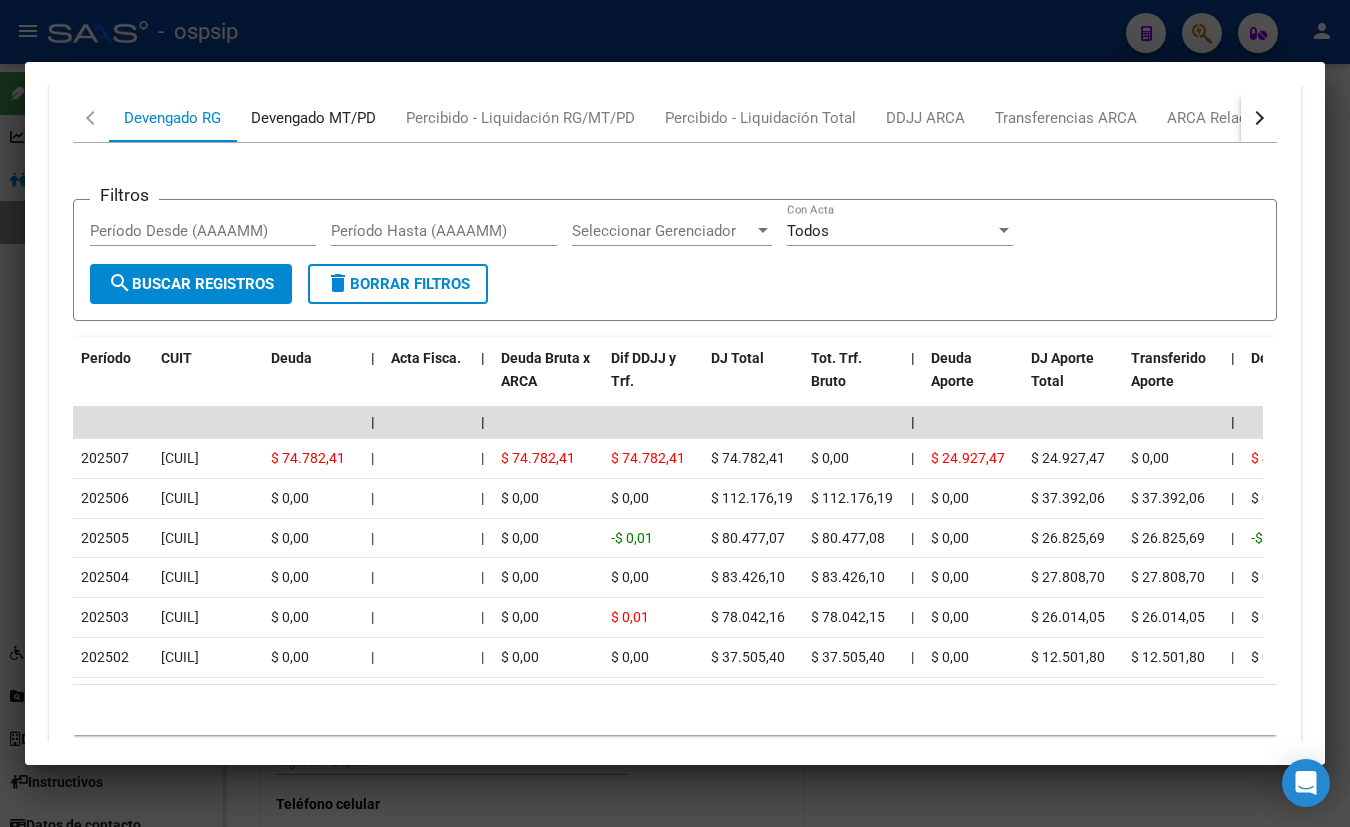 click on "Devengado MT/PD" at bounding box center (313, 118) 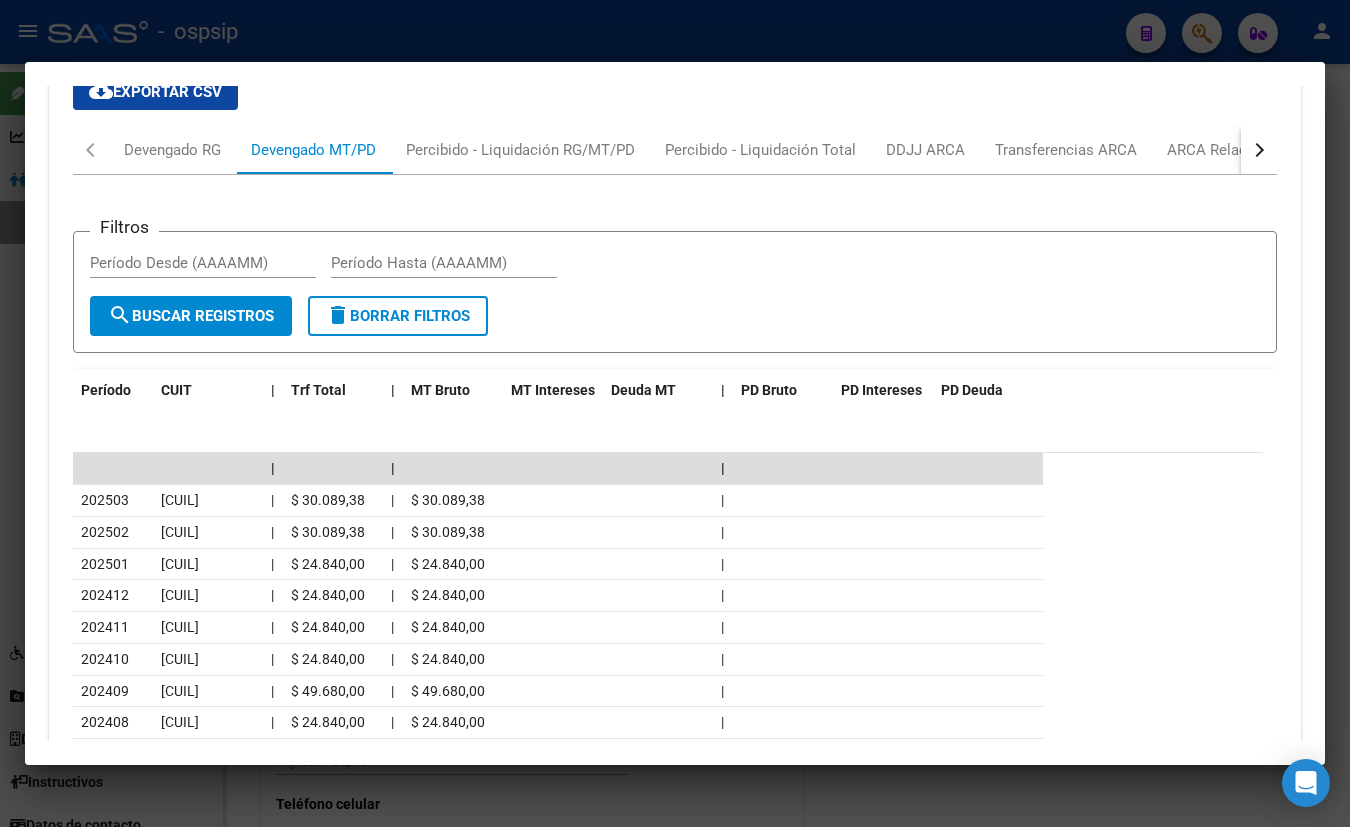 scroll, scrollTop: 2002, scrollLeft: 0, axis: vertical 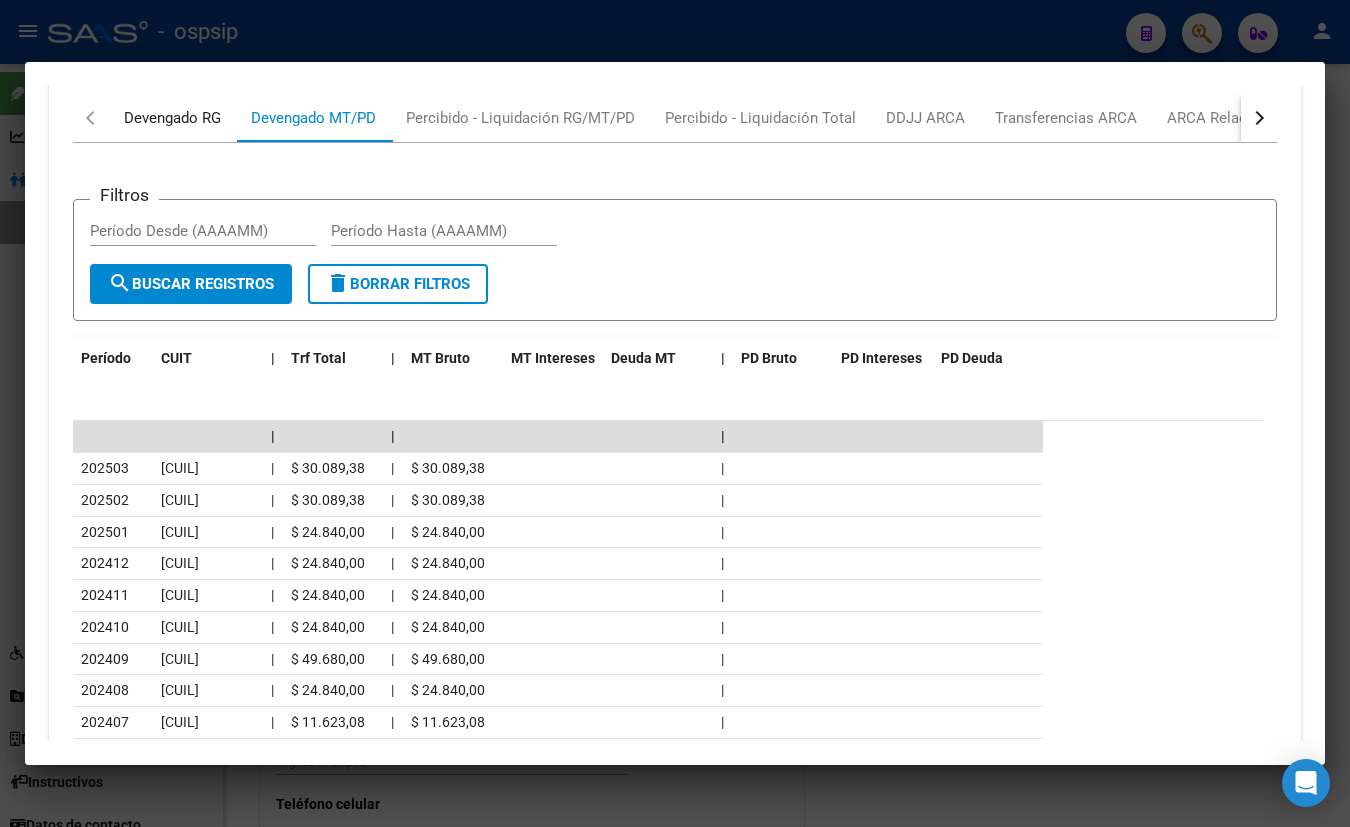 drag, startPoint x: 162, startPoint y: 119, endPoint x: 160, endPoint y: 154, distance: 35.057095 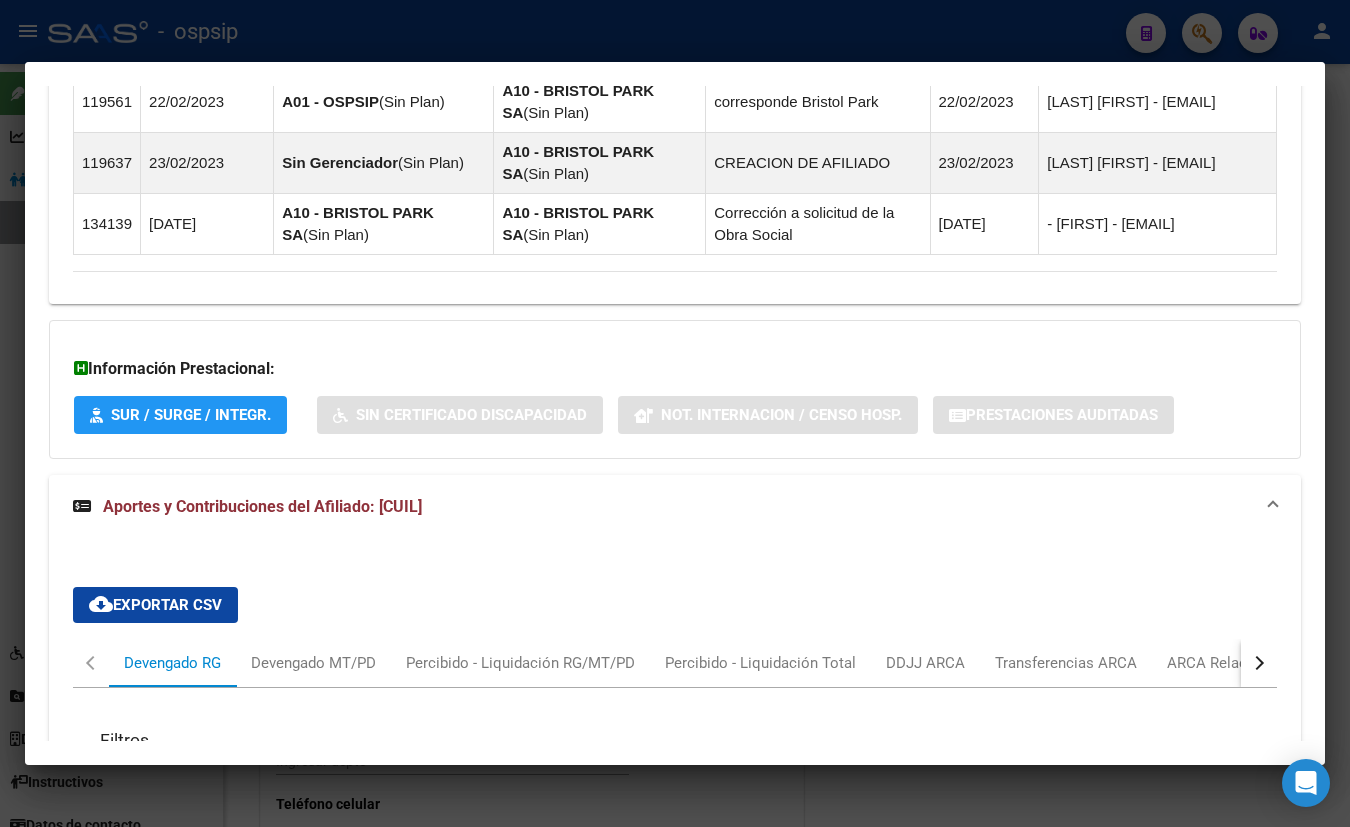 scroll, scrollTop: 911, scrollLeft: 0, axis: vertical 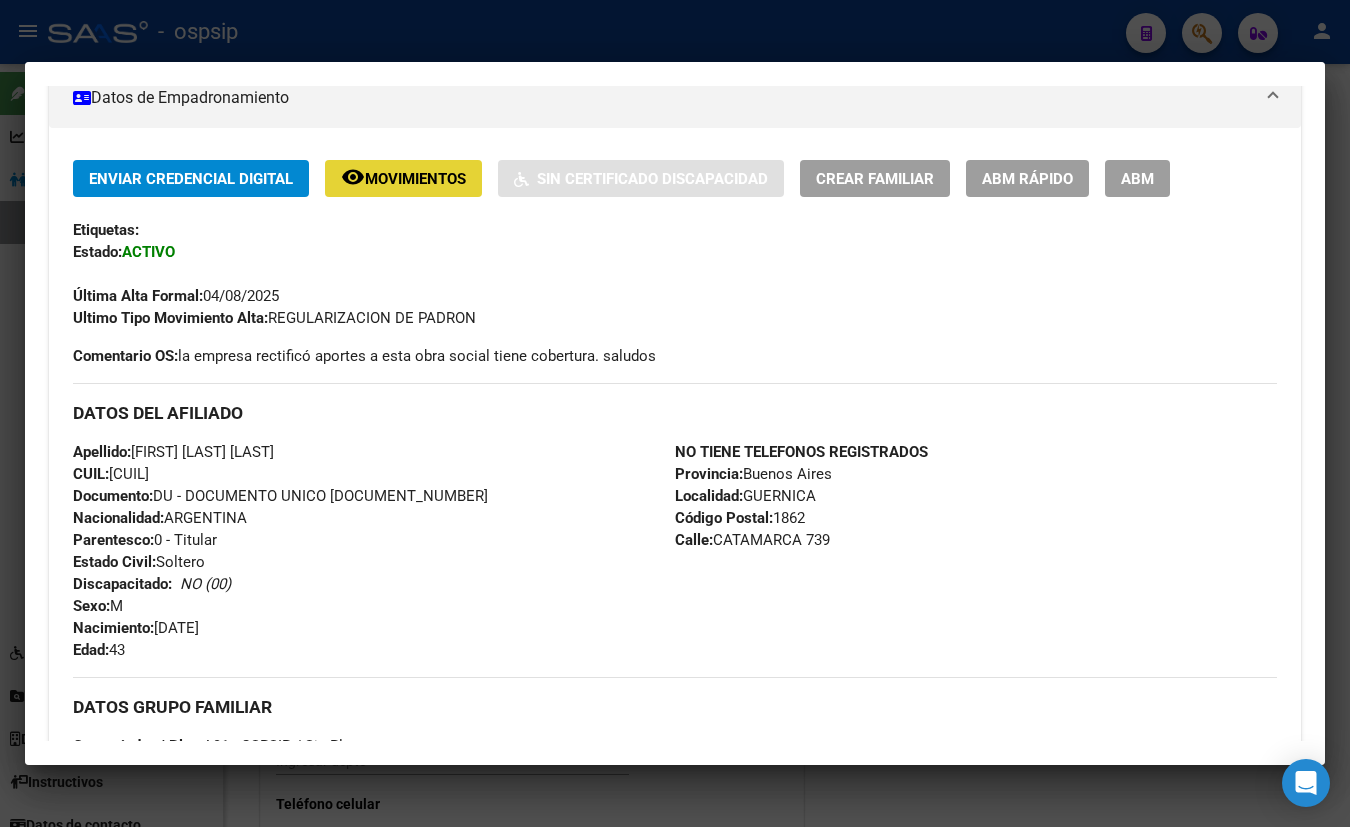 click on "Movimientos" 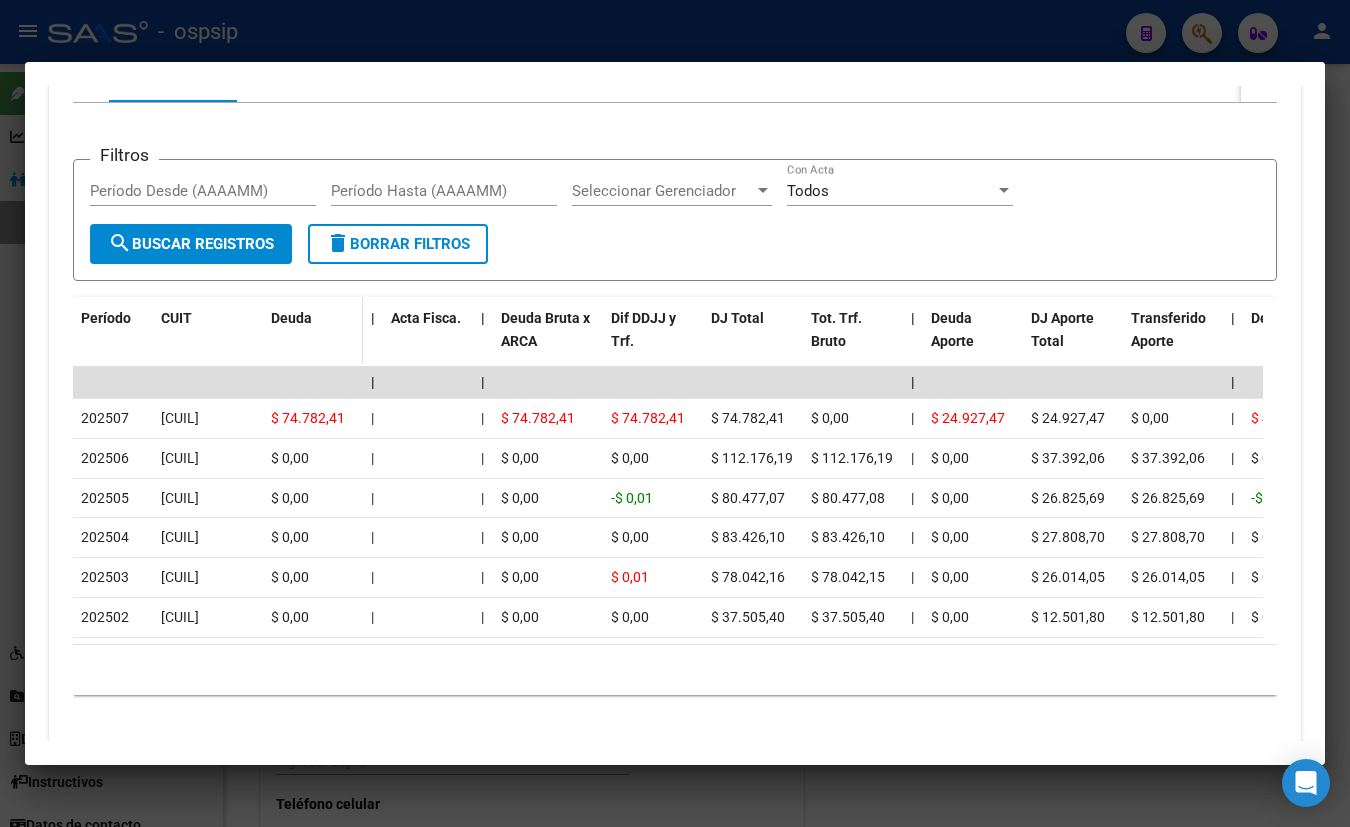 scroll, scrollTop: 2002, scrollLeft: 0, axis: vertical 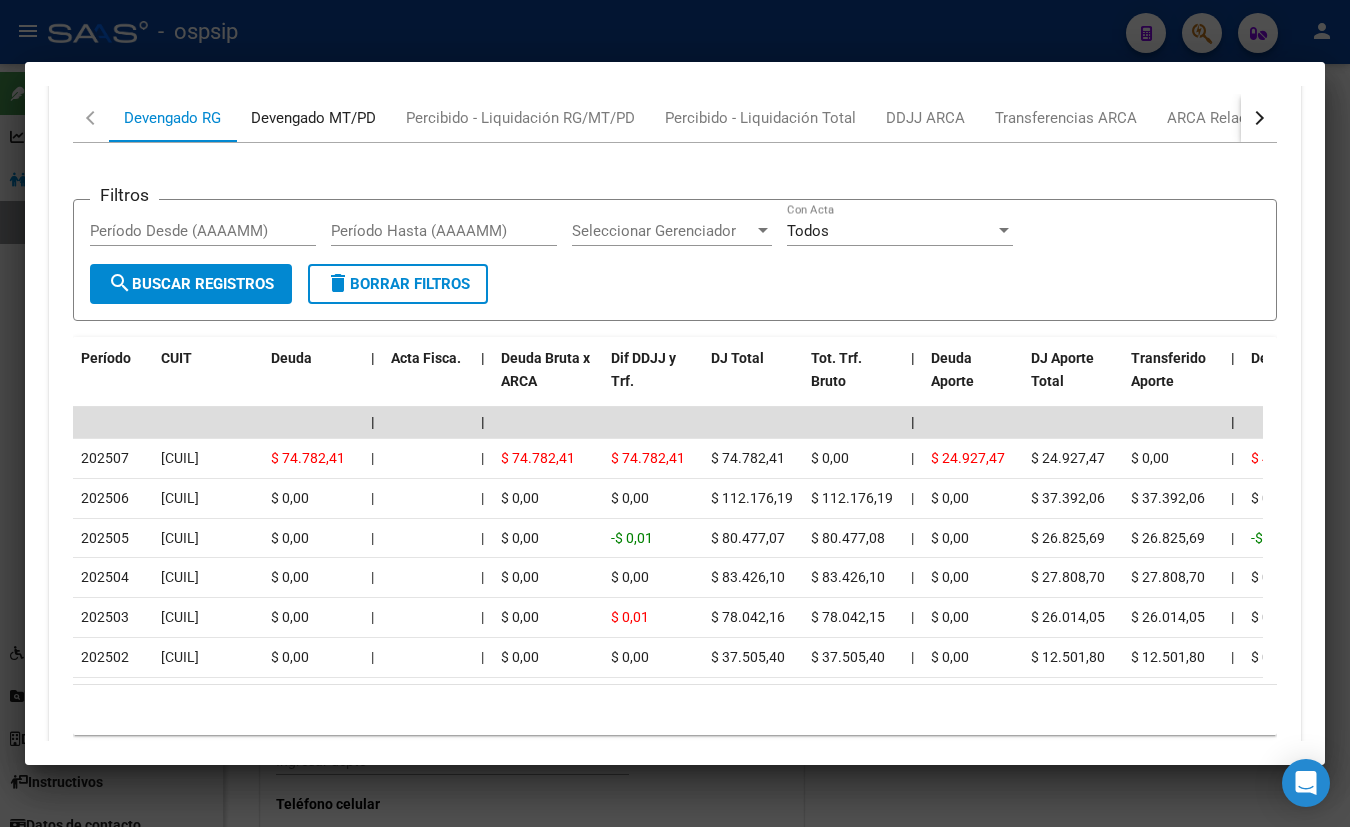 click on "Devengado MT/PD" at bounding box center [313, 118] 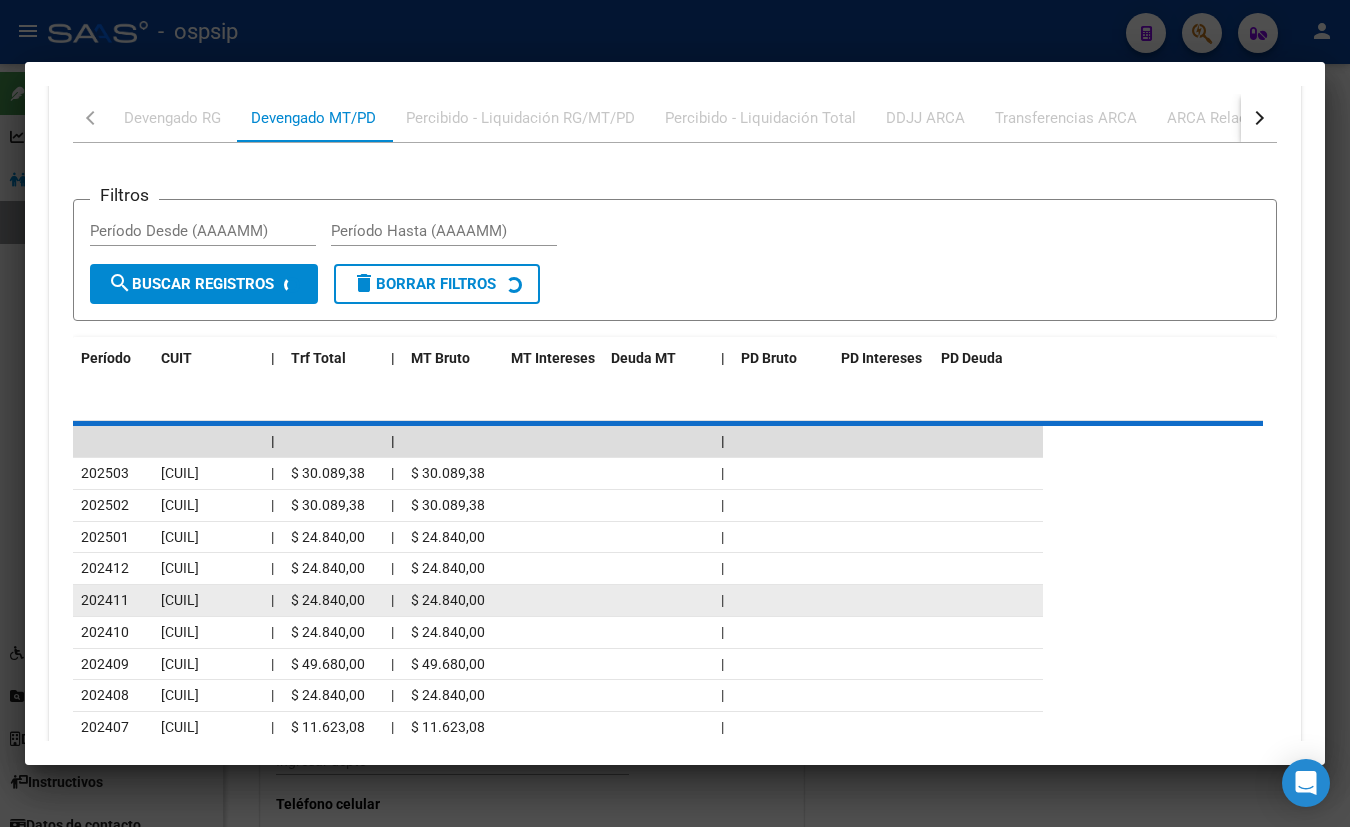 scroll, scrollTop: 2002, scrollLeft: 0, axis: vertical 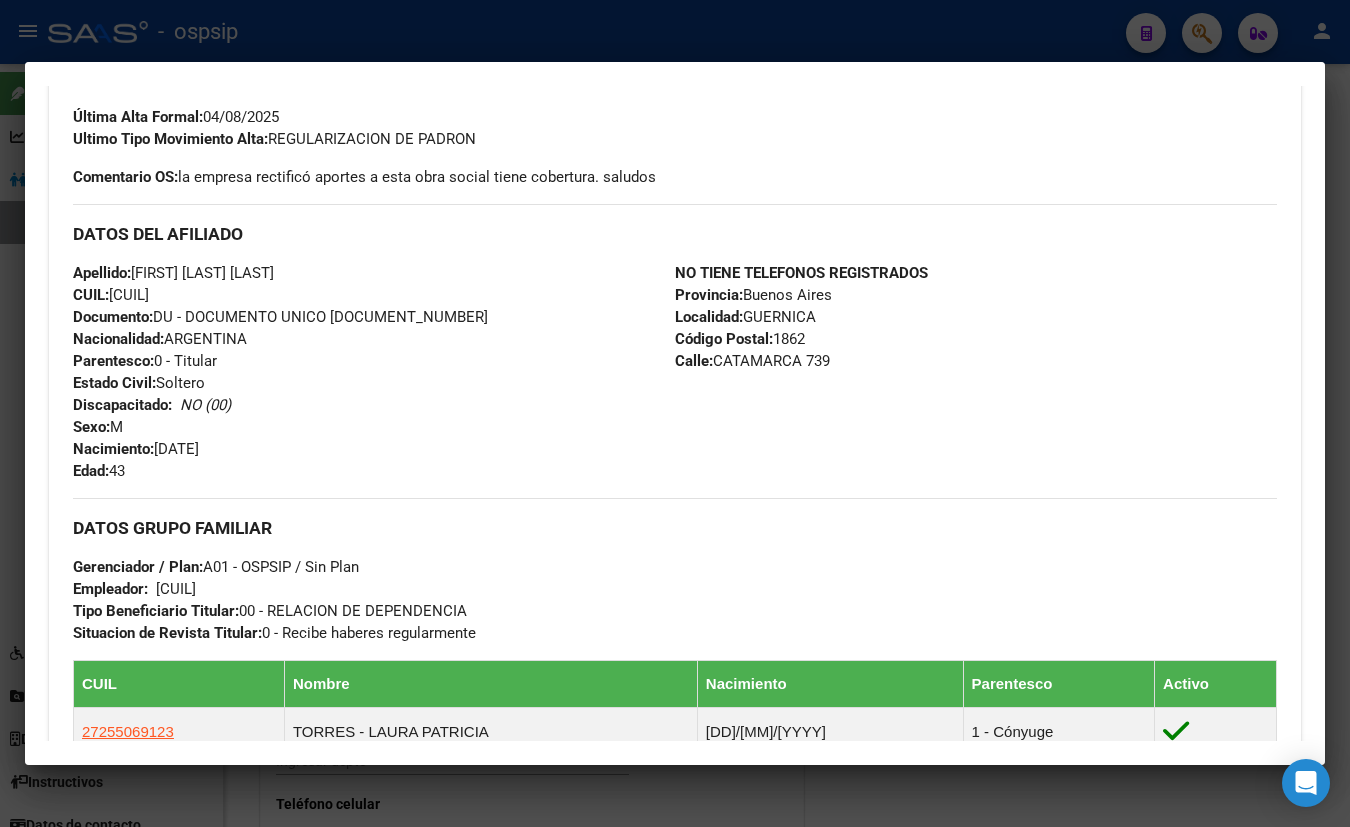 click on "Última Alta Formal:  [DATE]" at bounding box center (675, 106) 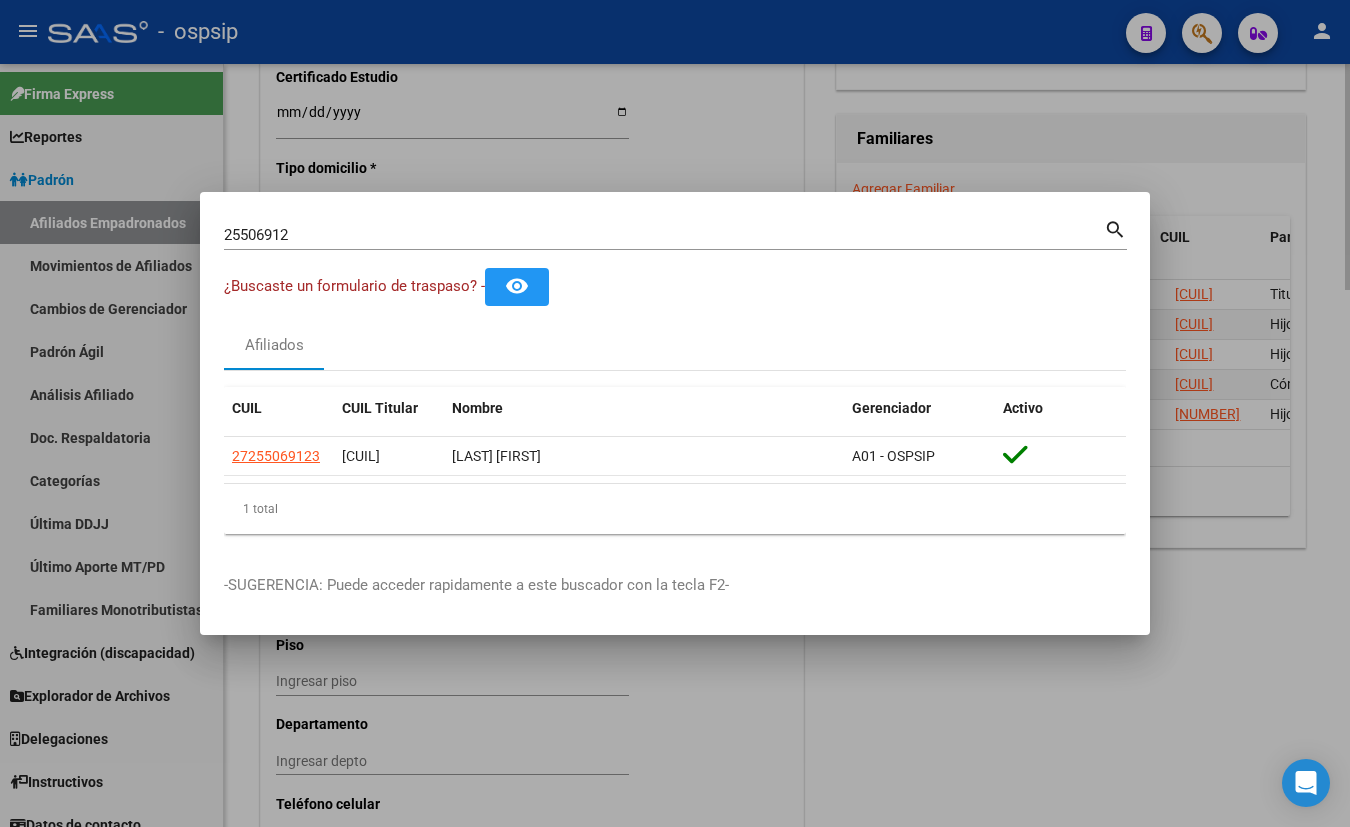 type 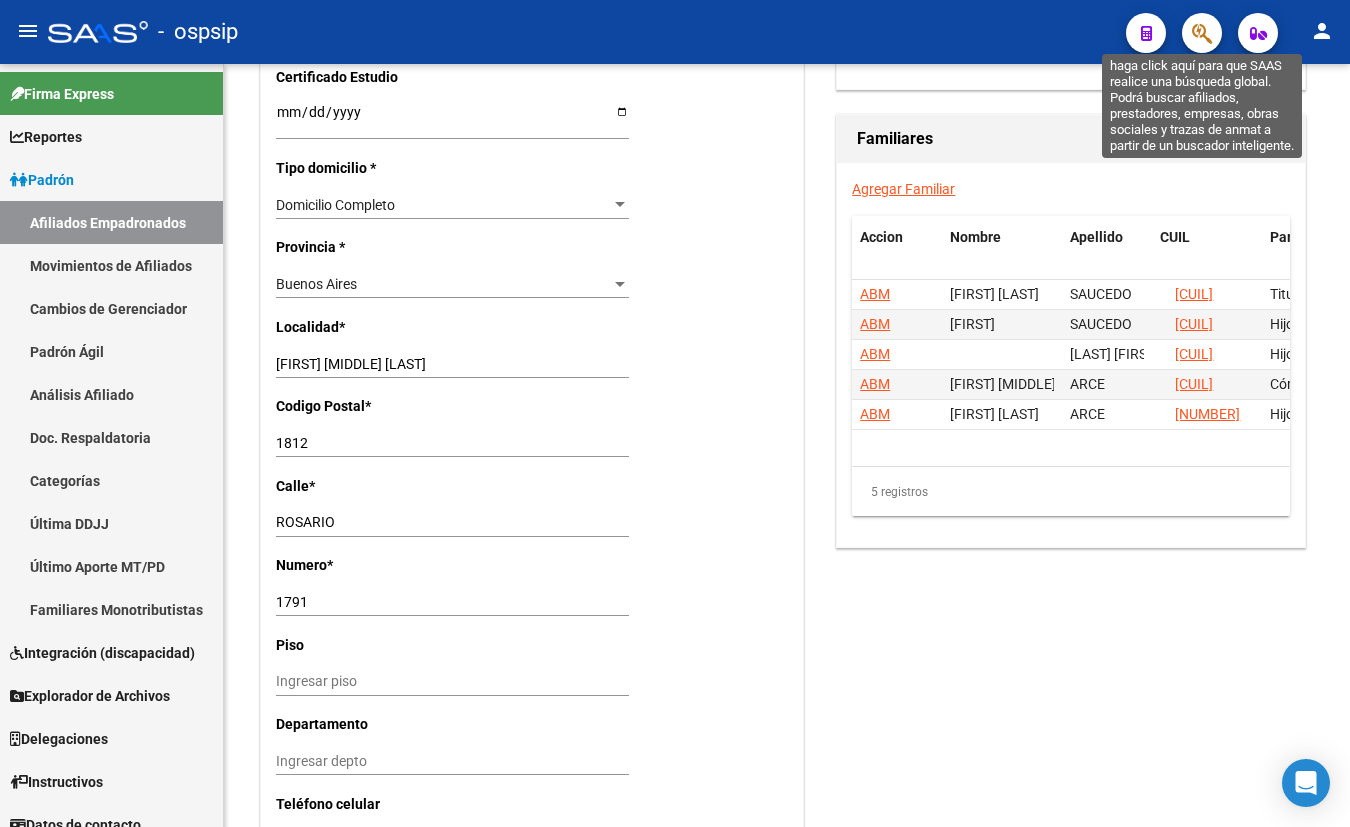 click 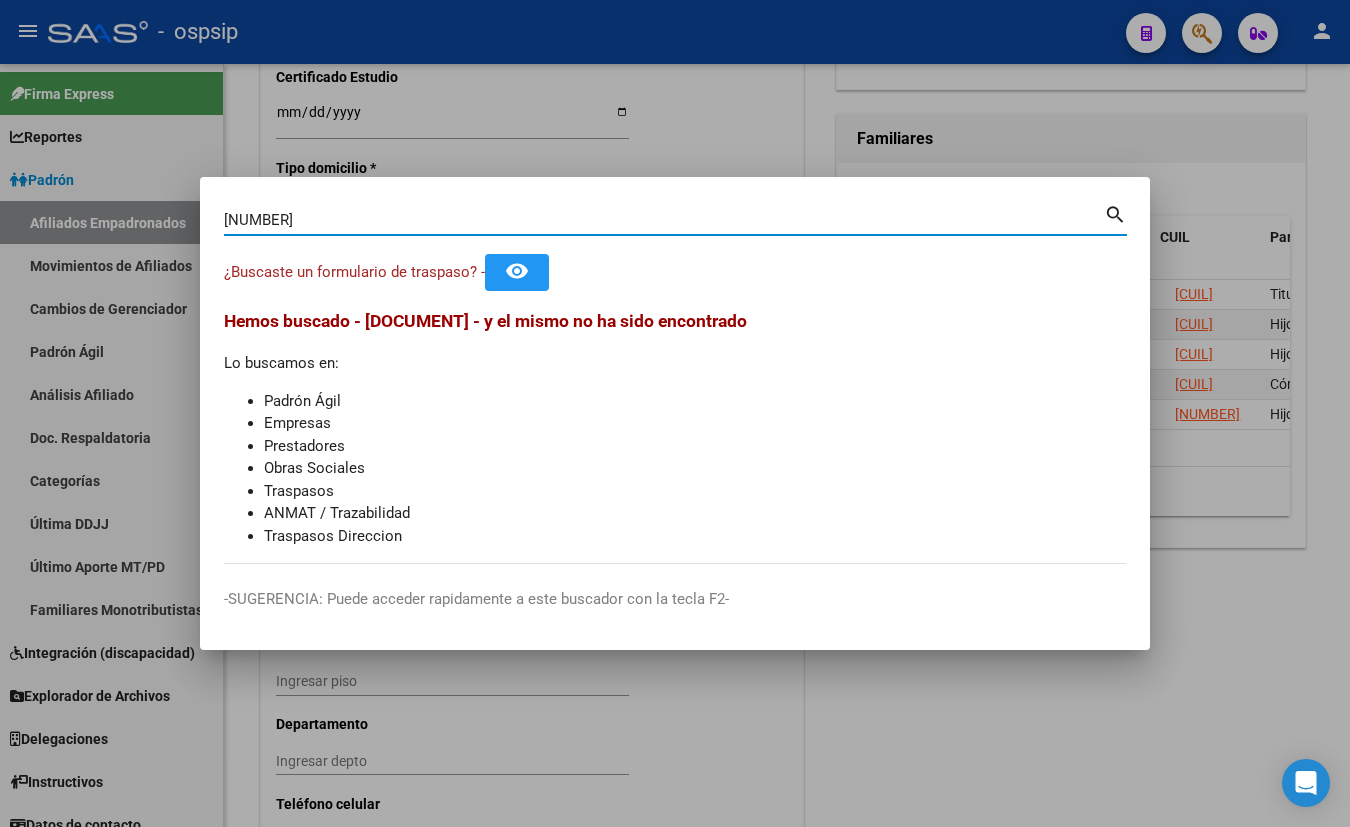 click on "[NUMBER] Buscar (apellido, dni, cuil, nro traspaso, cuit, obra social) search ¿Buscaste un formulario de traspaso? -   remove_red_eye Hemos buscado - [NUMBER] - y el mismo no ha sido encontrado  Lo buscamos en:  Padrón Ágil Empresas Prestadores Obras Sociales Traspasos ANMAT / Trazabilidad Traspasos Direccion -SUGERENCIA: Puede acceder rapidamente a este buscador con la tecla F2-" at bounding box center (675, 413) 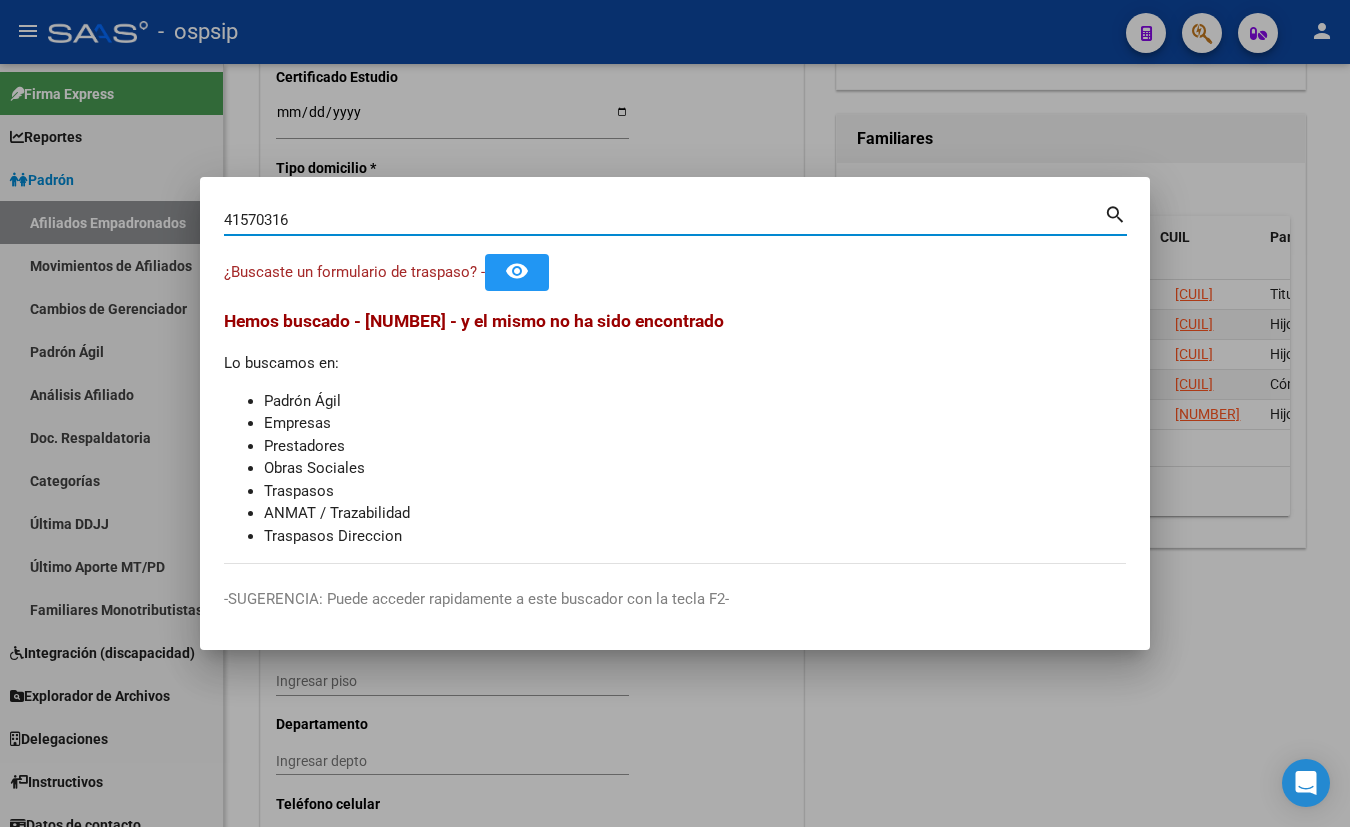 type on "41570316" 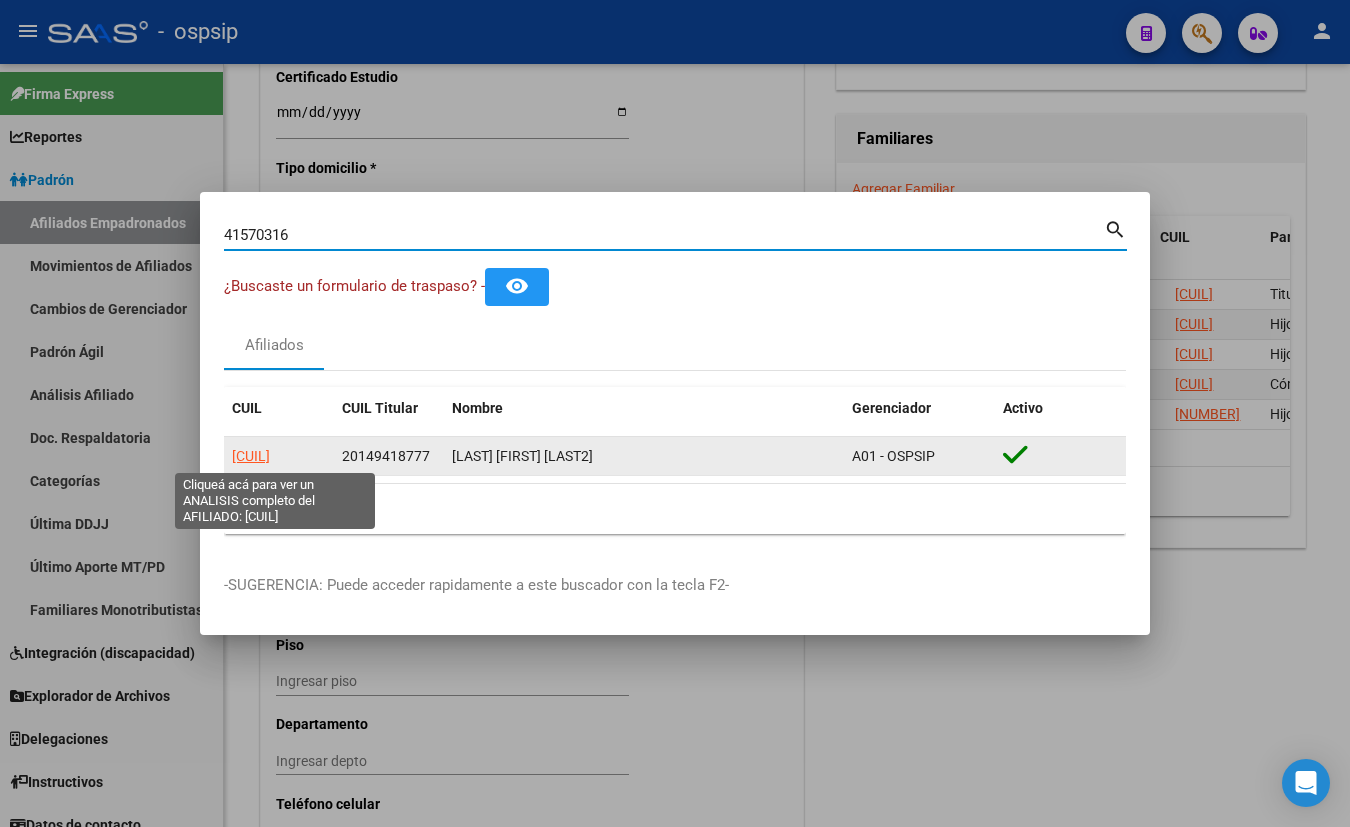 click on "[CUIL]" 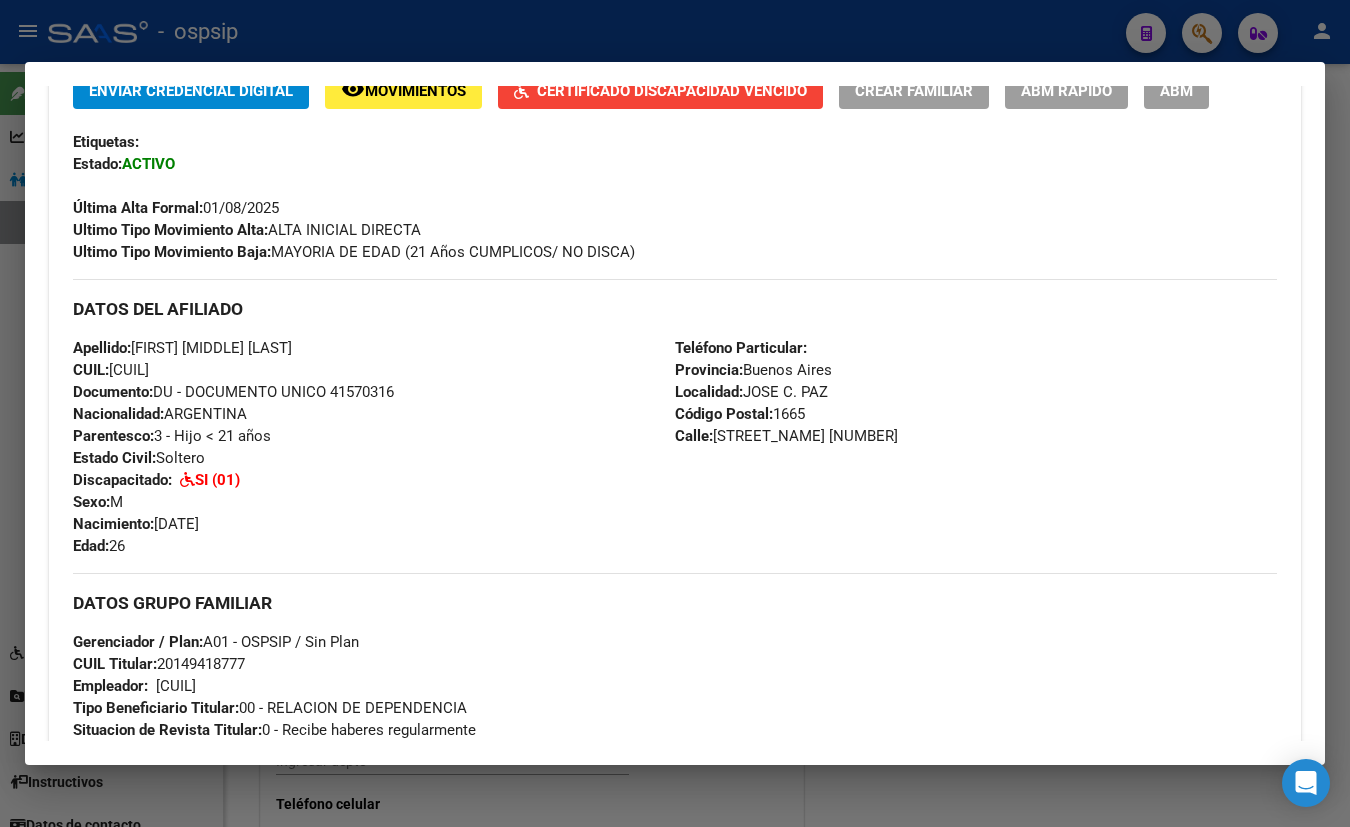 scroll, scrollTop: 818, scrollLeft: 0, axis: vertical 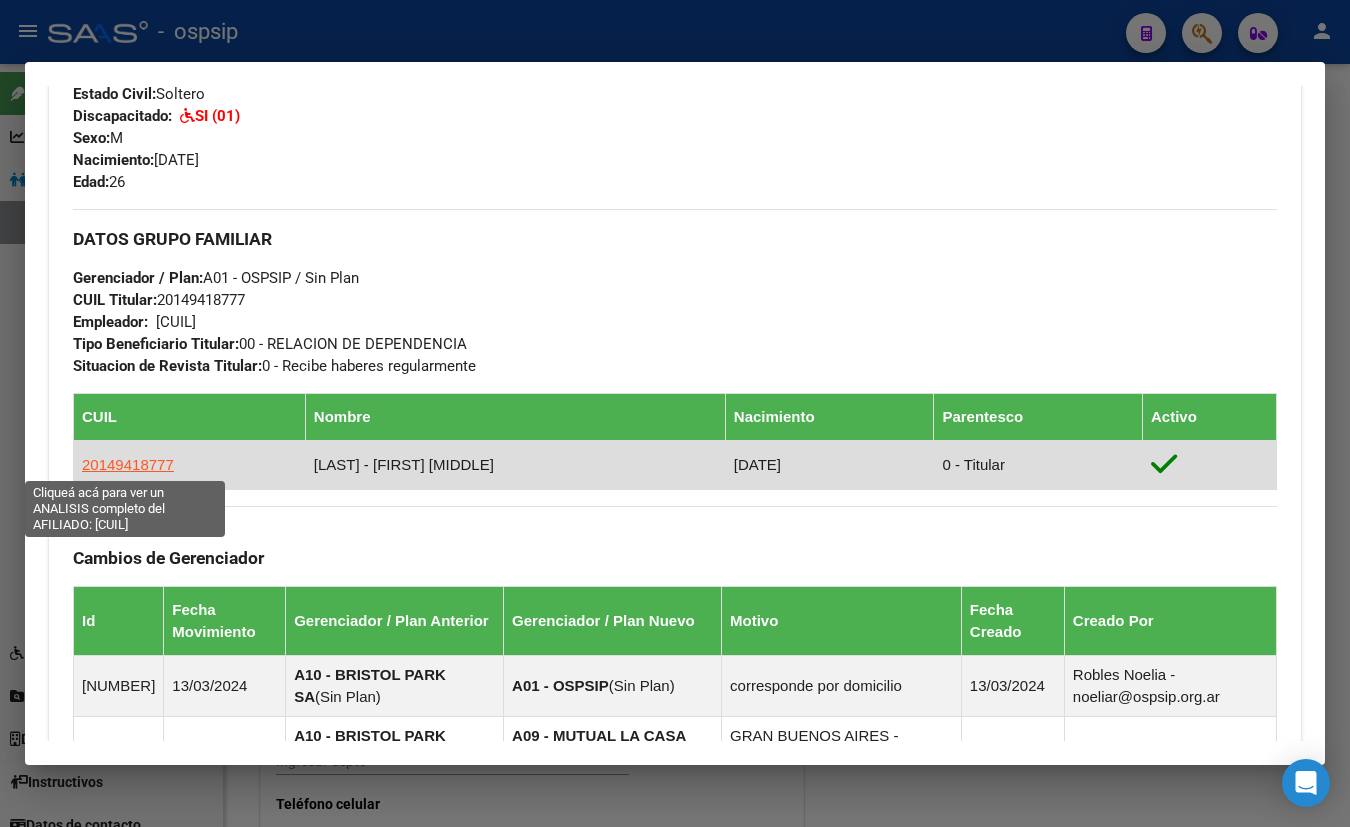 click on "20149418777" at bounding box center [128, 464] 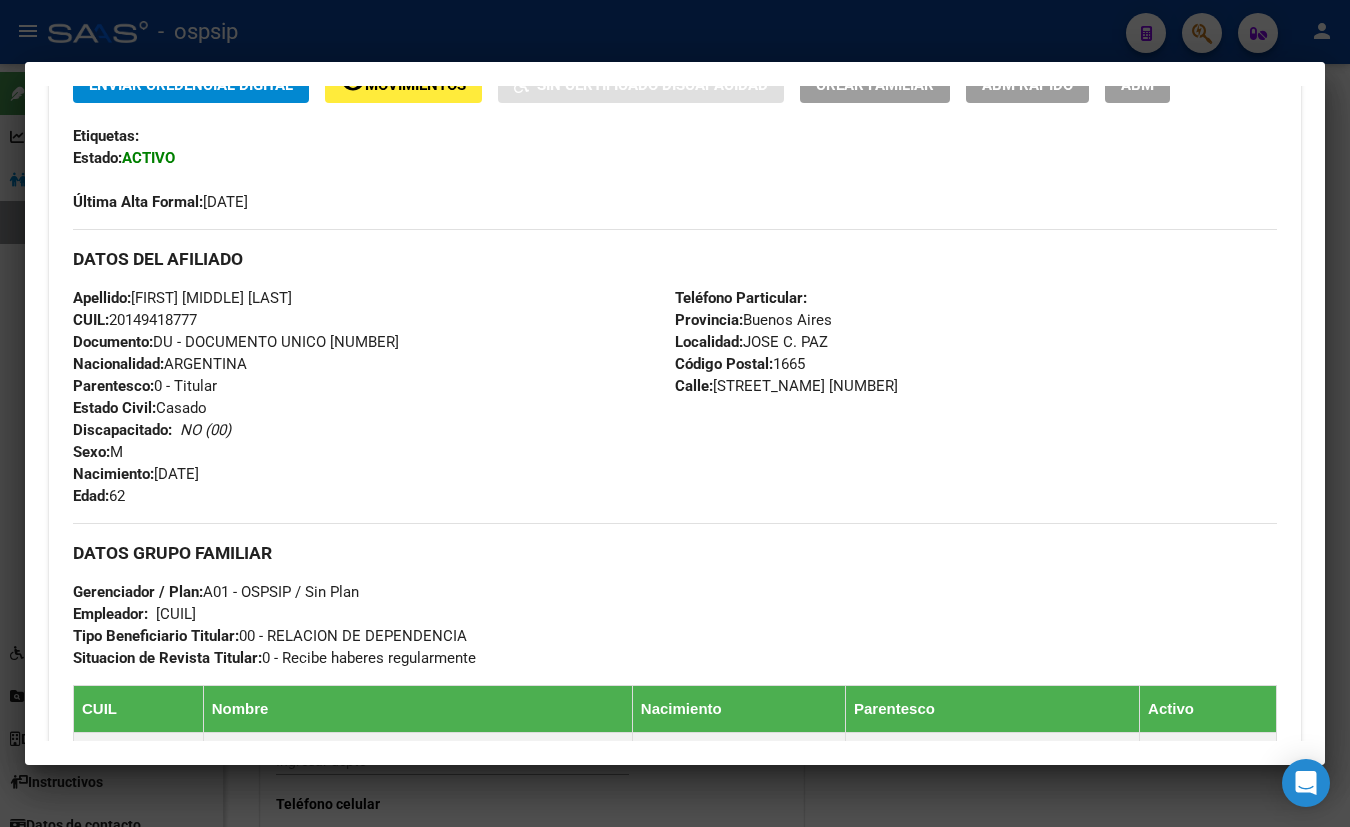 scroll, scrollTop: 545, scrollLeft: 0, axis: vertical 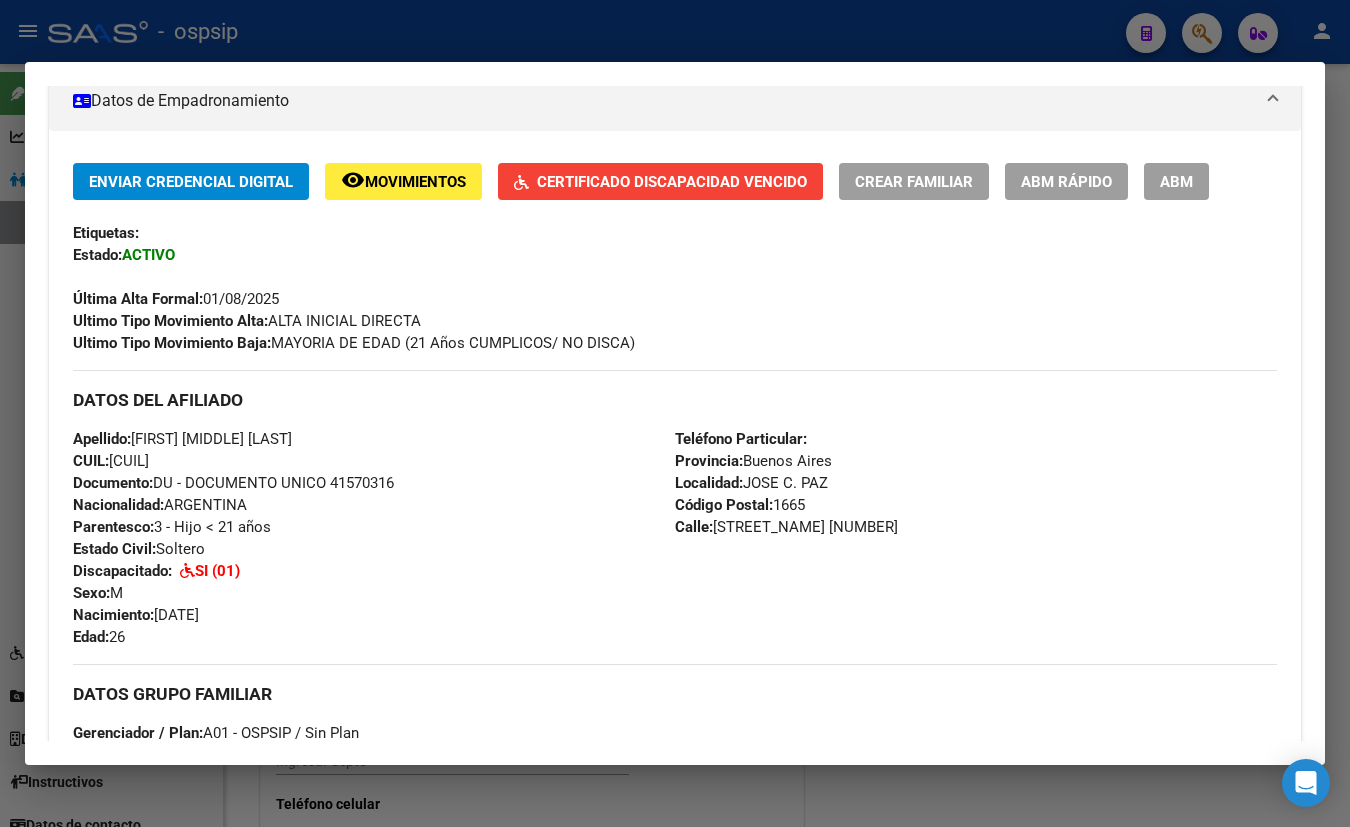 click on "ABM" at bounding box center (1176, 182) 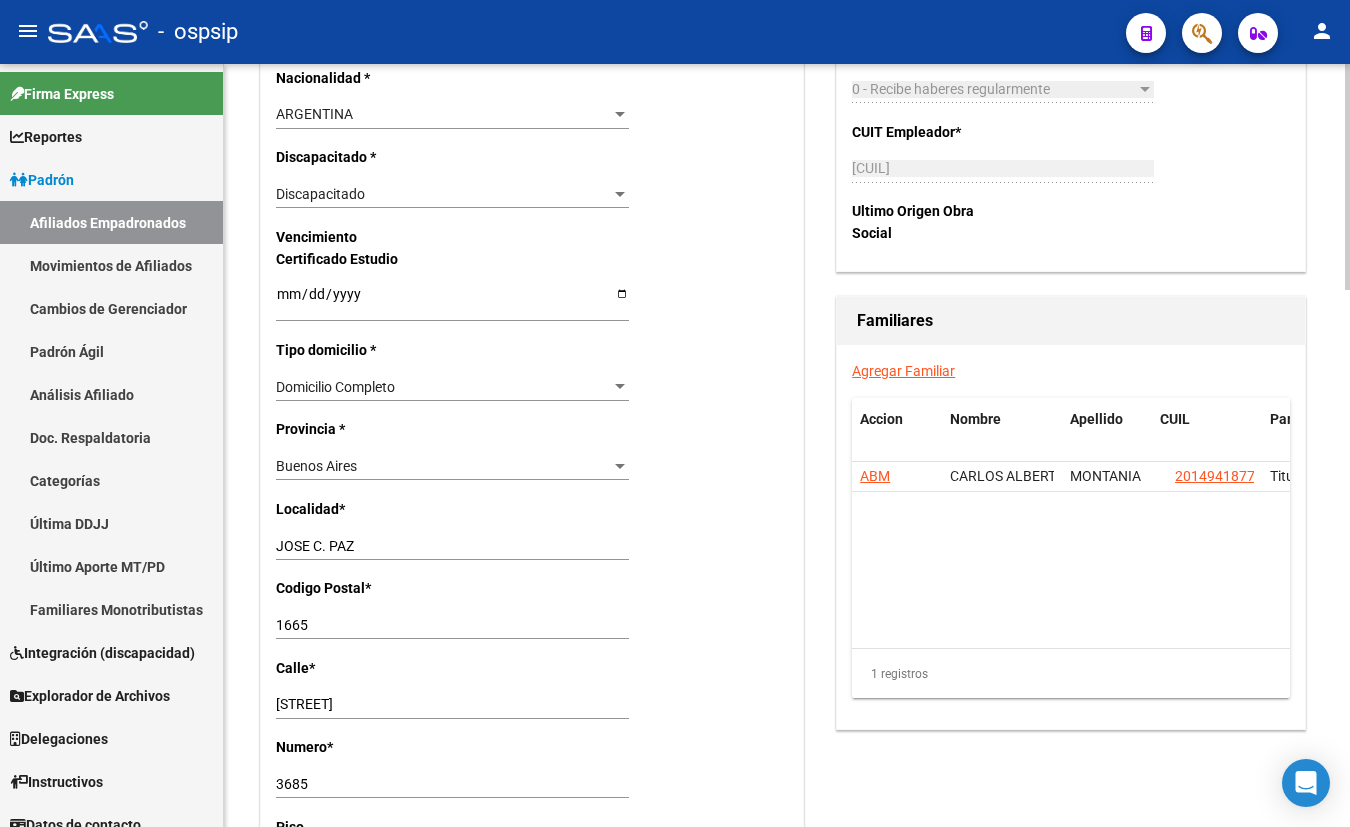 scroll, scrollTop: 1272, scrollLeft: 0, axis: vertical 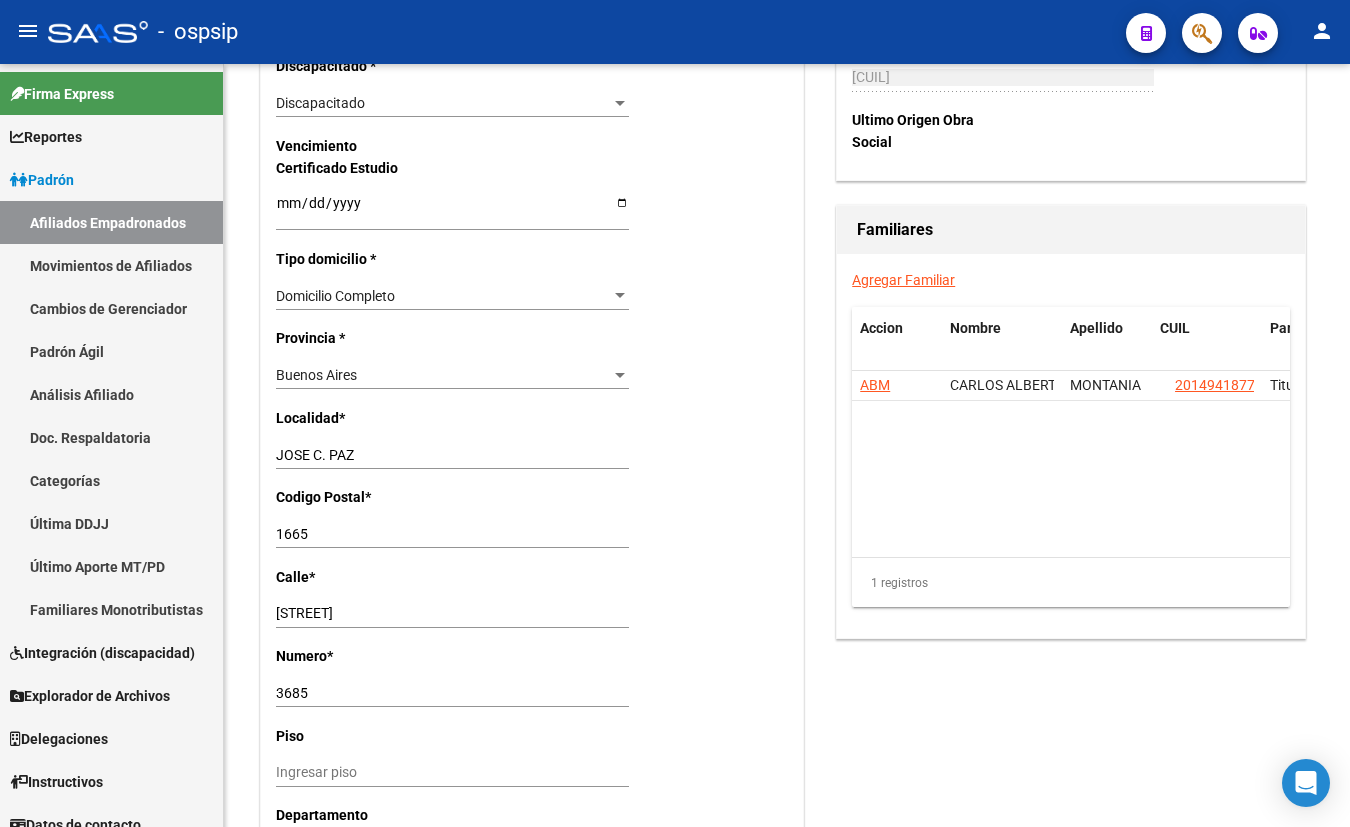 click on "-   ospsip" 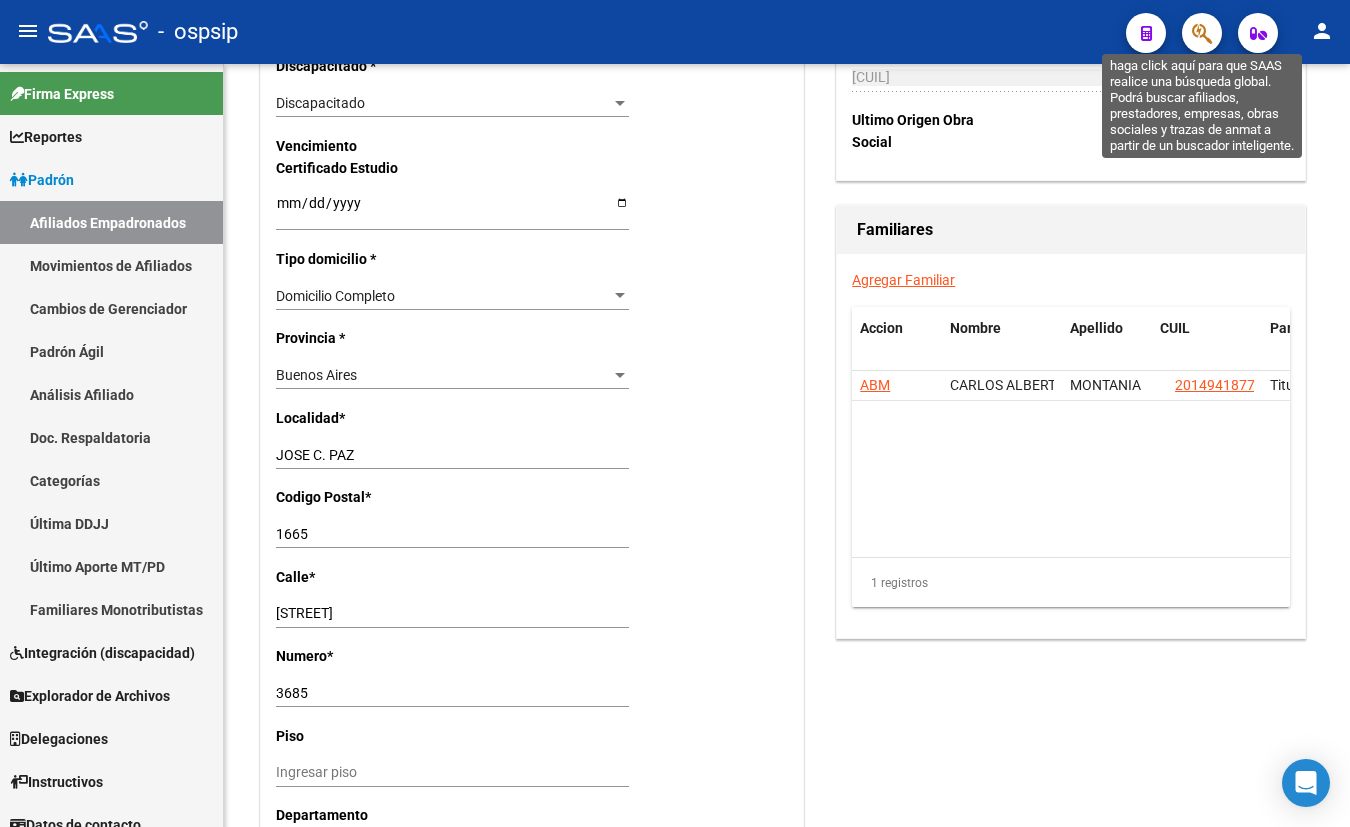 click 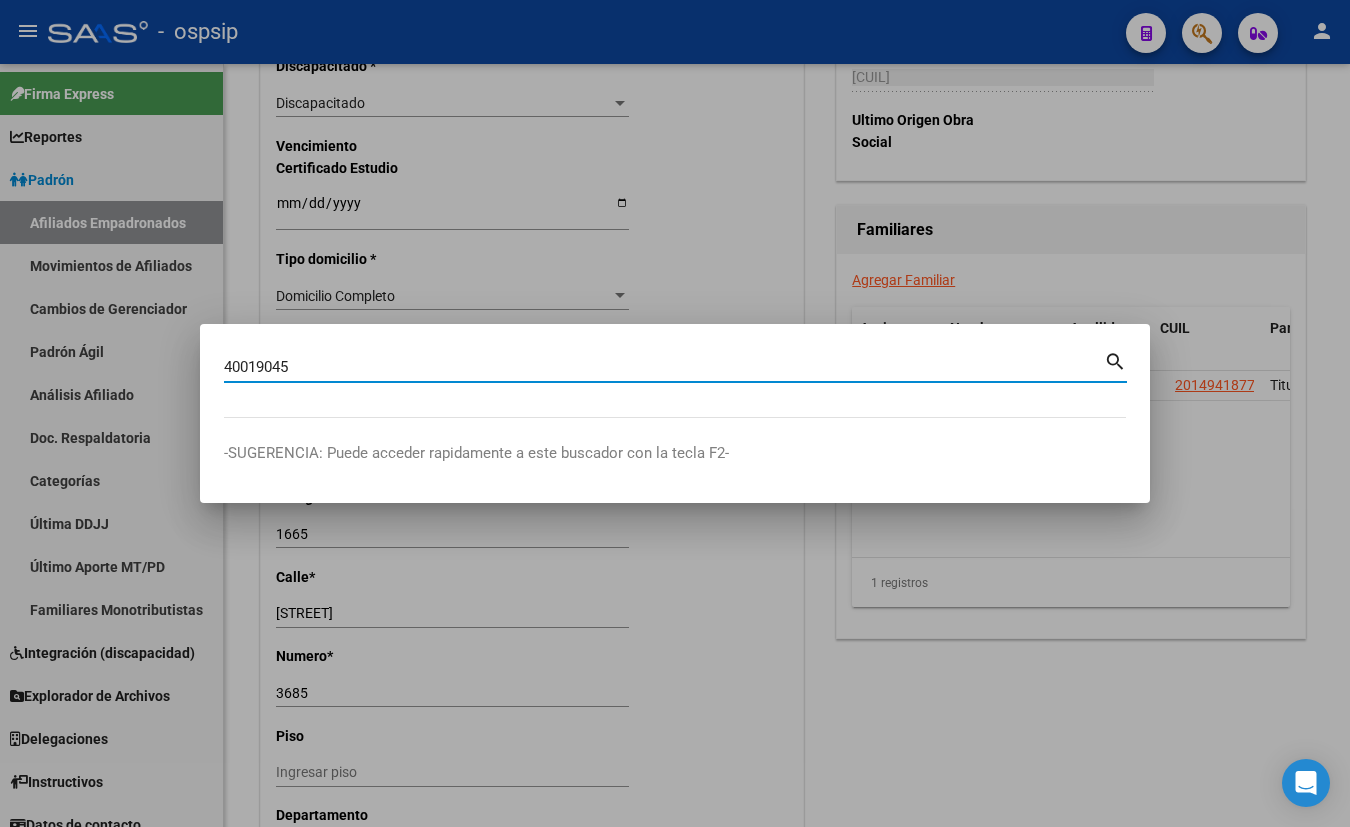 type on "40019045" 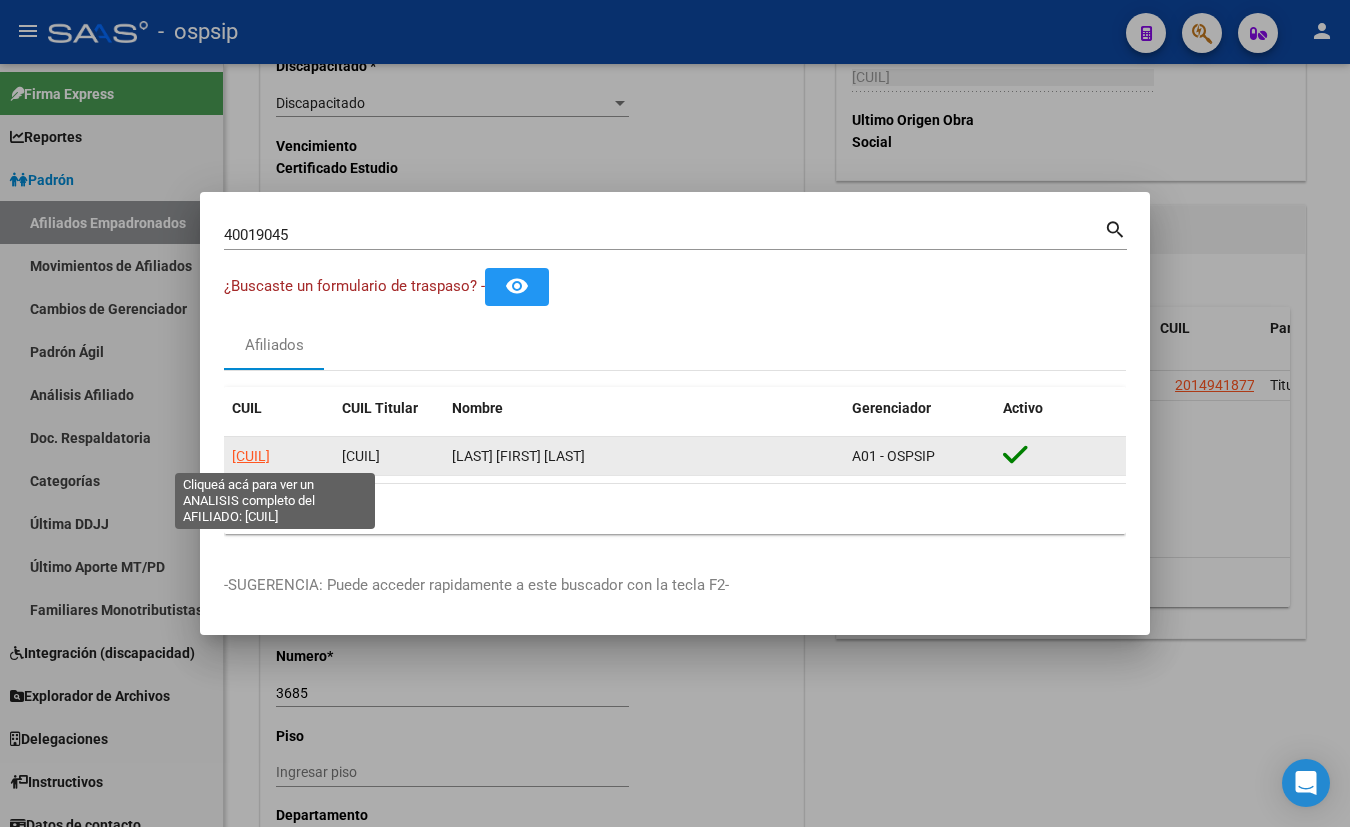 click on "[CUIL]" 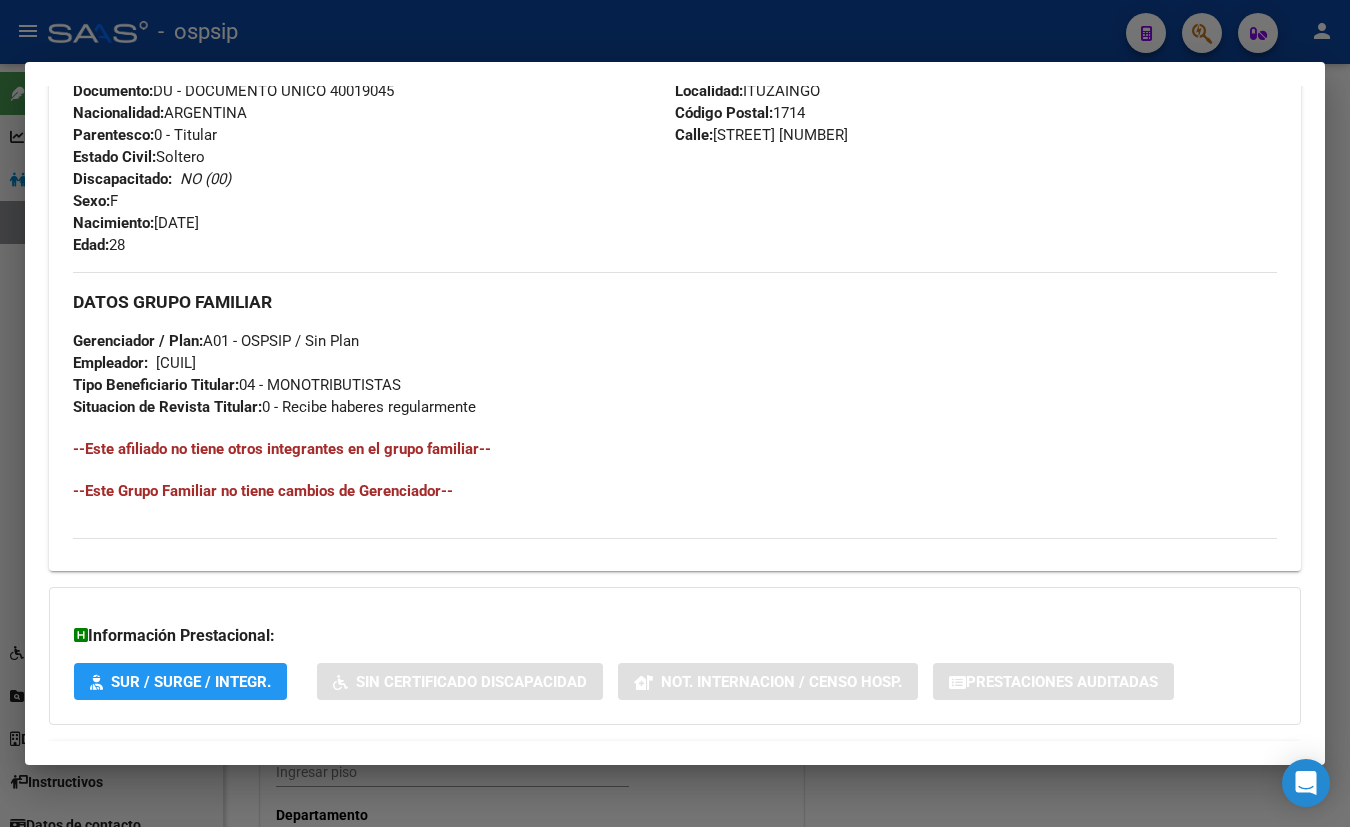scroll, scrollTop: 884, scrollLeft: 0, axis: vertical 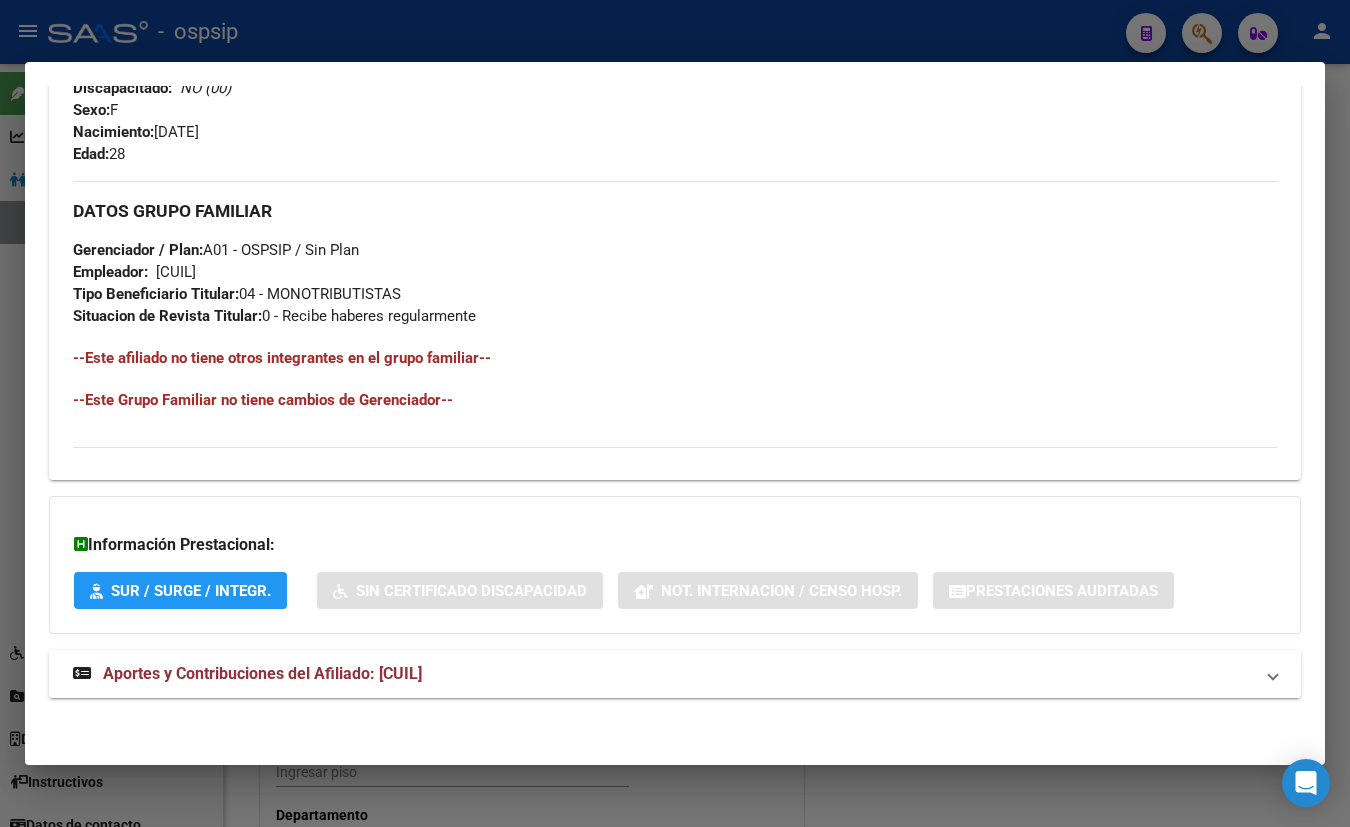 click on "Aportes y Contribuciones del Afiliado: [CUIL]" at bounding box center (262, 673) 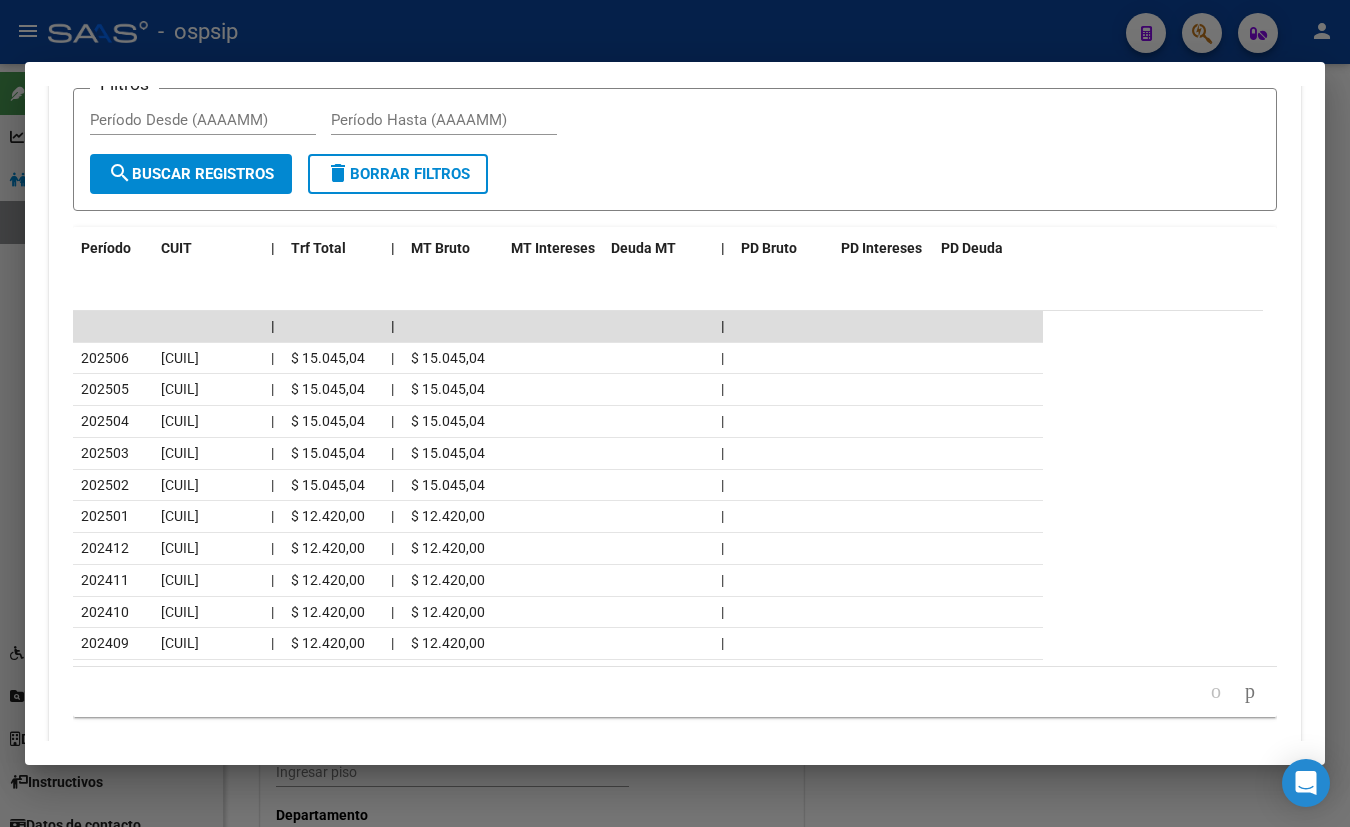 scroll, scrollTop: 1780, scrollLeft: 0, axis: vertical 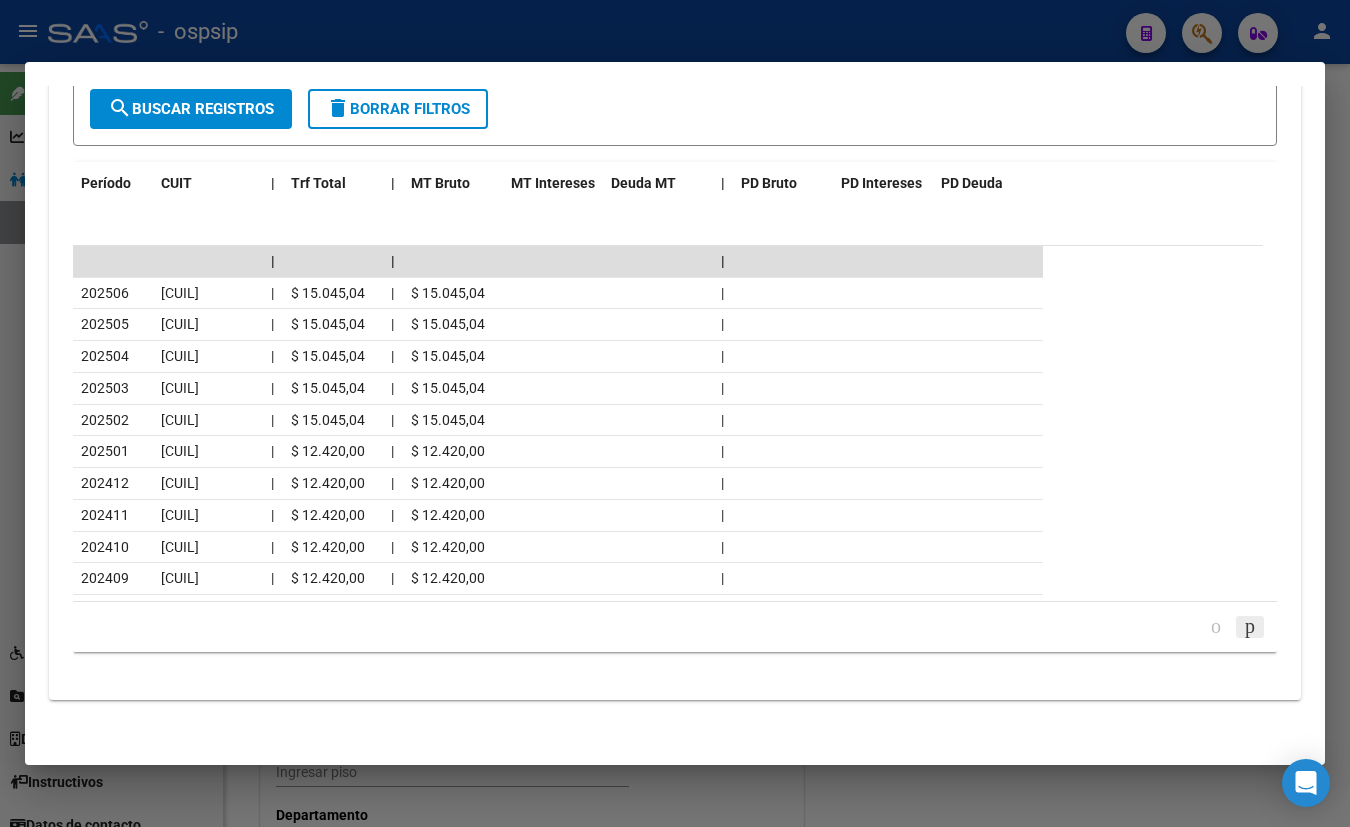 click 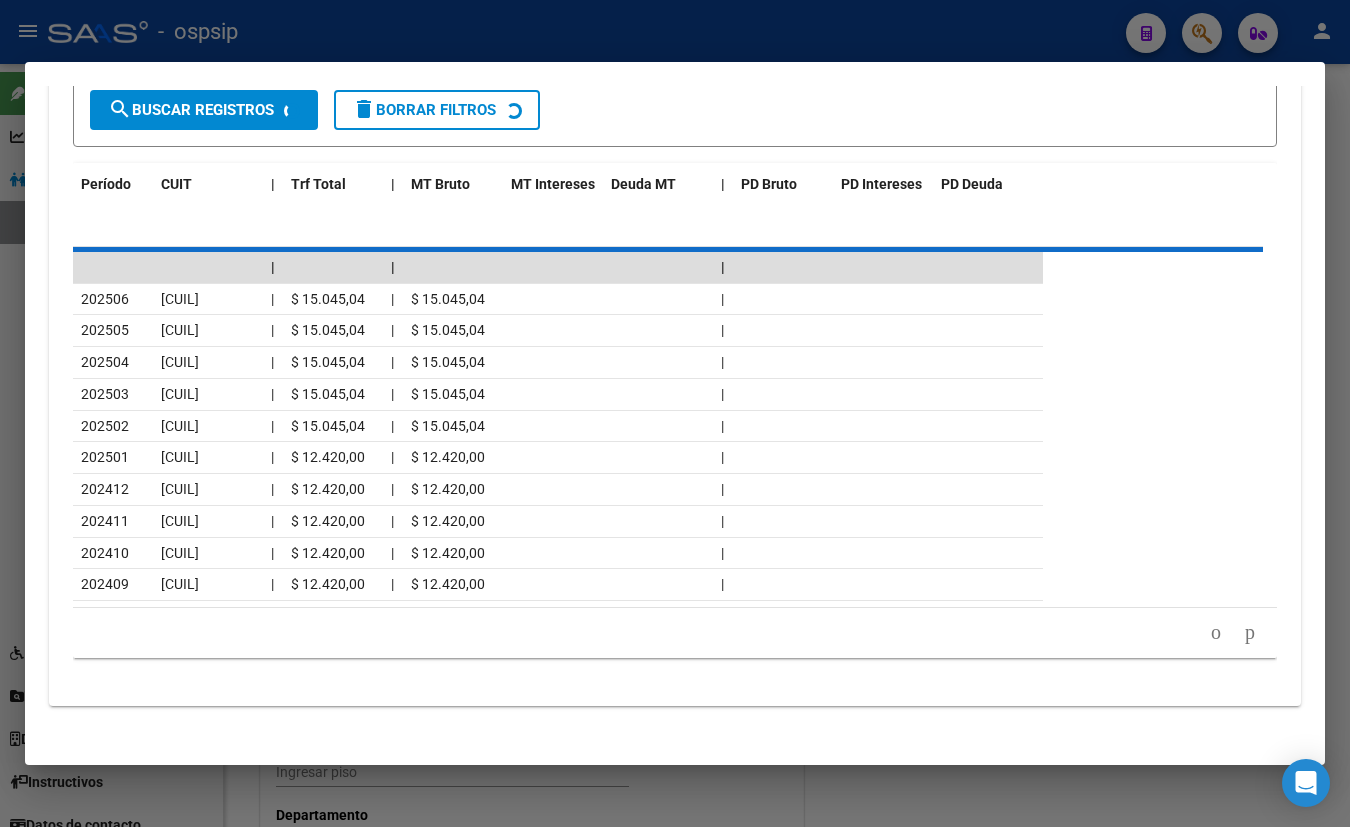 scroll, scrollTop: 1780, scrollLeft: 0, axis: vertical 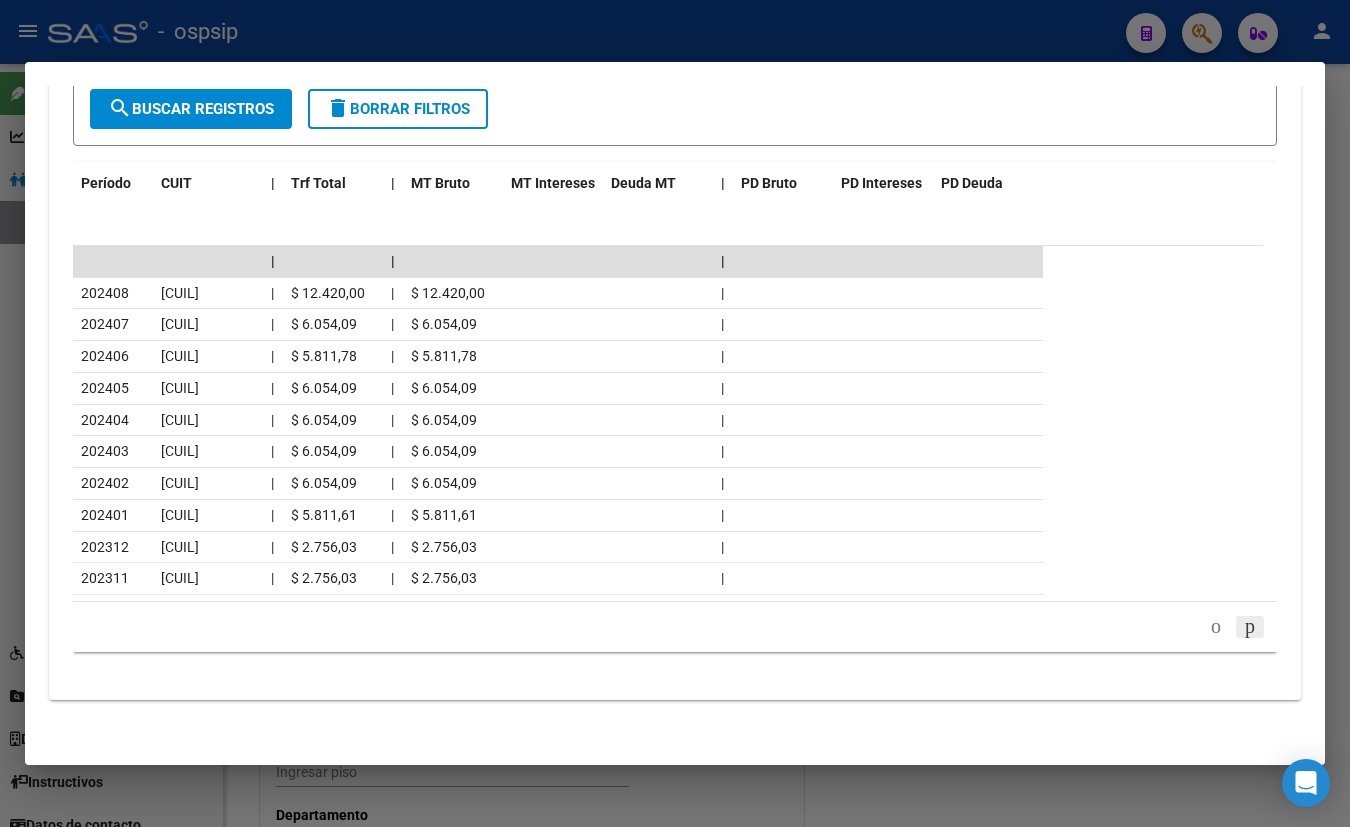 click 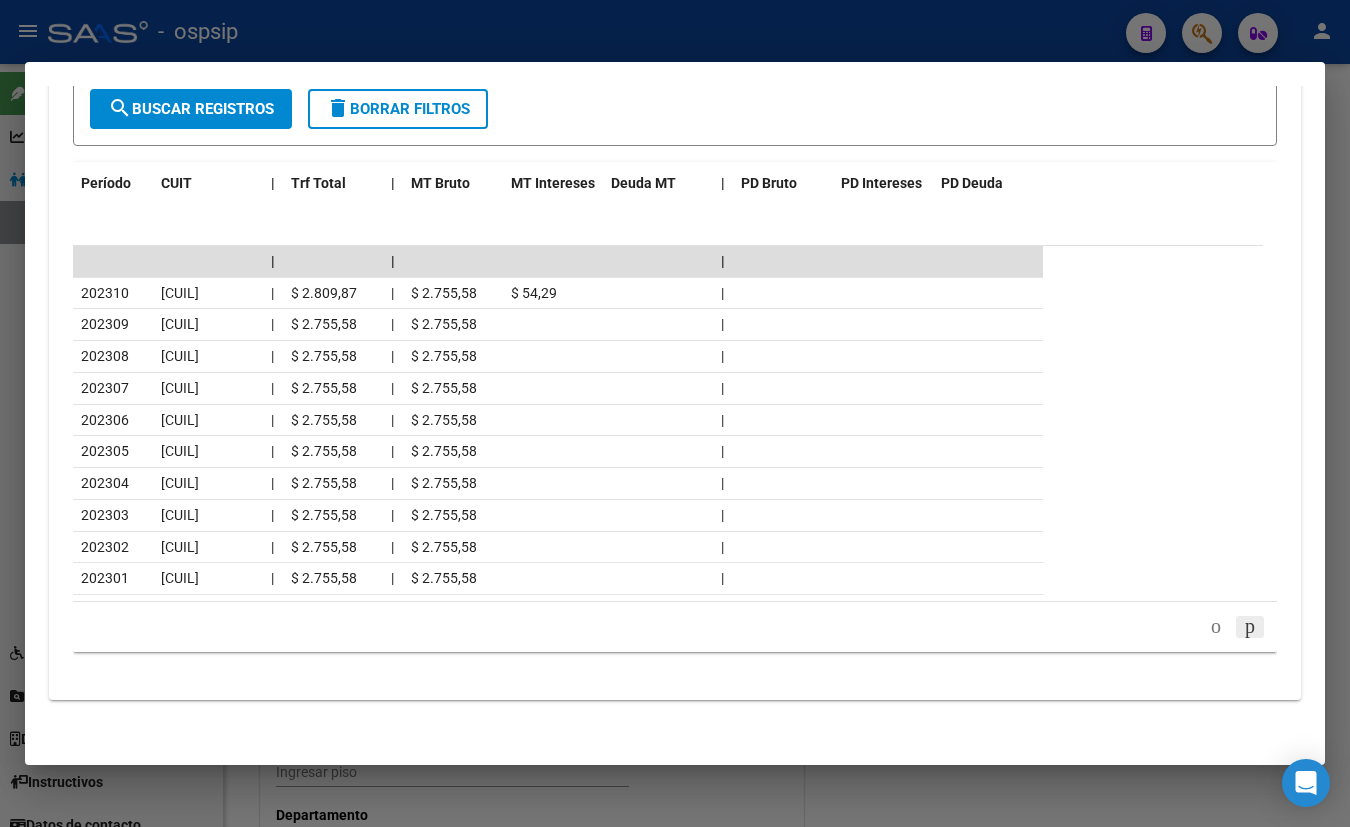 click 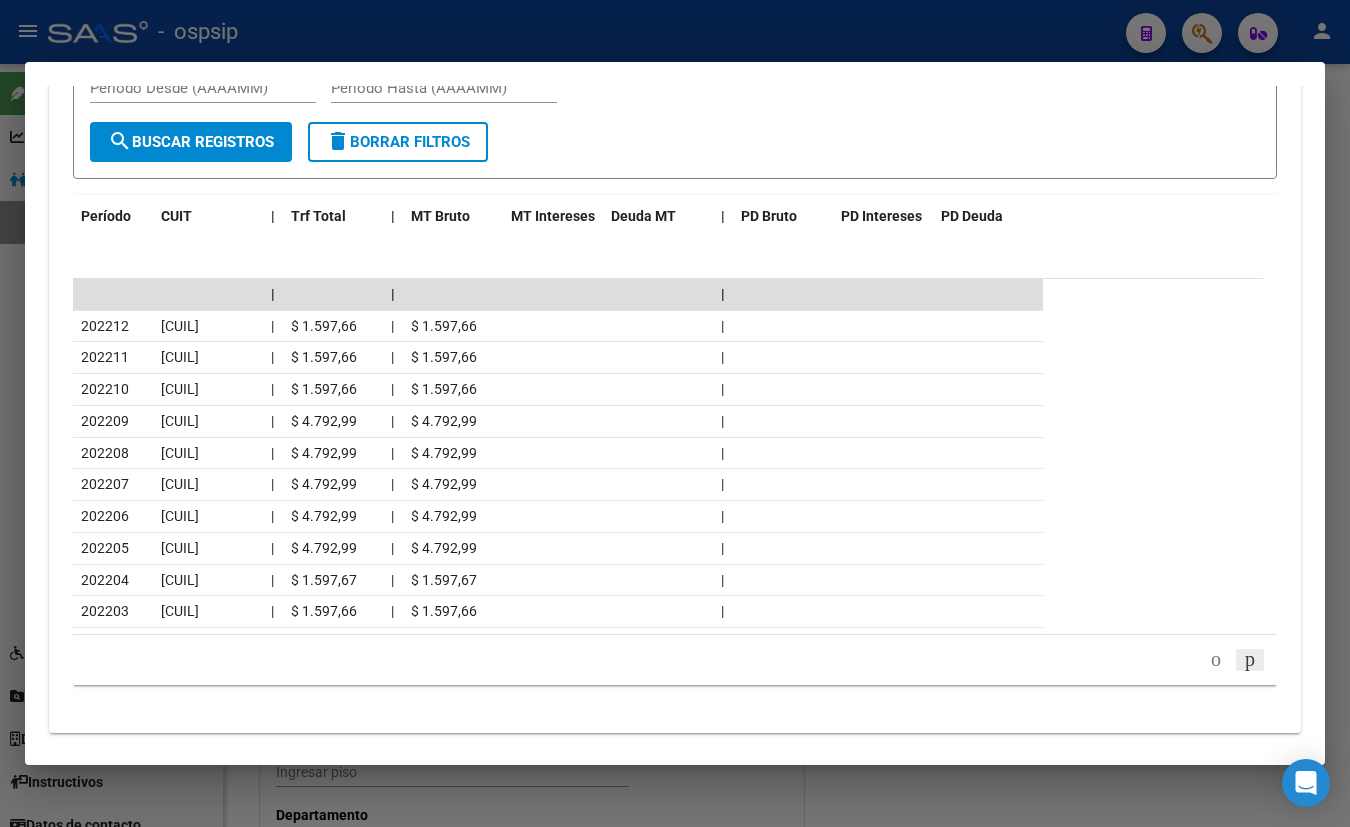 scroll, scrollTop: 1780, scrollLeft: 0, axis: vertical 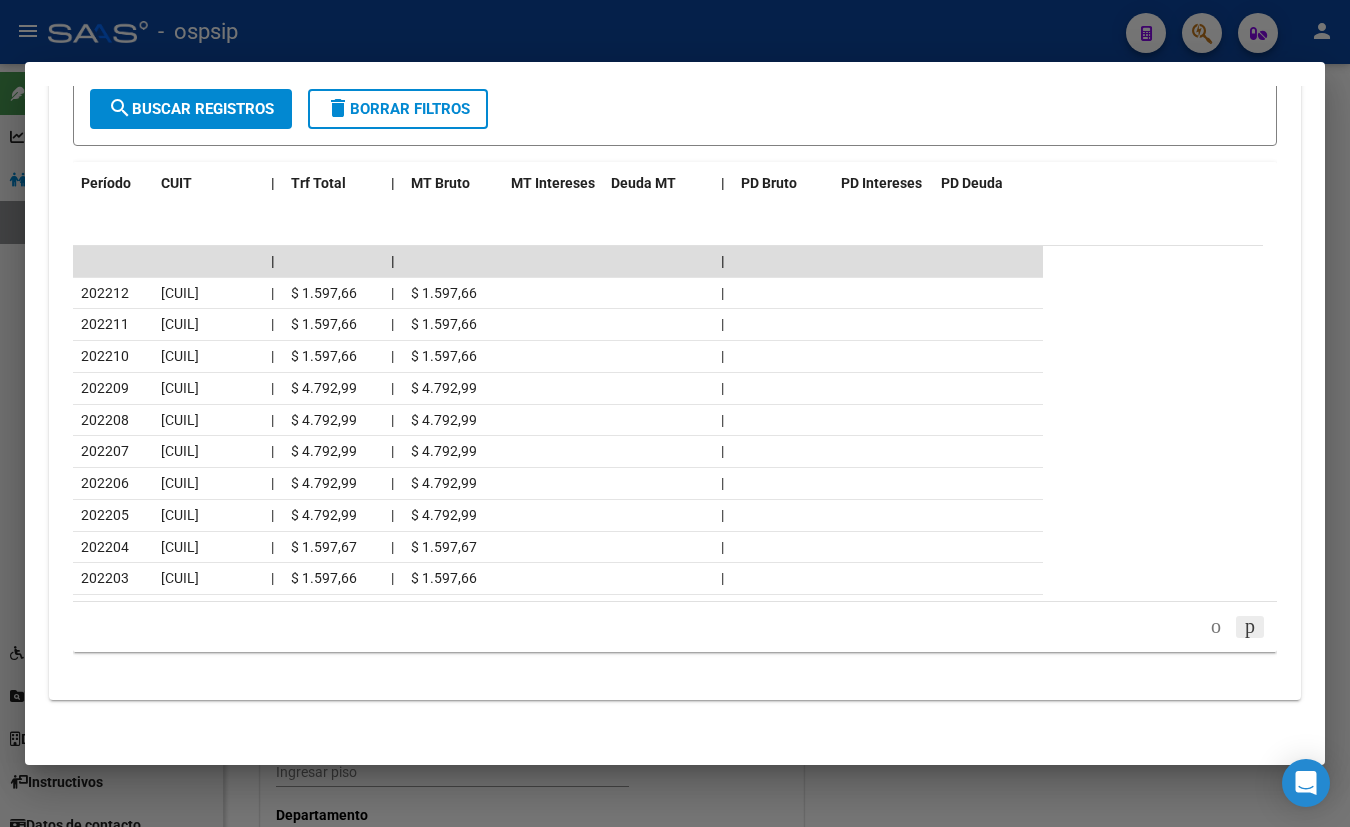 click 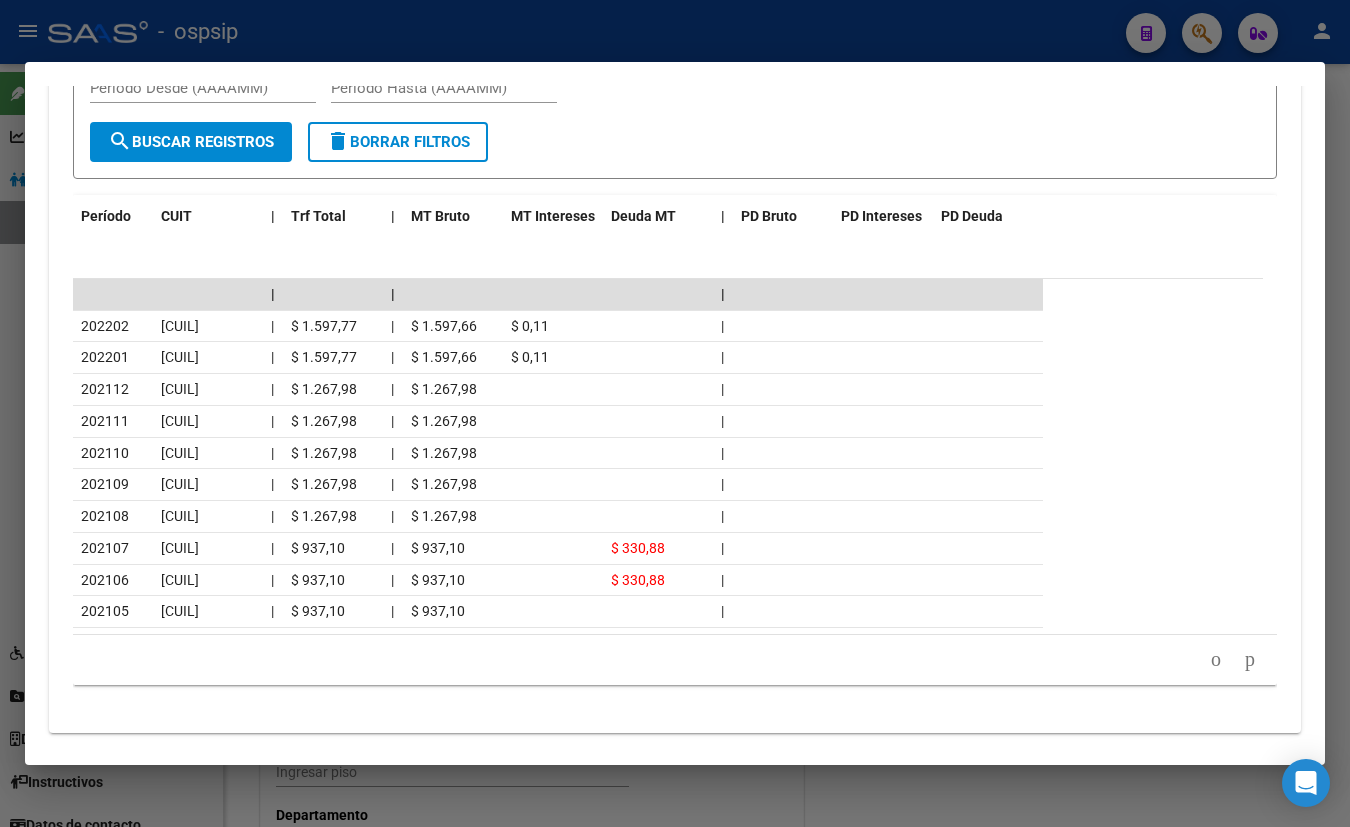 scroll, scrollTop: 1780, scrollLeft: 0, axis: vertical 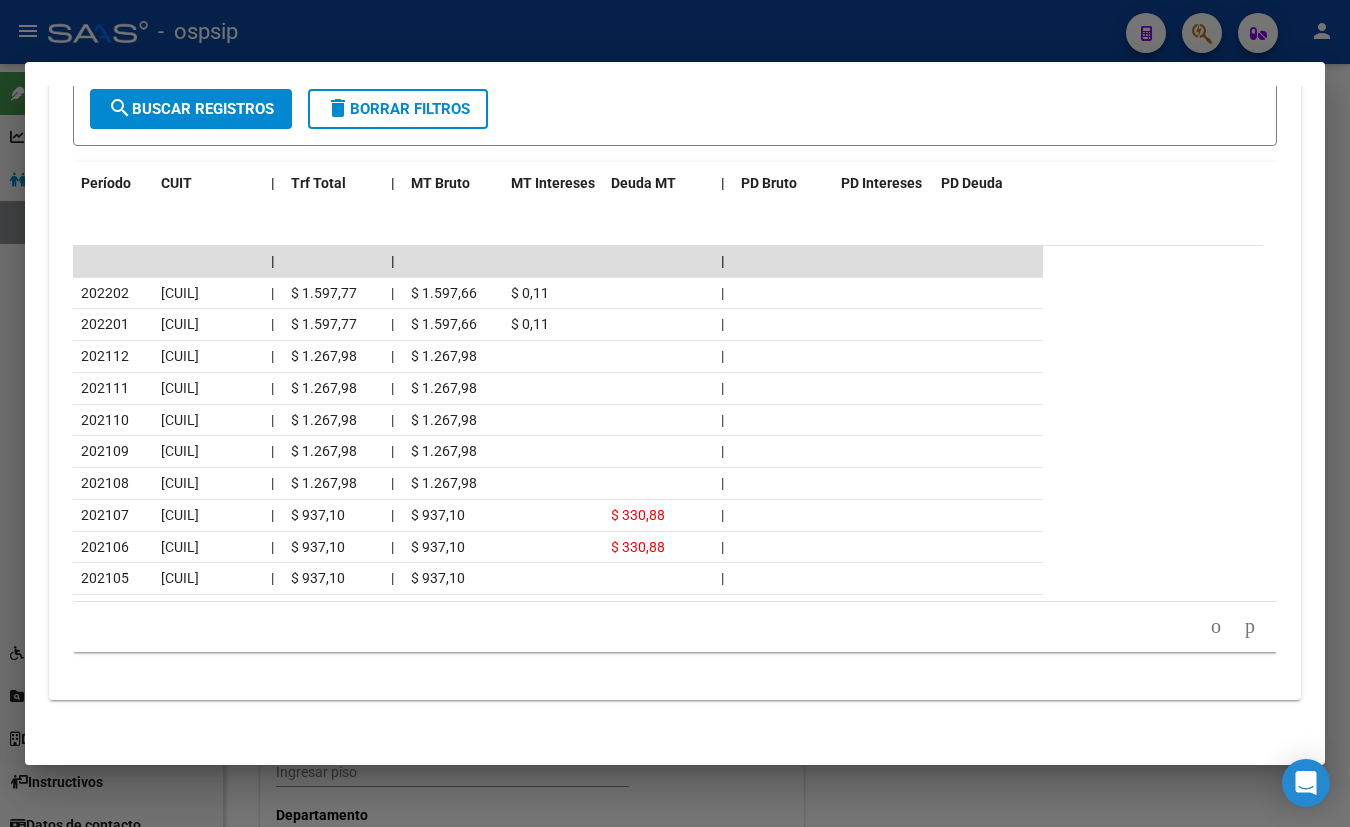 click 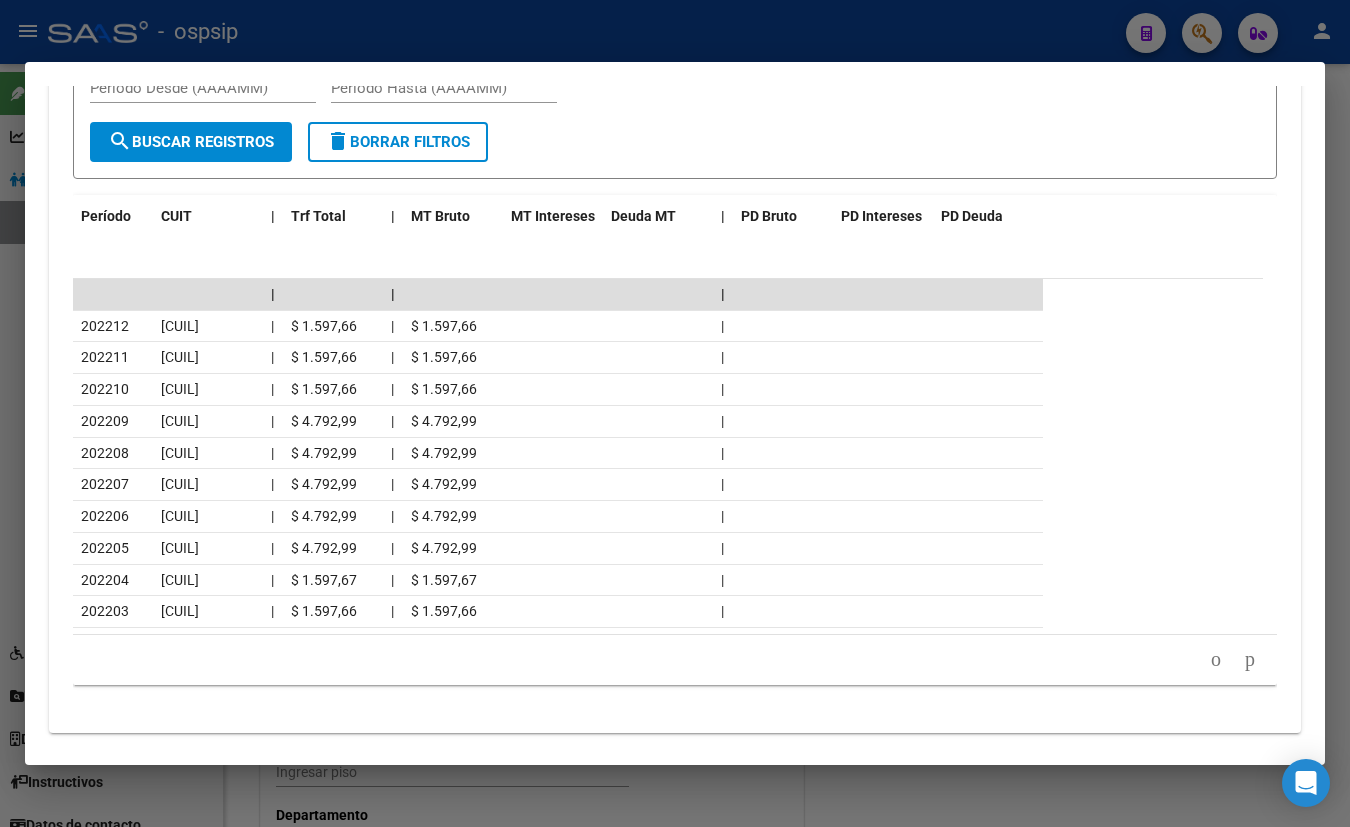 scroll, scrollTop: 1780, scrollLeft: 0, axis: vertical 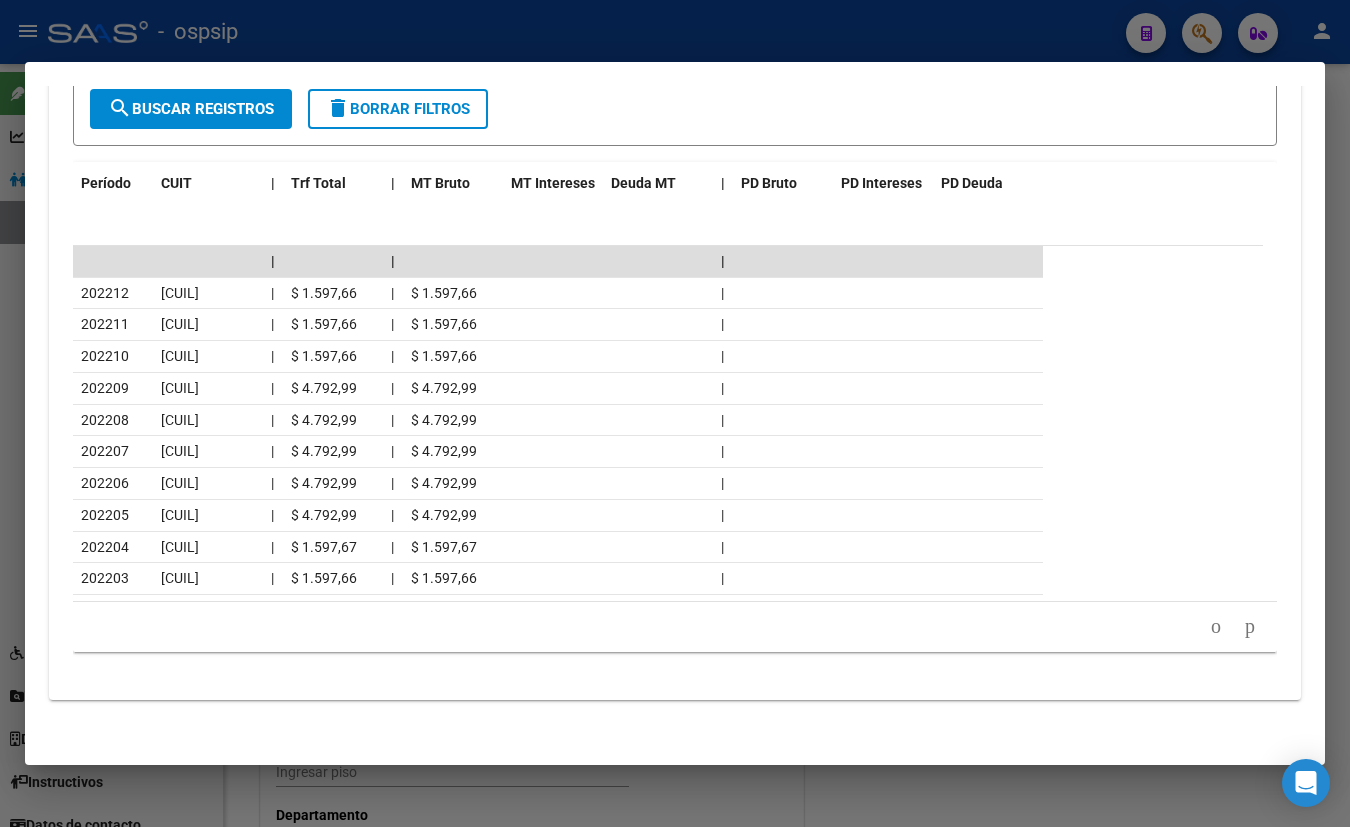 click 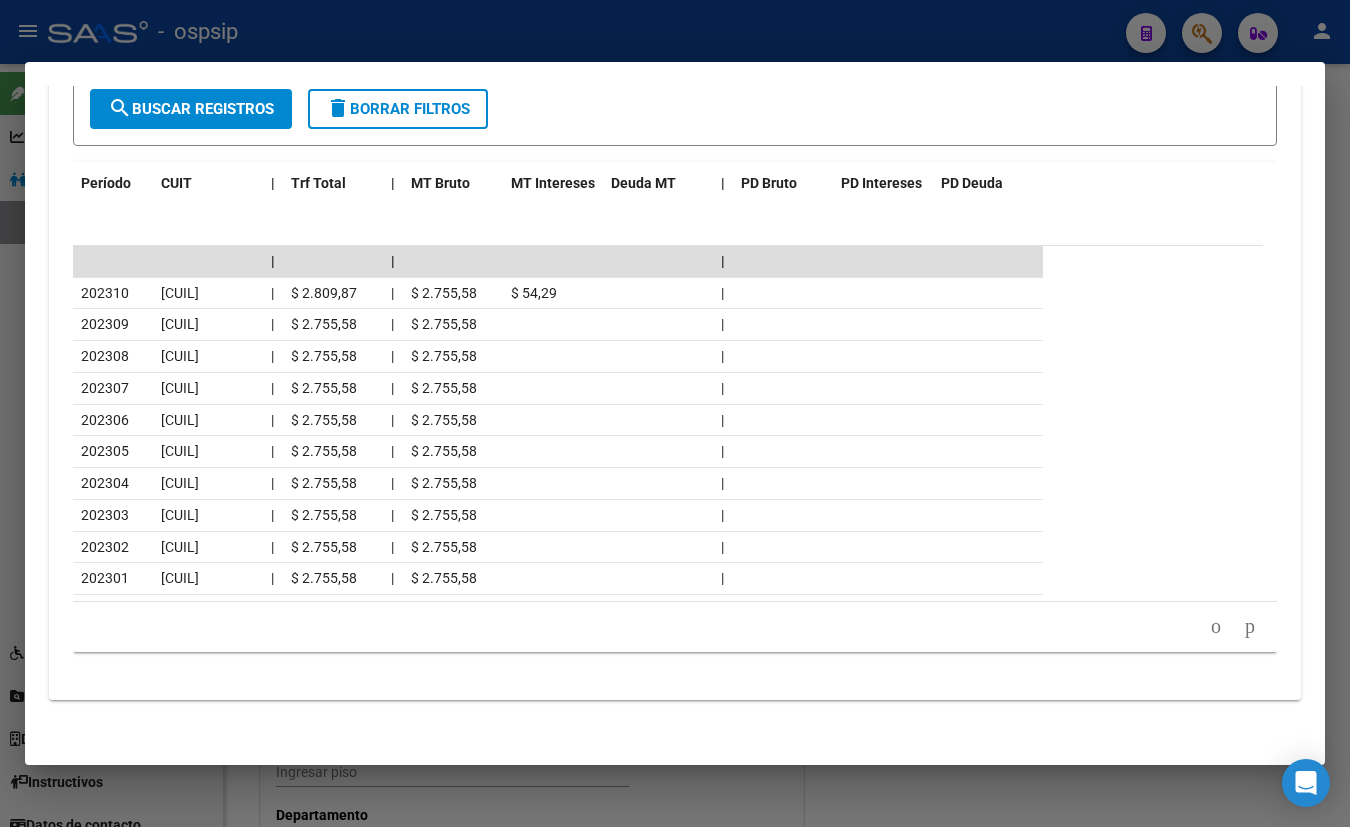 click 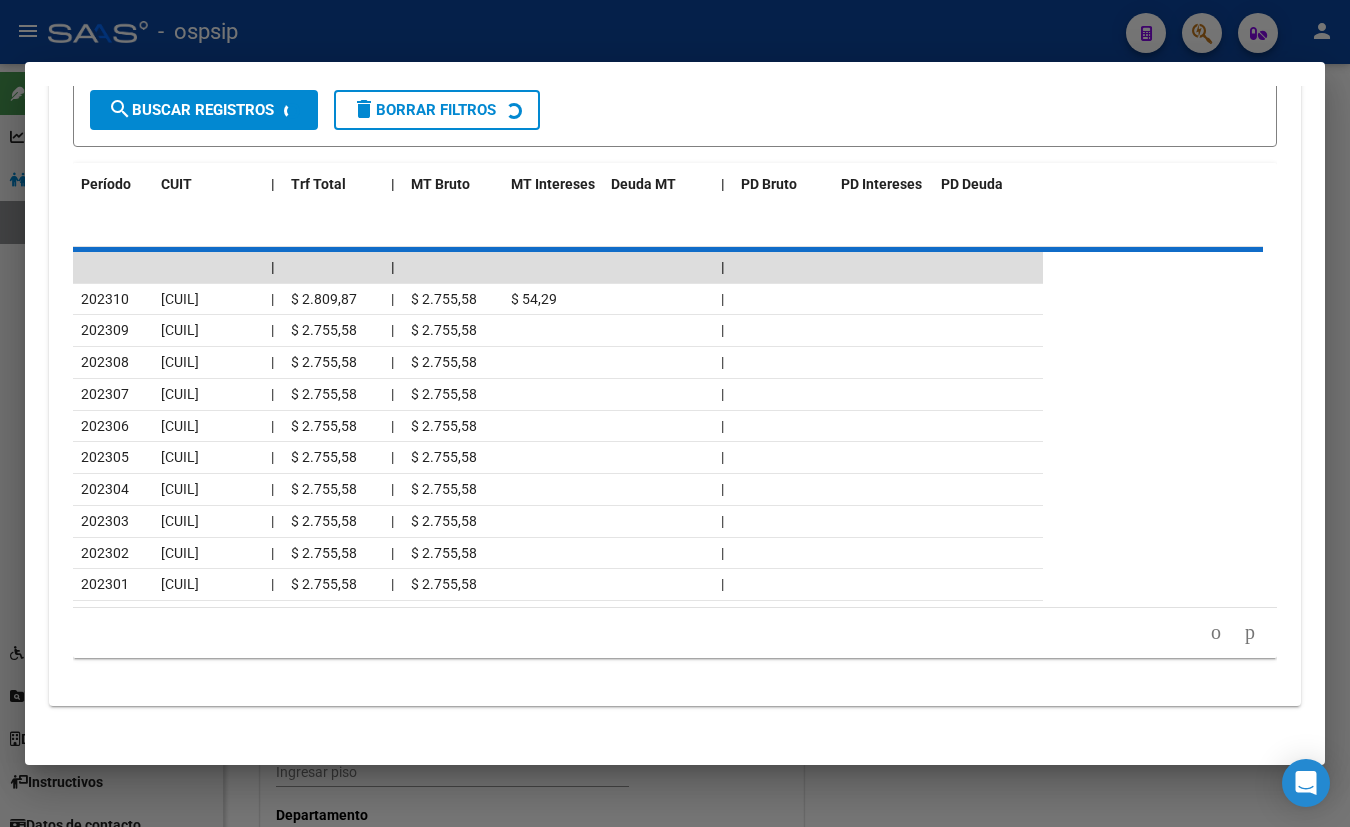 scroll, scrollTop: 1780, scrollLeft: 0, axis: vertical 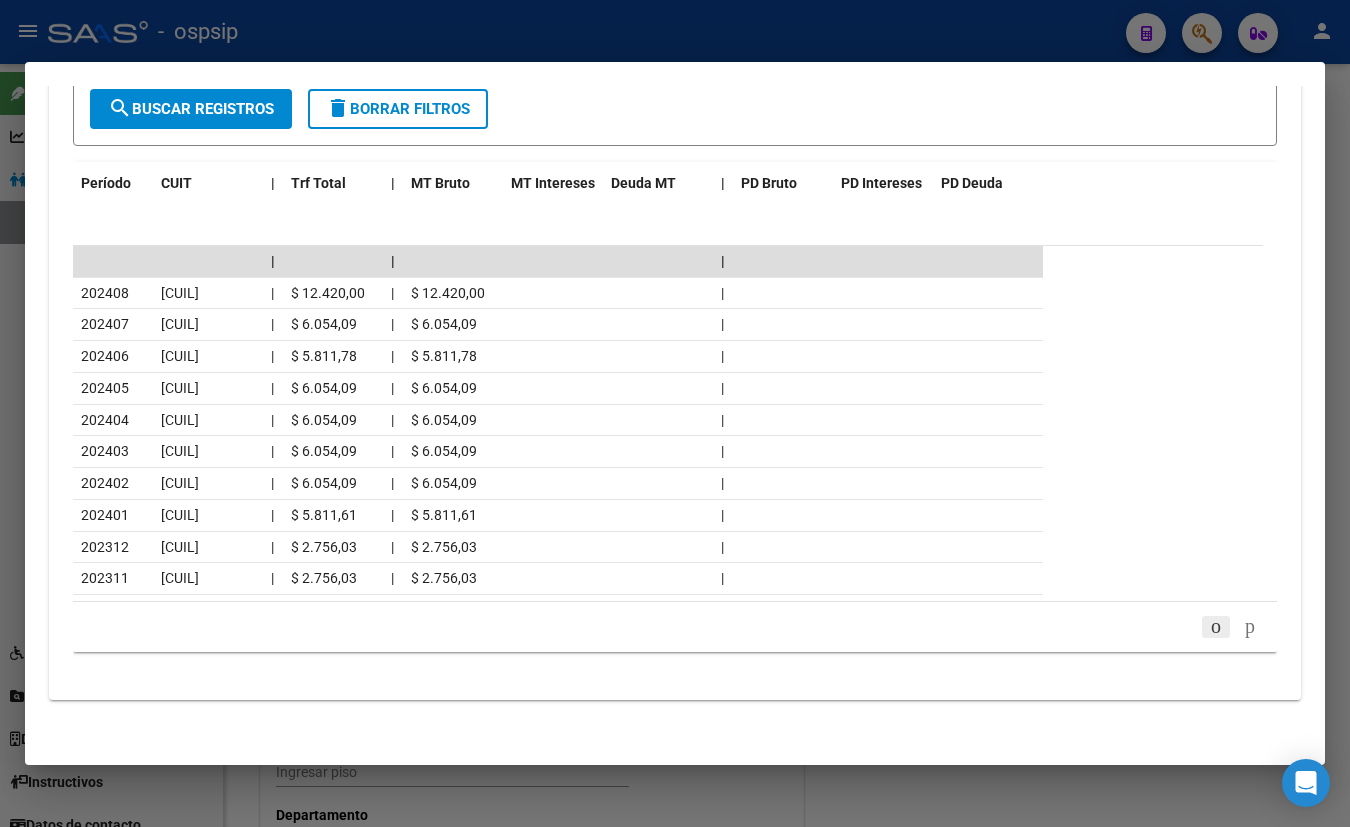 click 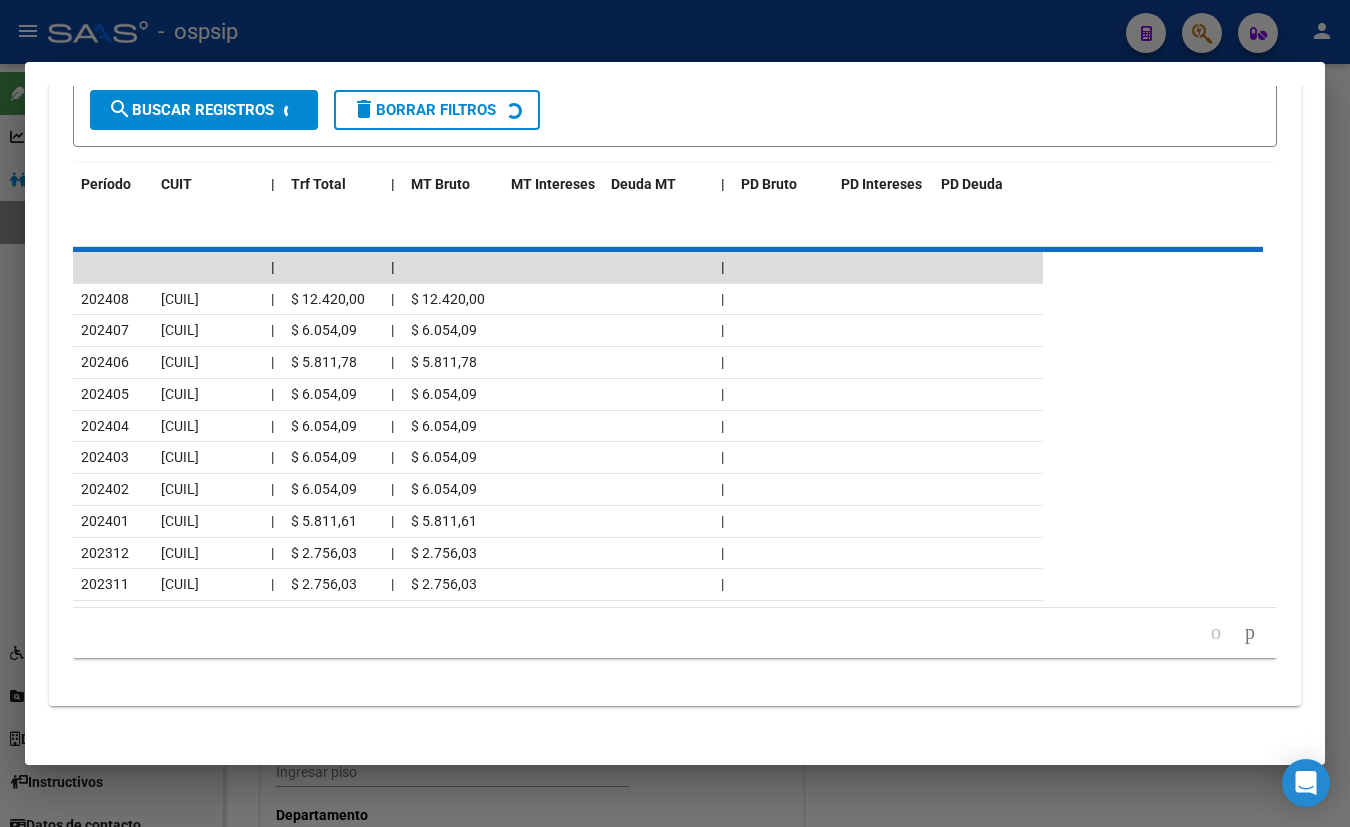 scroll, scrollTop: 1780, scrollLeft: 0, axis: vertical 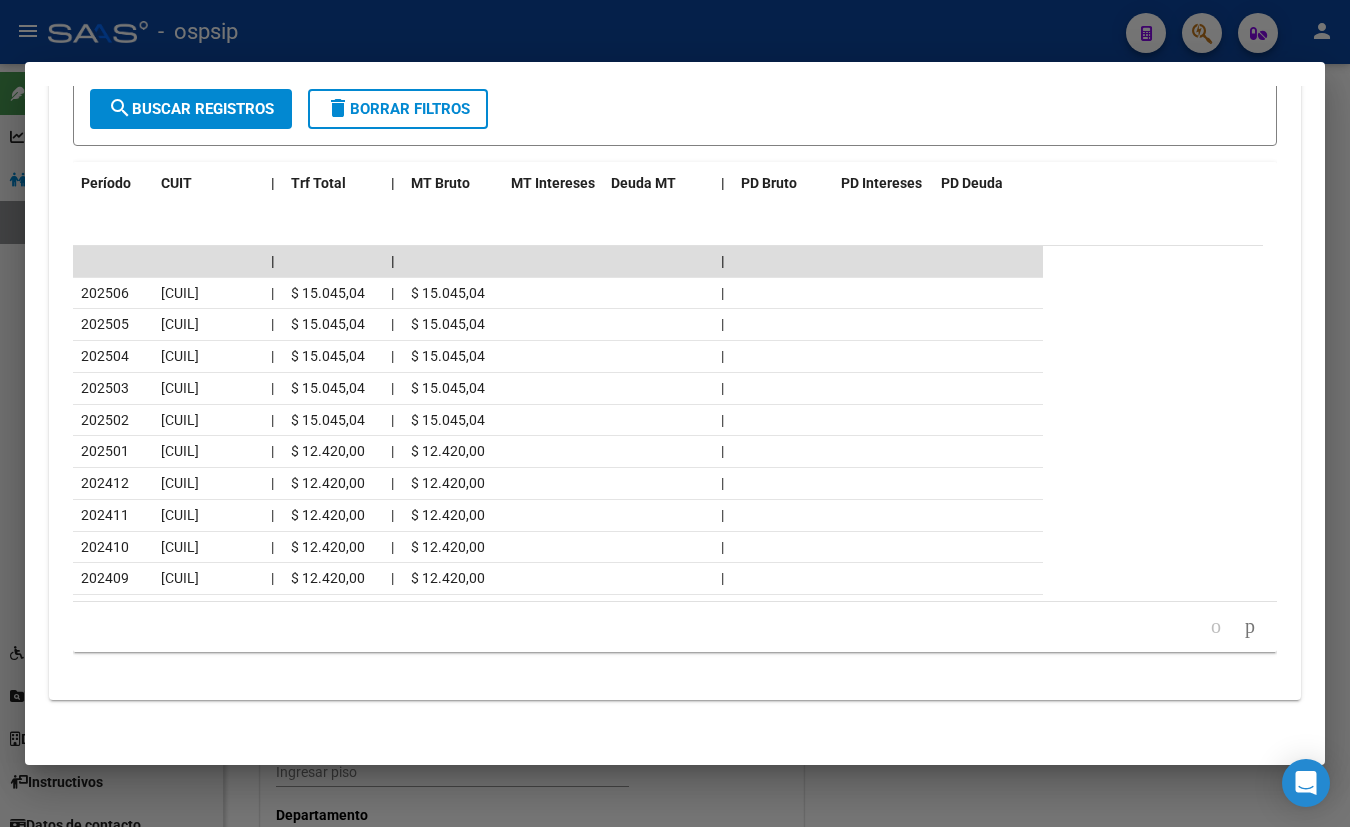 click 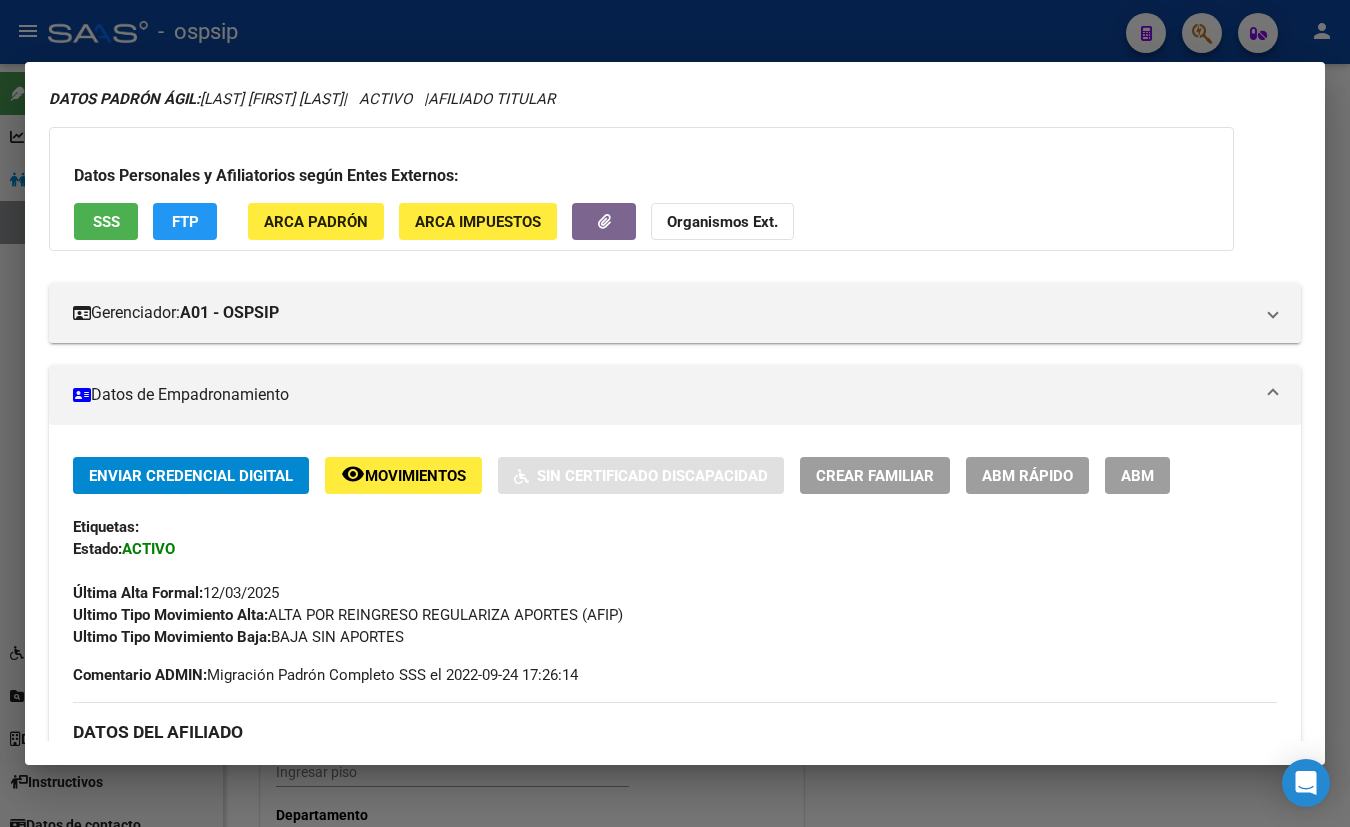 scroll, scrollTop: 0, scrollLeft: 0, axis: both 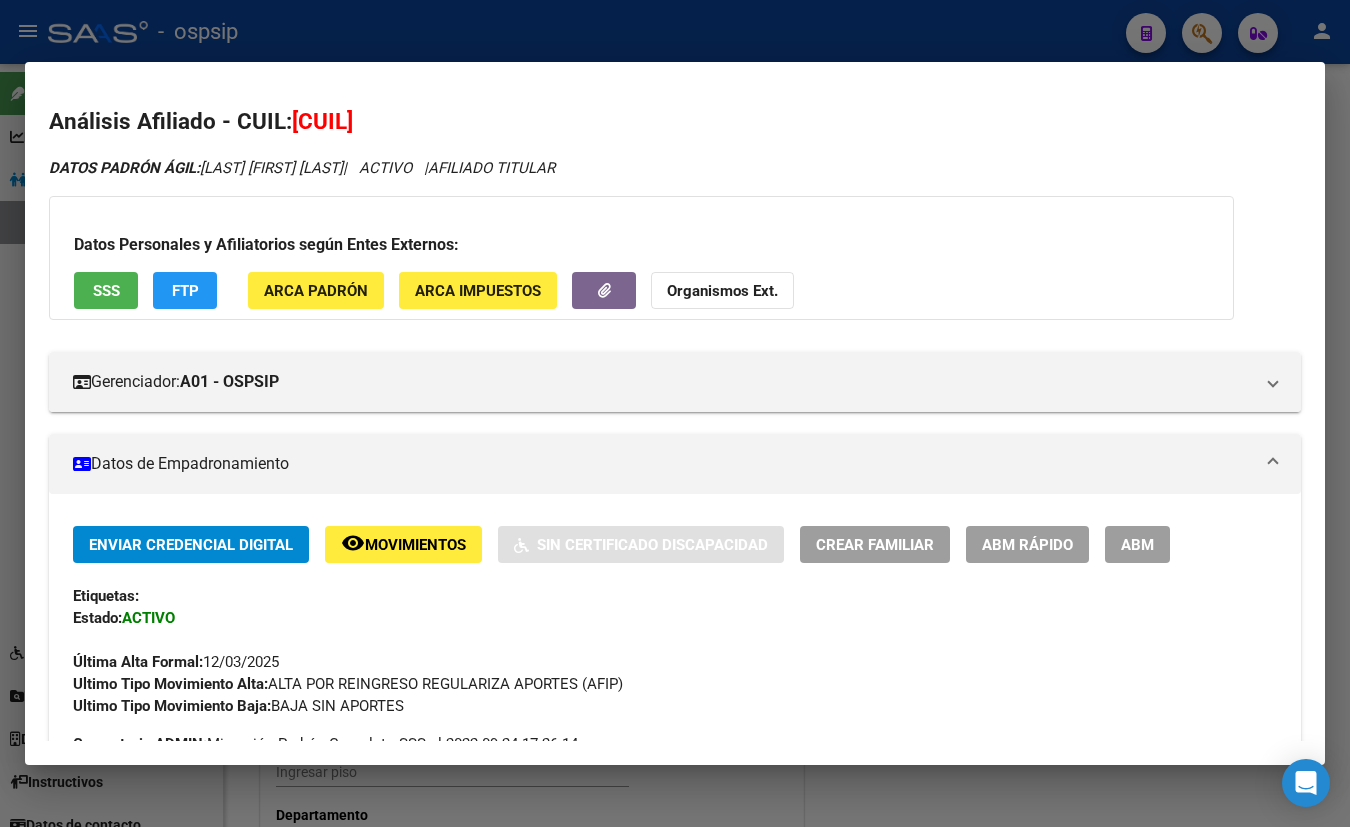 drag, startPoint x: 295, startPoint y: 116, endPoint x: 435, endPoint y: 127, distance: 140.43147 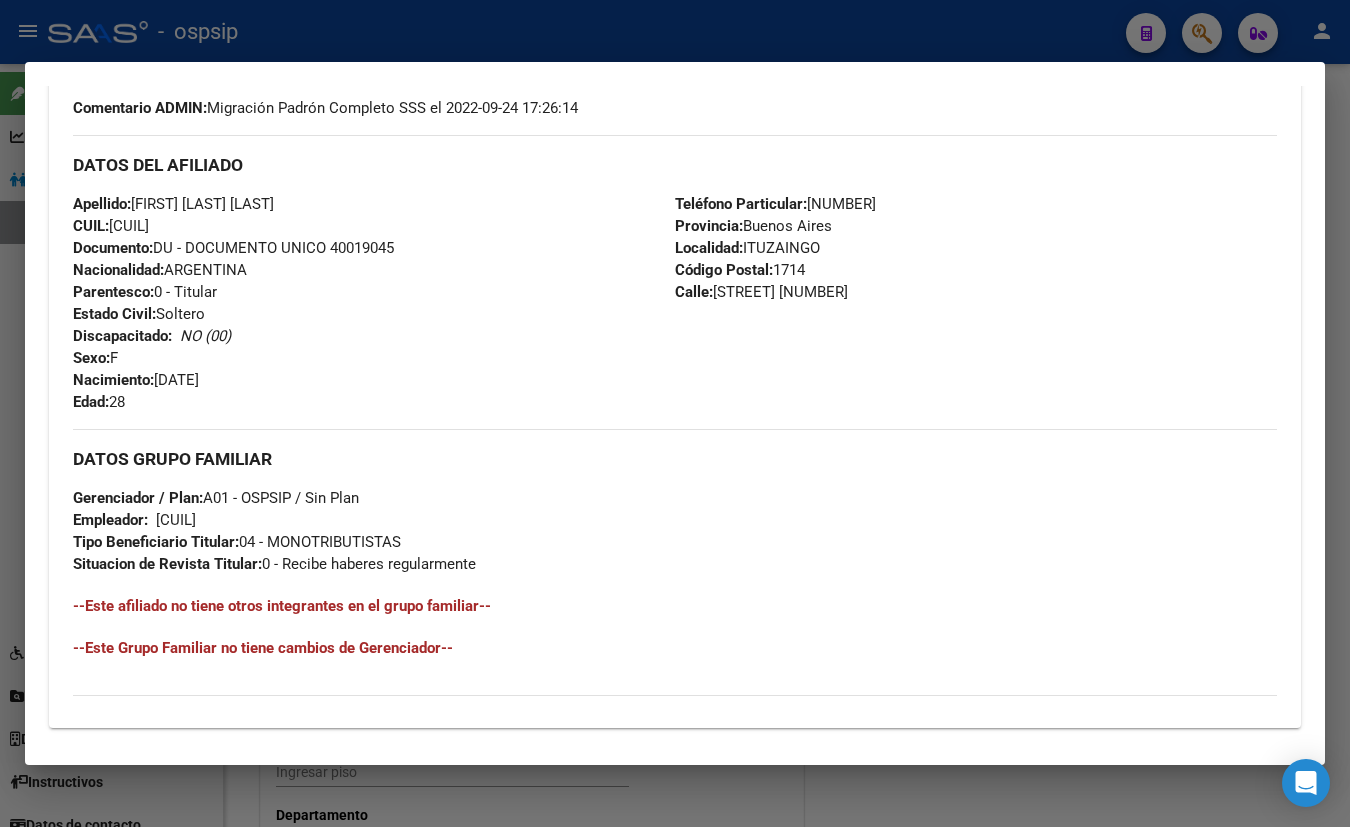 scroll, scrollTop: 0, scrollLeft: 0, axis: both 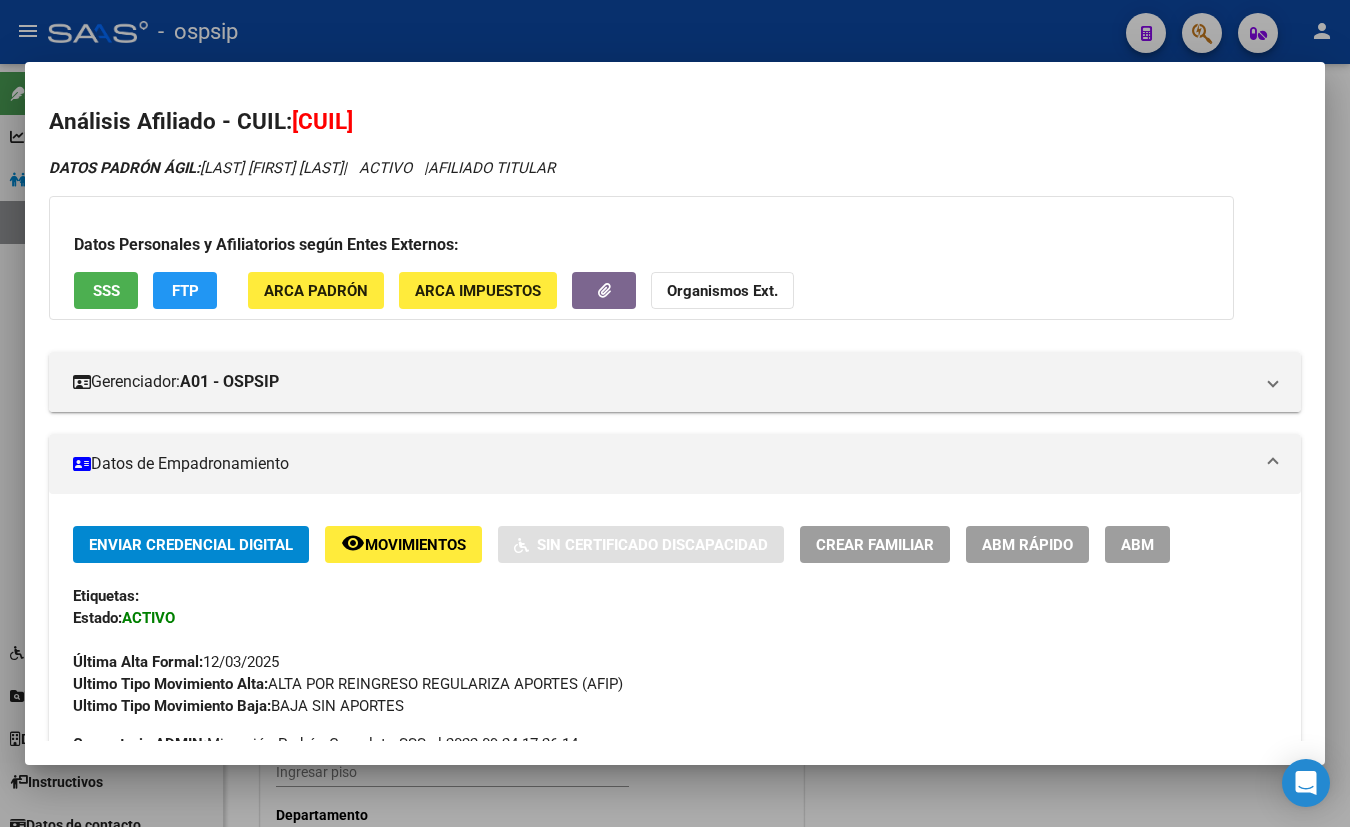 type 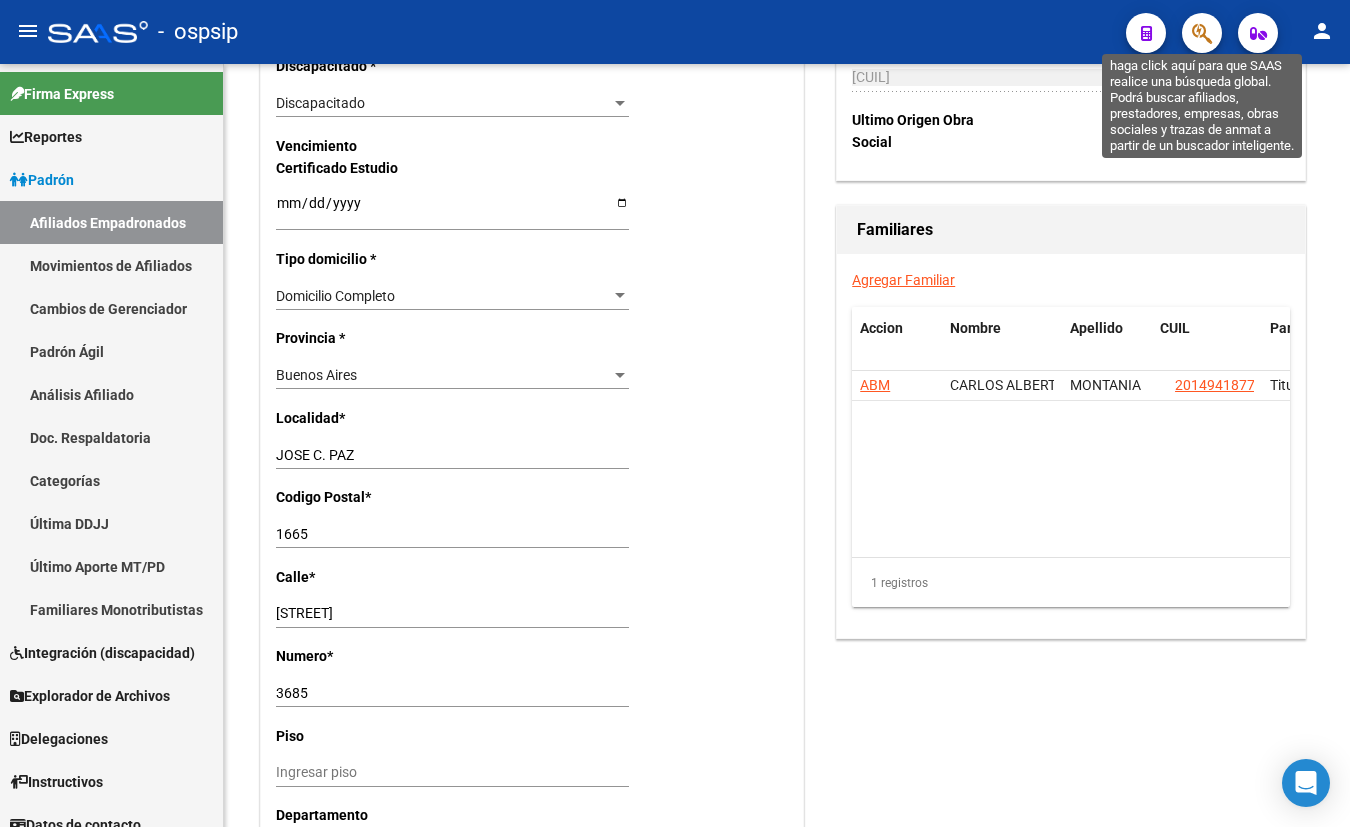 click 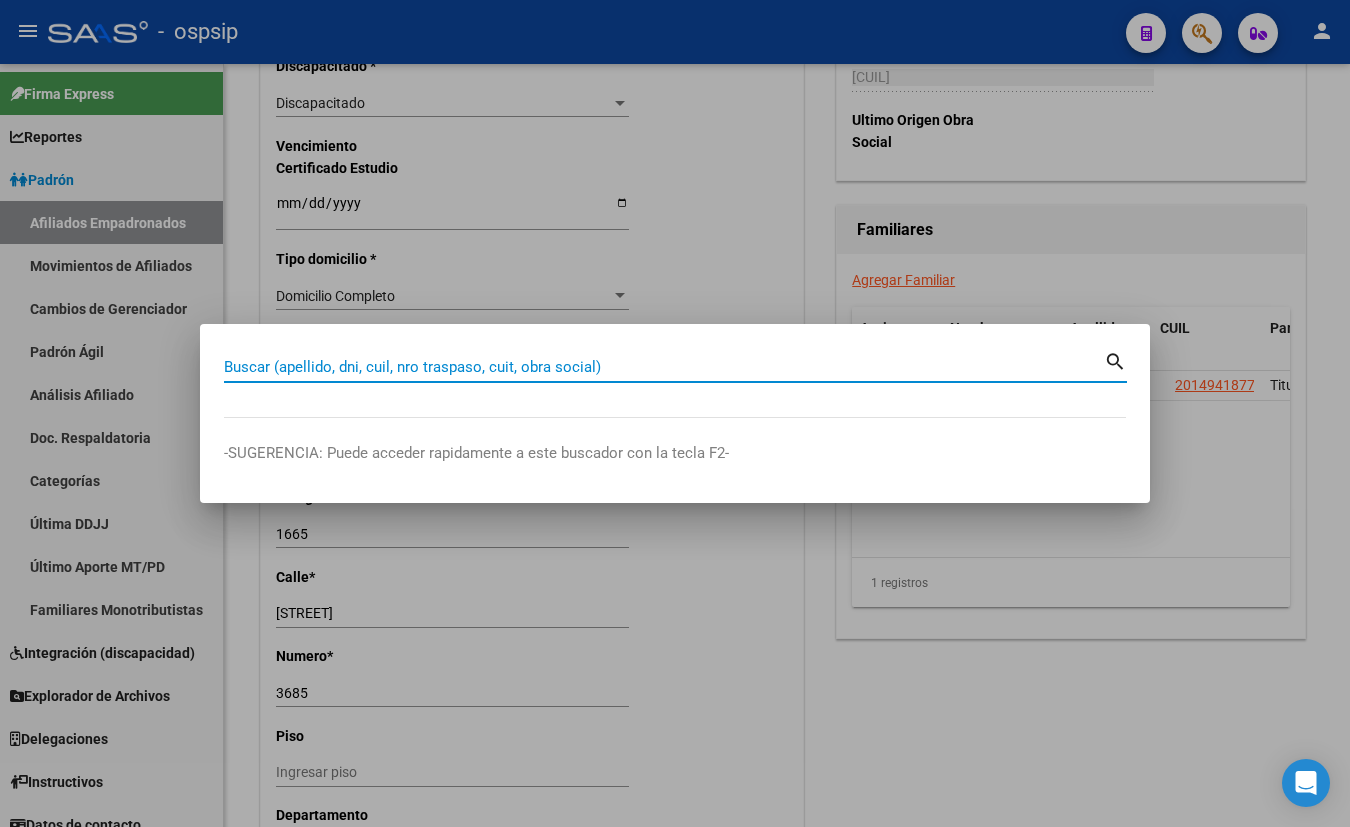 click on "Buscar (apellido, dni, cuil, nro traspaso, cuit, obra social)" at bounding box center (664, 367) 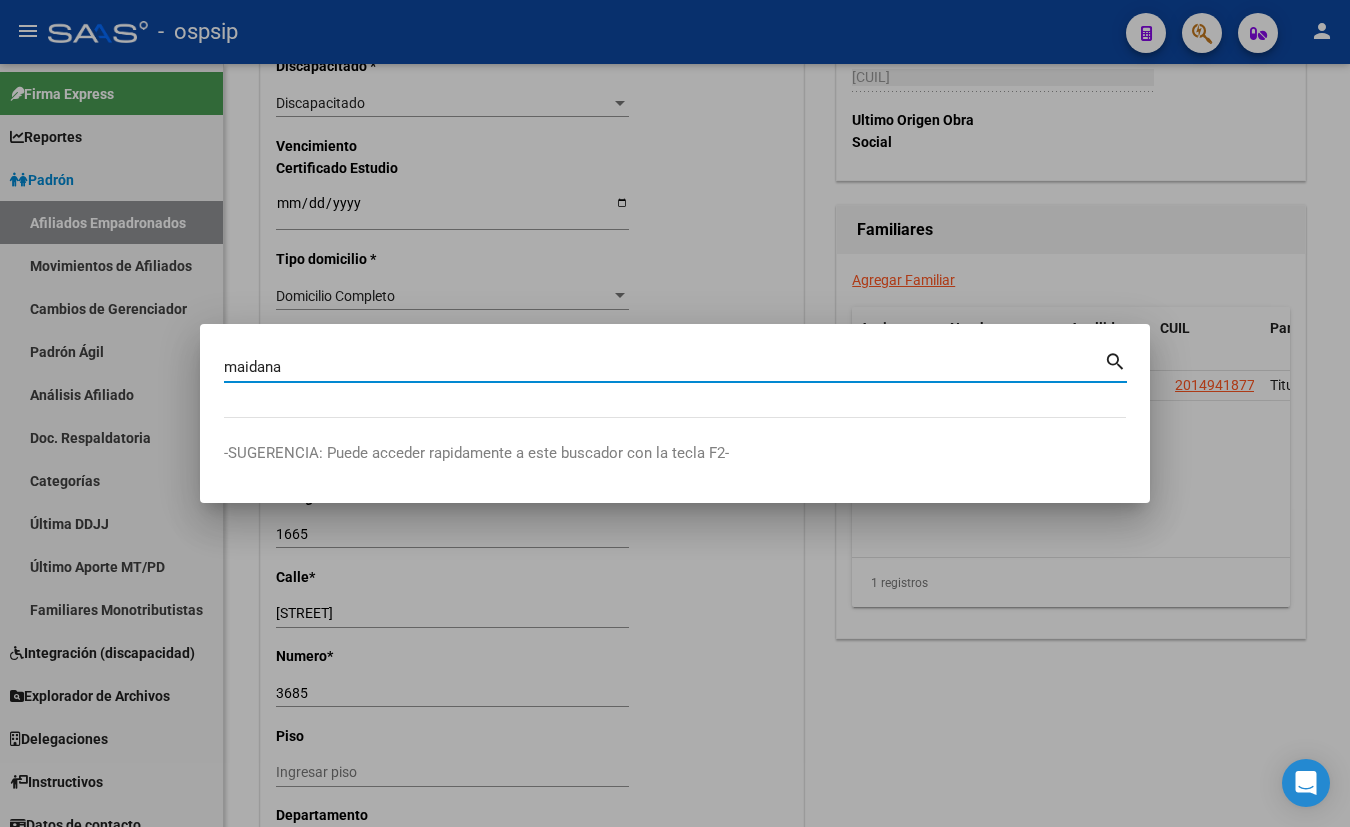 type on "maidana" 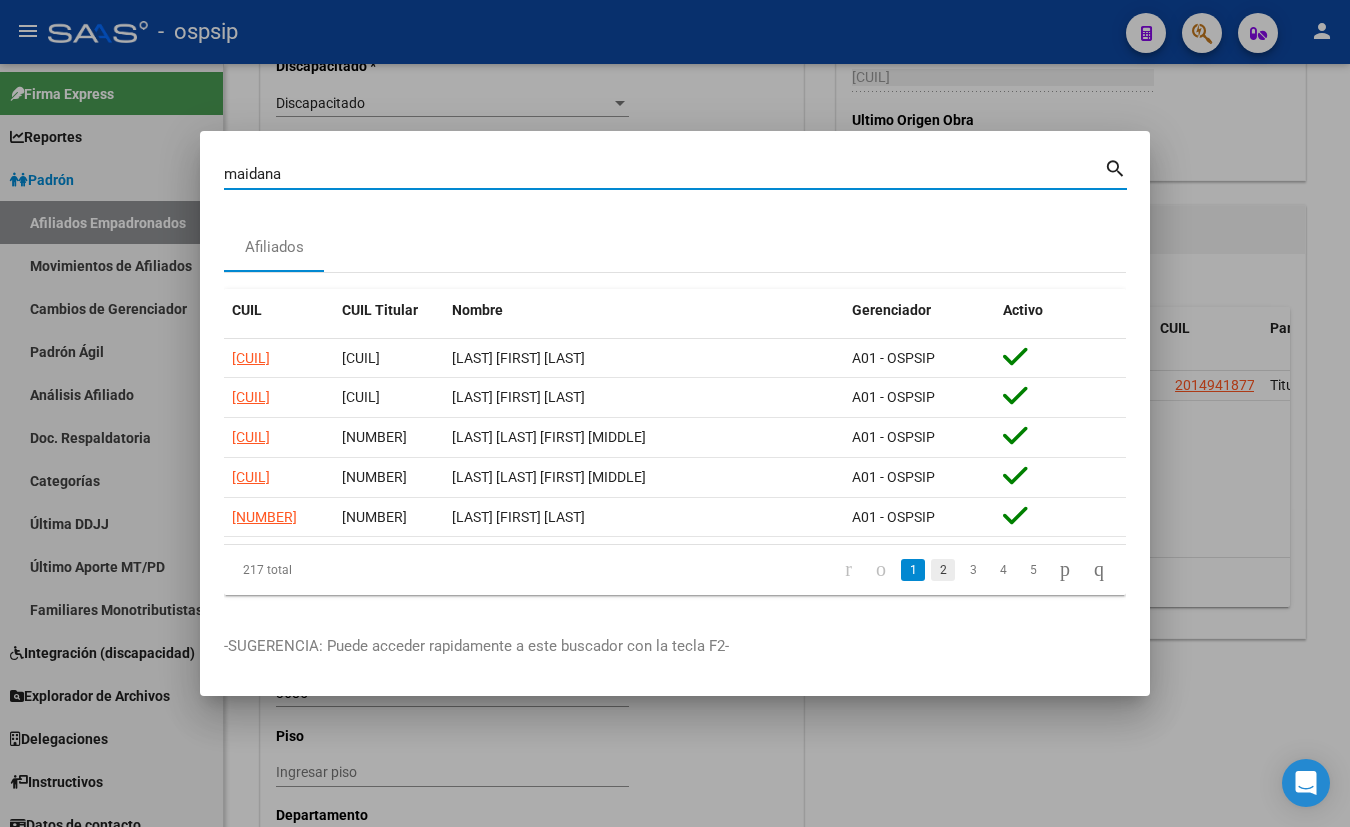 click on "2" 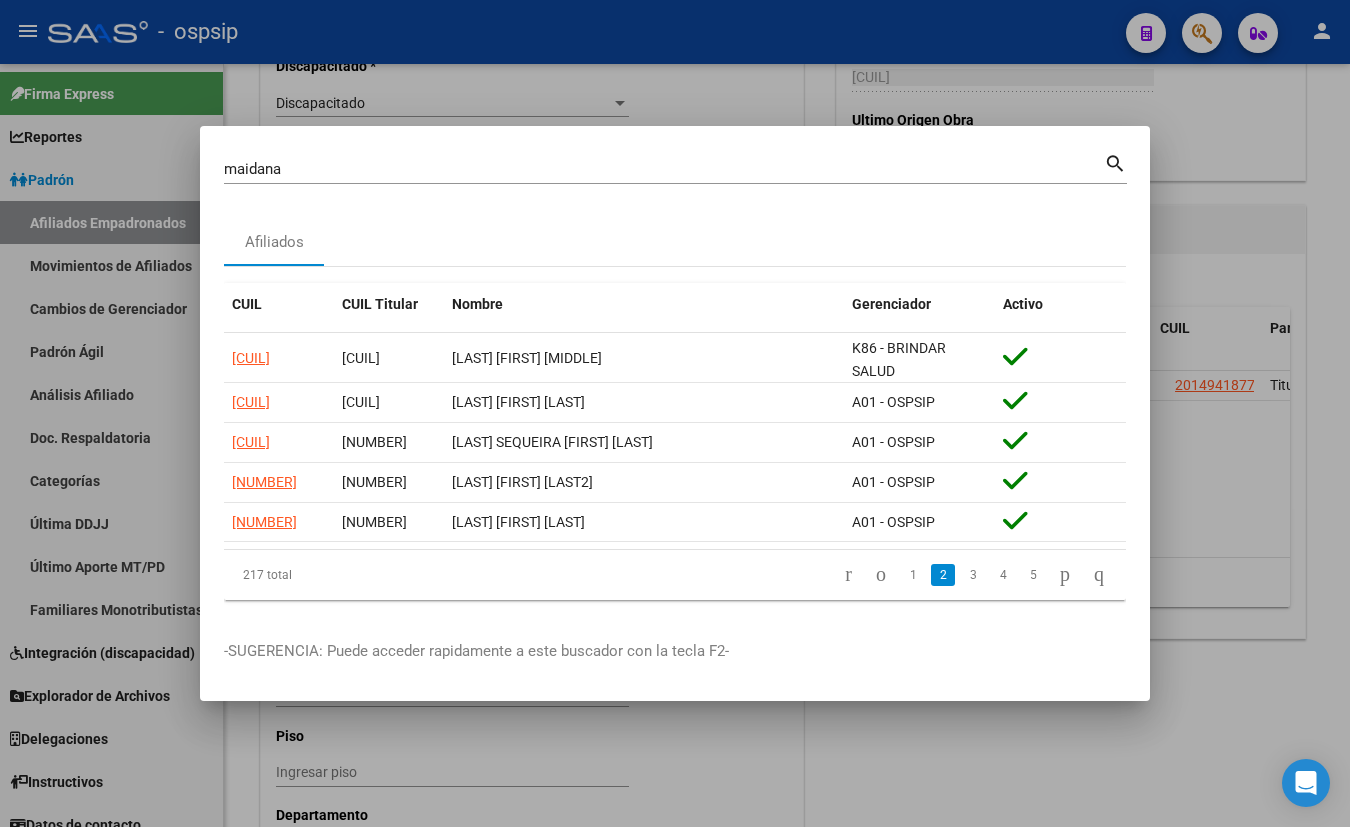 click on "Afiliados" 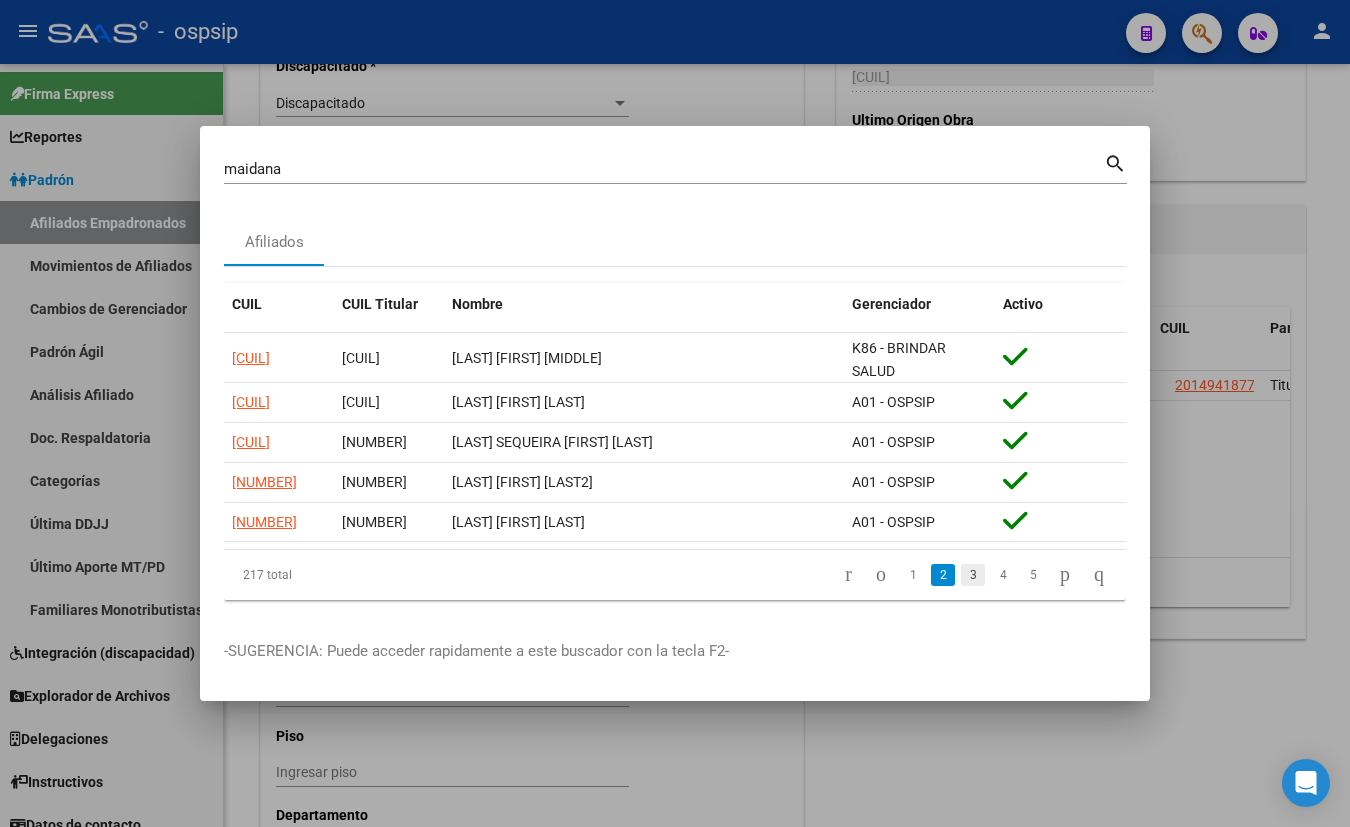 click on "3" 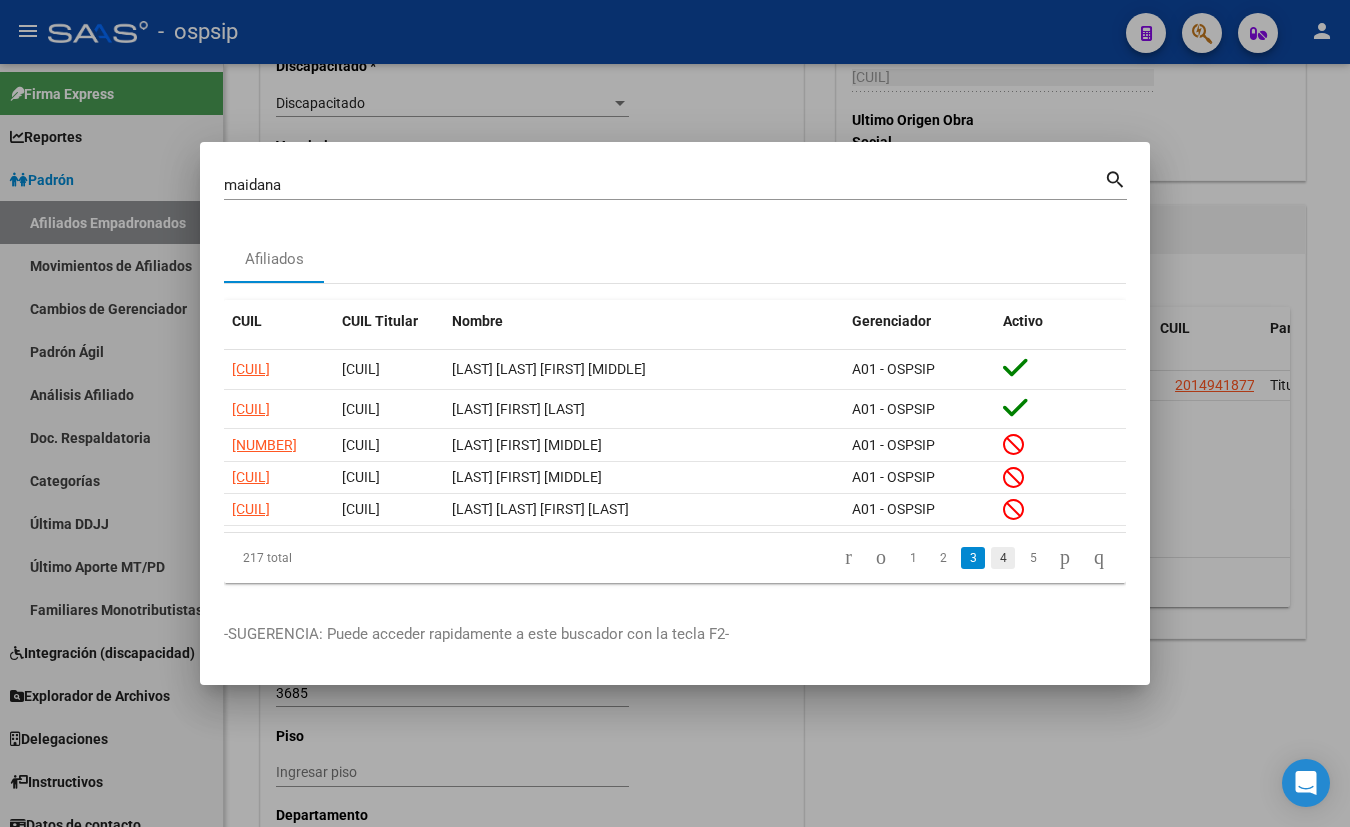 click on "4" 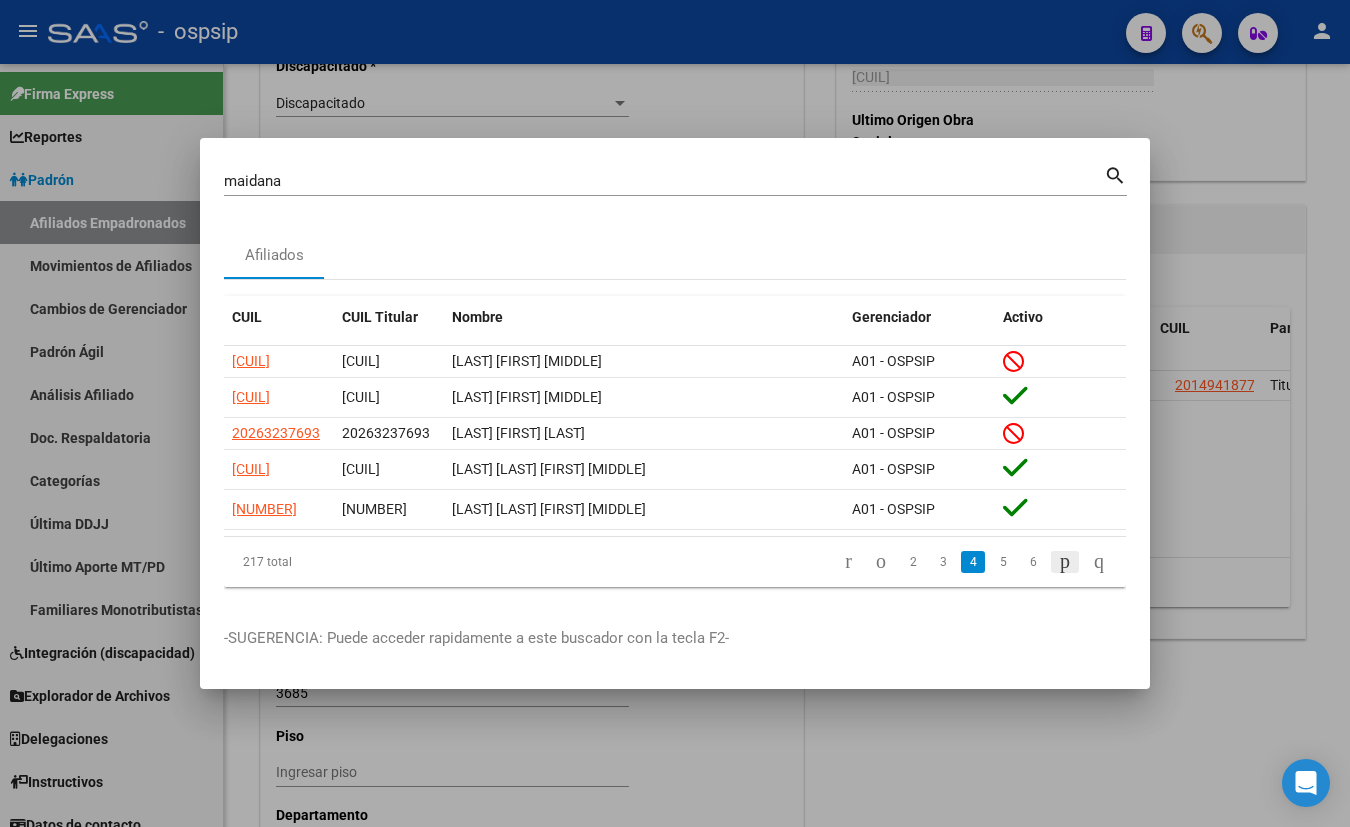 click 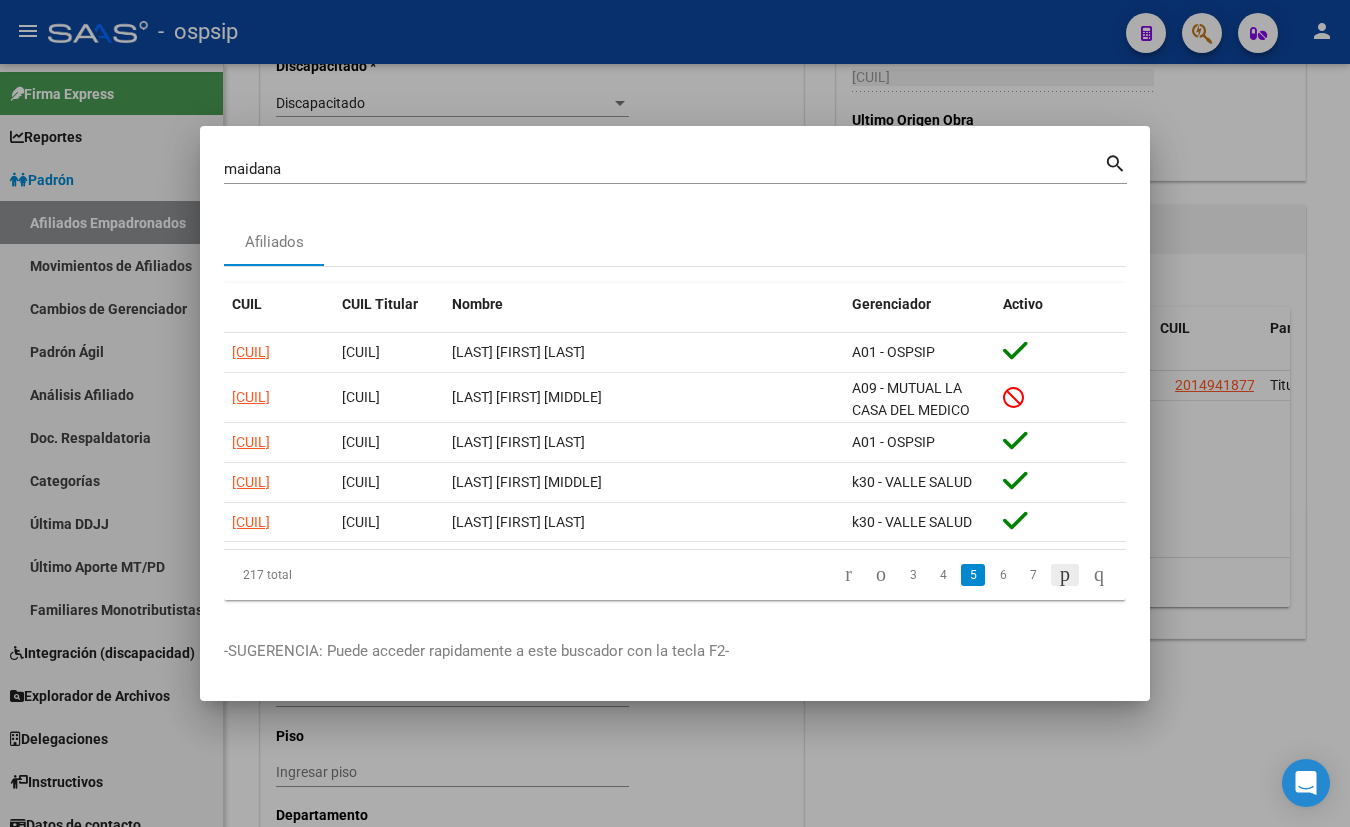 click 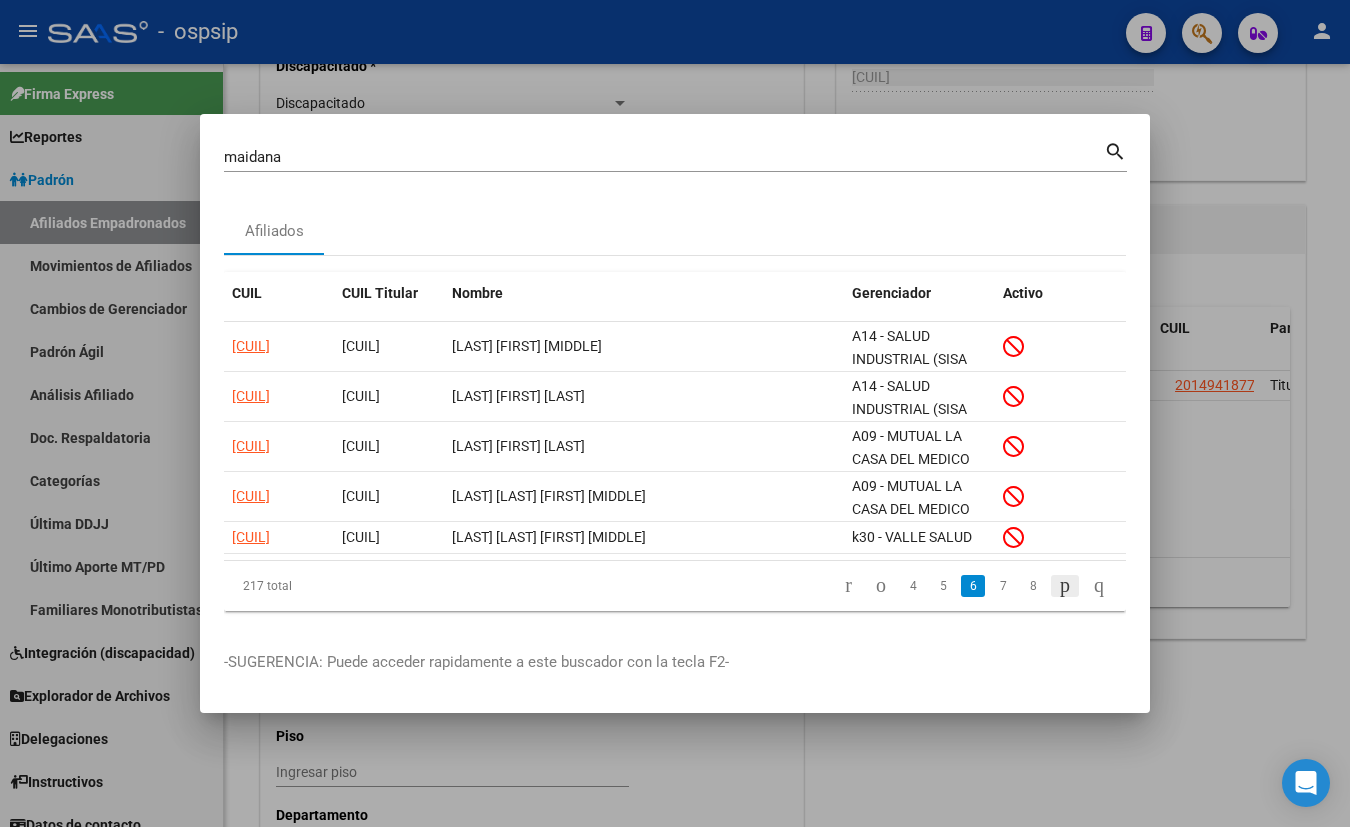click 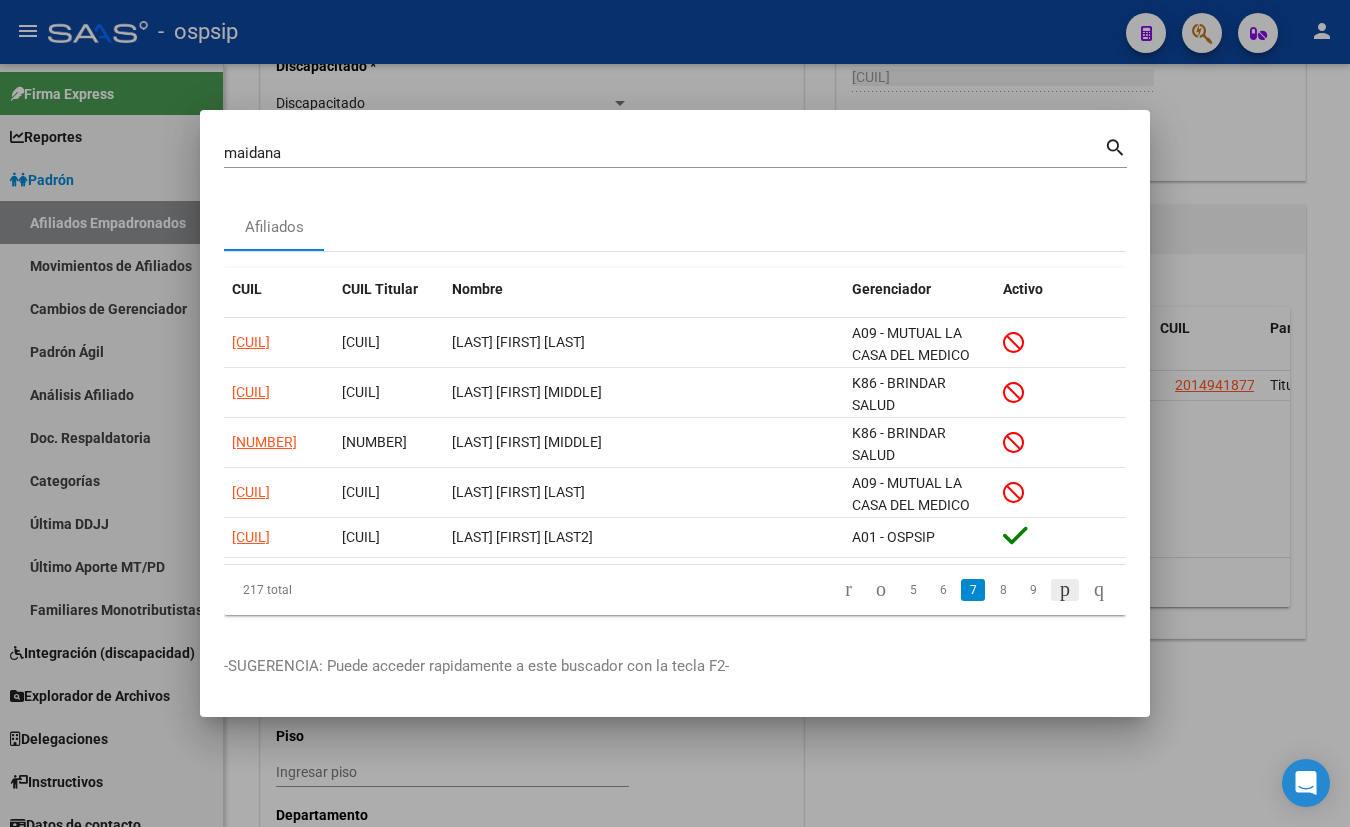 click 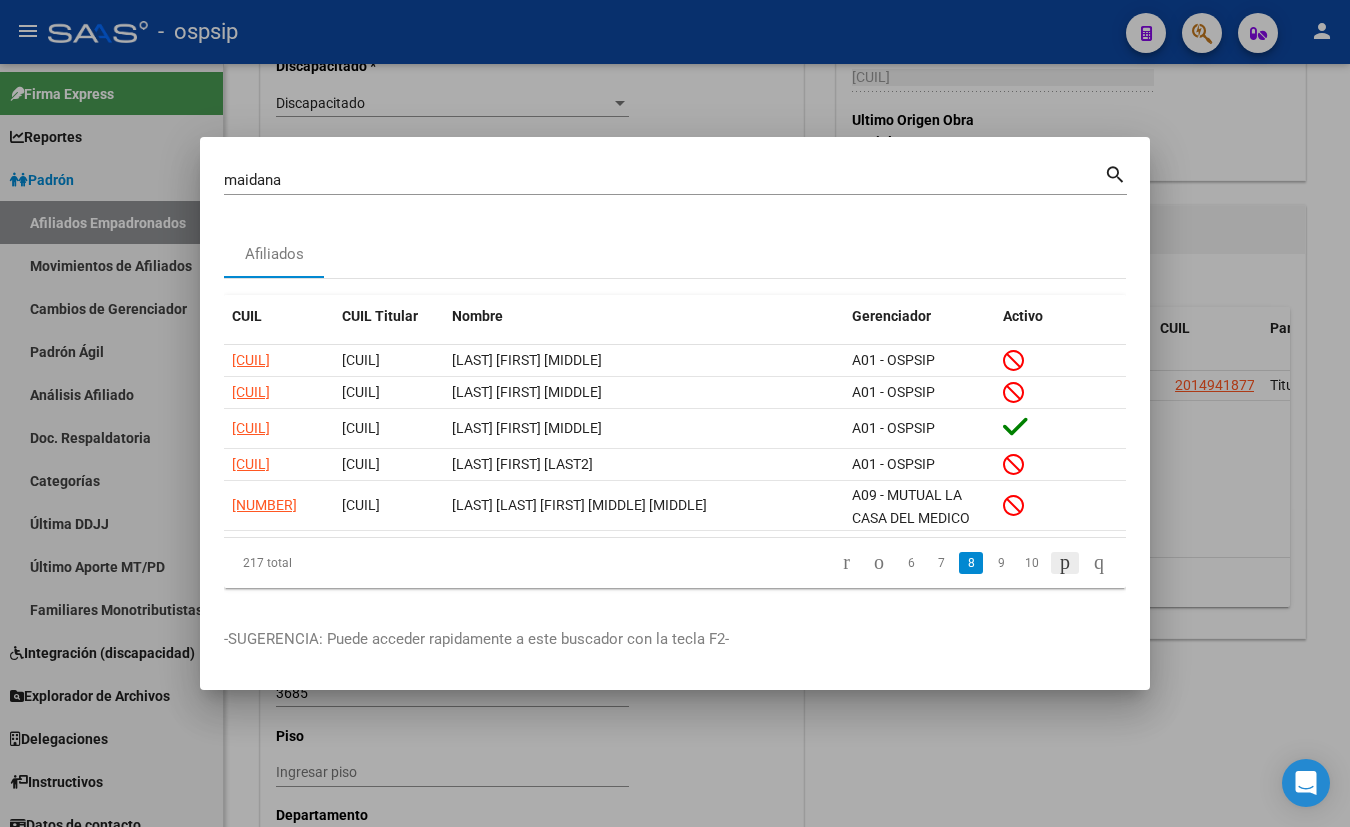 click 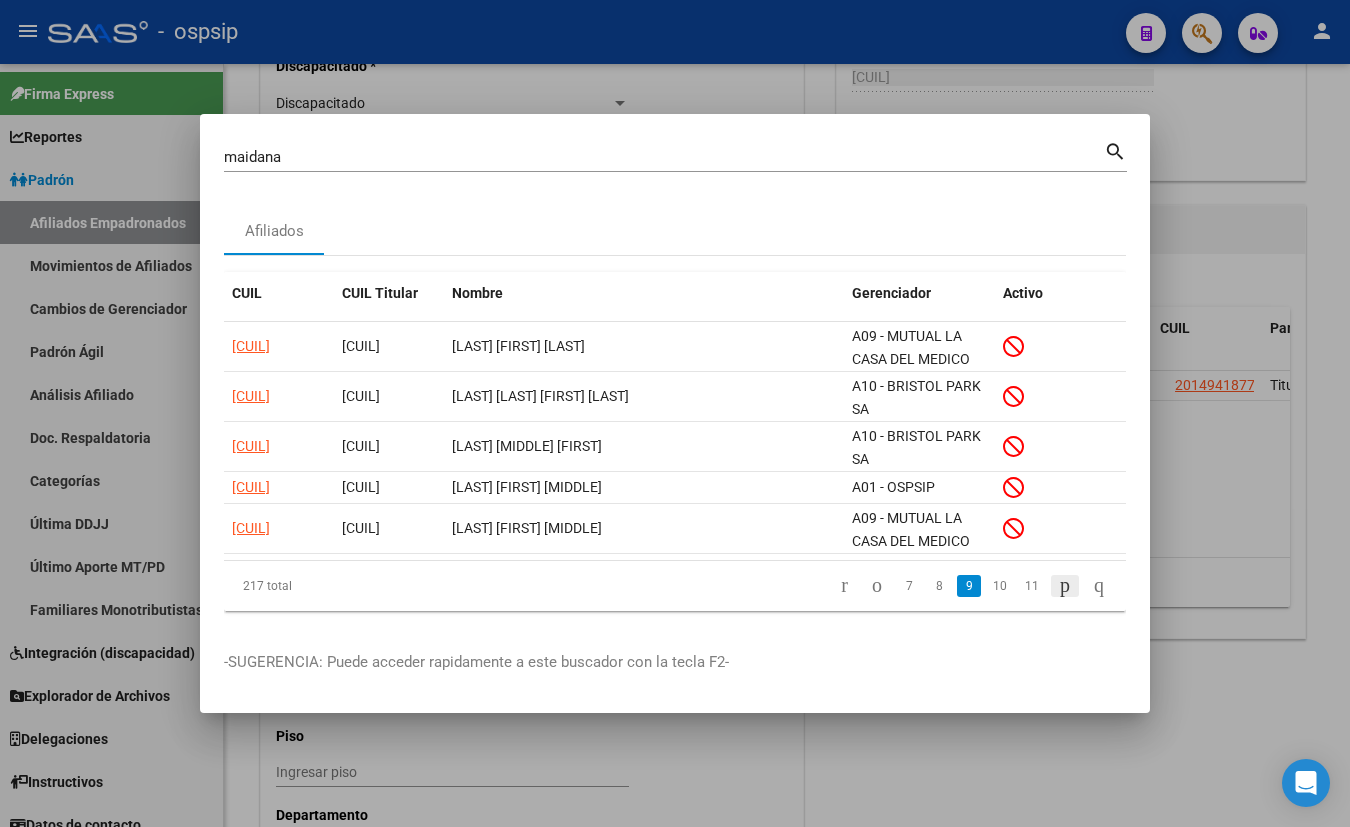 click 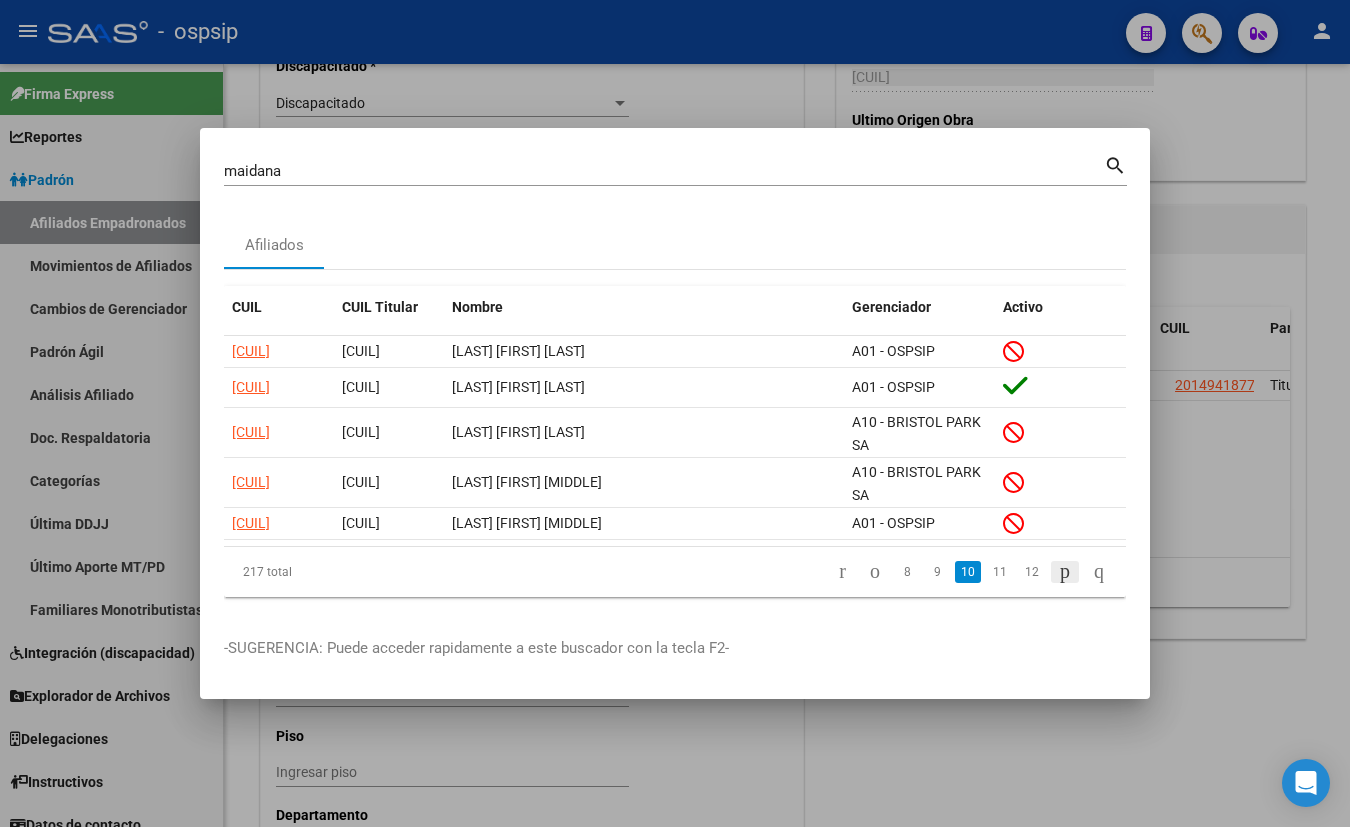 click 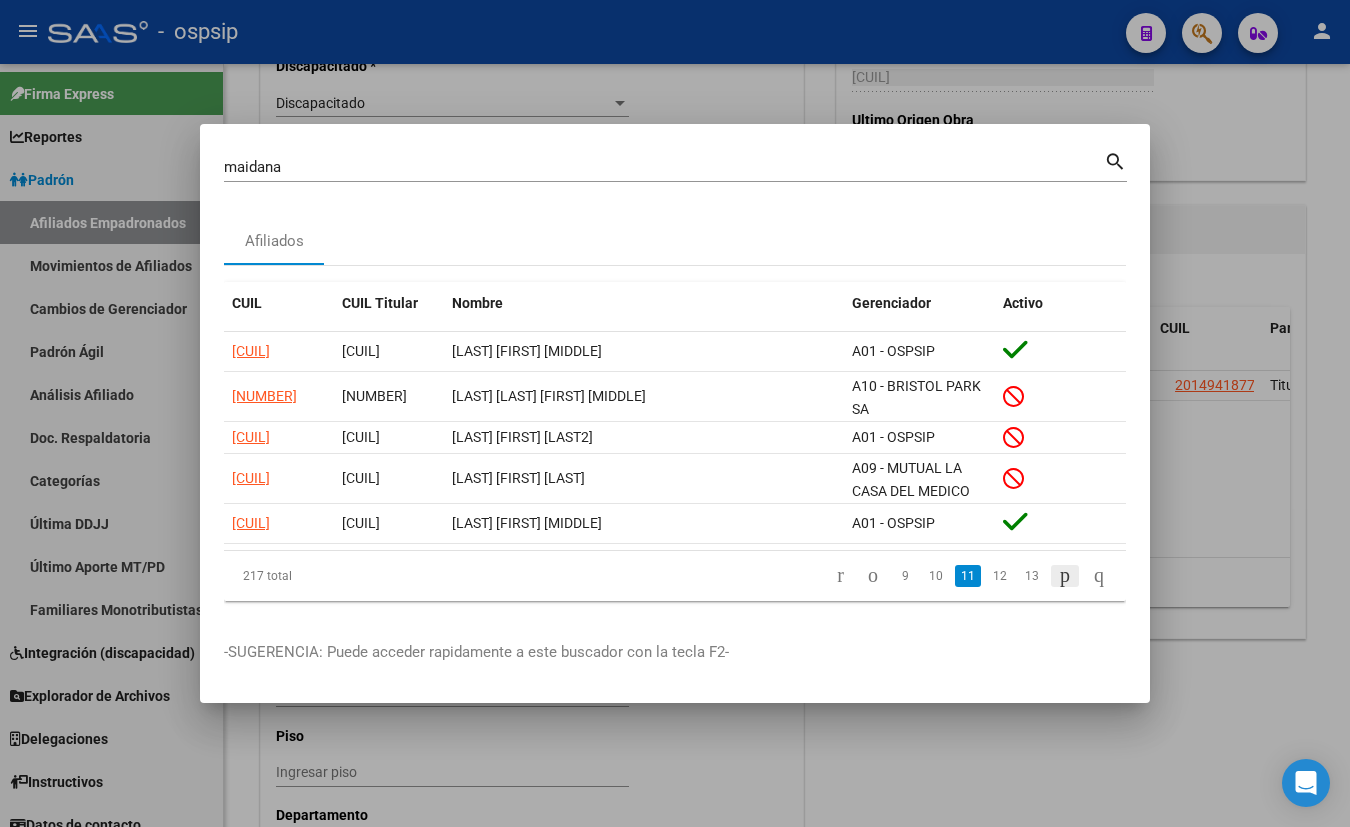 click 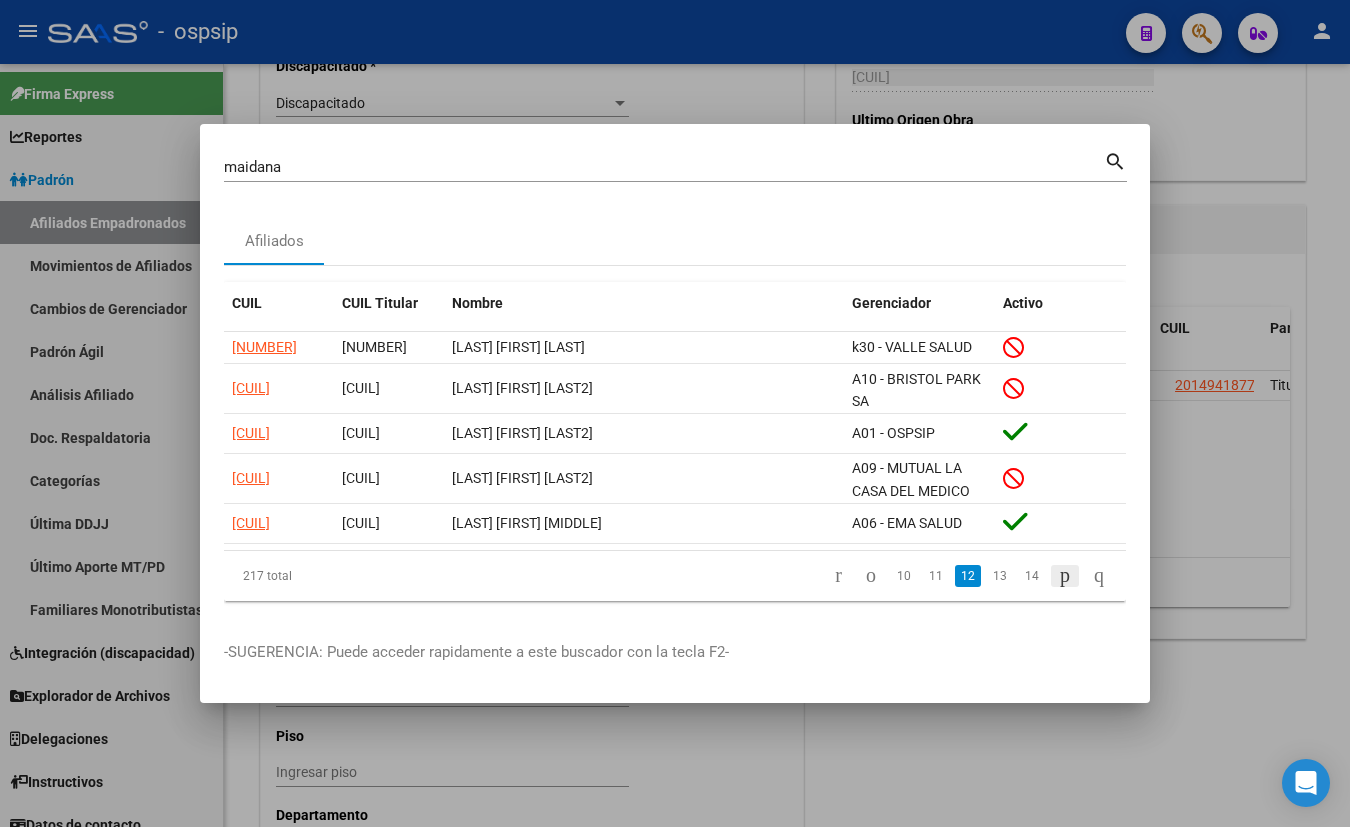 click 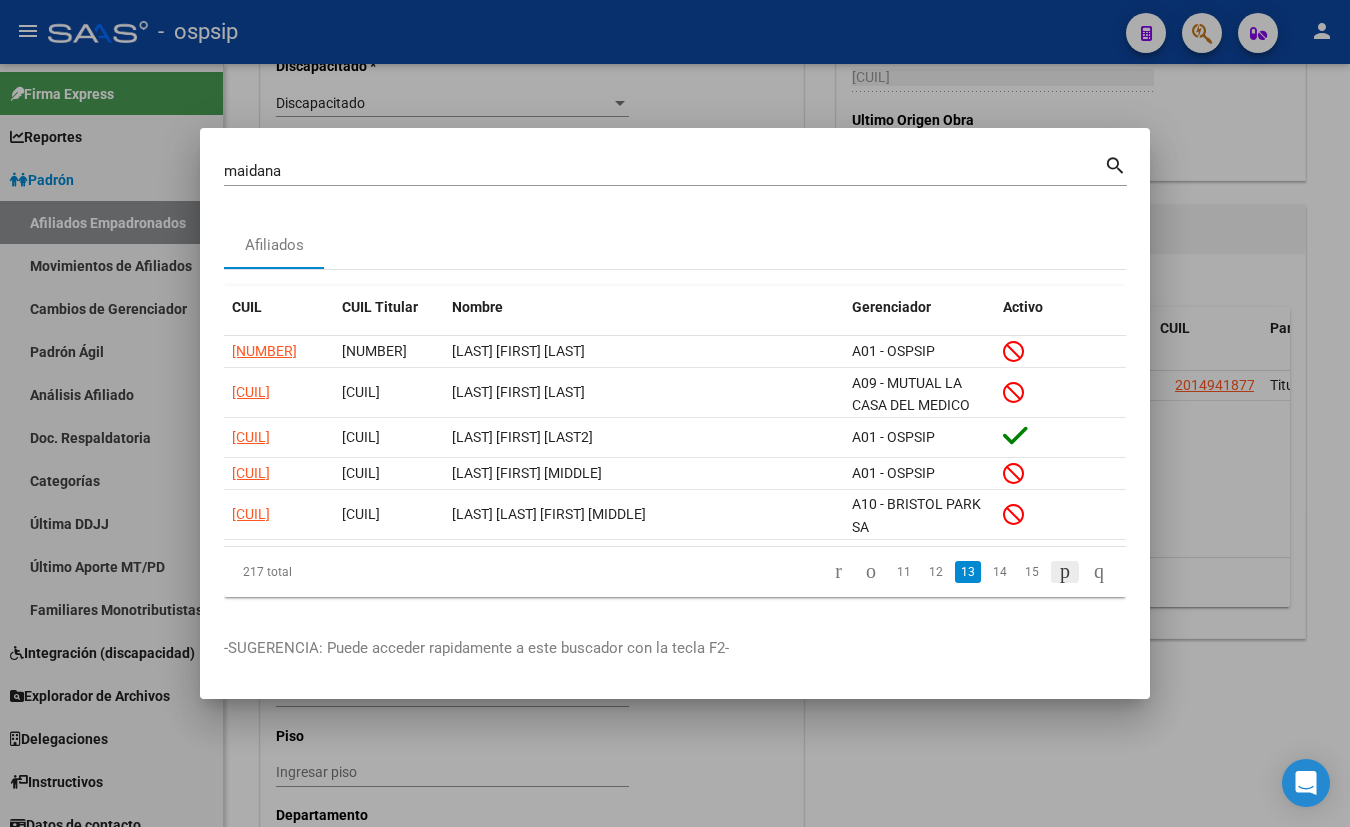 click 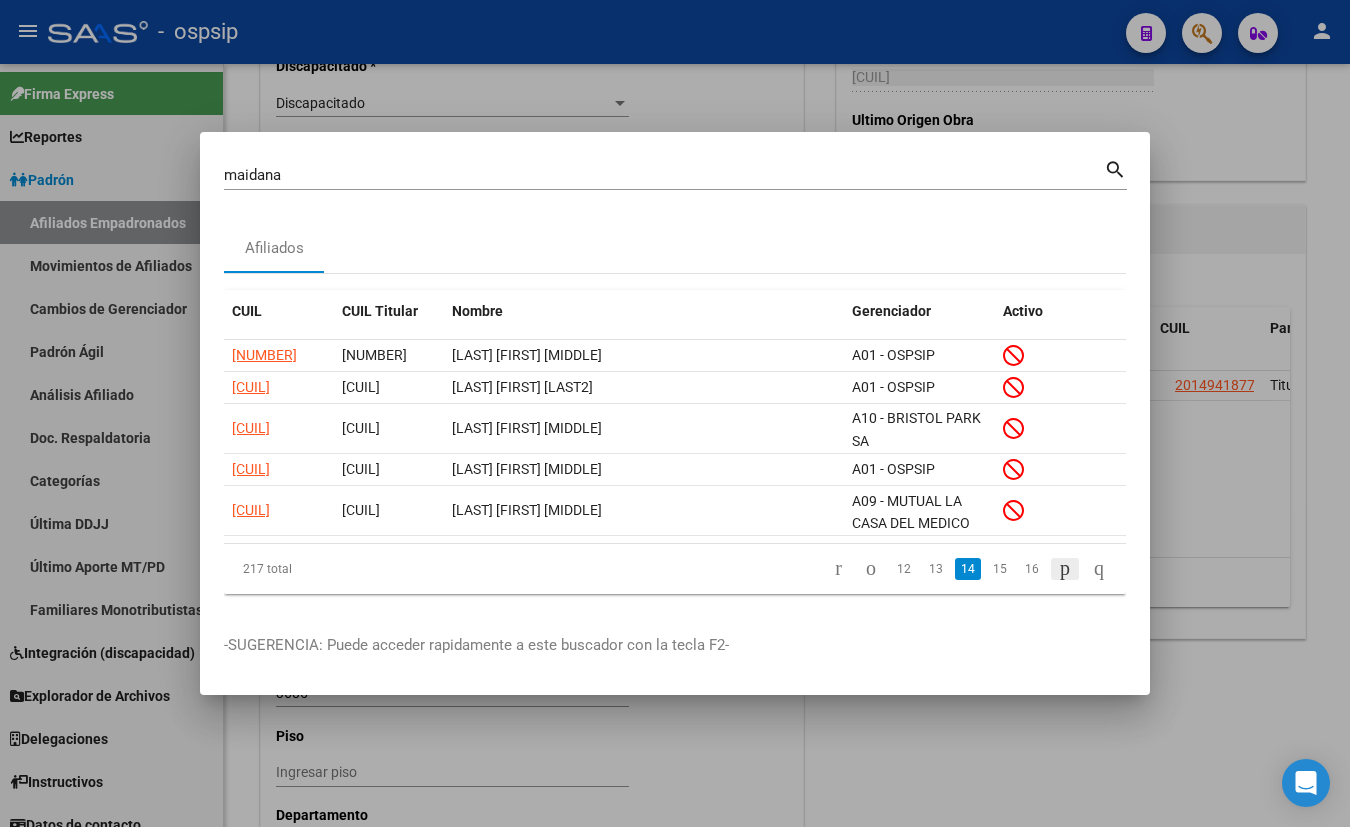 click 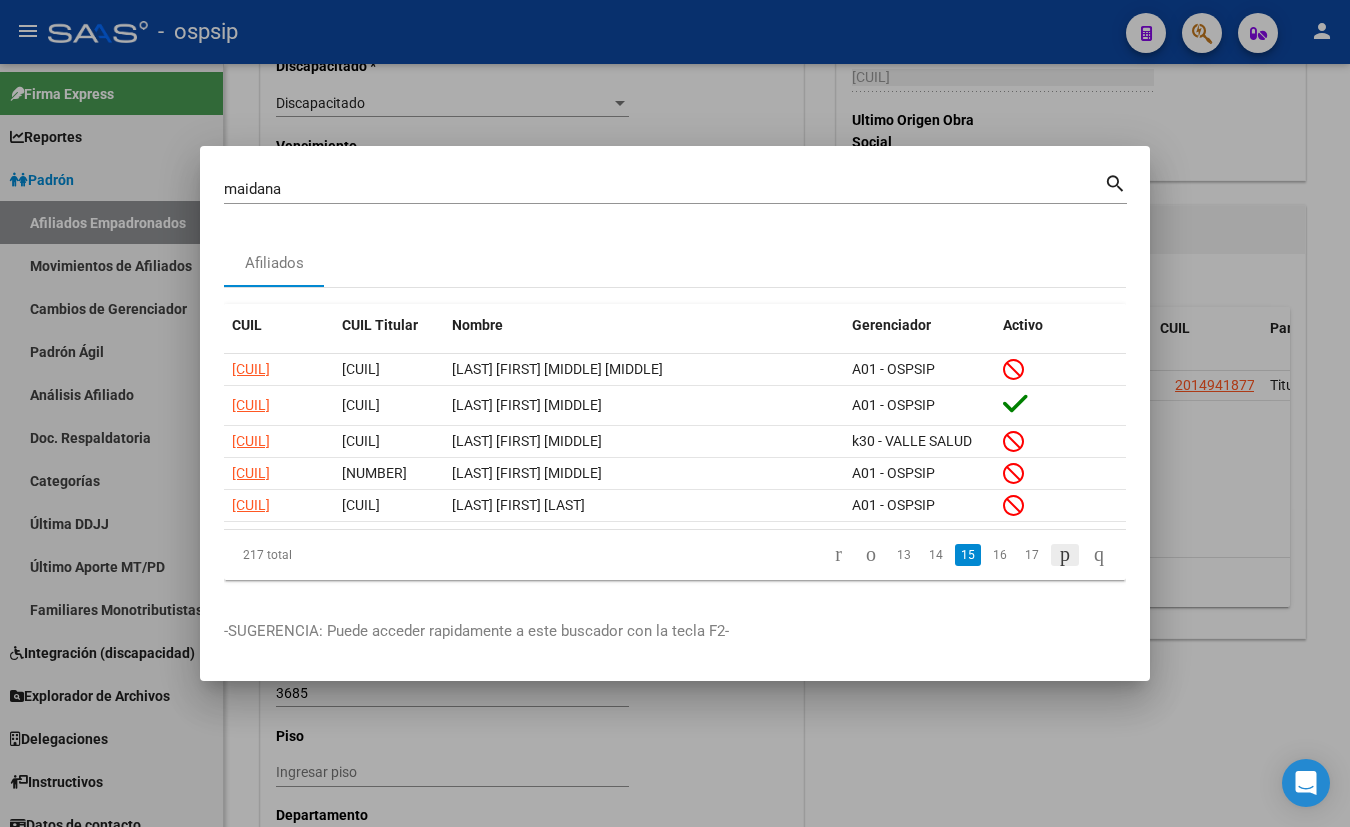 click 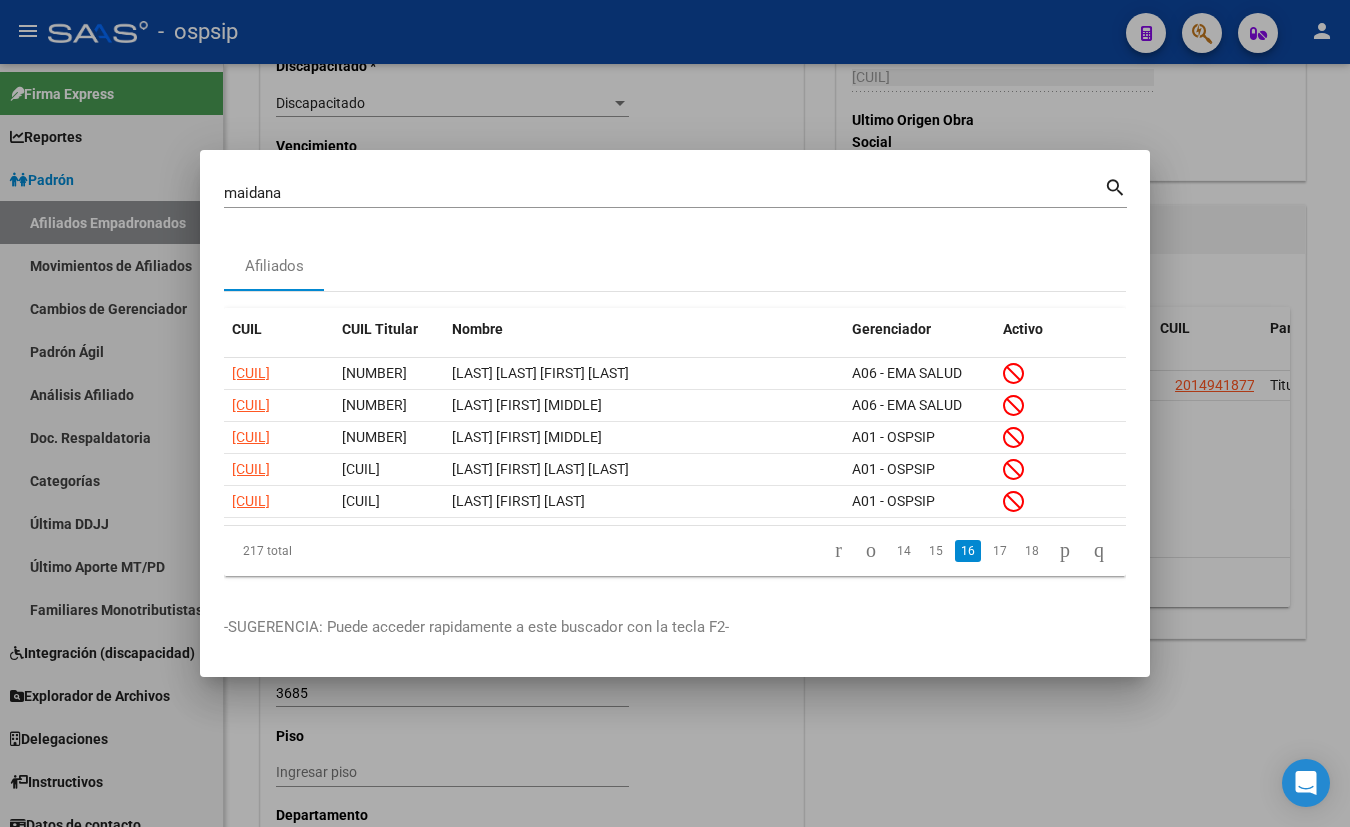 click 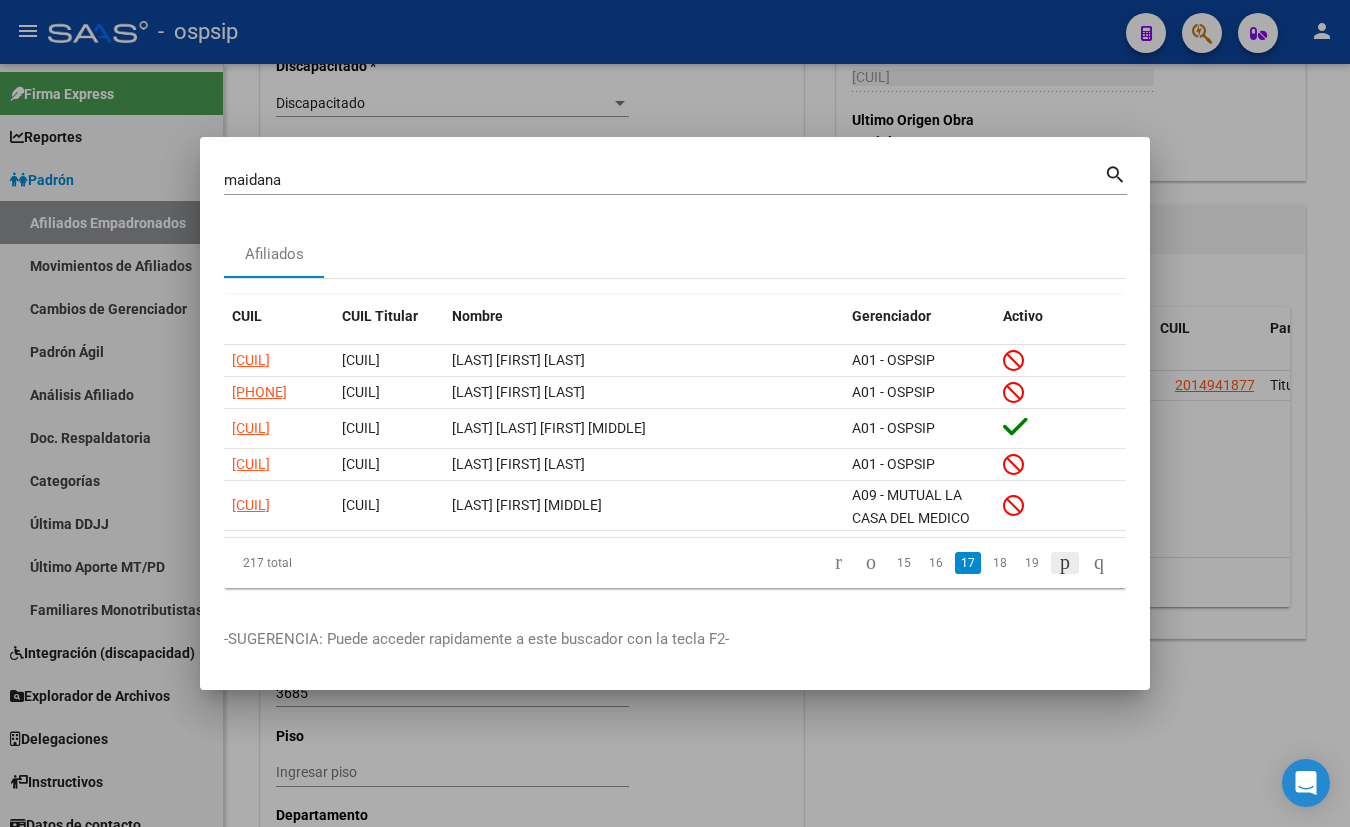 click 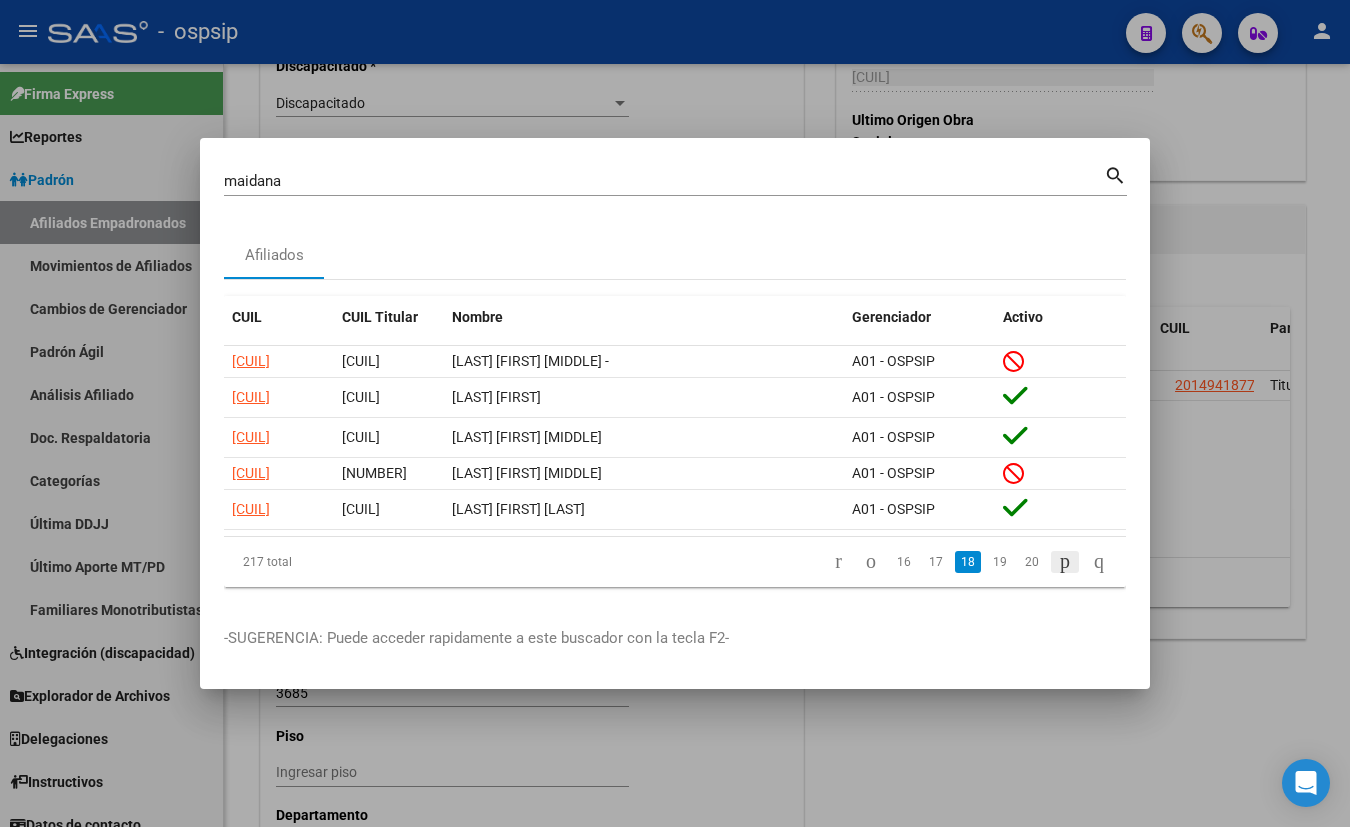 click 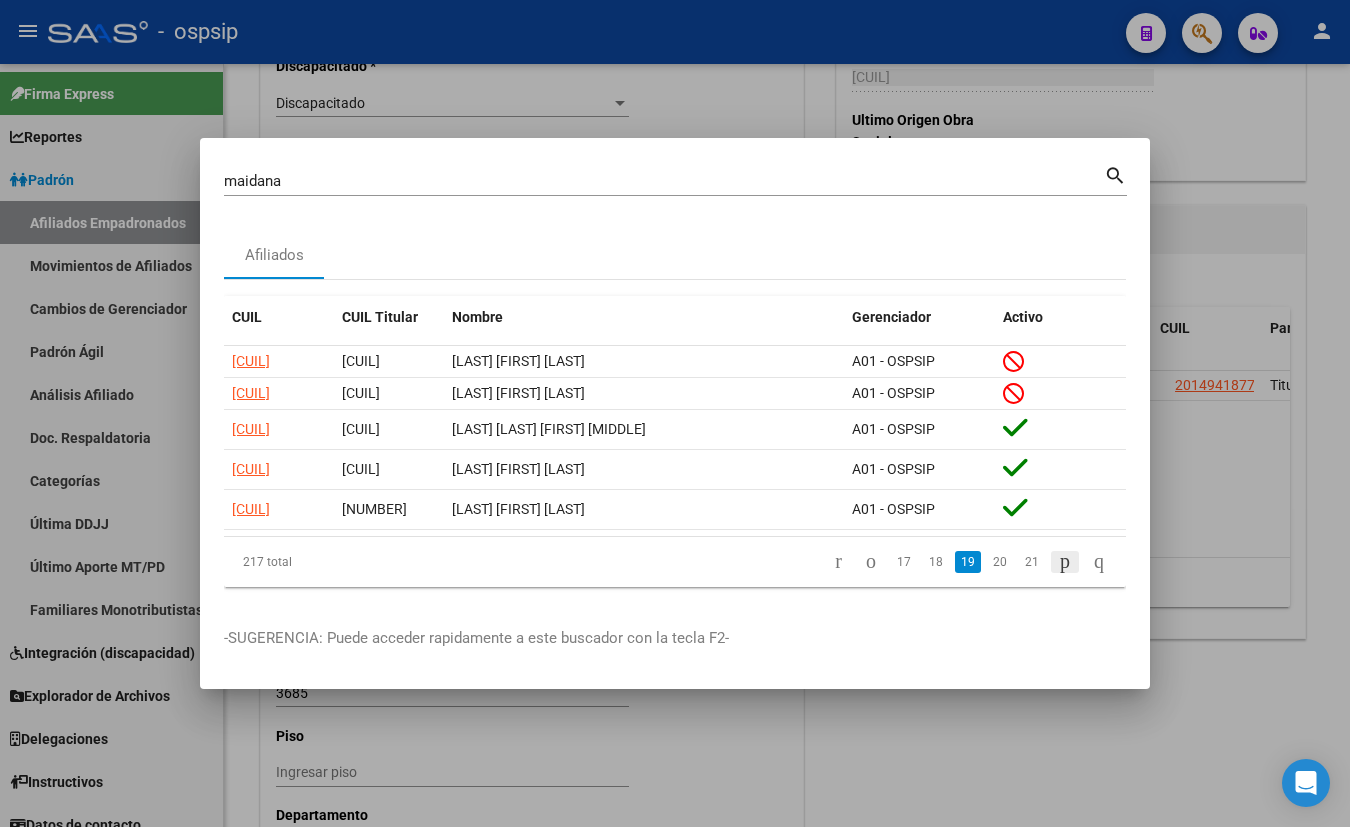 click 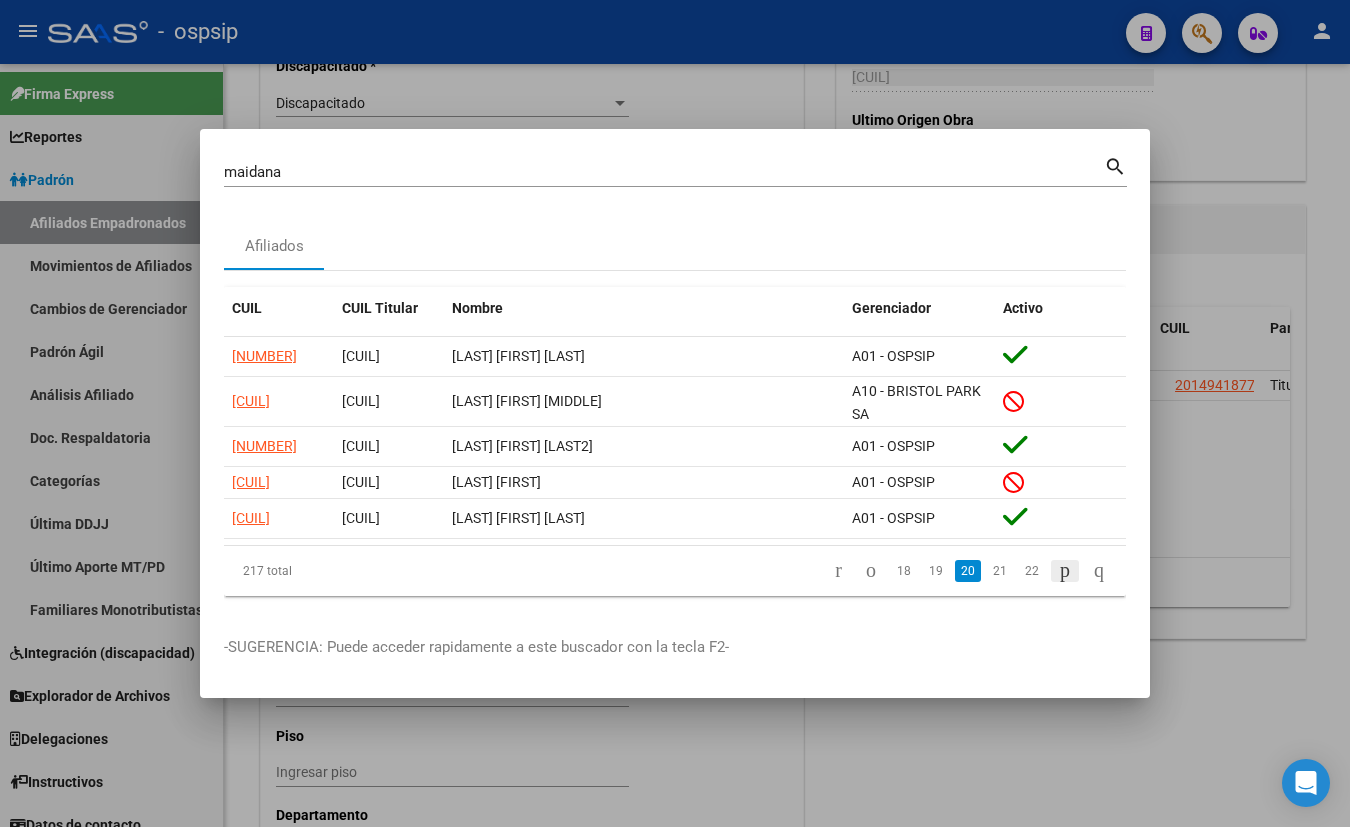 click 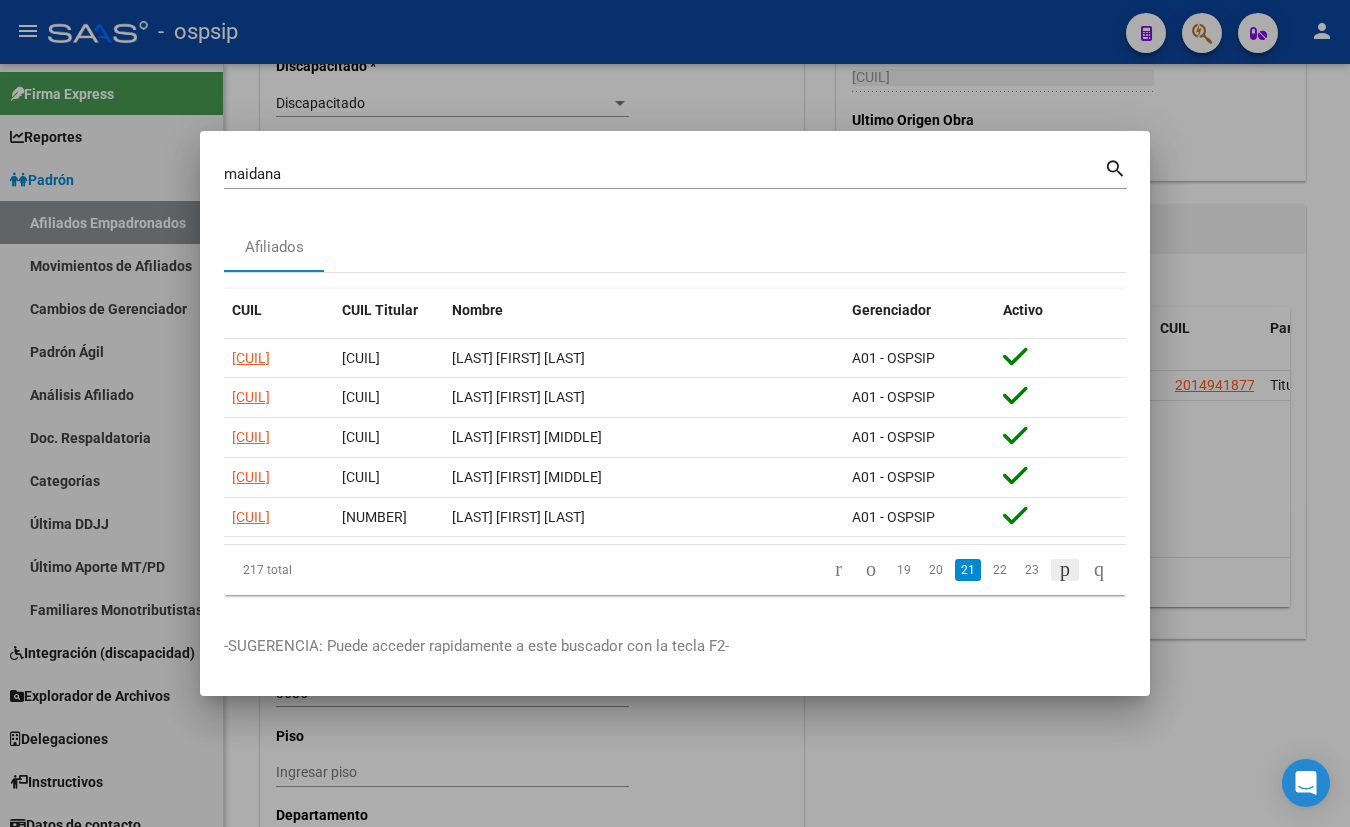 click 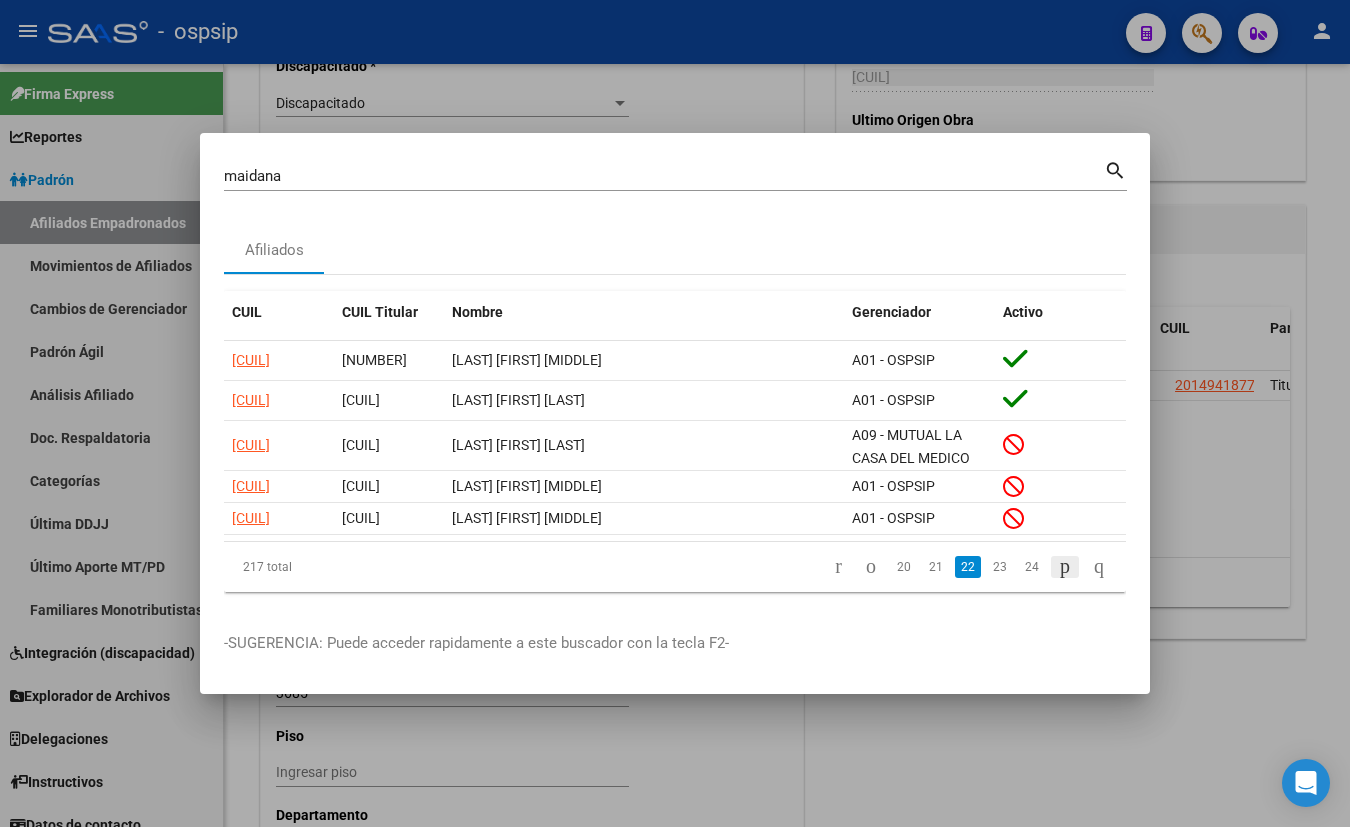 click 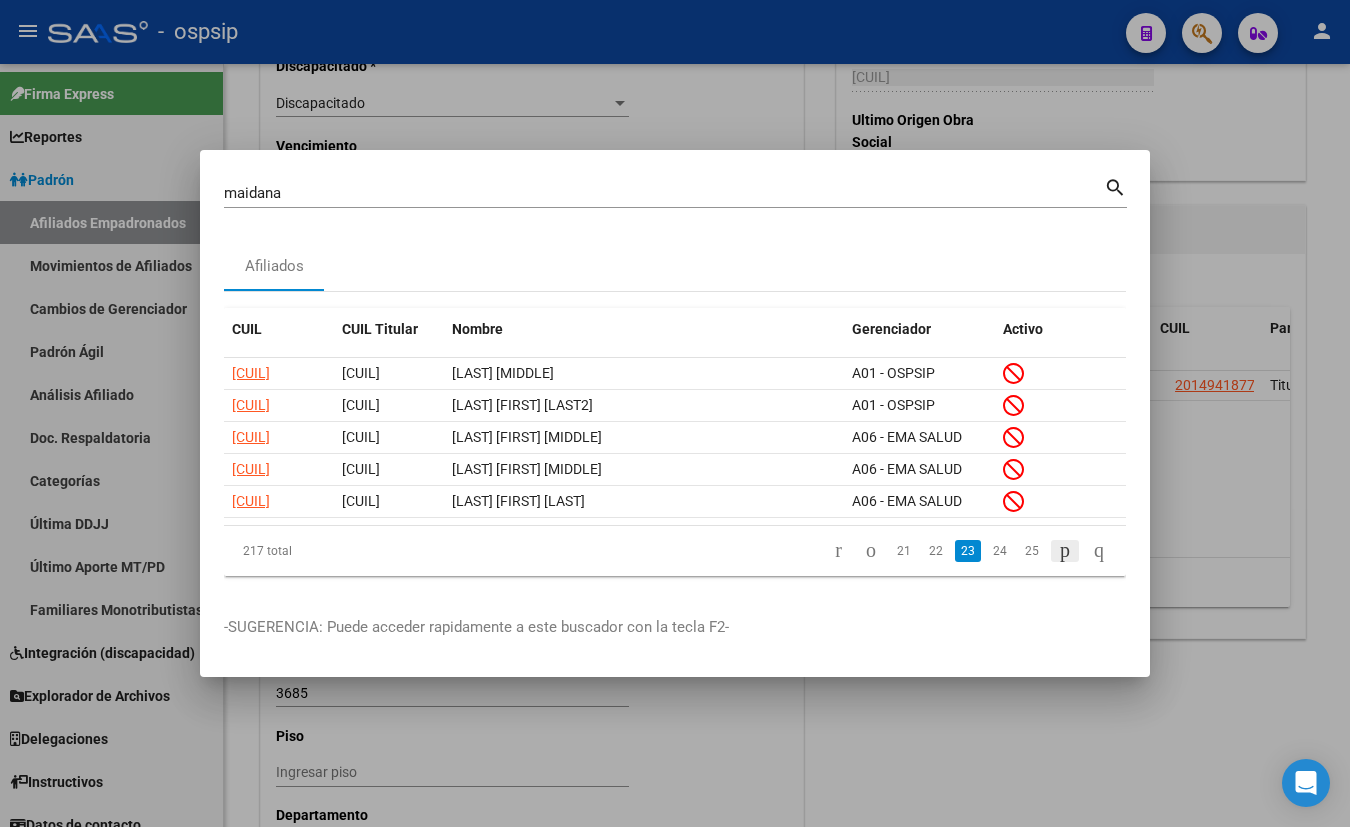 click 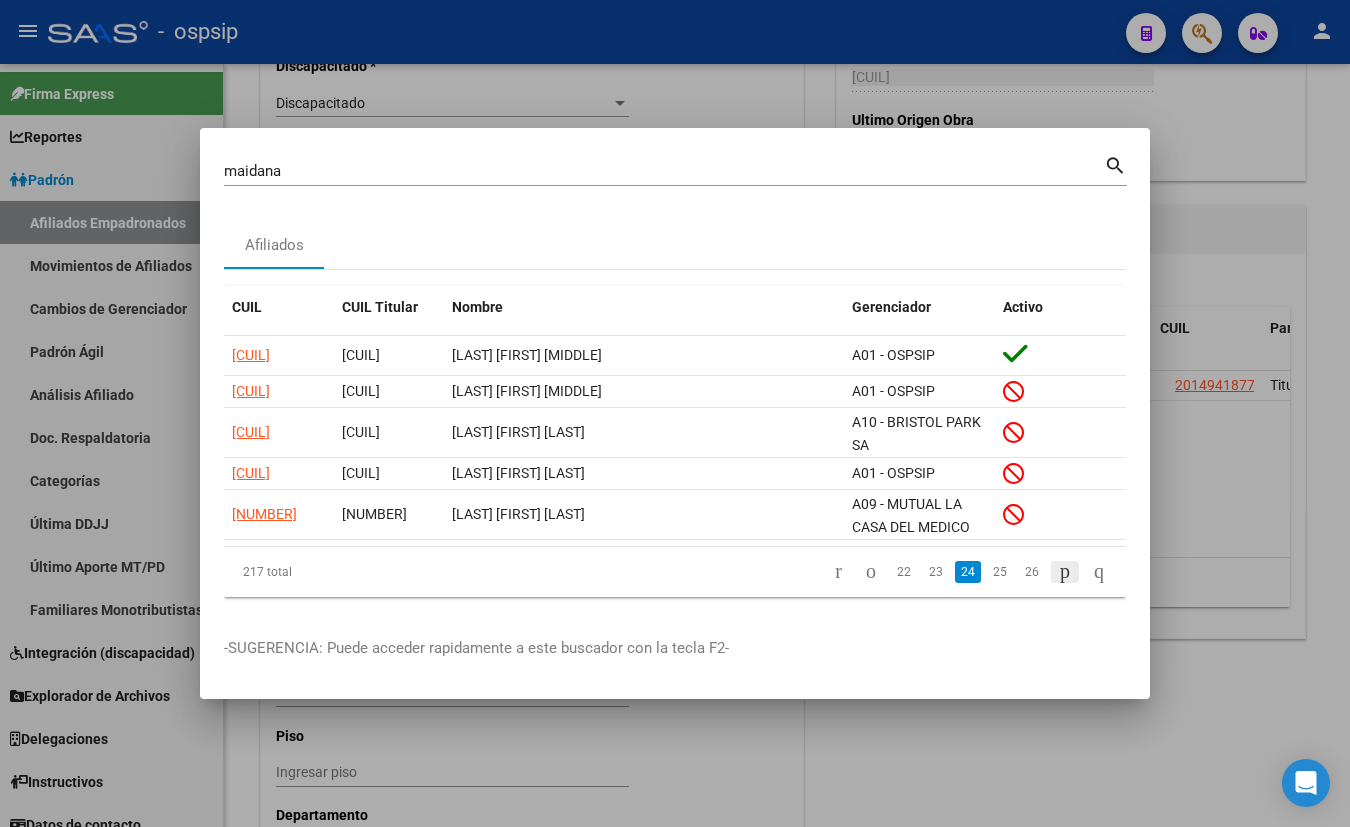 click 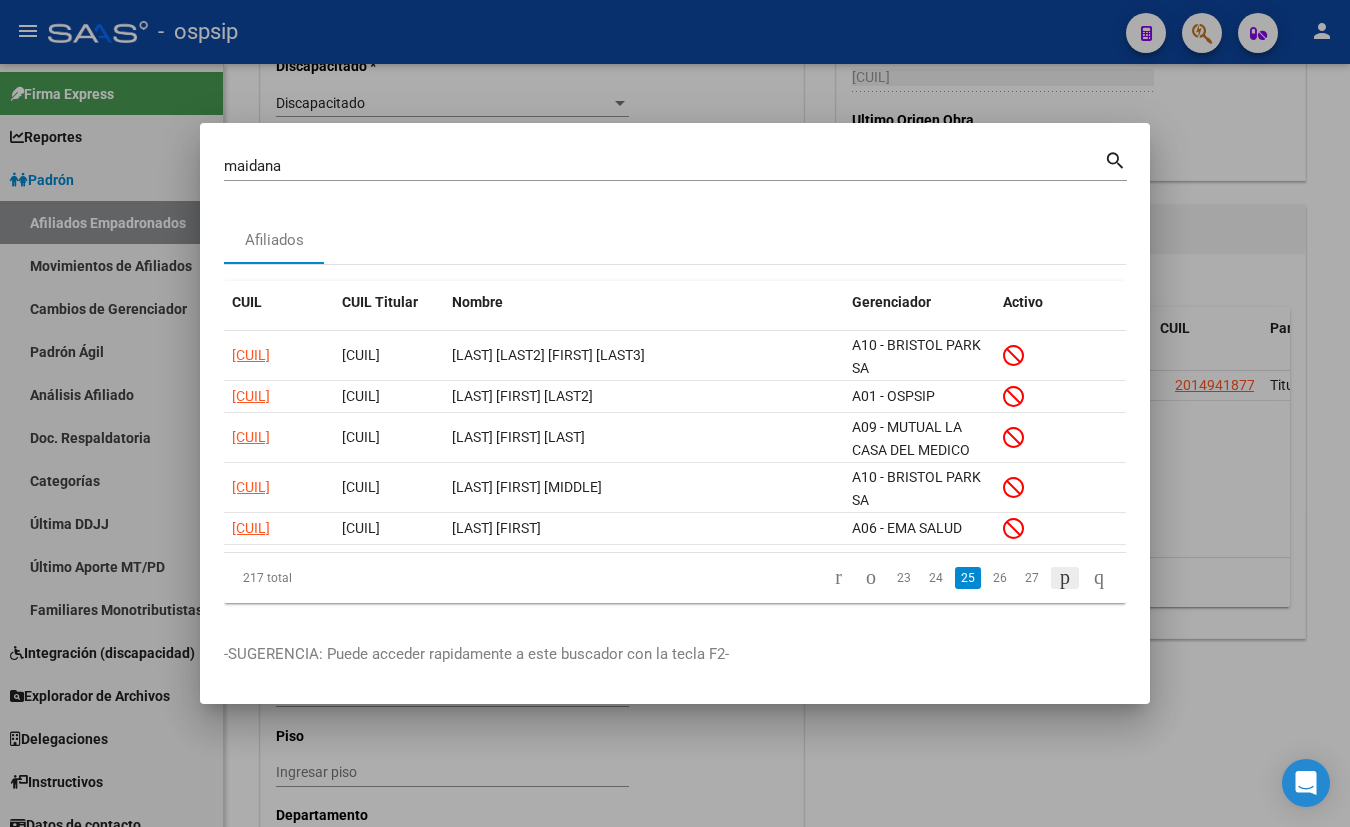 click 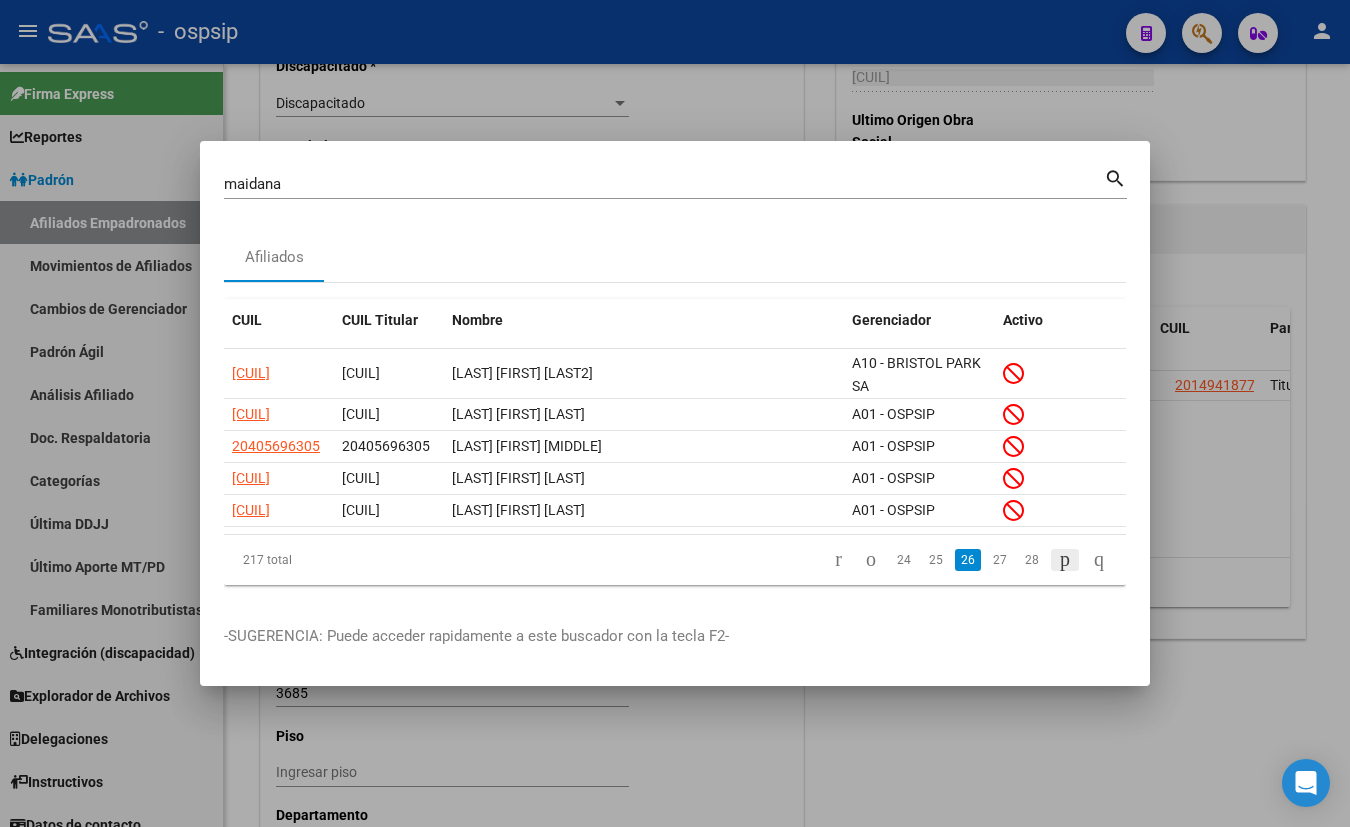 click 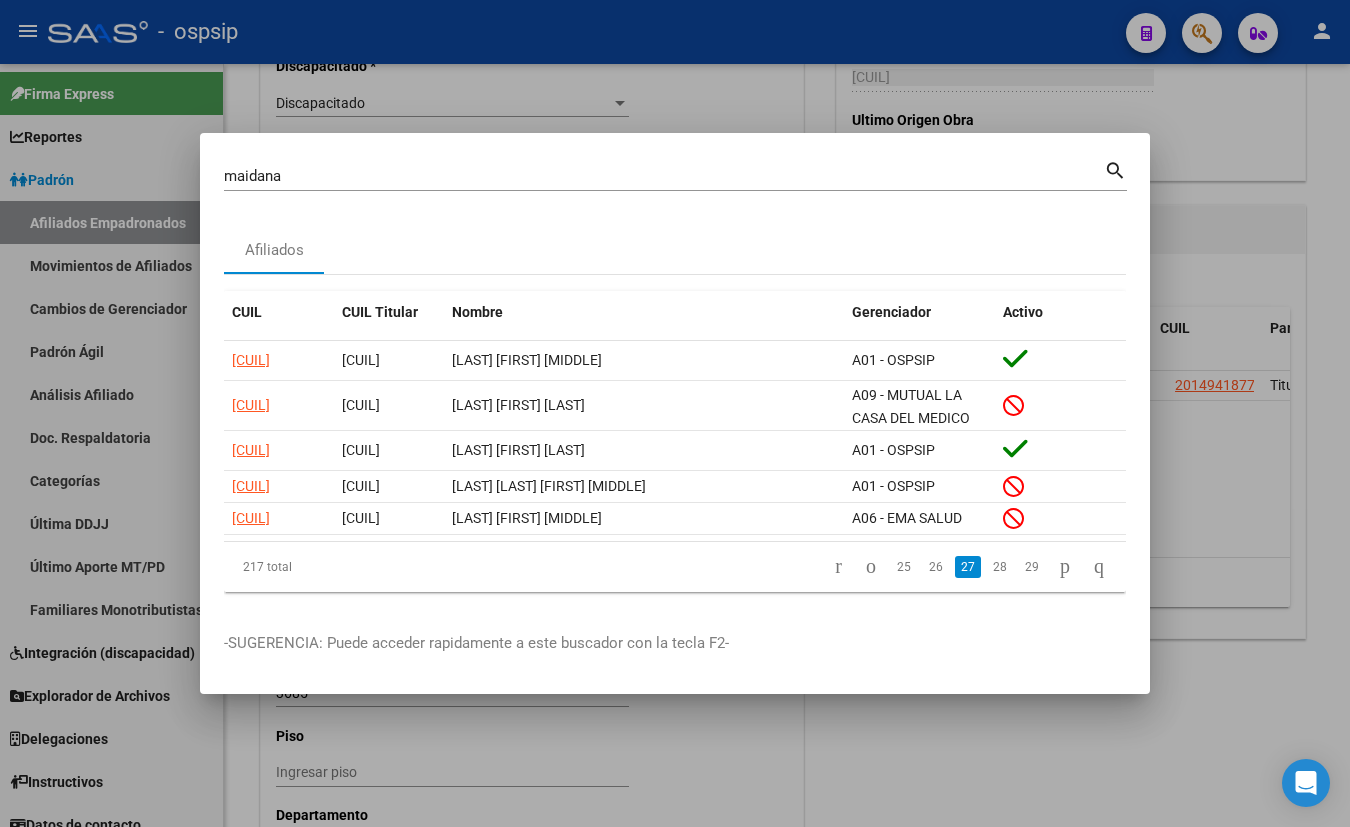 click 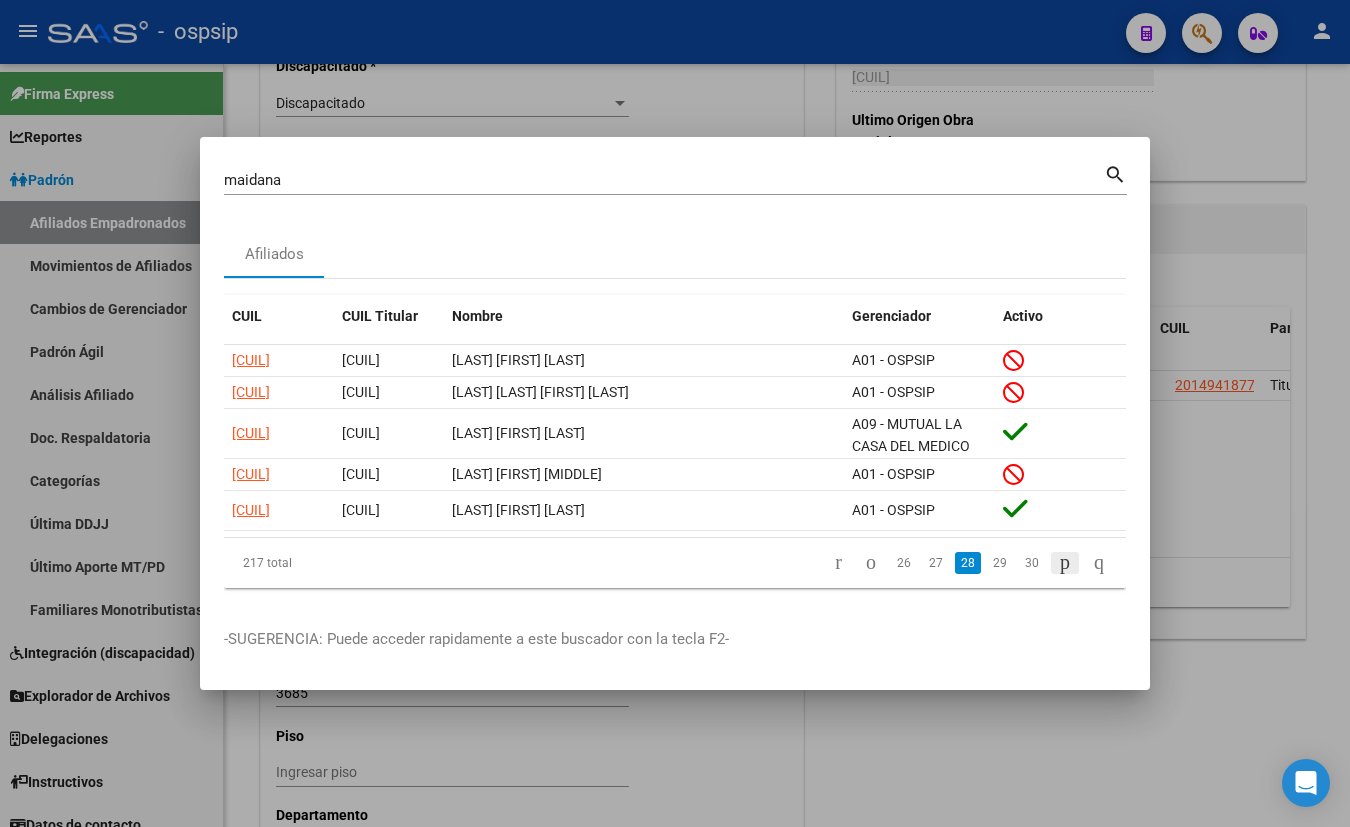 click 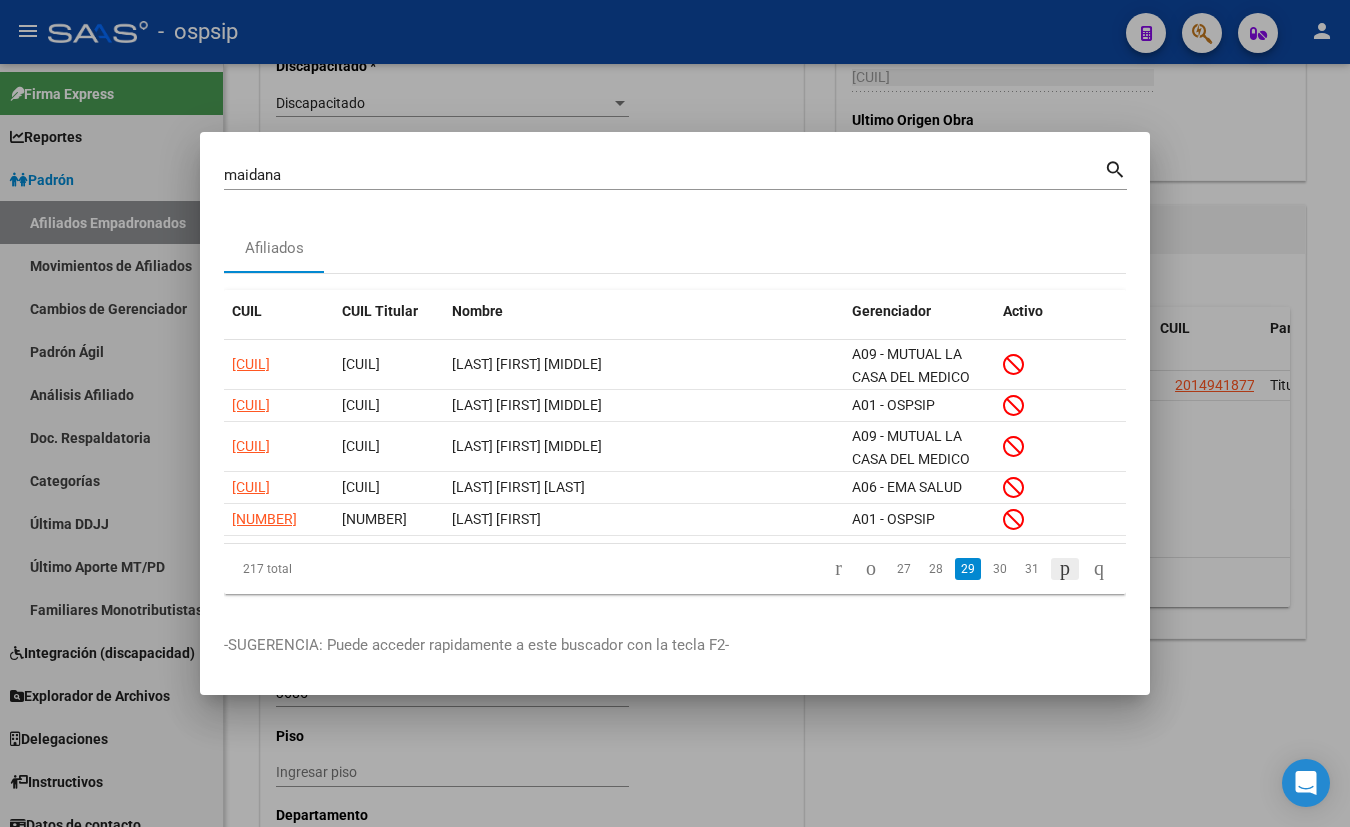 click 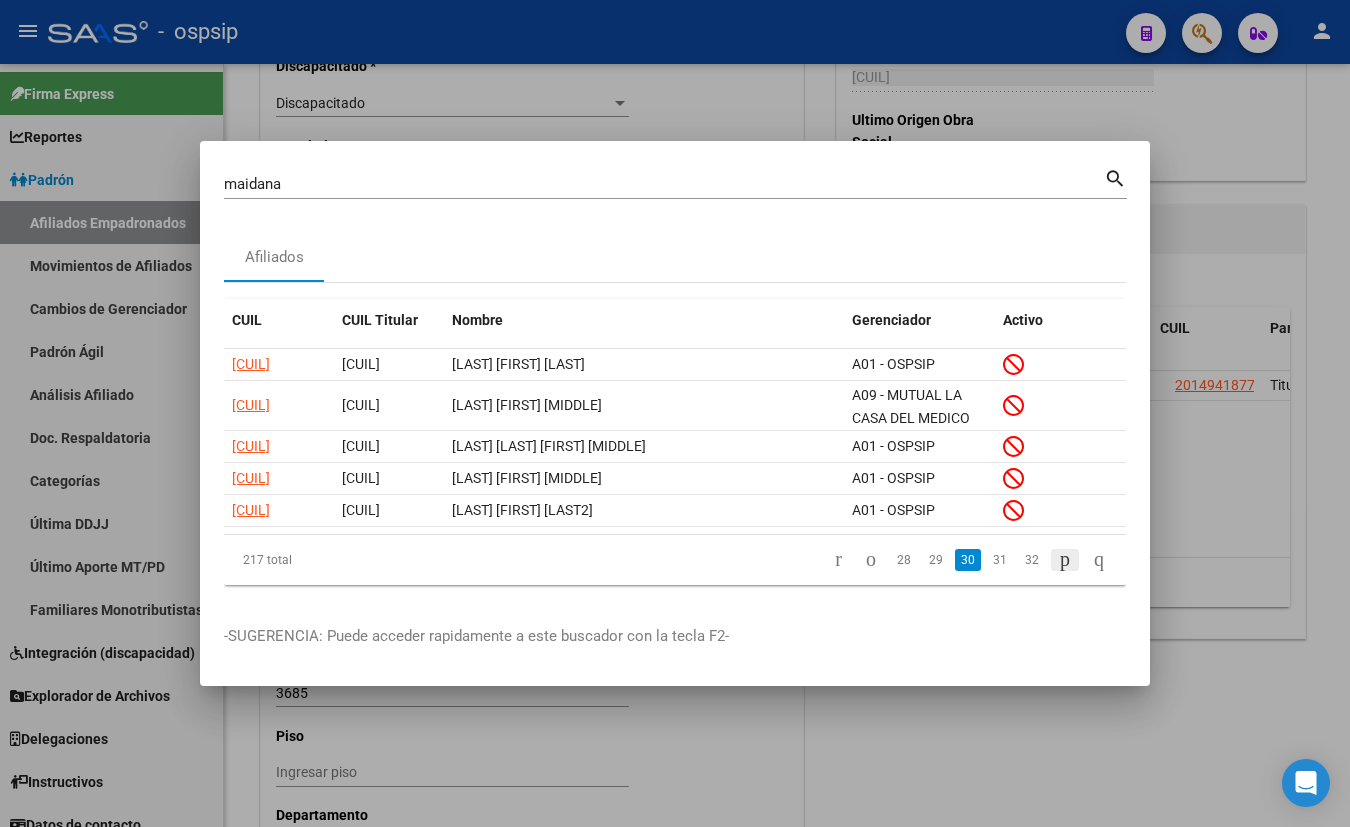 click 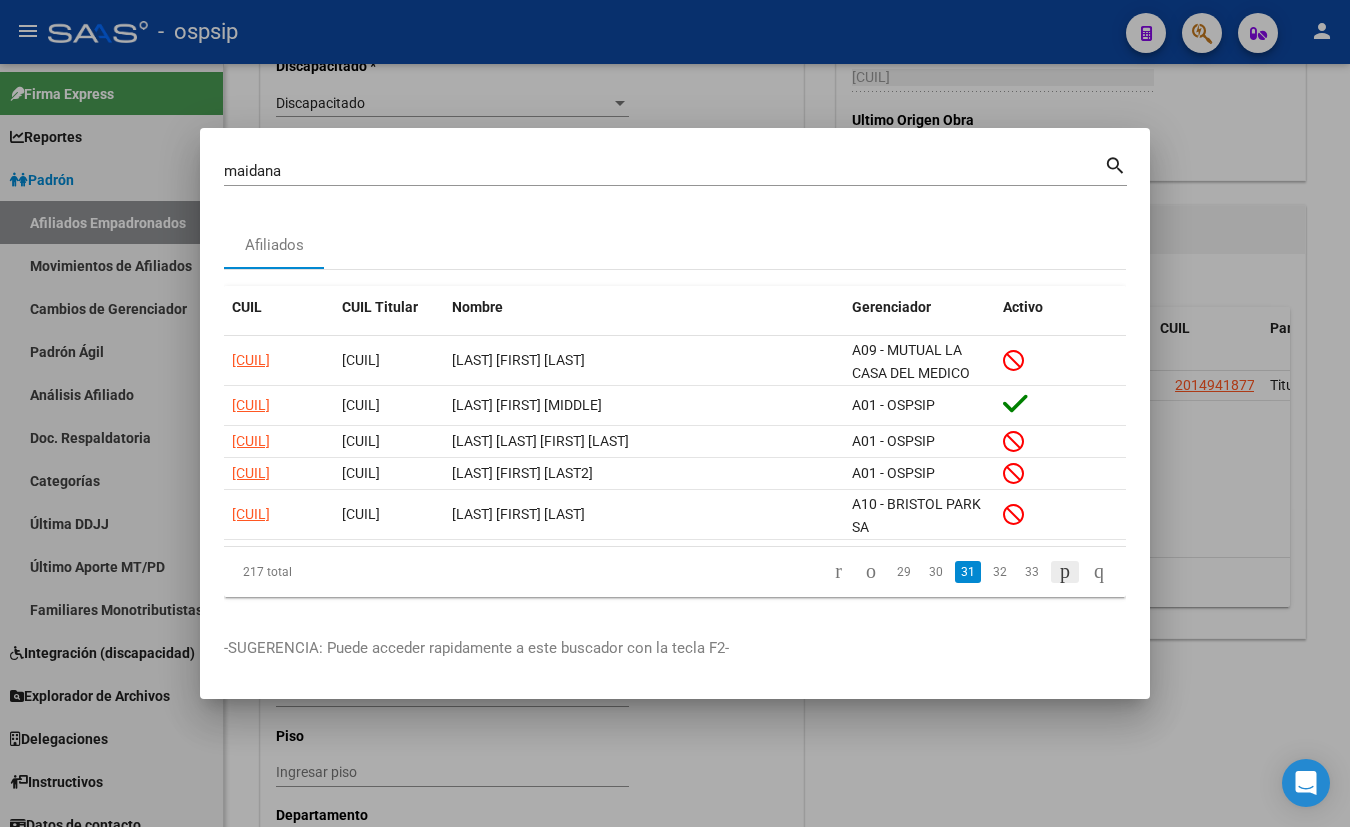 click 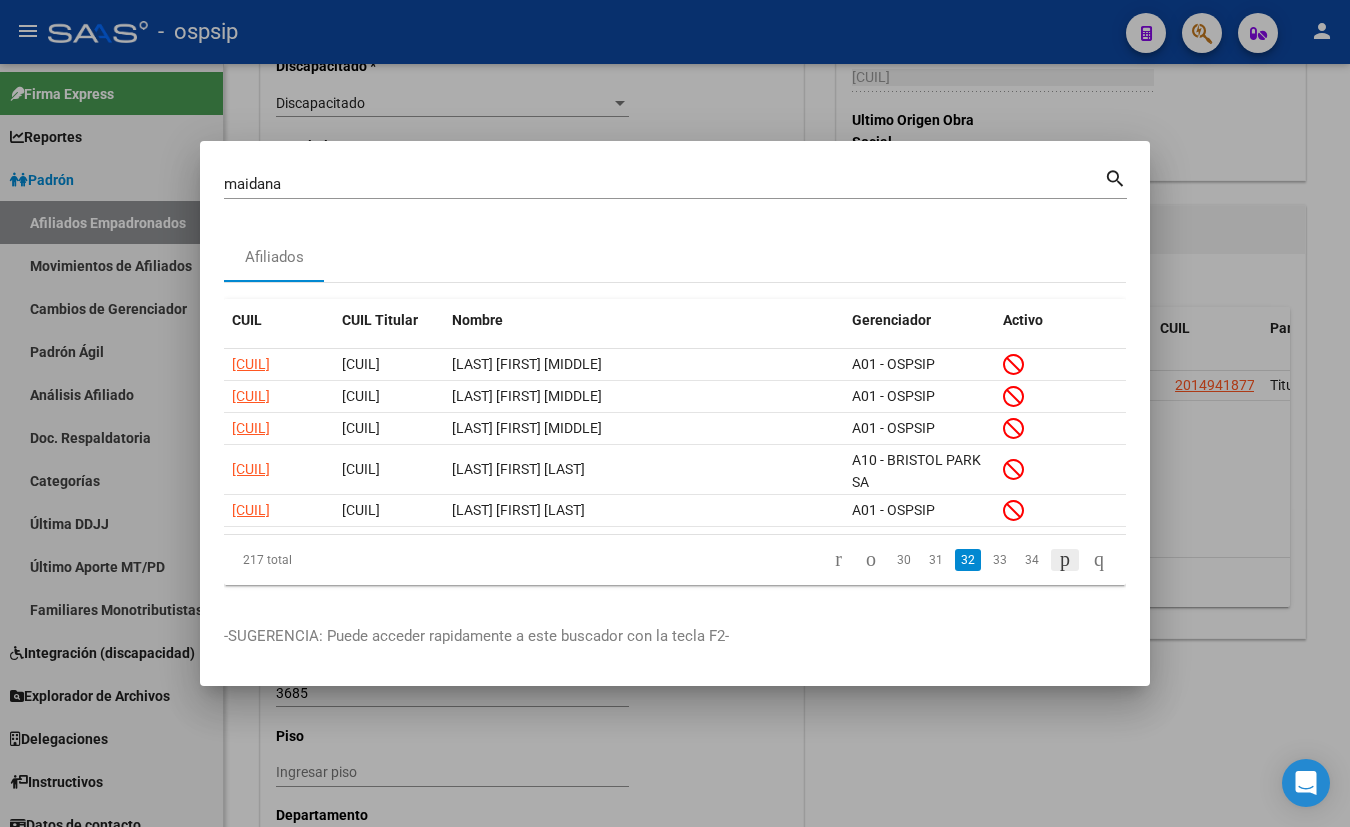 click 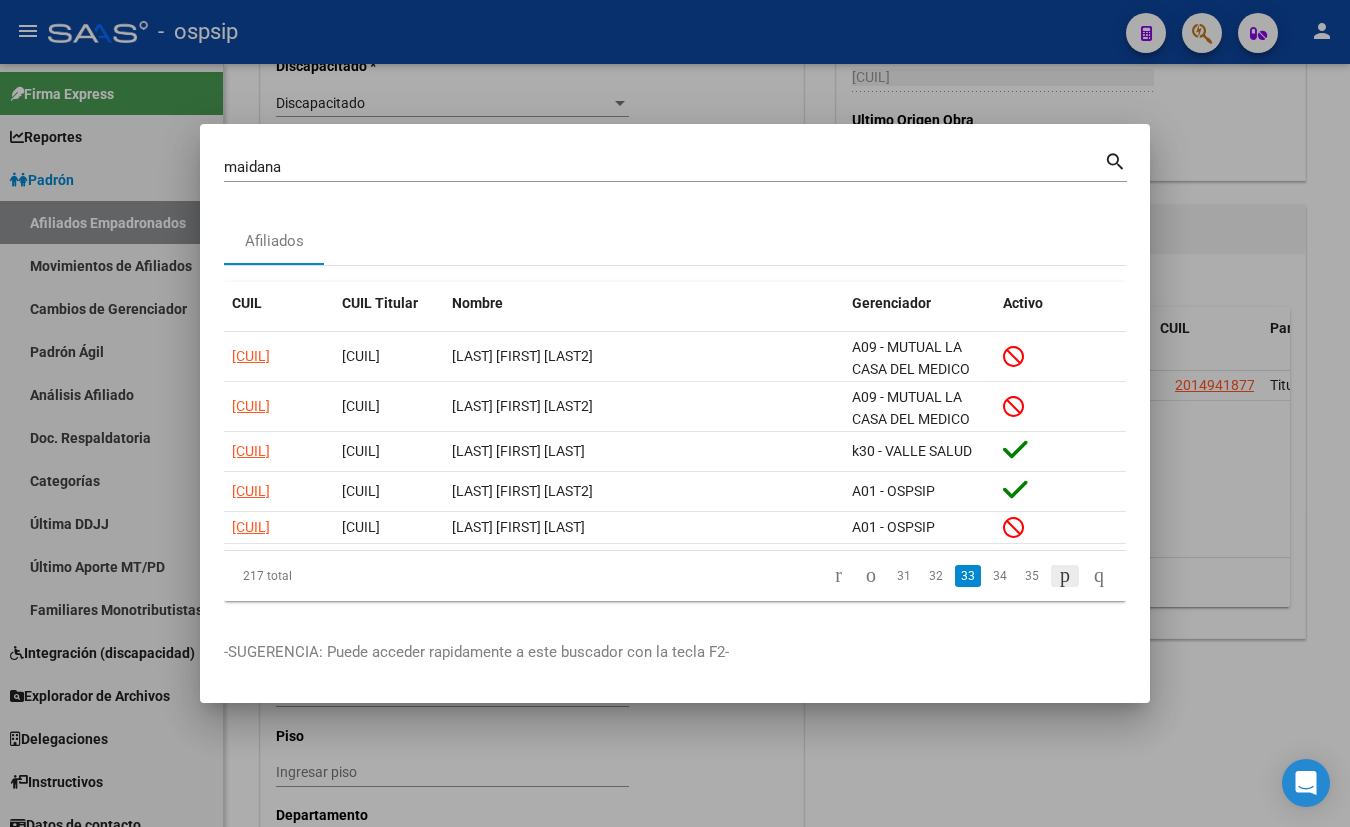 click 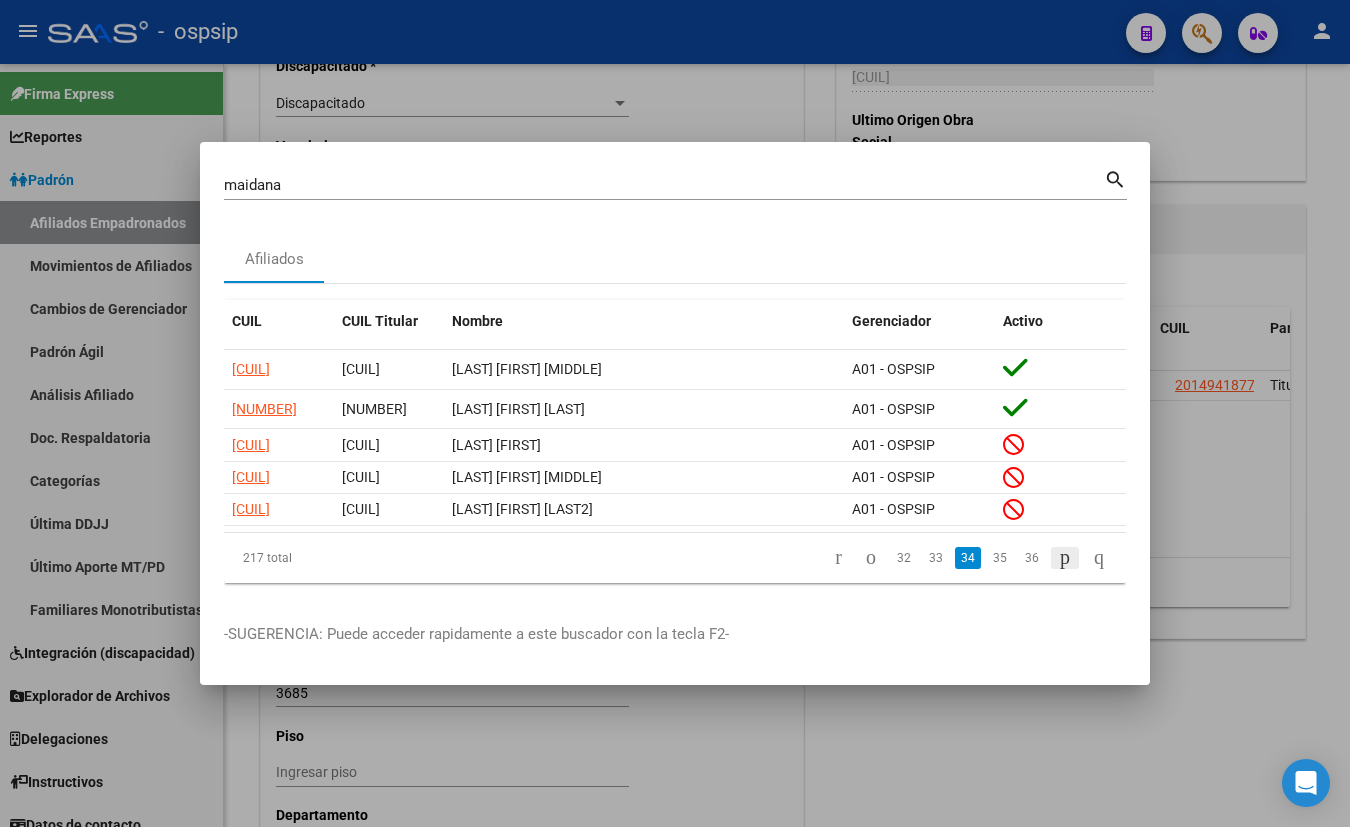 click 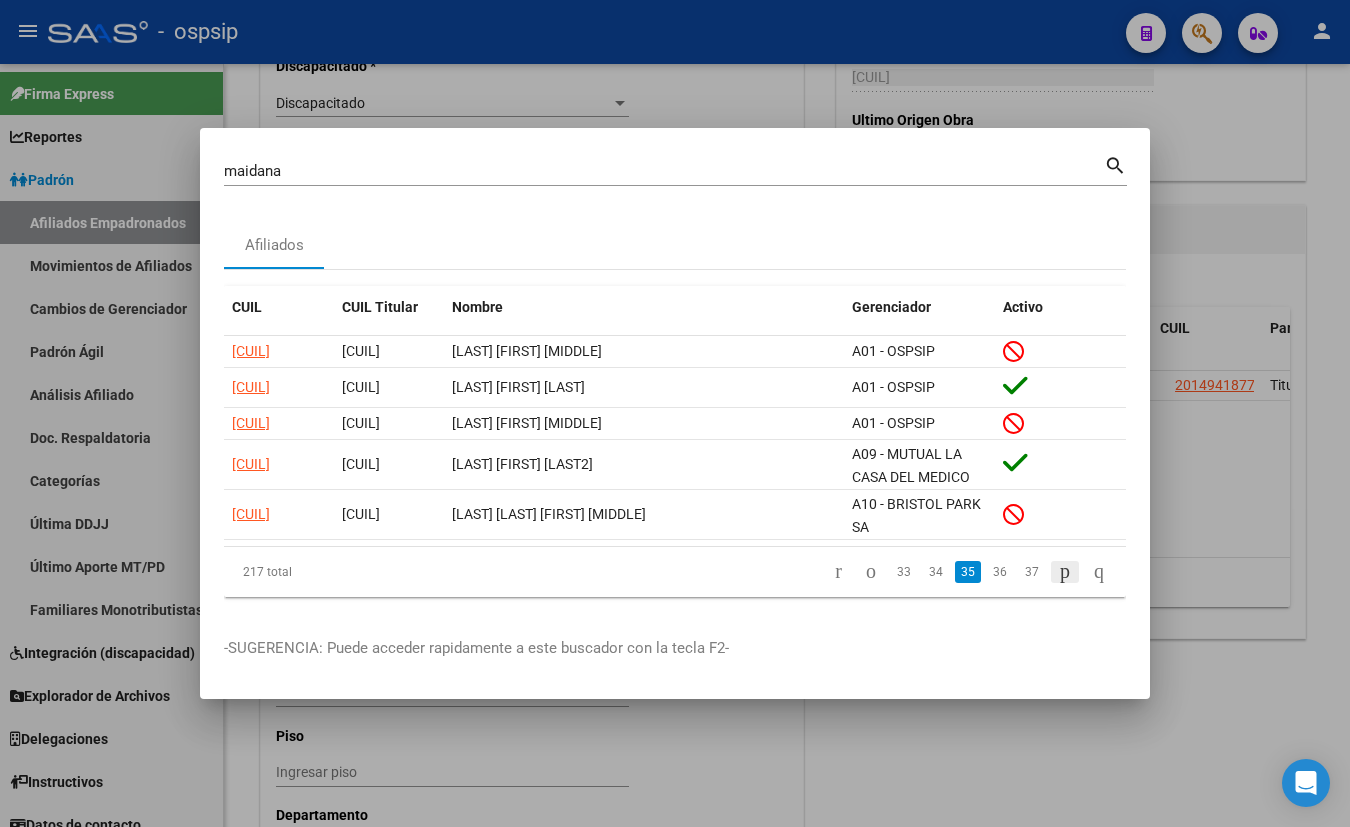 click 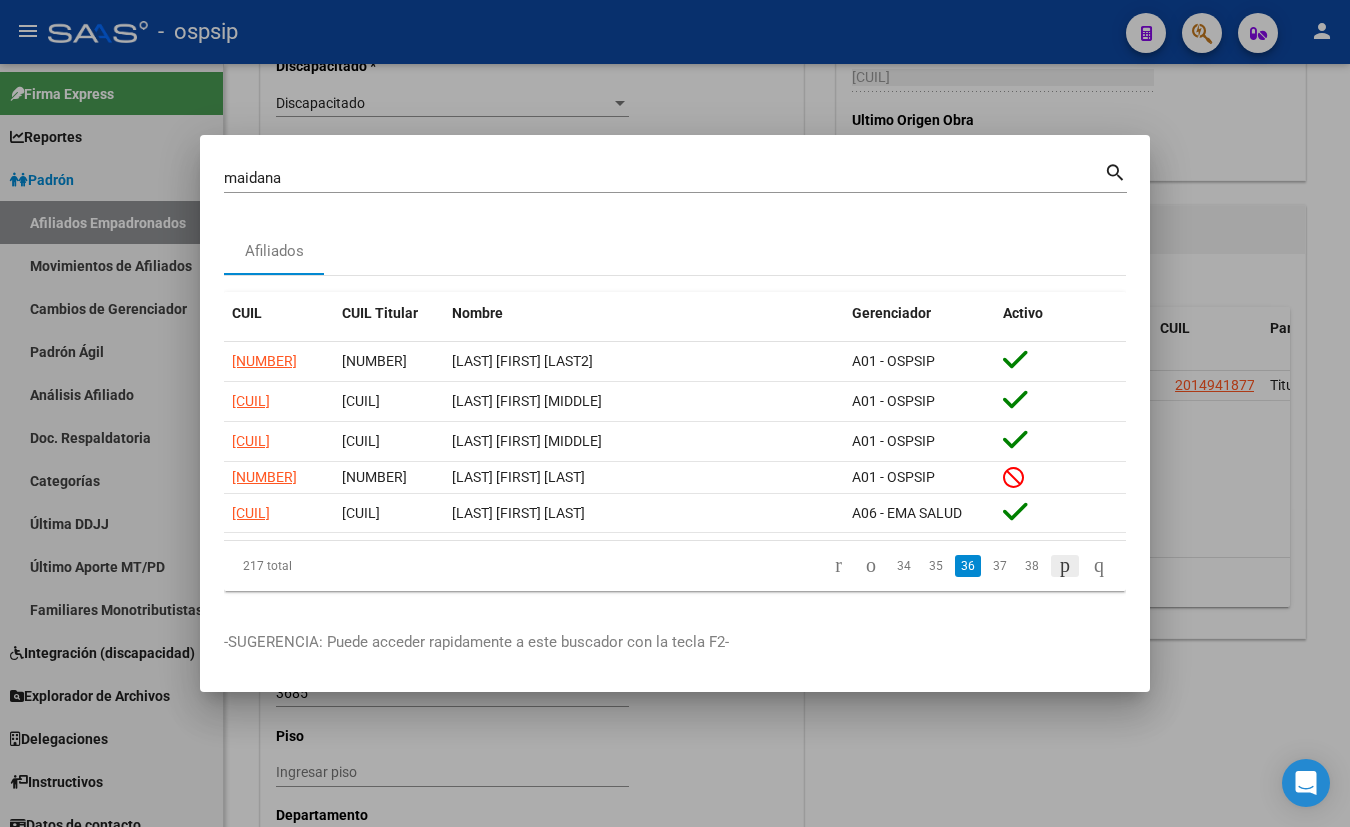 click 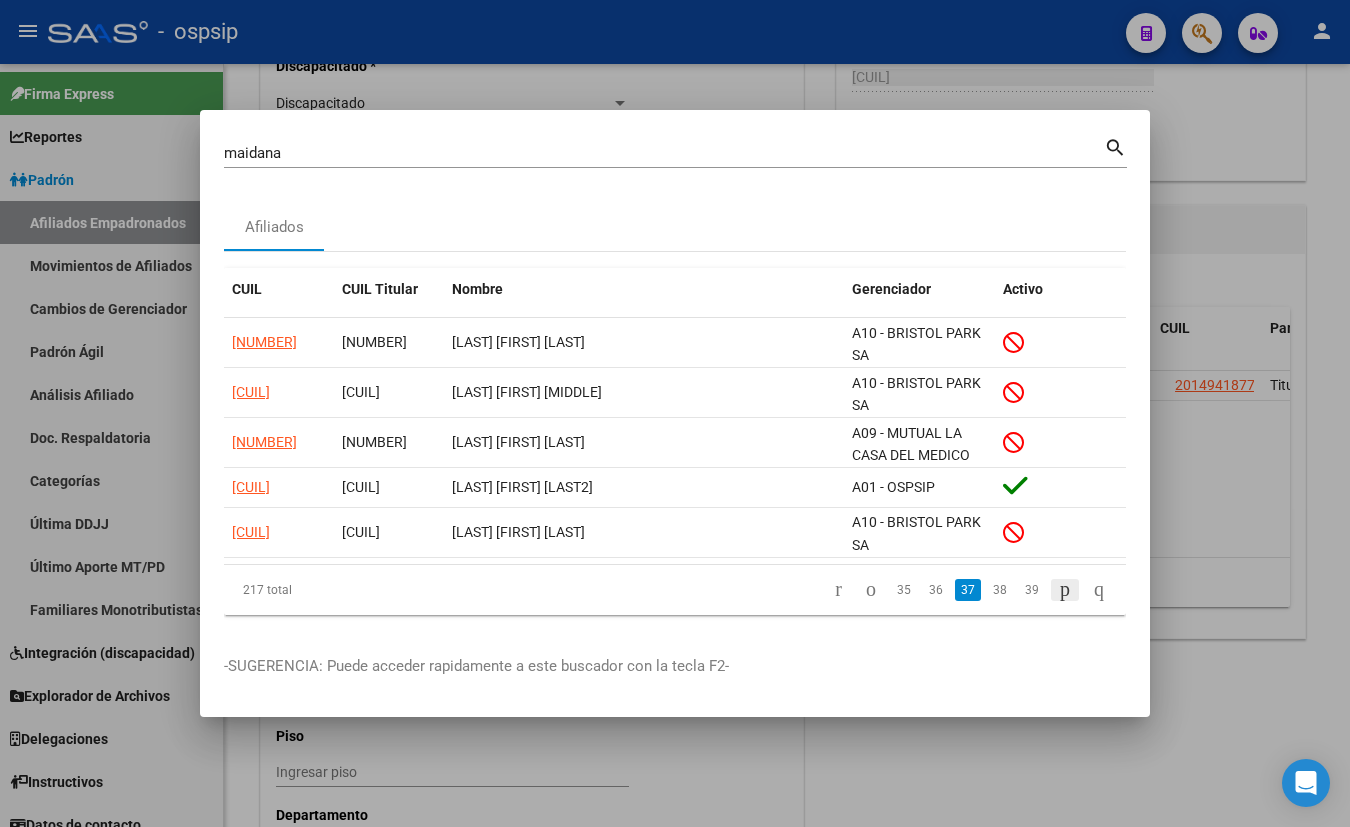 click 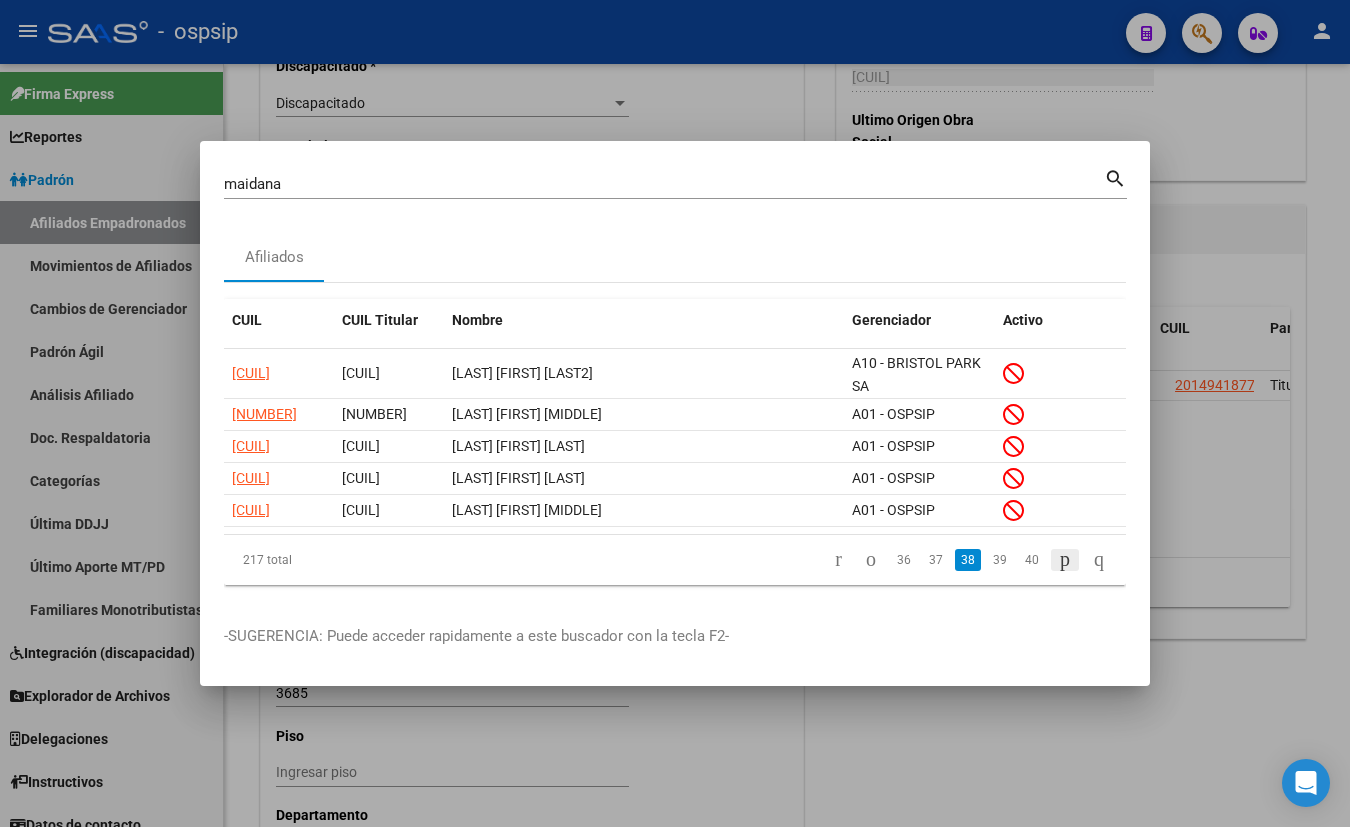 click 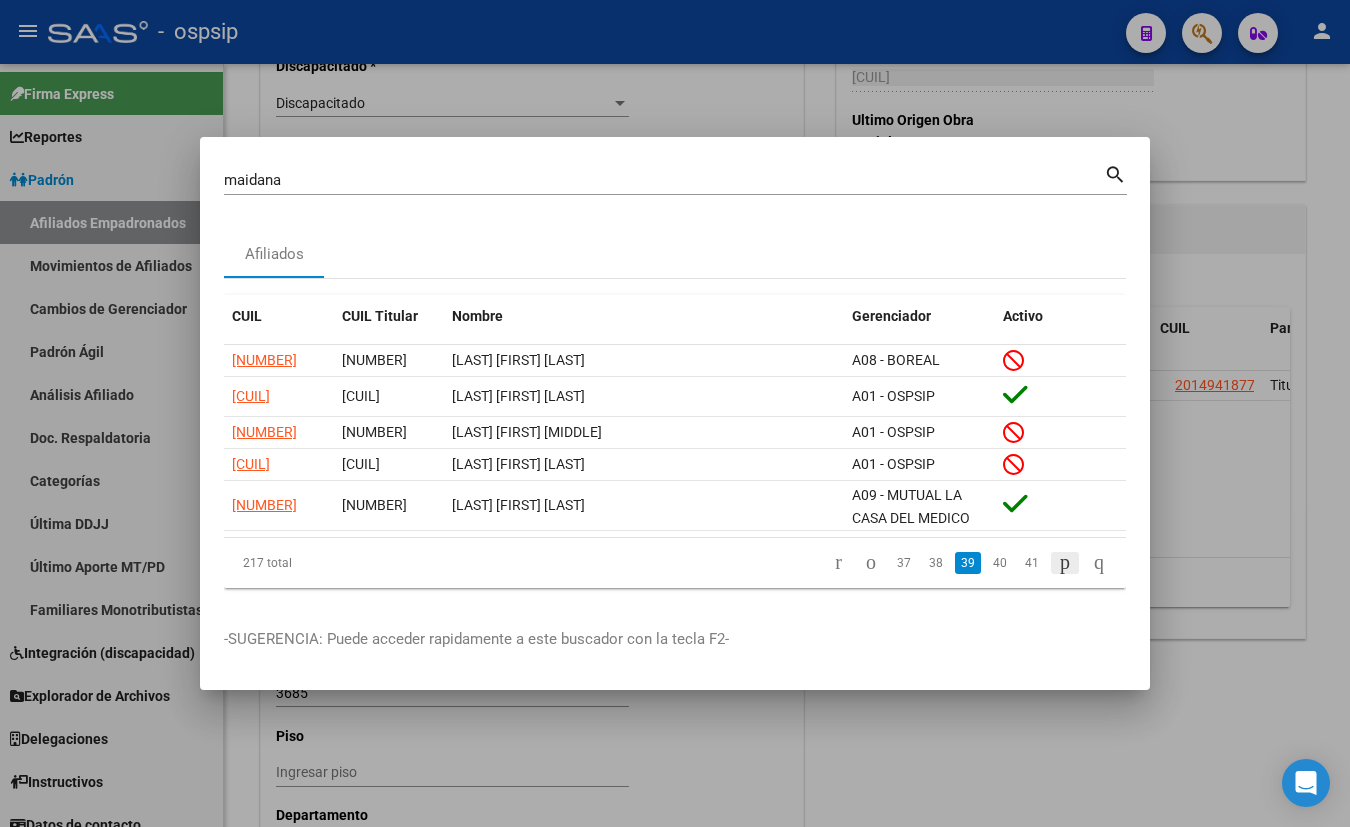 click 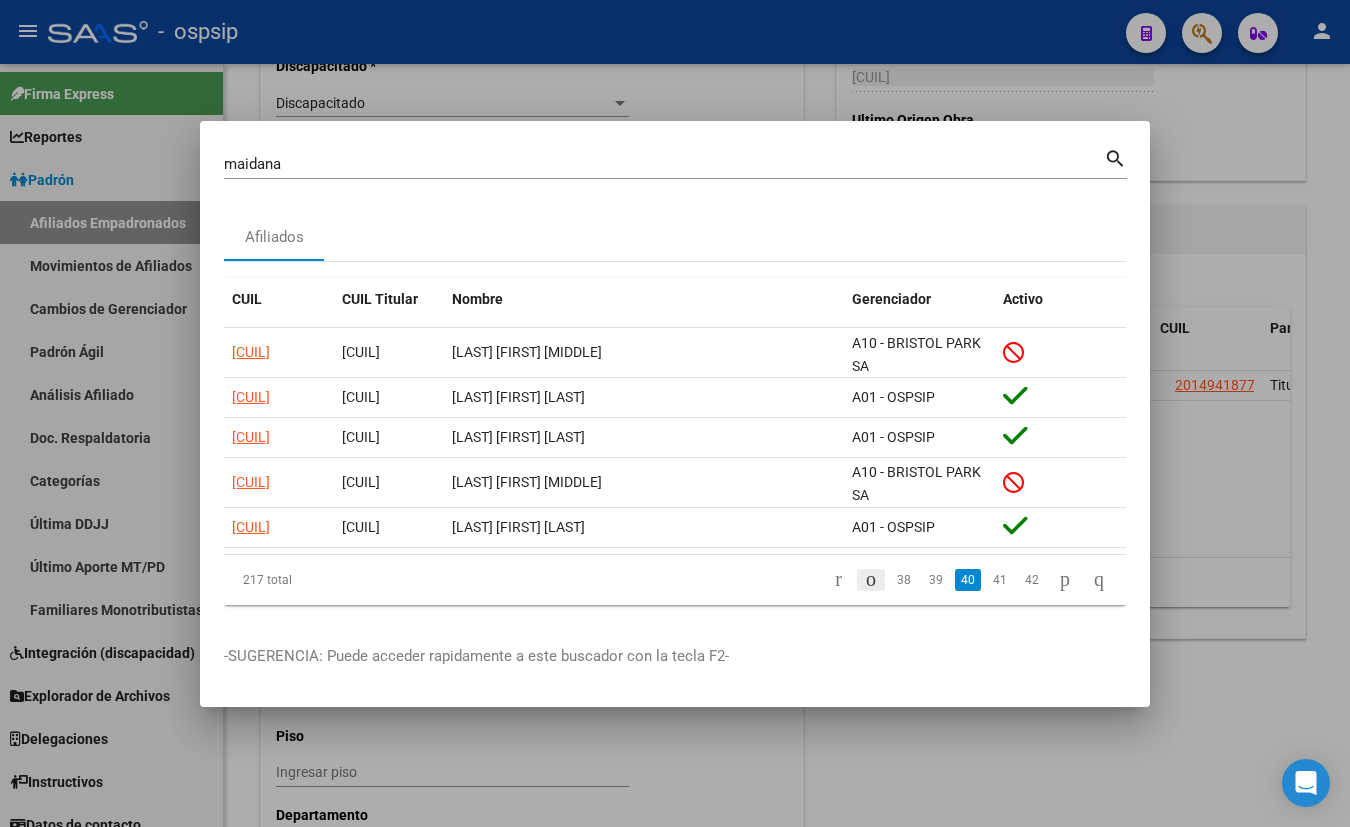 click 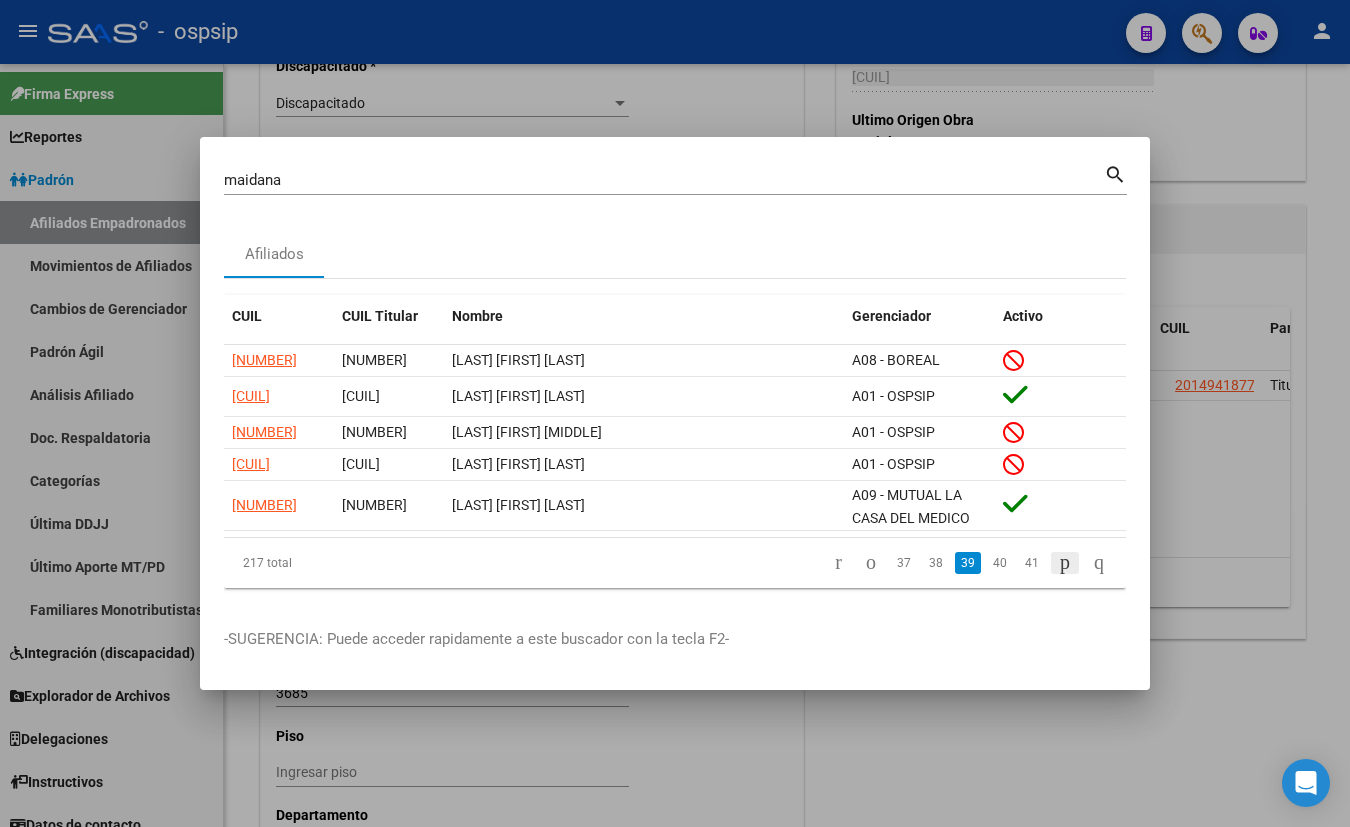click 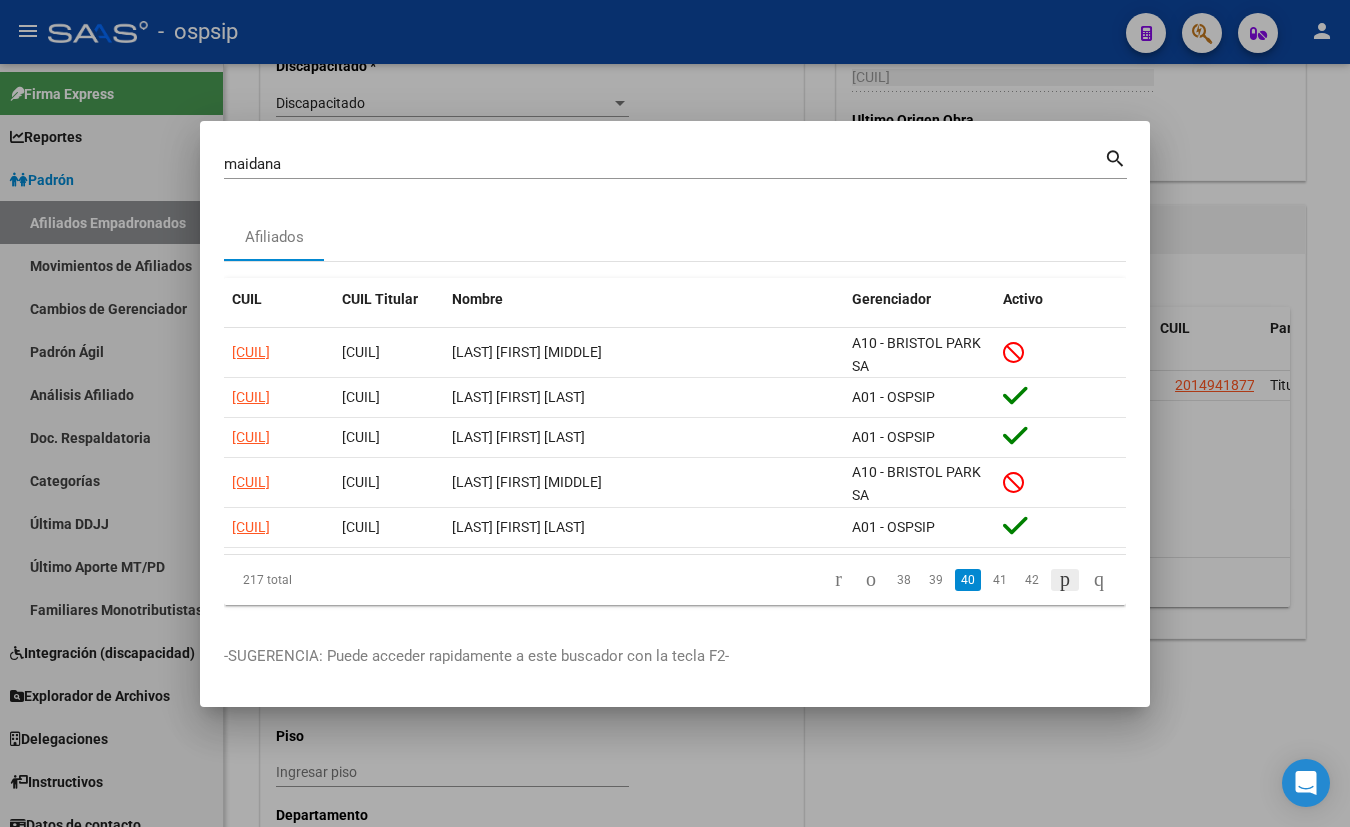 click 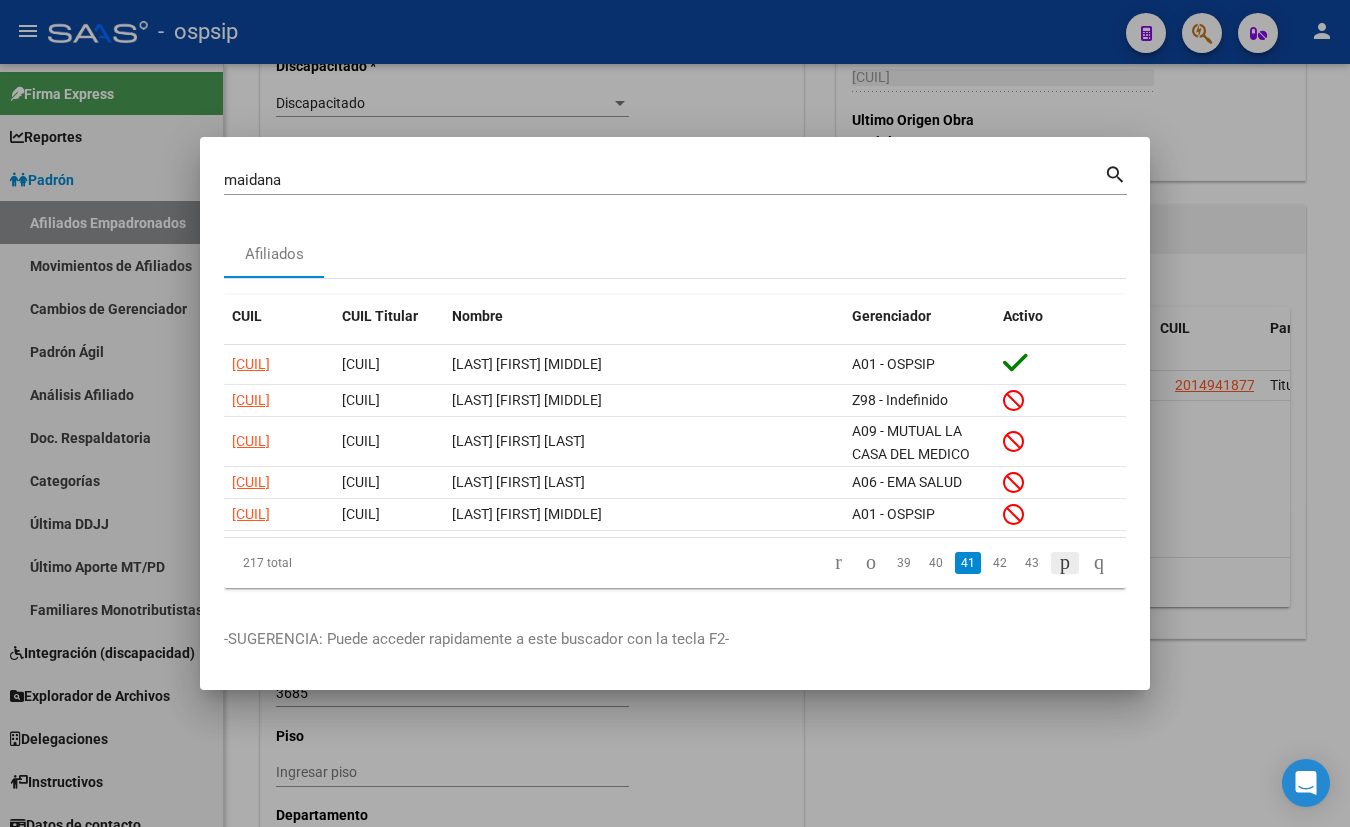 click 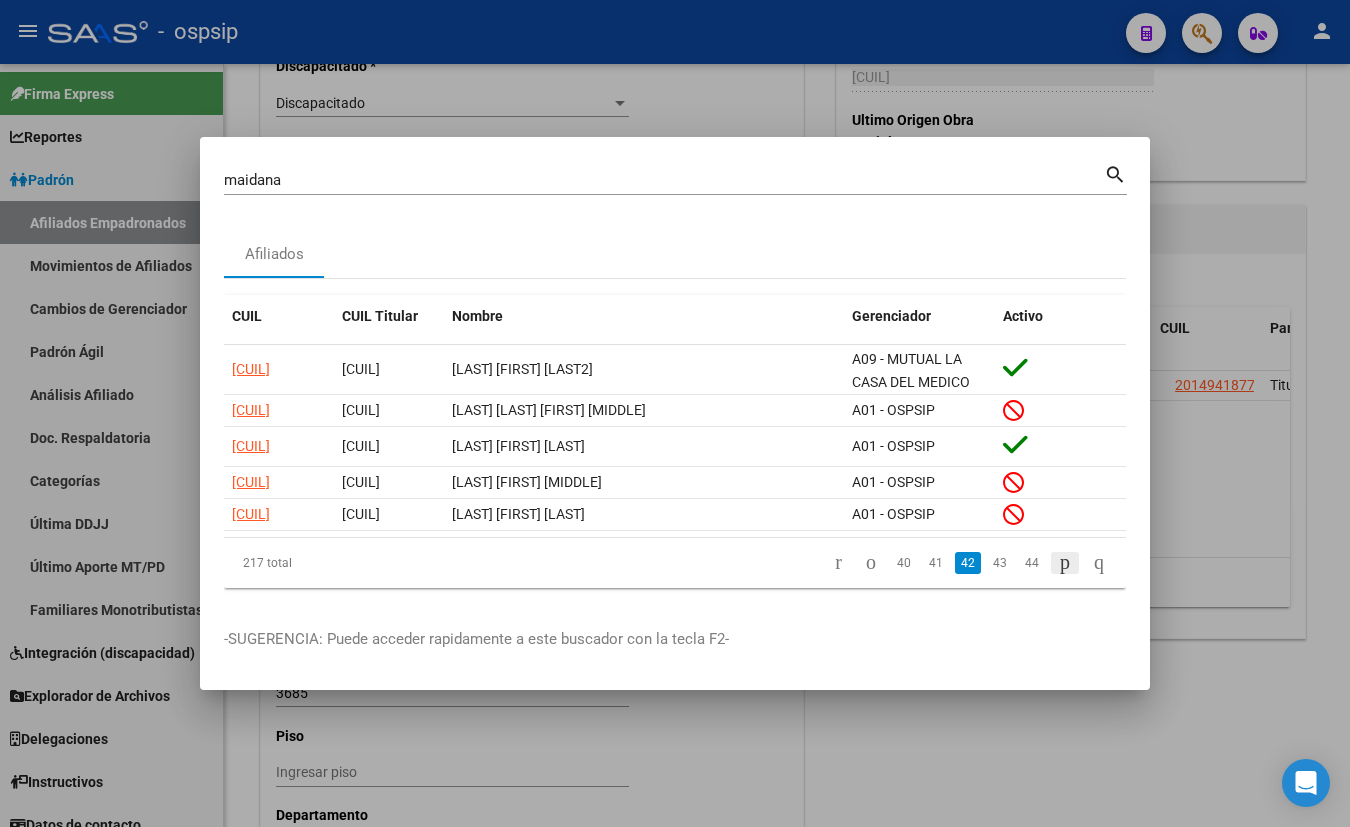 click 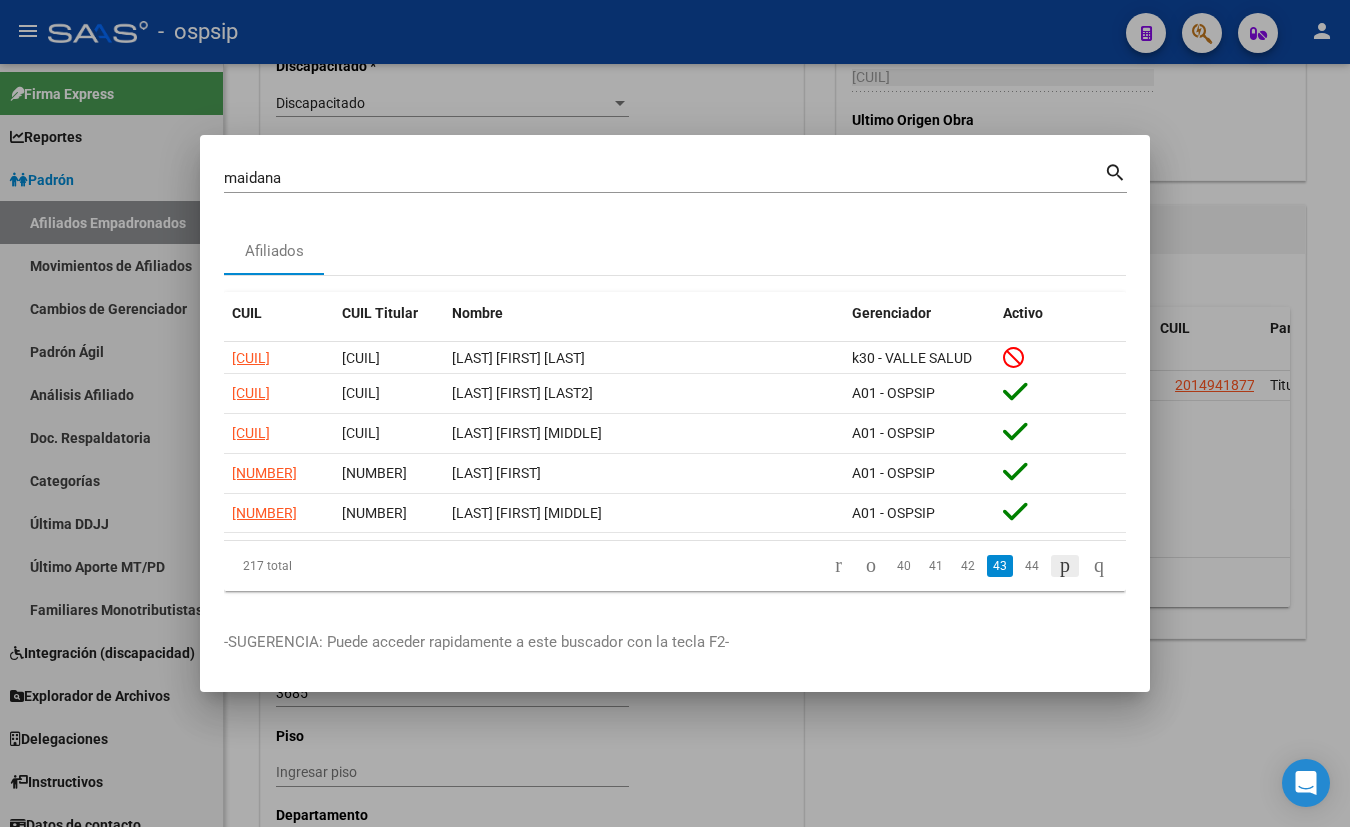 click 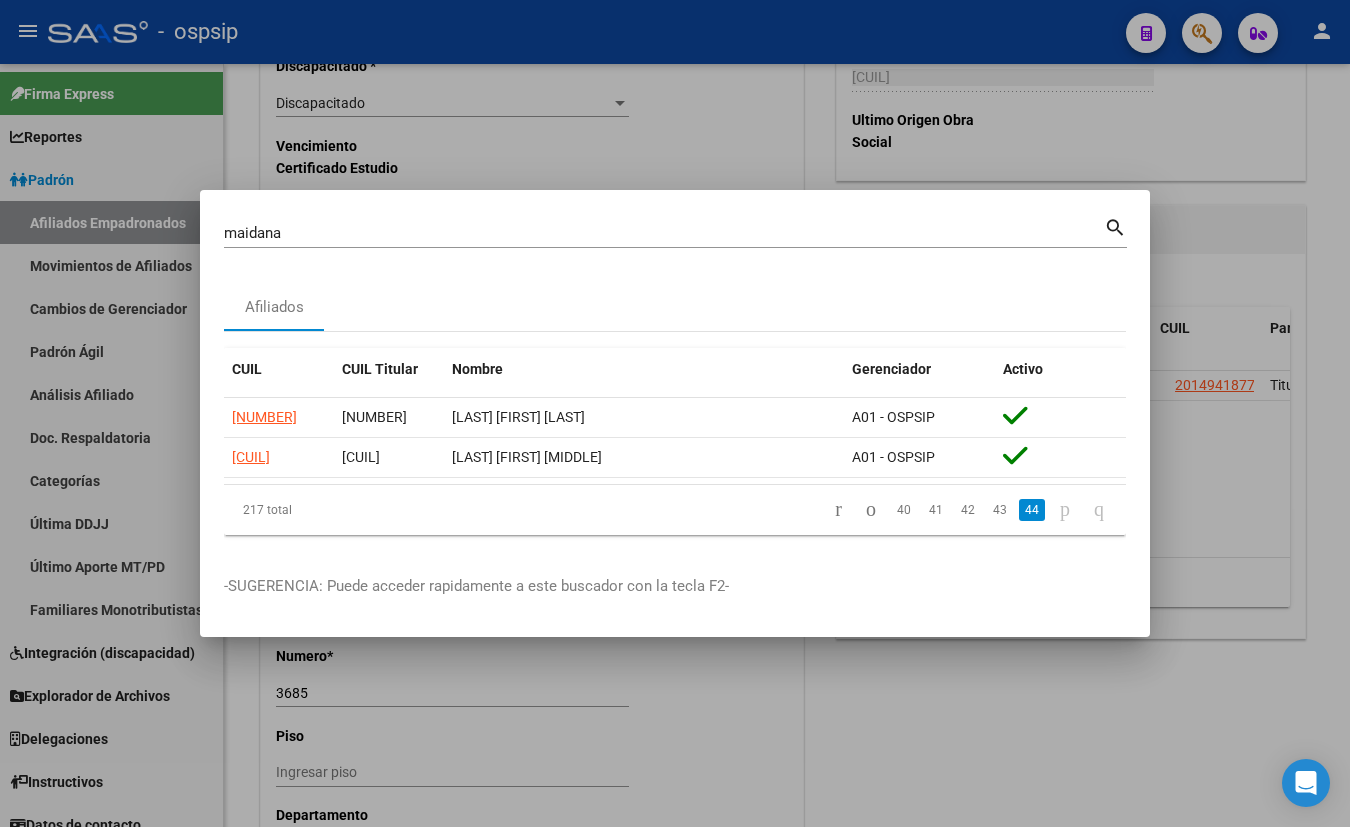 type 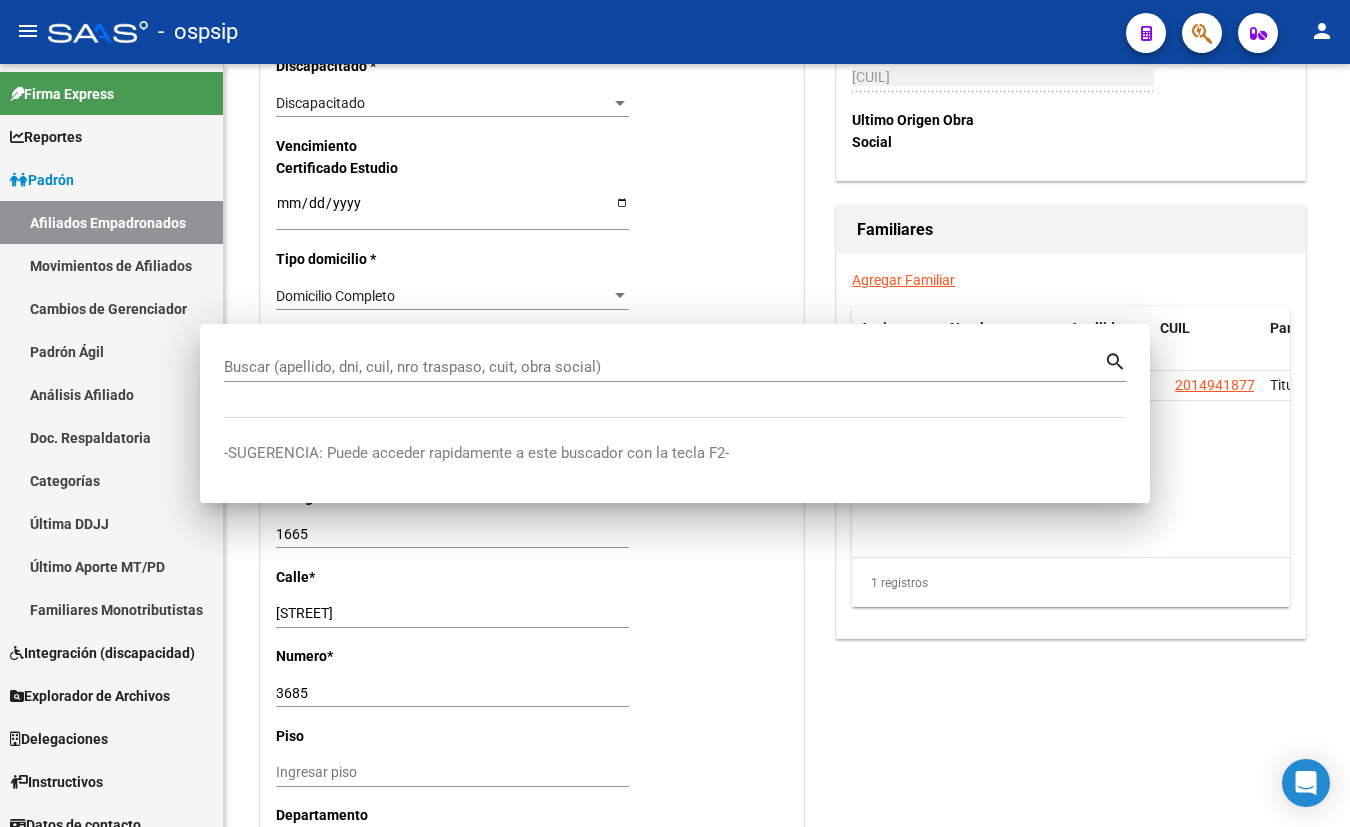 type 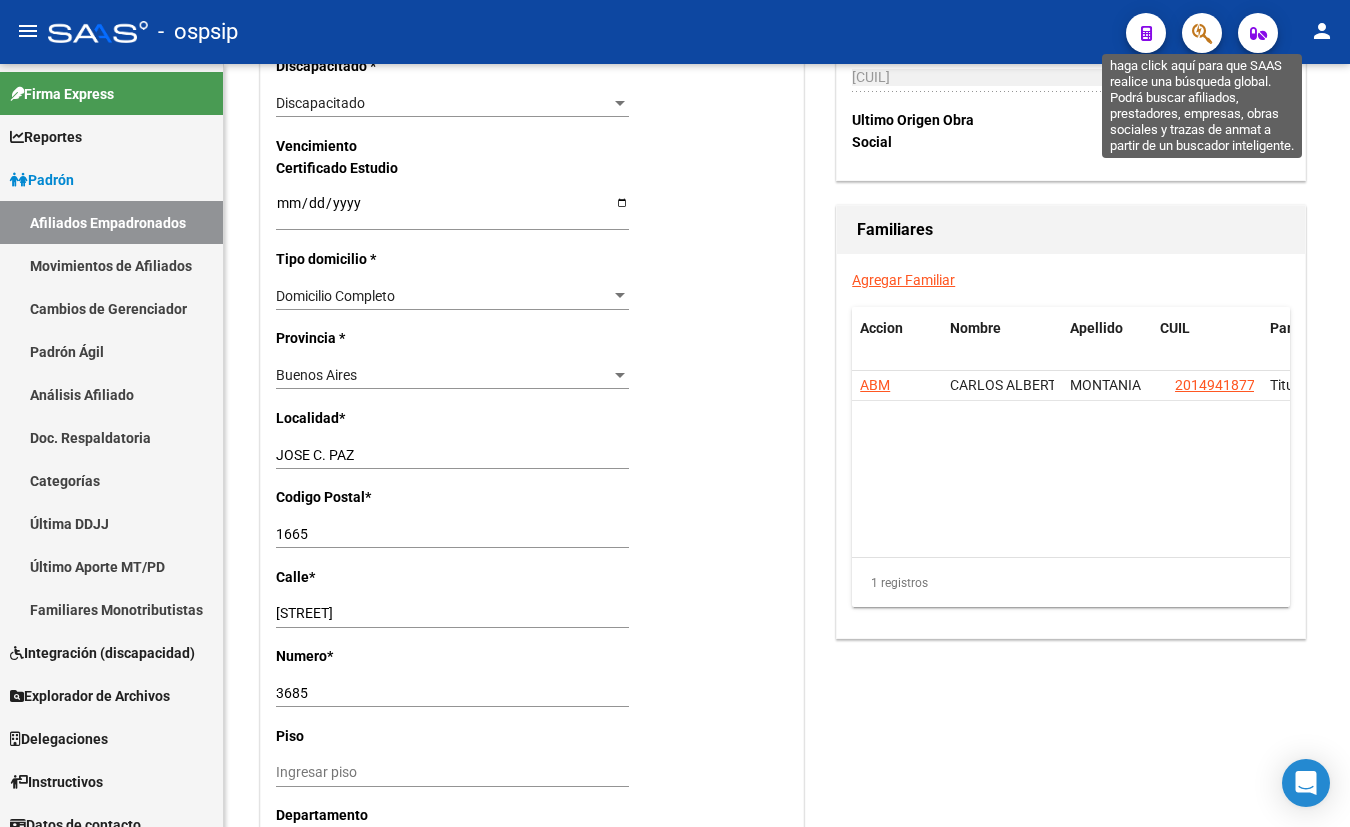 click 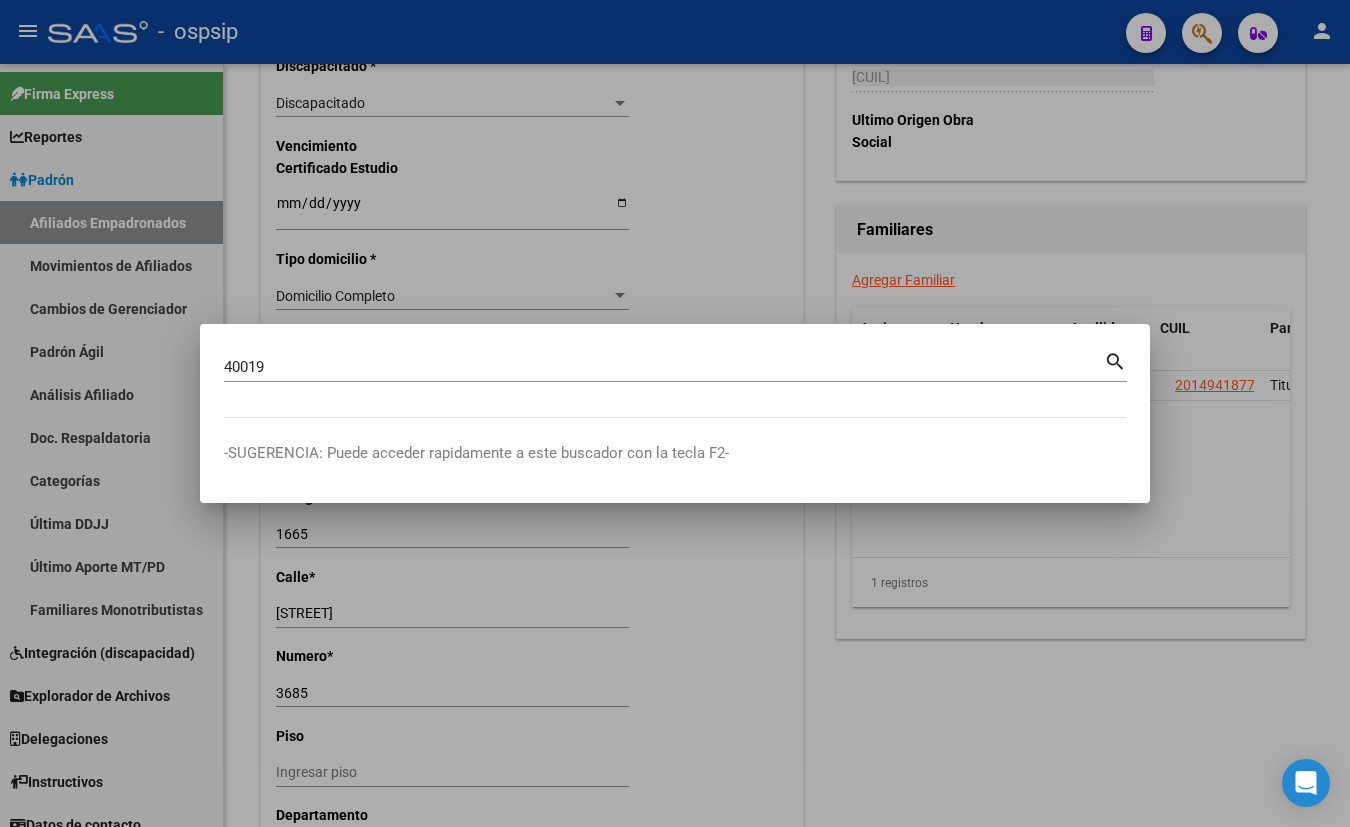 click on "[NUMBER] Buscar (apellido, dni, cuil, nro traspaso, cuit, obra social)" at bounding box center (664, 367) 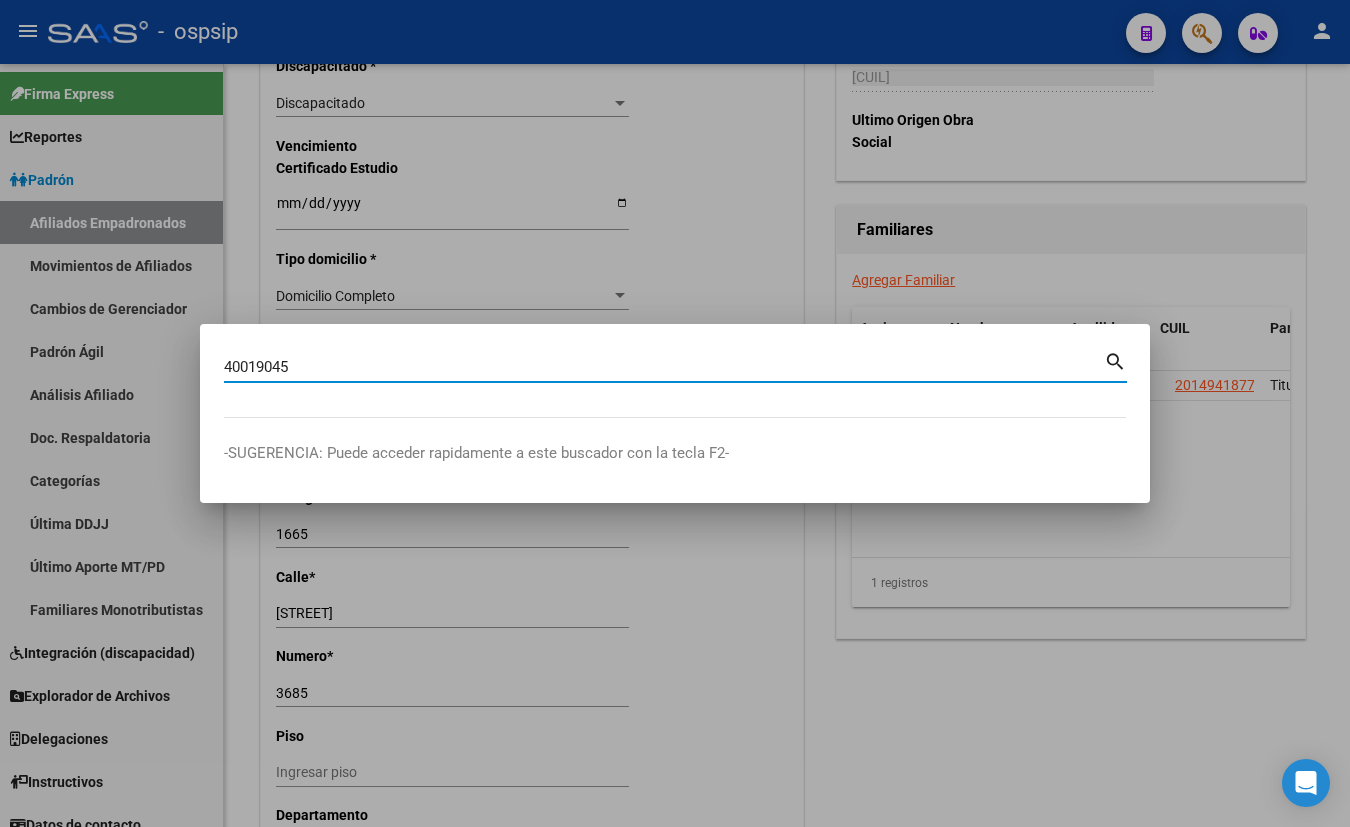 type on "40019045" 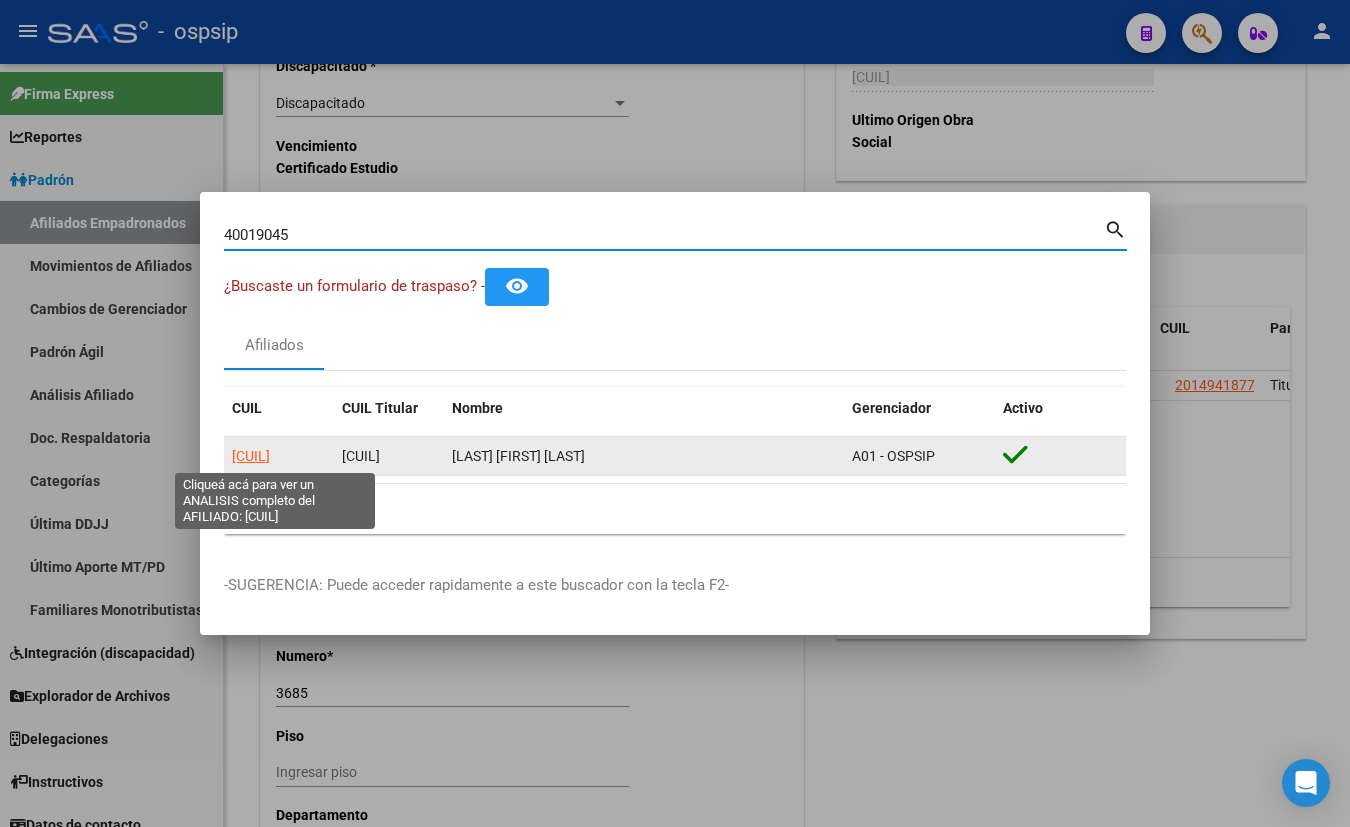 click on "[CUIL]" 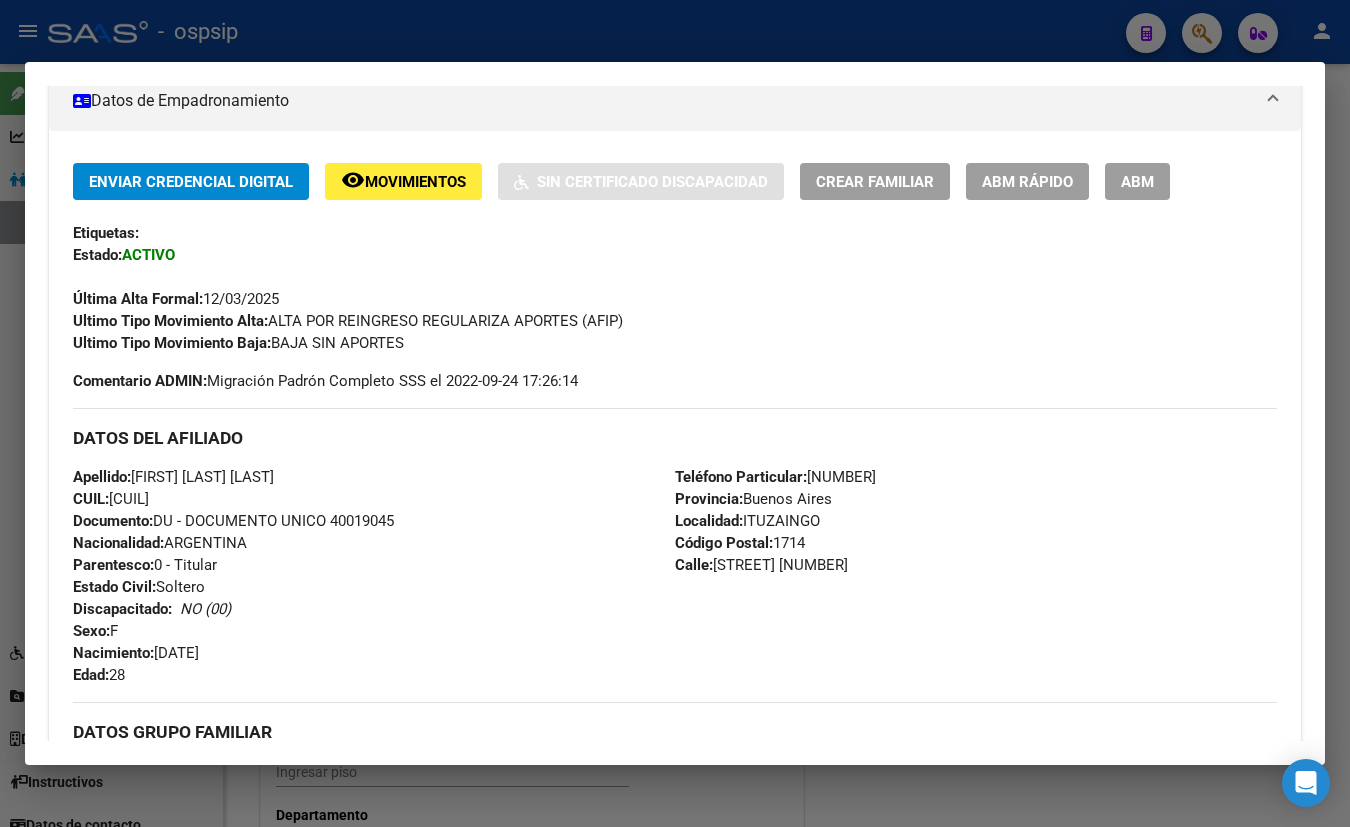scroll, scrollTop: 0, scrollLeft: 0, axis: both 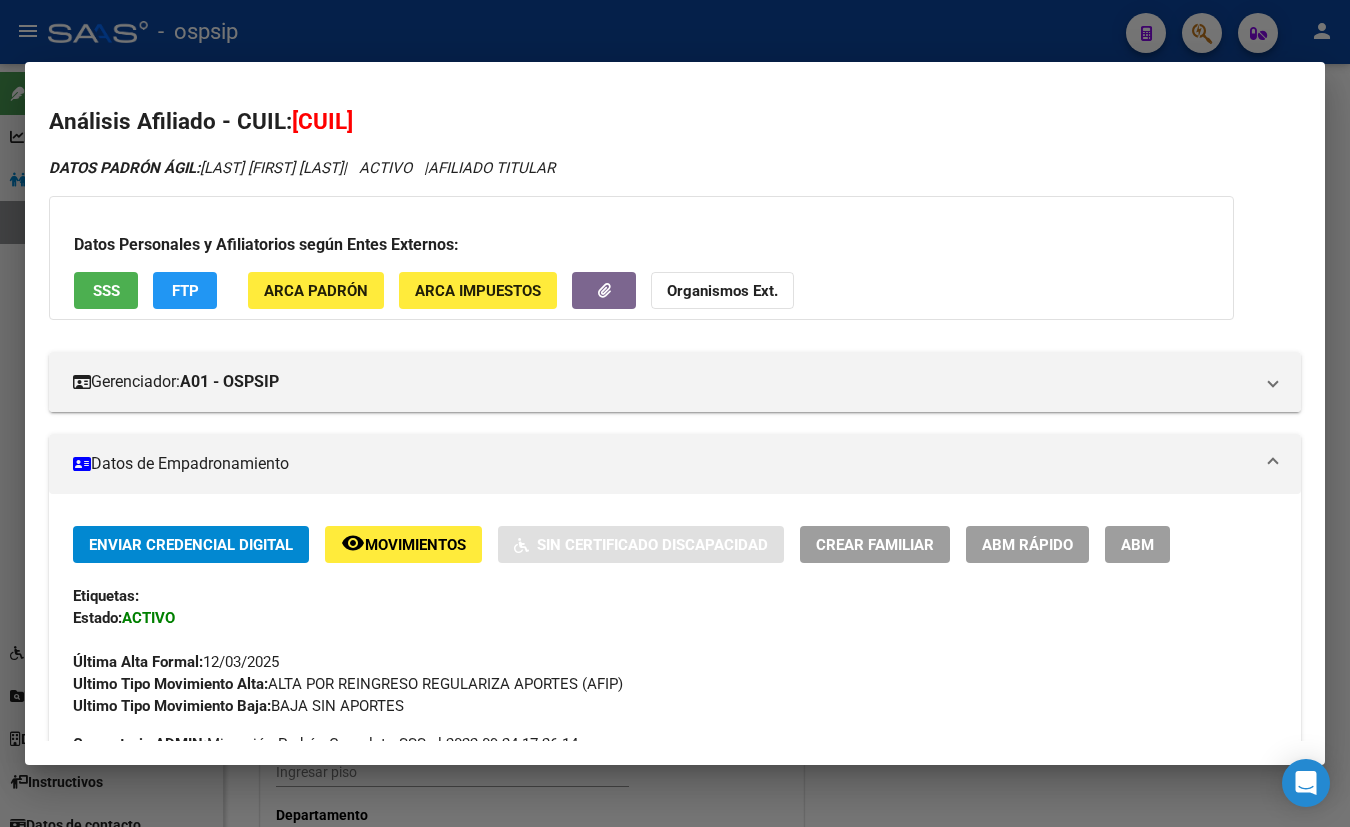 drag, startPoint x: 298, startPoint y: 119, endPoint x: 432, endPoint y: 133, distance: 134.72935 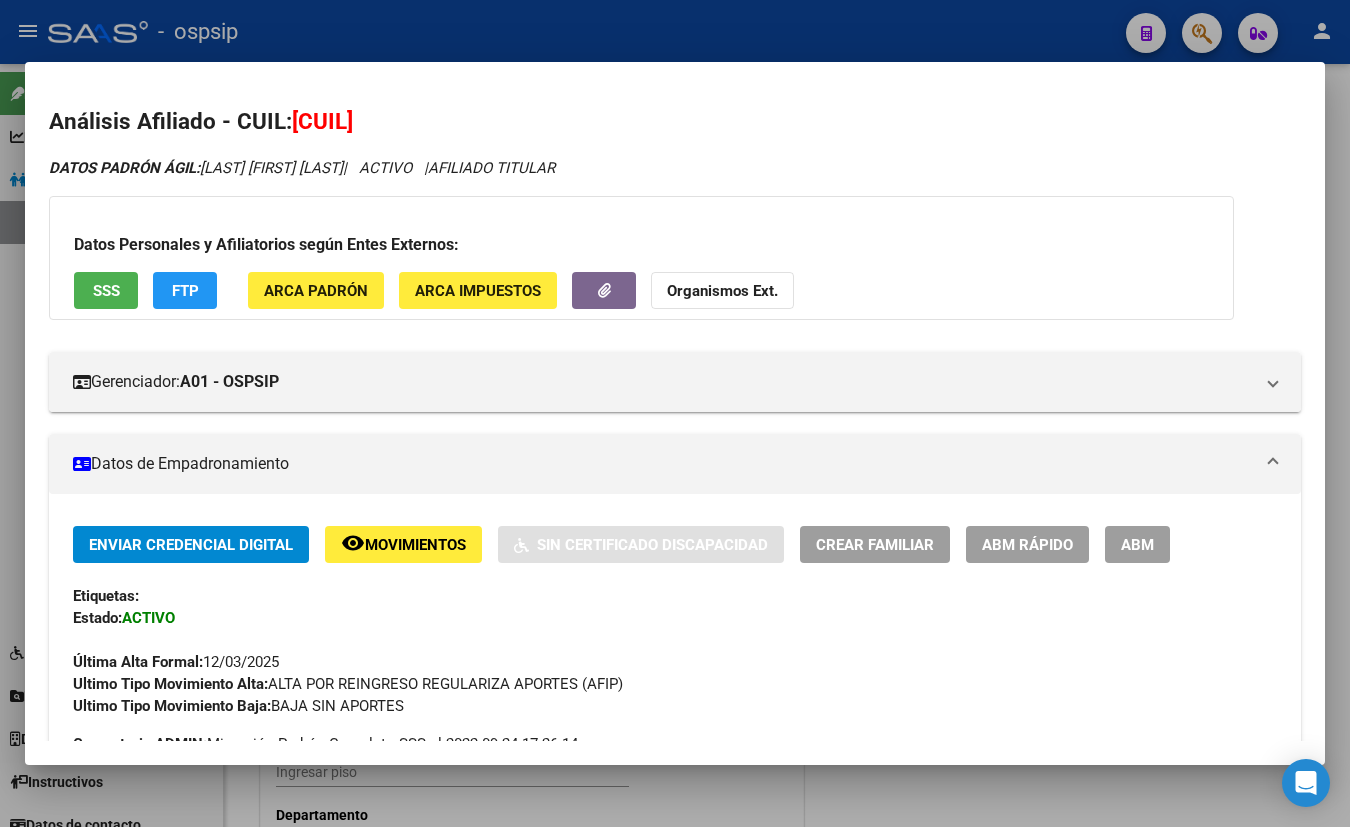 type 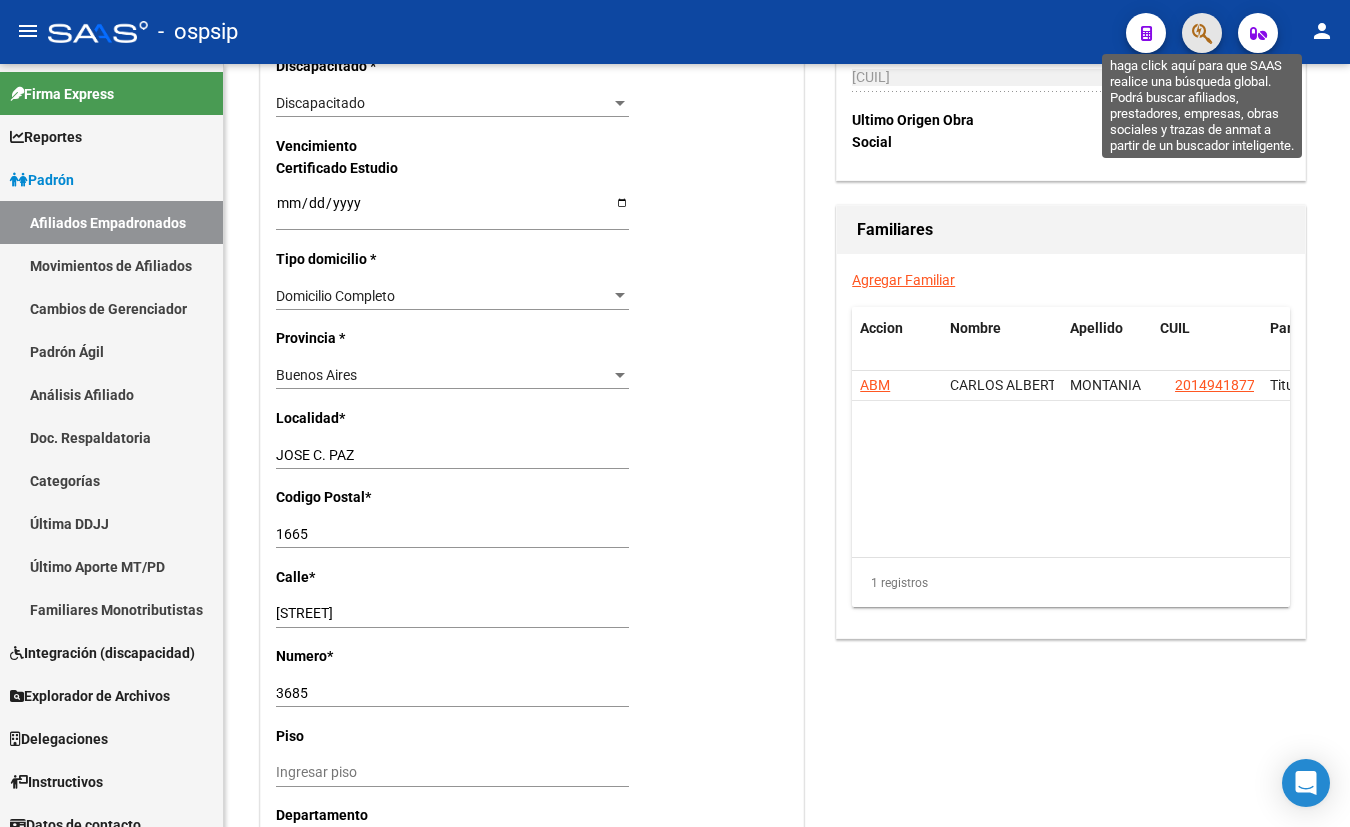 click 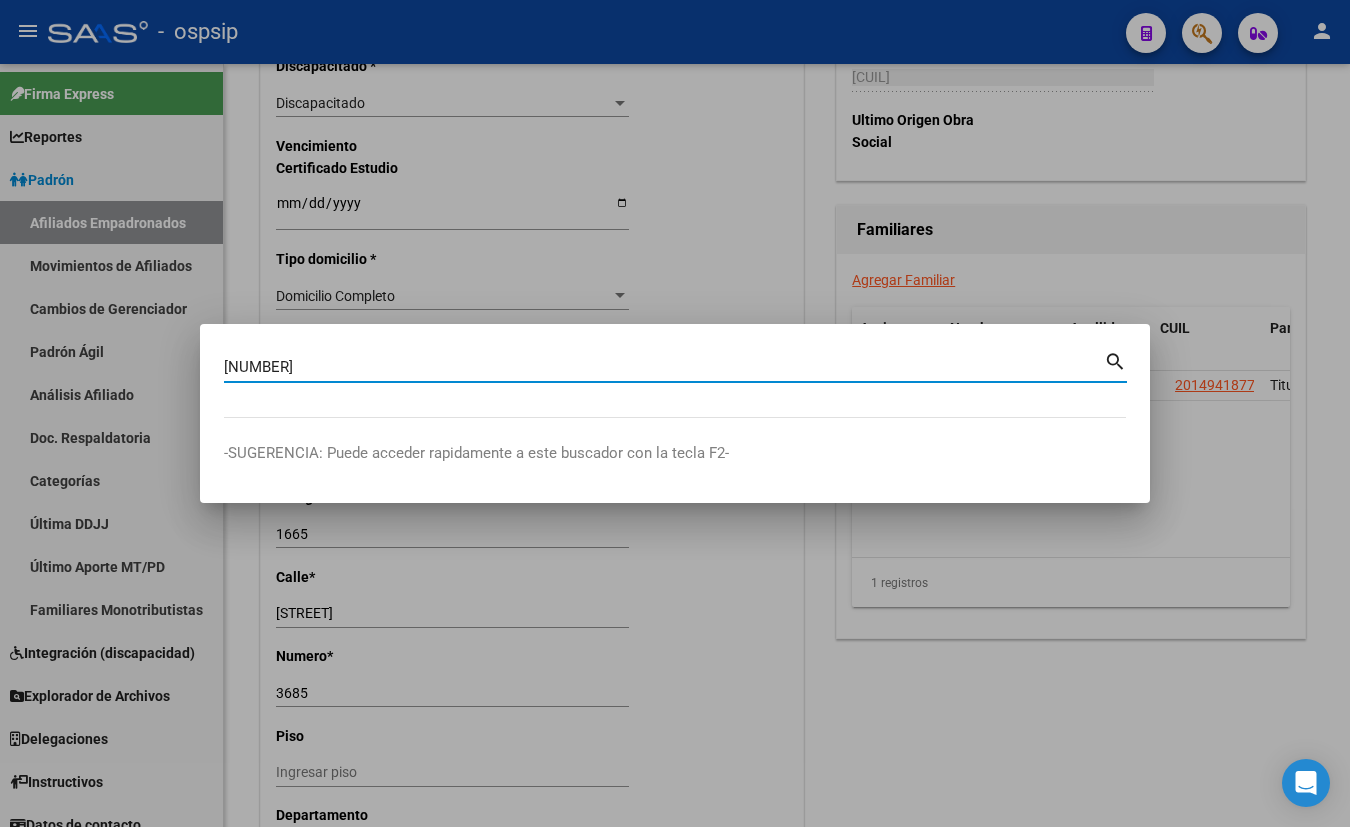 type on "[NUMBER]" 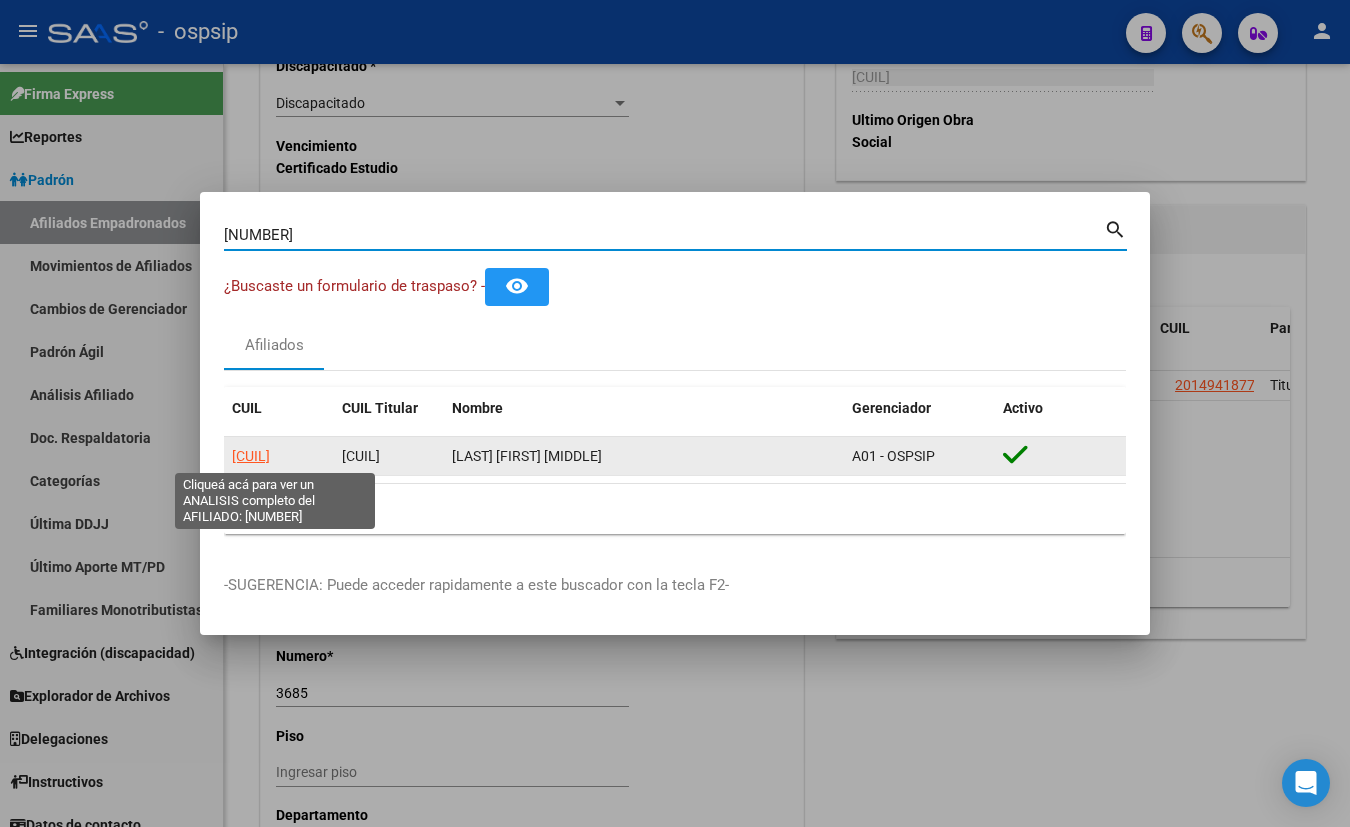 click on "[CUIL]" 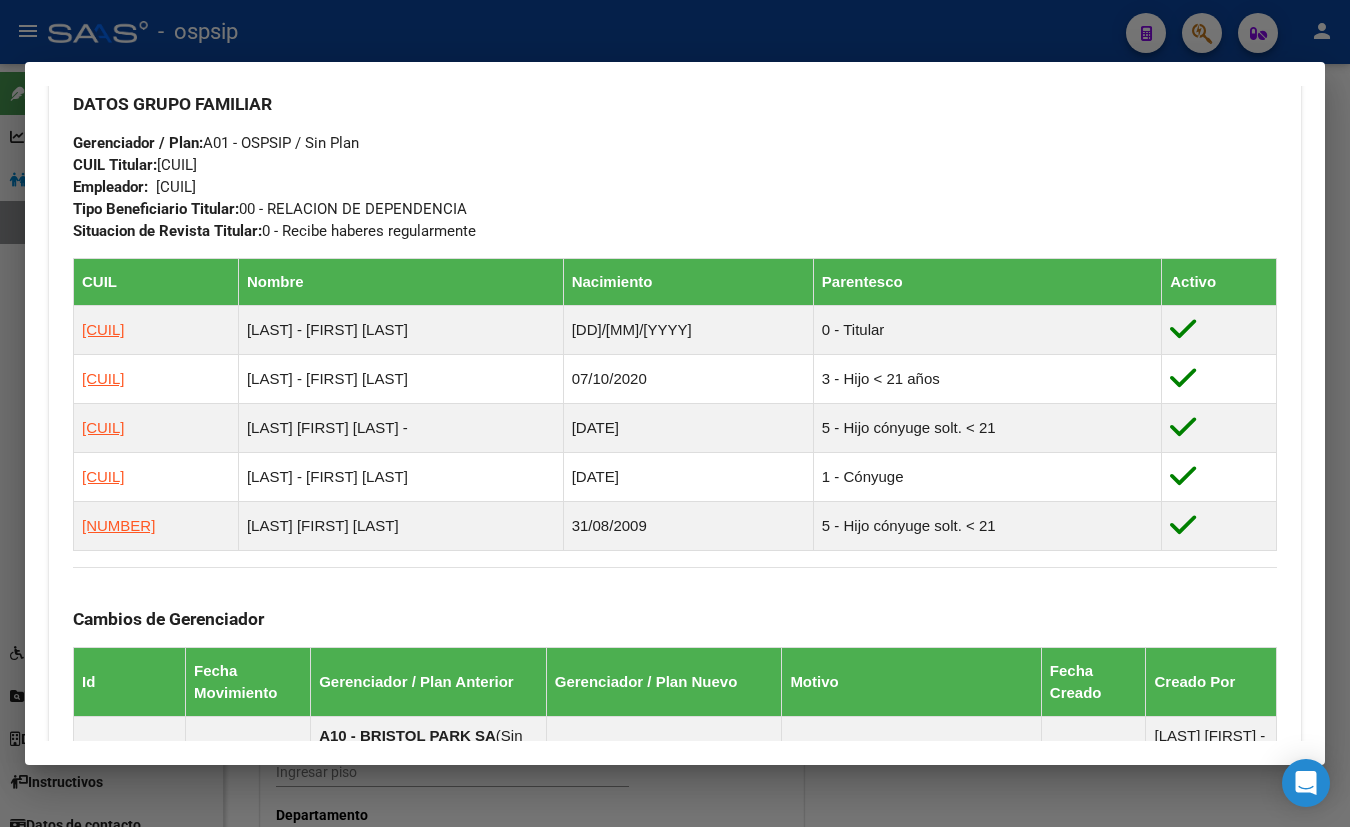 scroll, scrollTop: 1000, scrollLeft: 0, axis: vertical 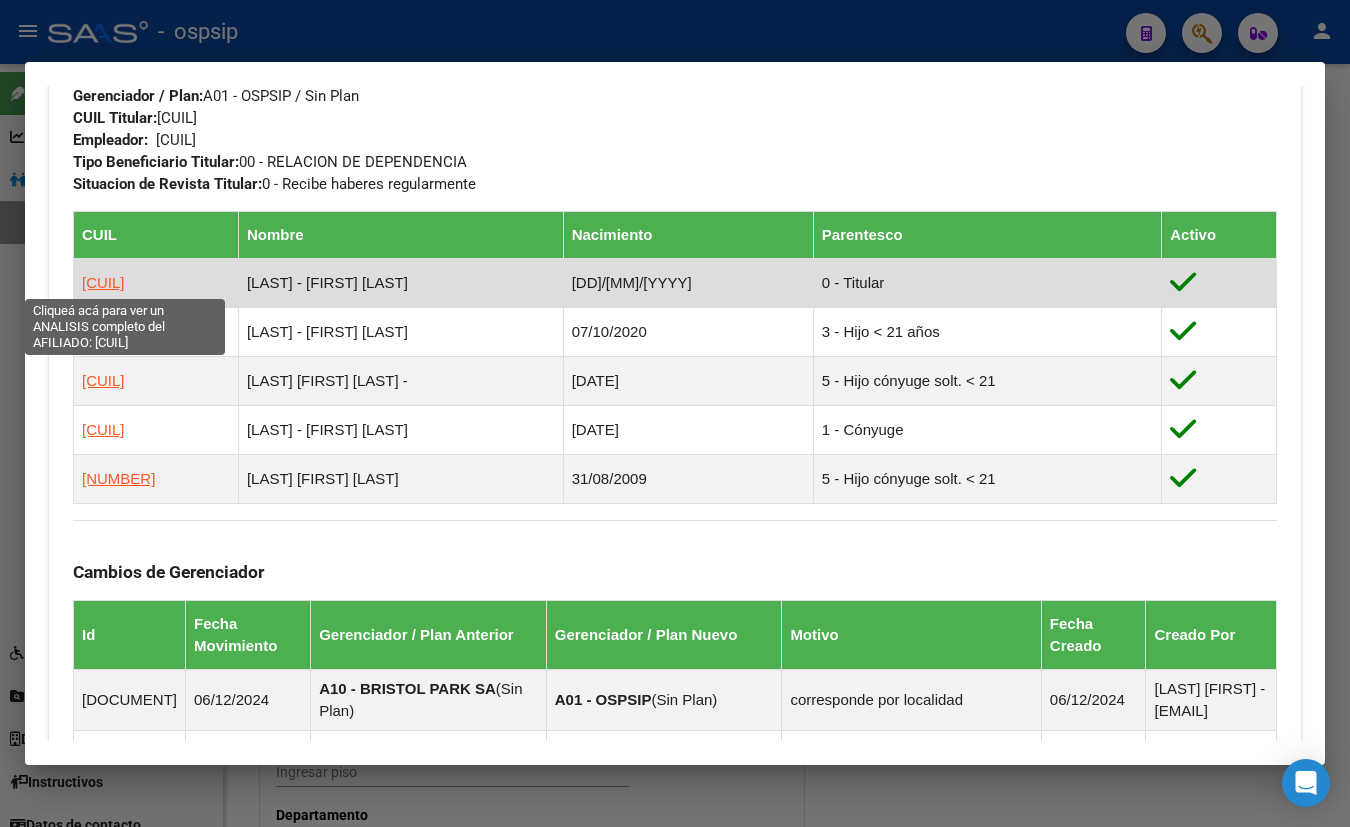 click on "[CUIL]" at bounding box center [103, 282] 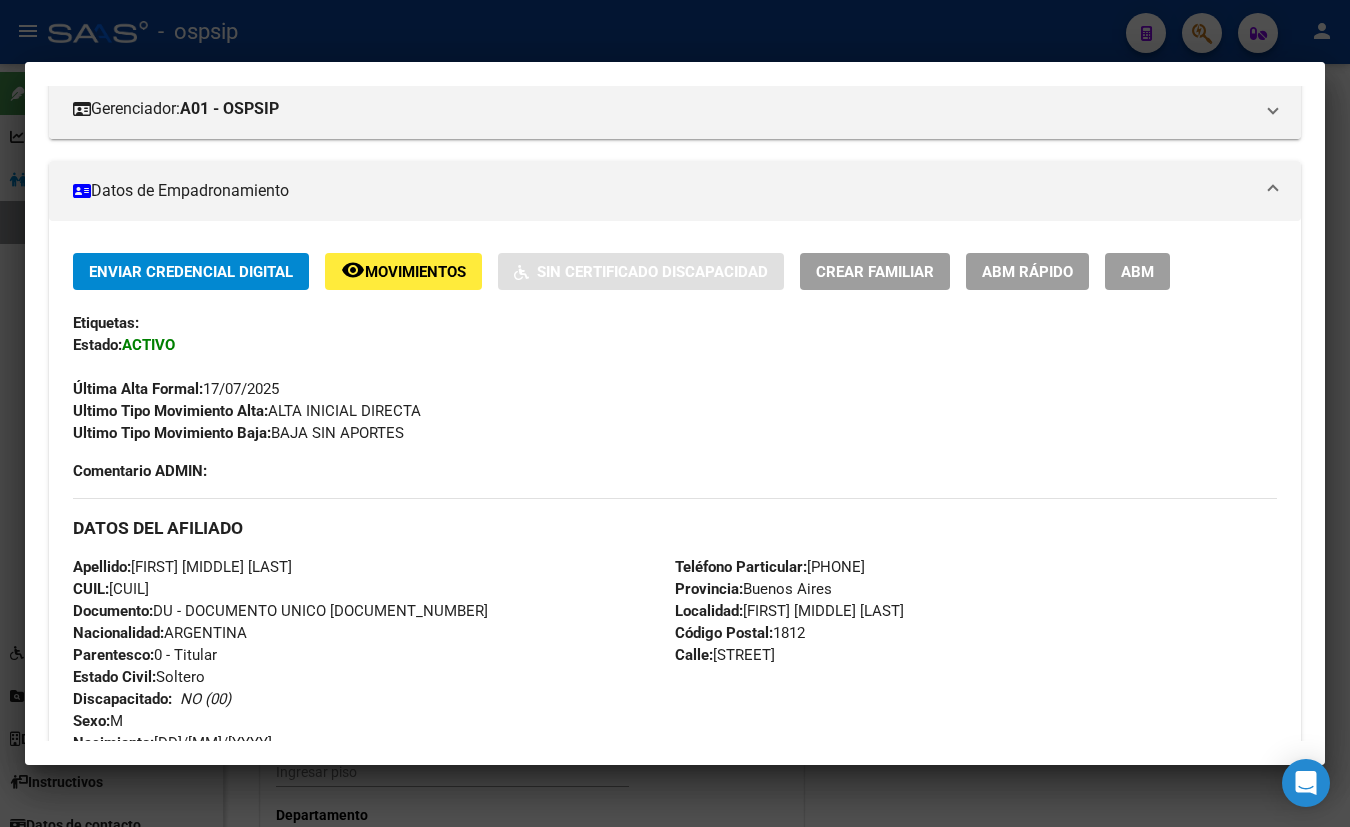 scroll, scrollTop: 272, scrollLeft: 0, axis: vertical 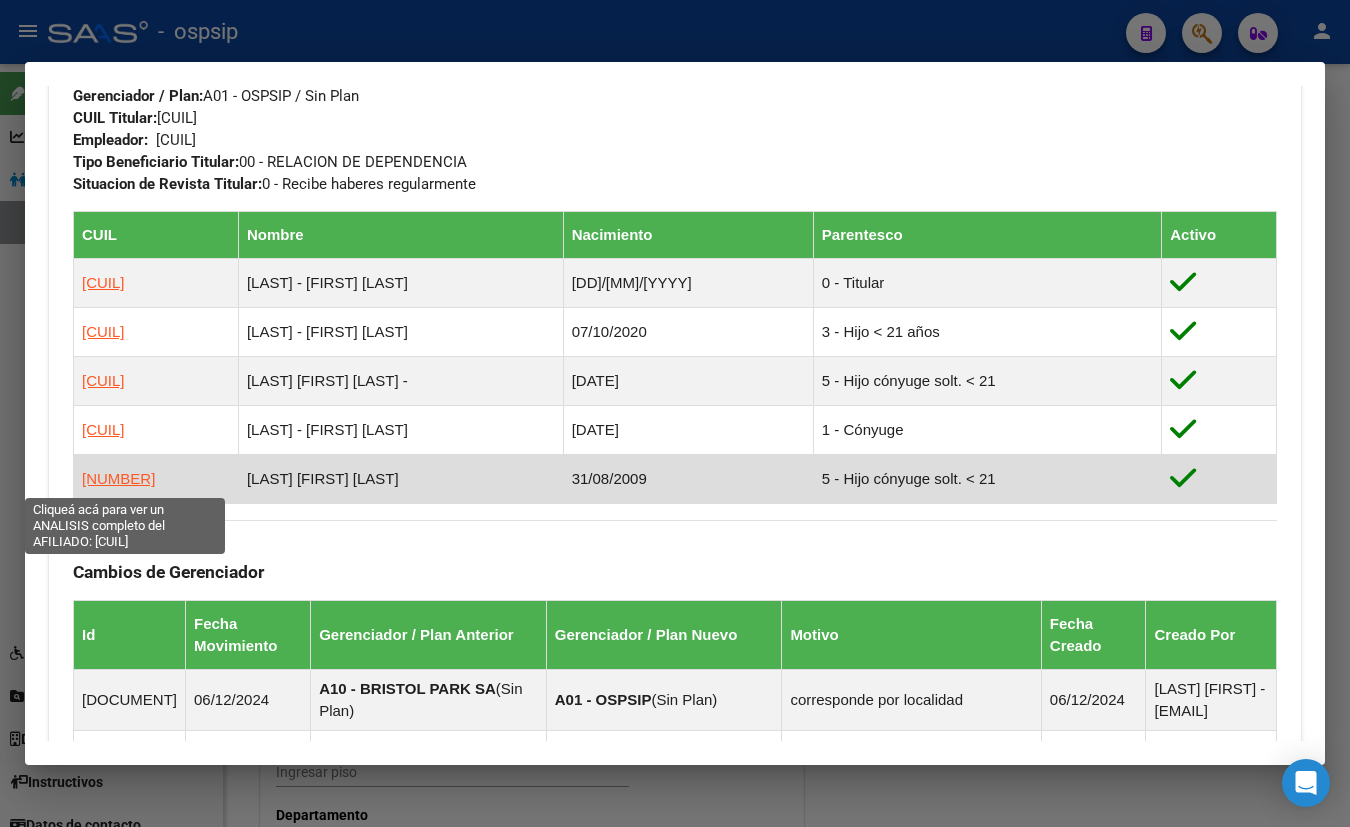 click on "[NUMBER]" at bounding box center [118, 478] 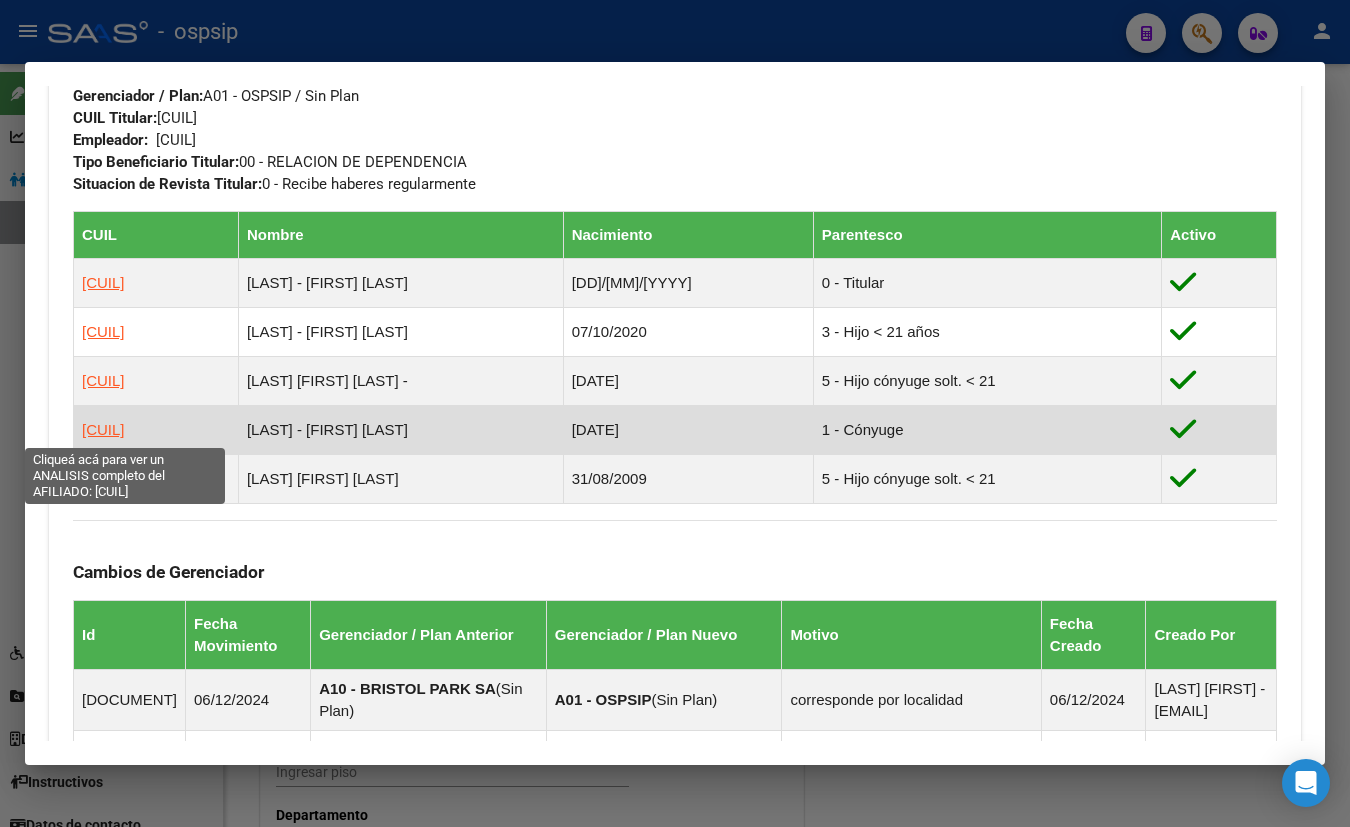 click on "[CUIL]" at bounding box center (103, 429) 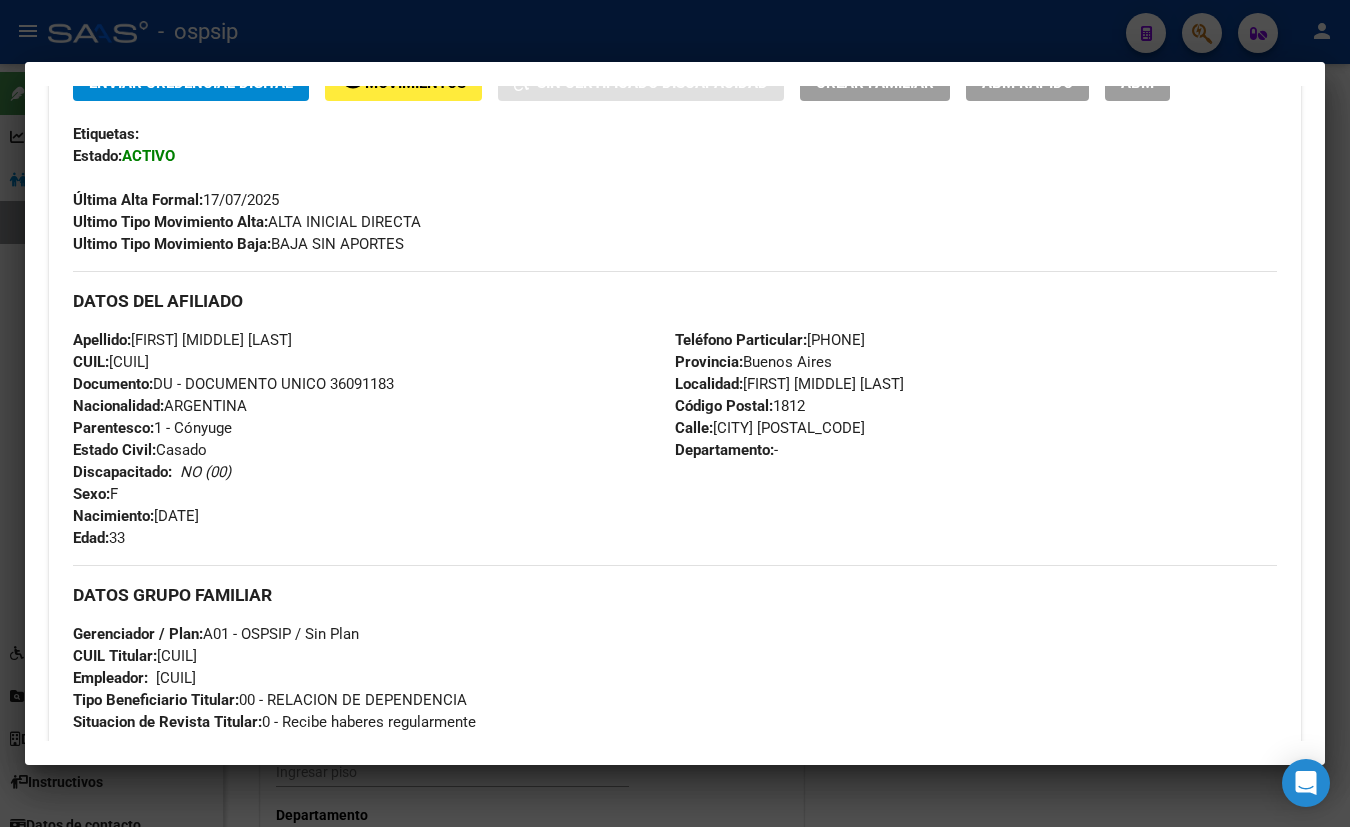 scroll, scrollTop: 454, scrollLeft: 0, axis: vertical 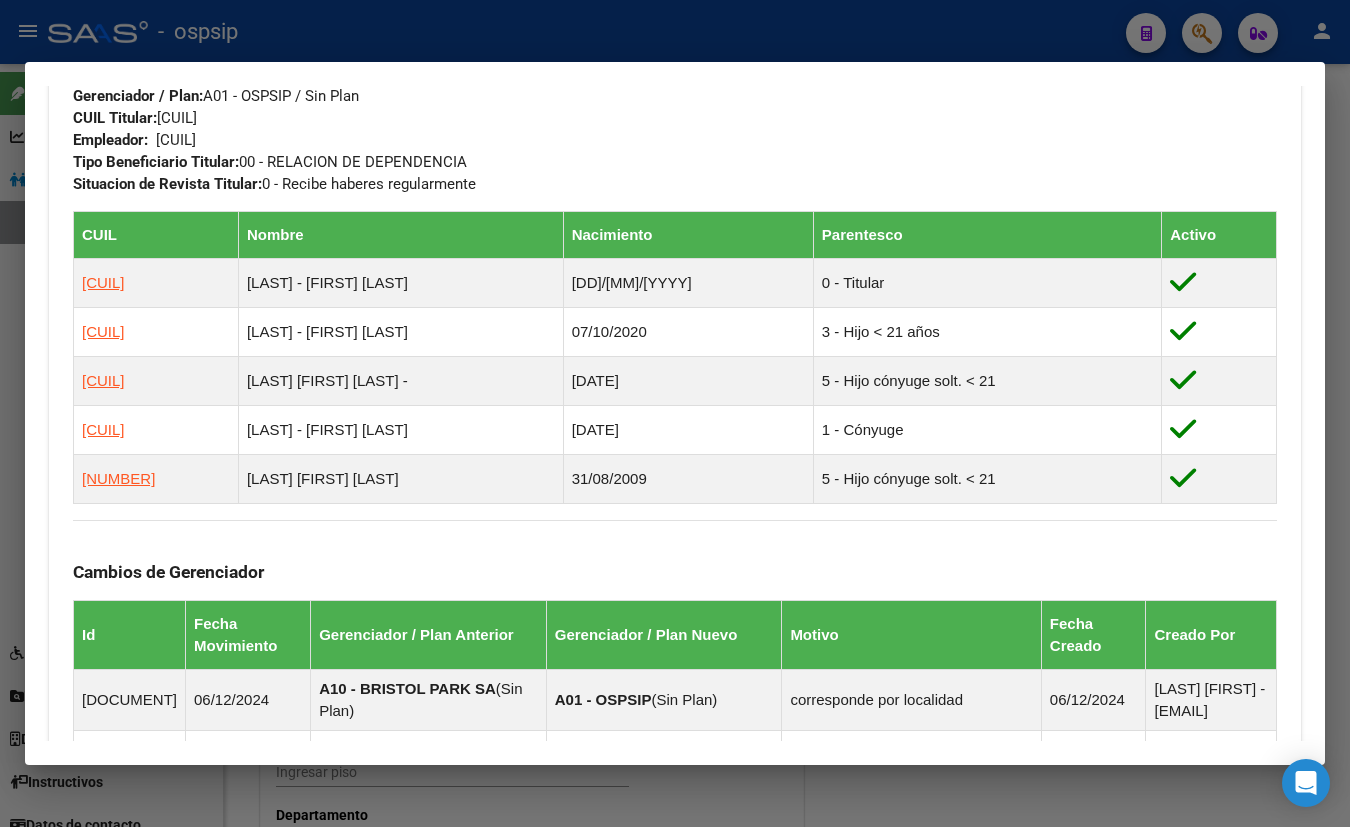 click on "Cambios de Gerenciador" at bounding box center (675, 572) 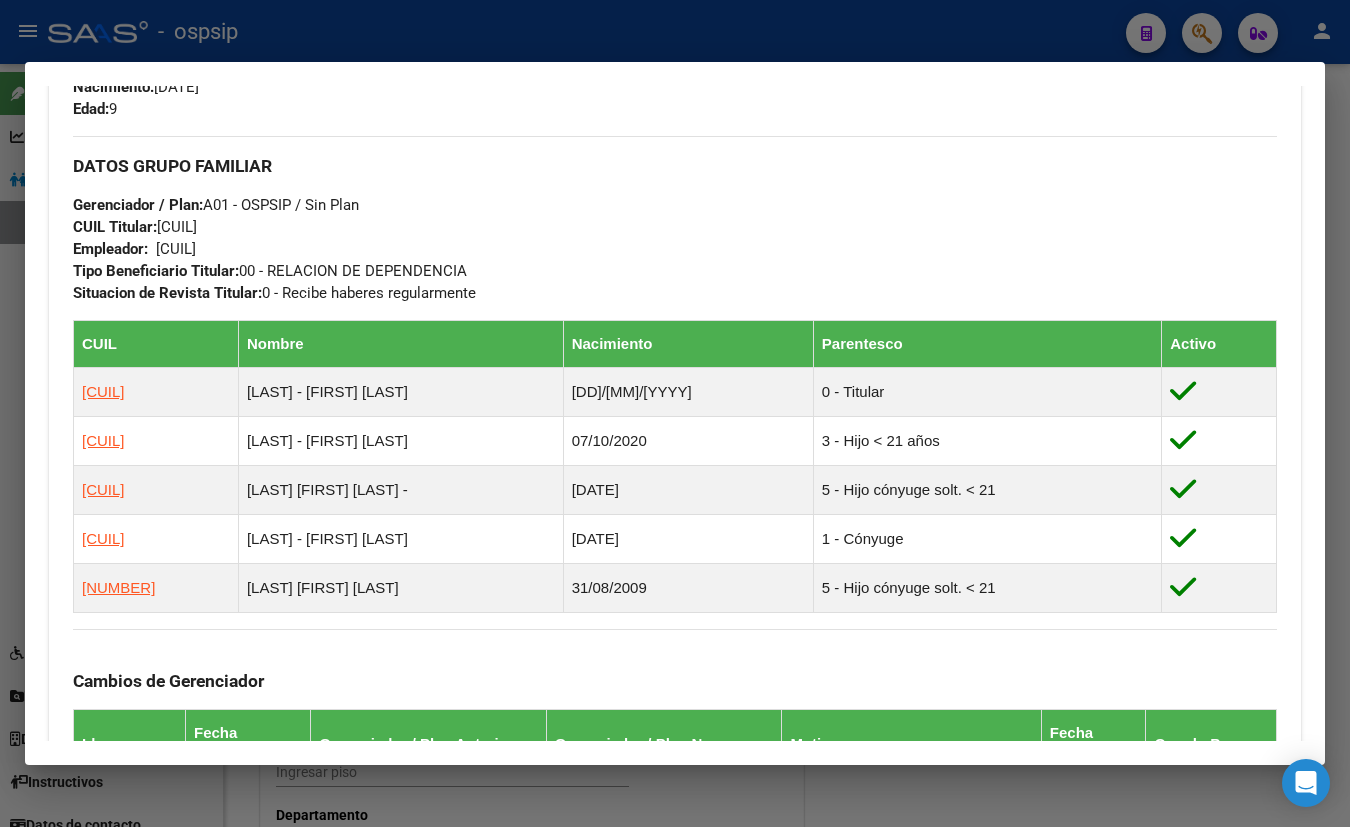 scroll, scrollTop: 909, scrollLeft: 0, axis: vertical 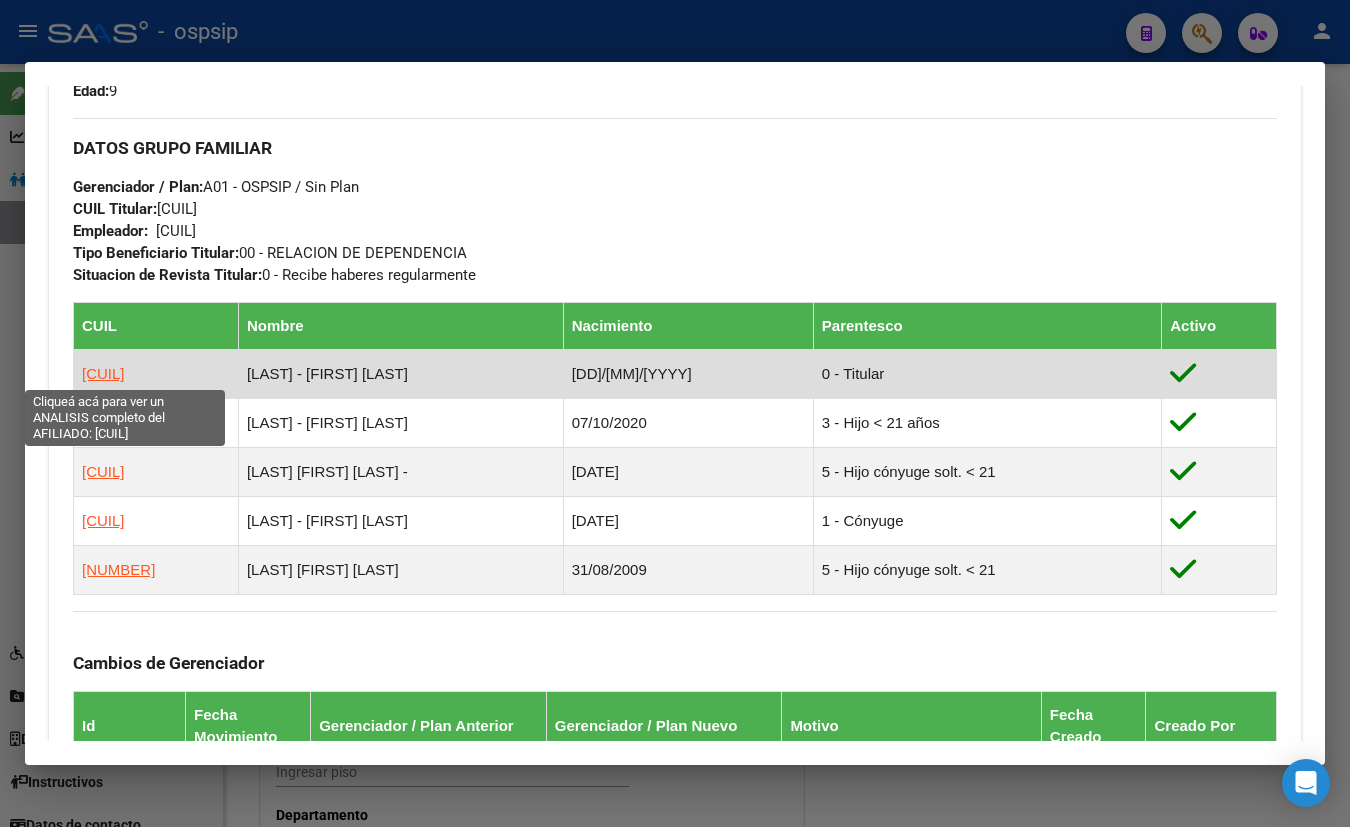 click on "[CUIL]" at bounding box center [103, 373] 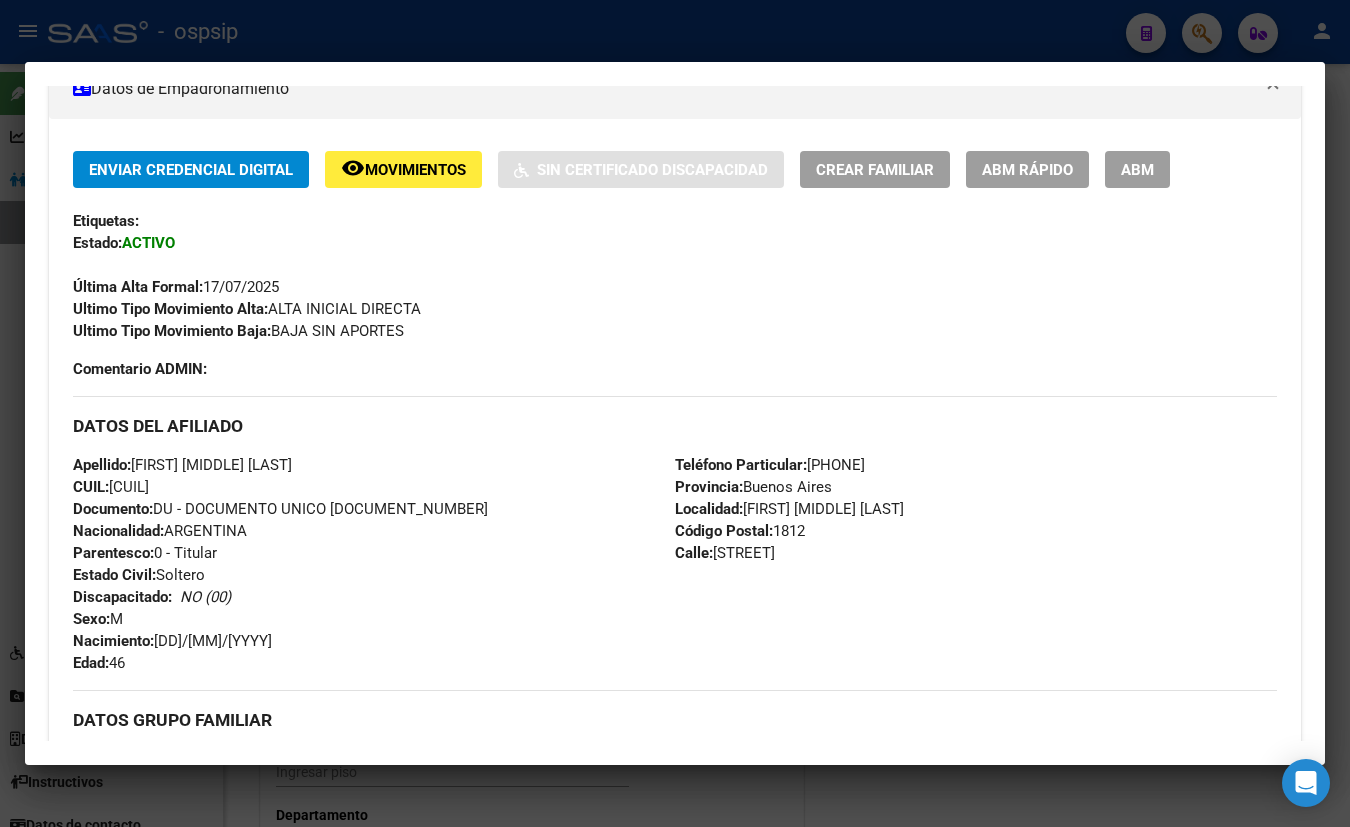 scroll, scrollTop: 454, scrollLeft: 0, axis: vertical 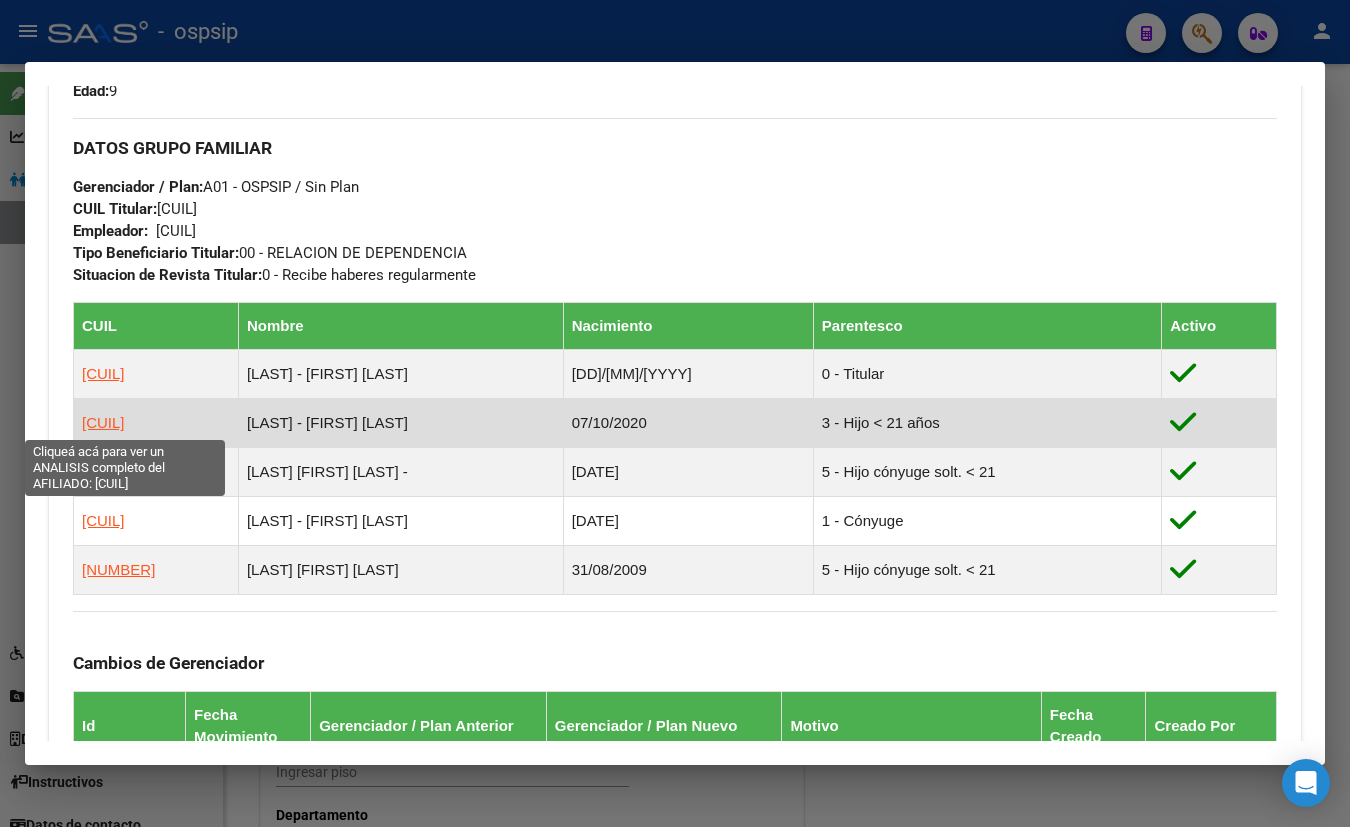 click on "[CUIL]" at bounding box center [103, 422] 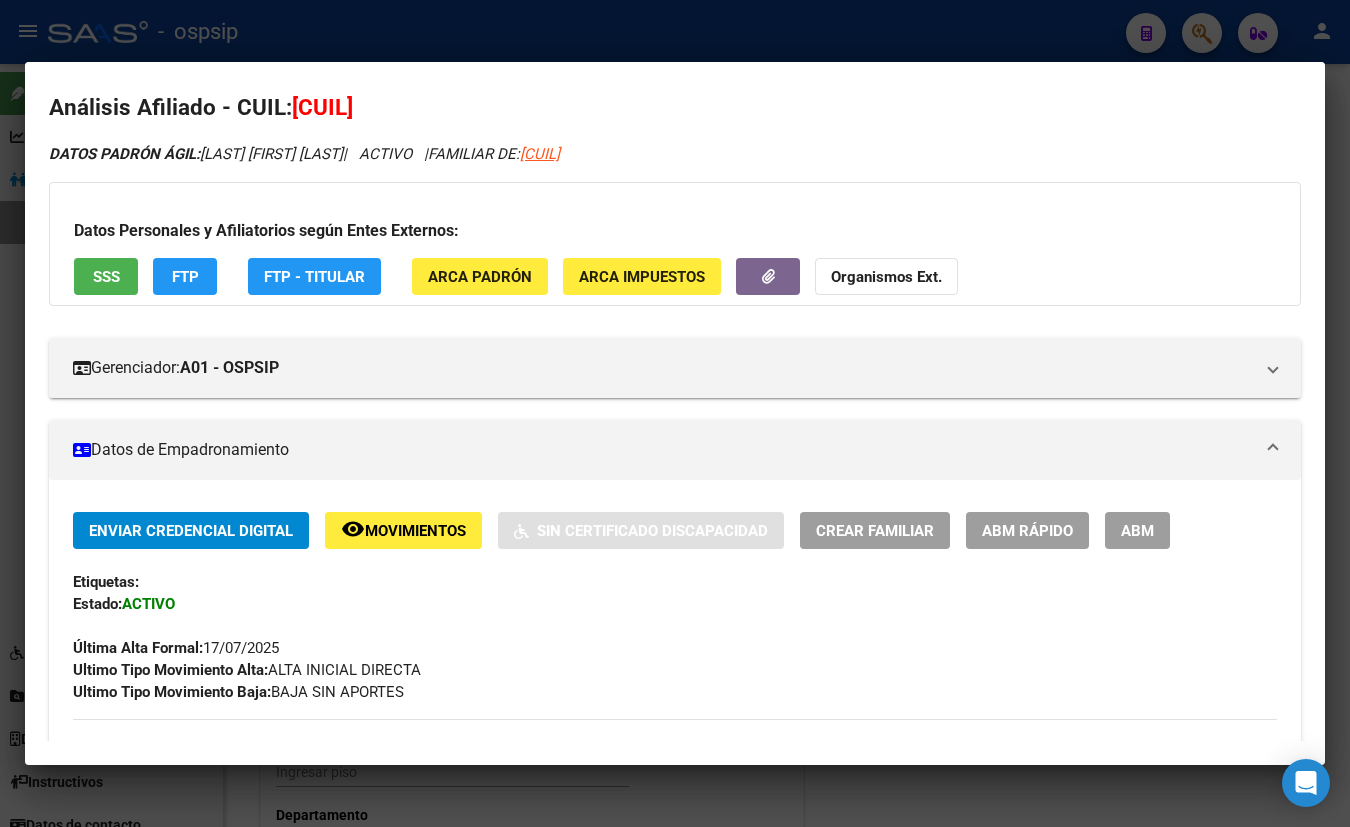 scroll, scrollTop: 0, scrollLeft: 0, axis: both 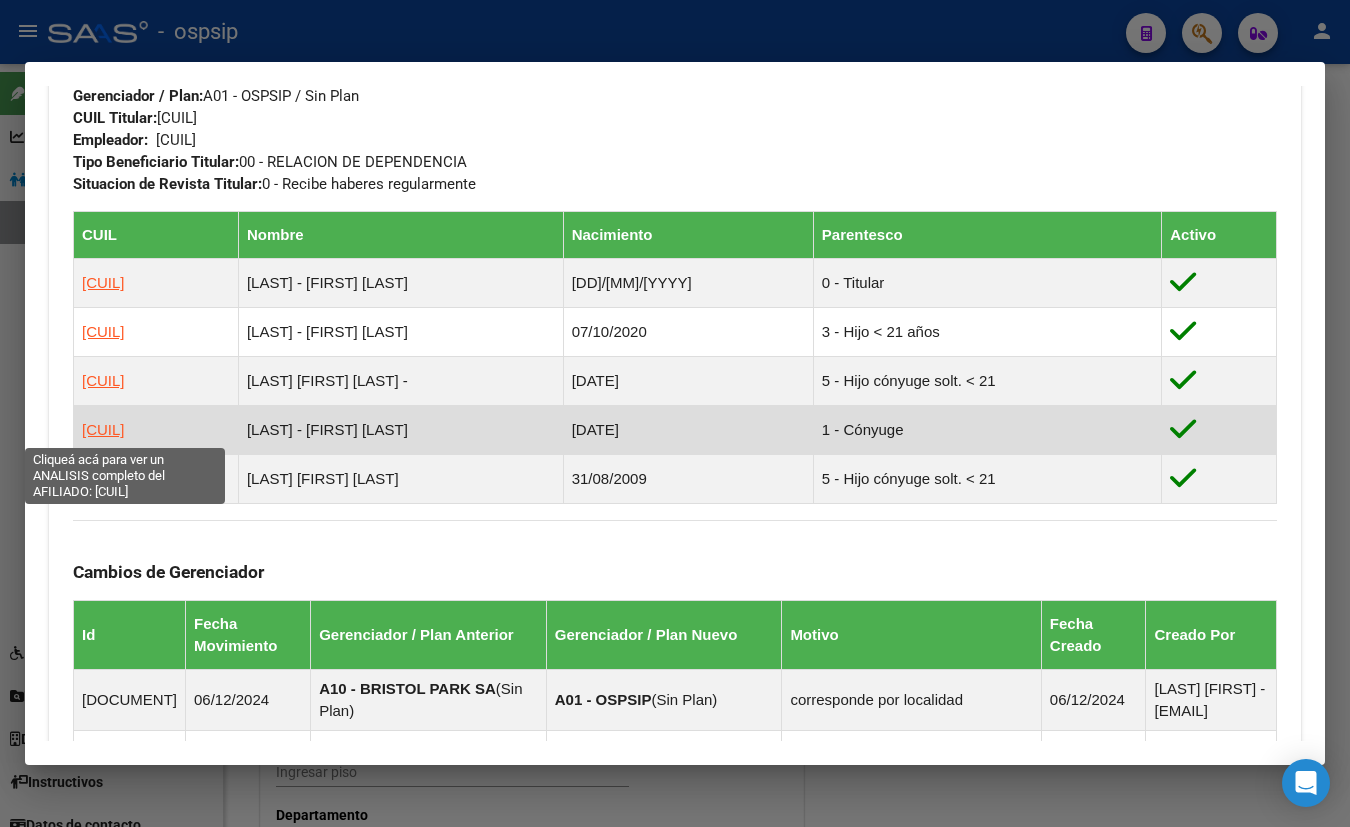 click on "[CUIL]" at bounding box center [103, 429] 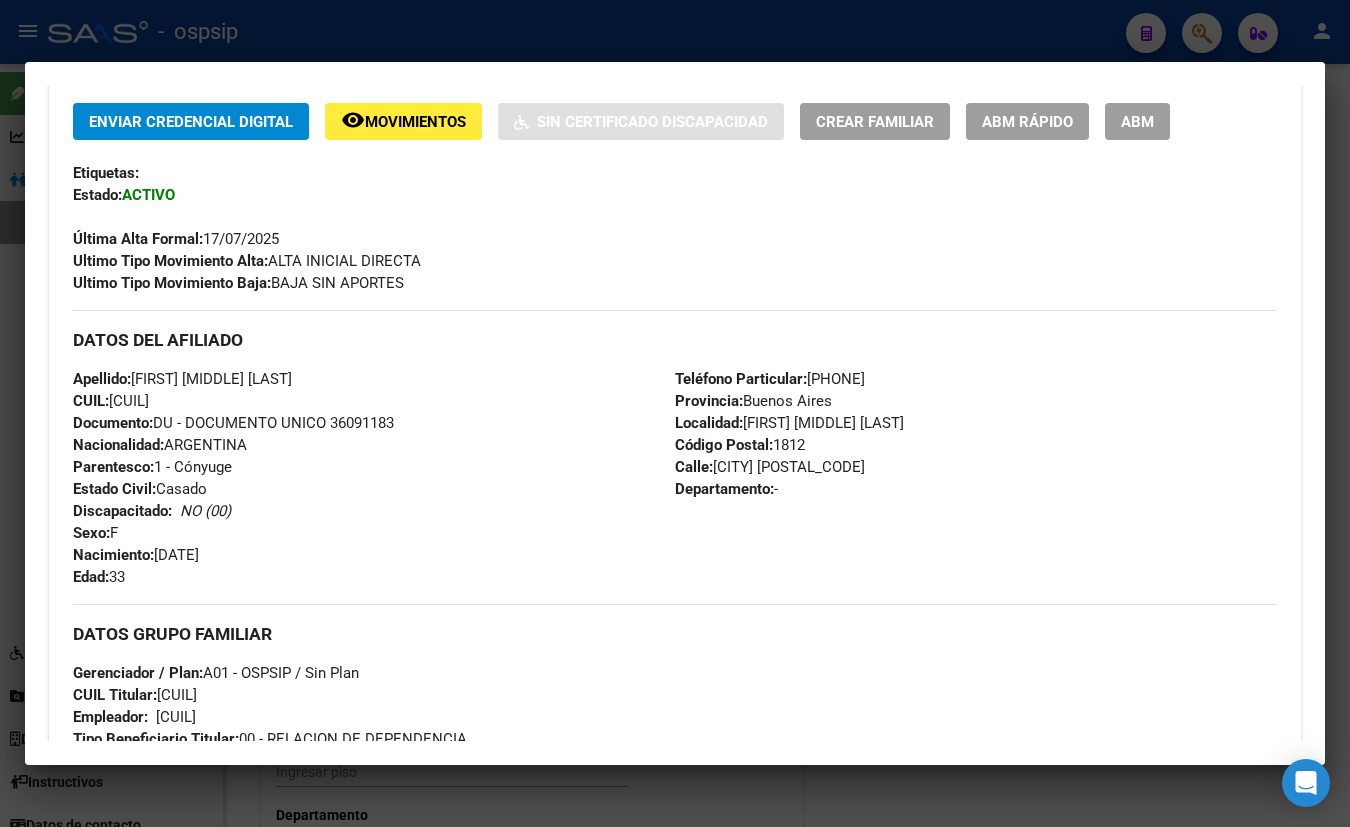 scroll, scrollTop: 454, scrollLeft: 0, axis: vertical 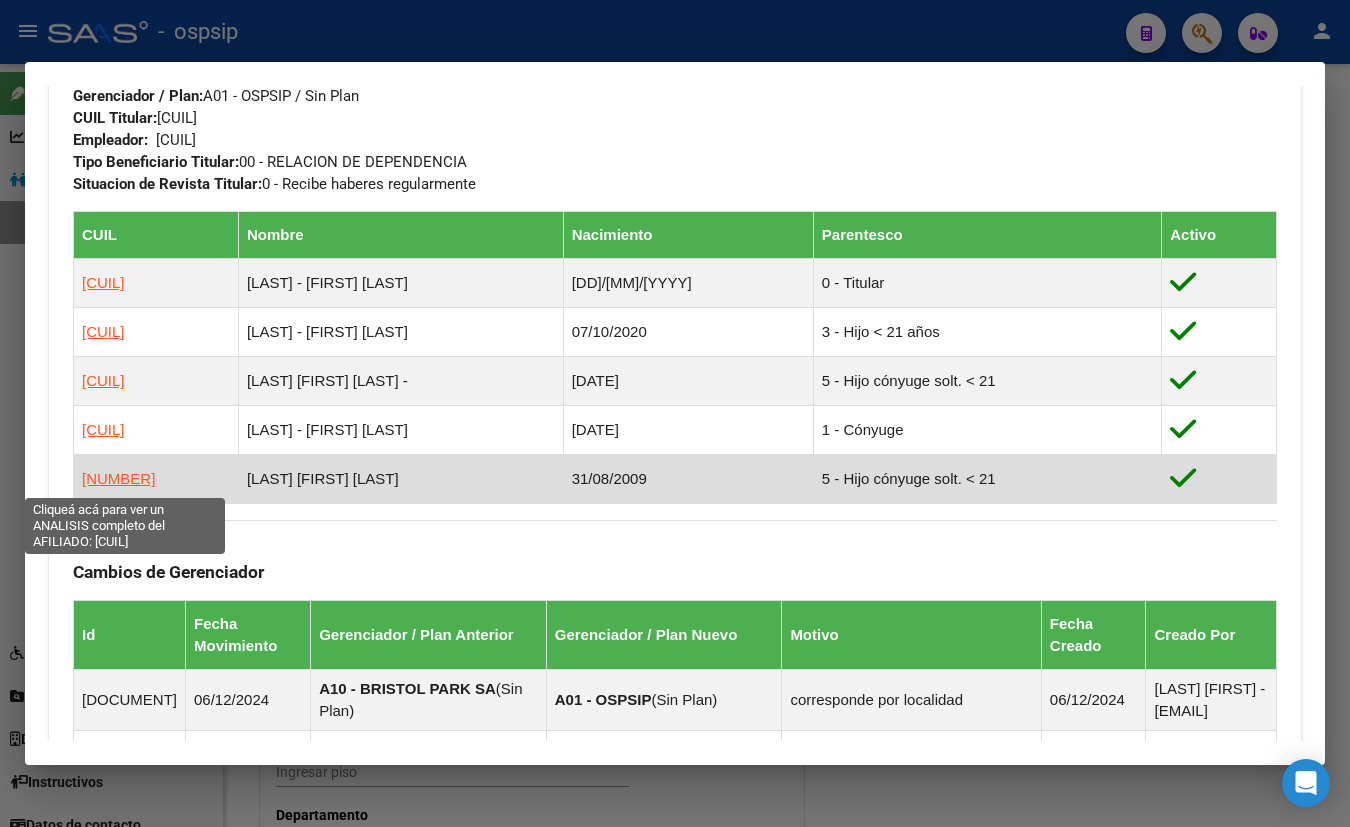 click on "[NUMBER]" at bounding box center (118, 478) 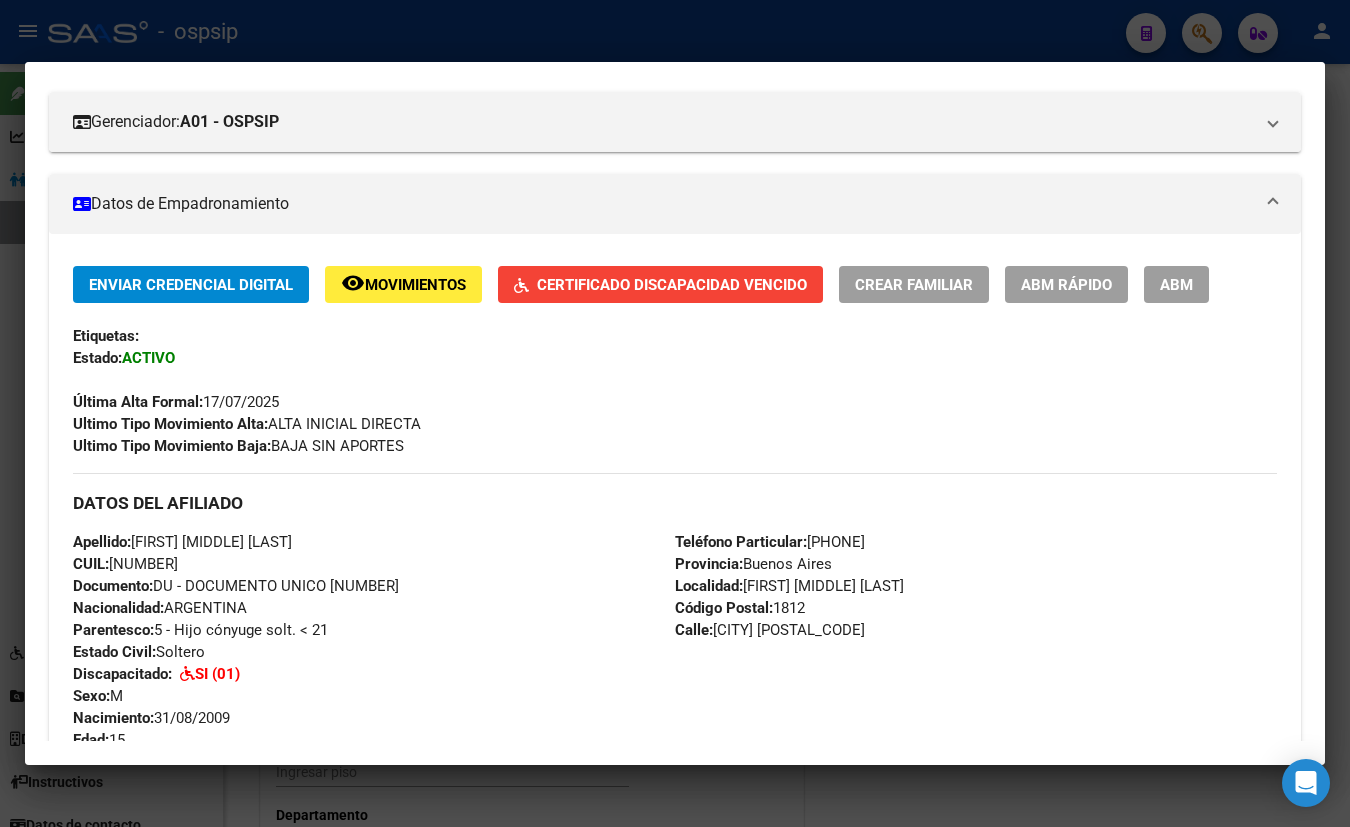 scroll, scrollTop: 0, scrollLeft: 0, axis: both 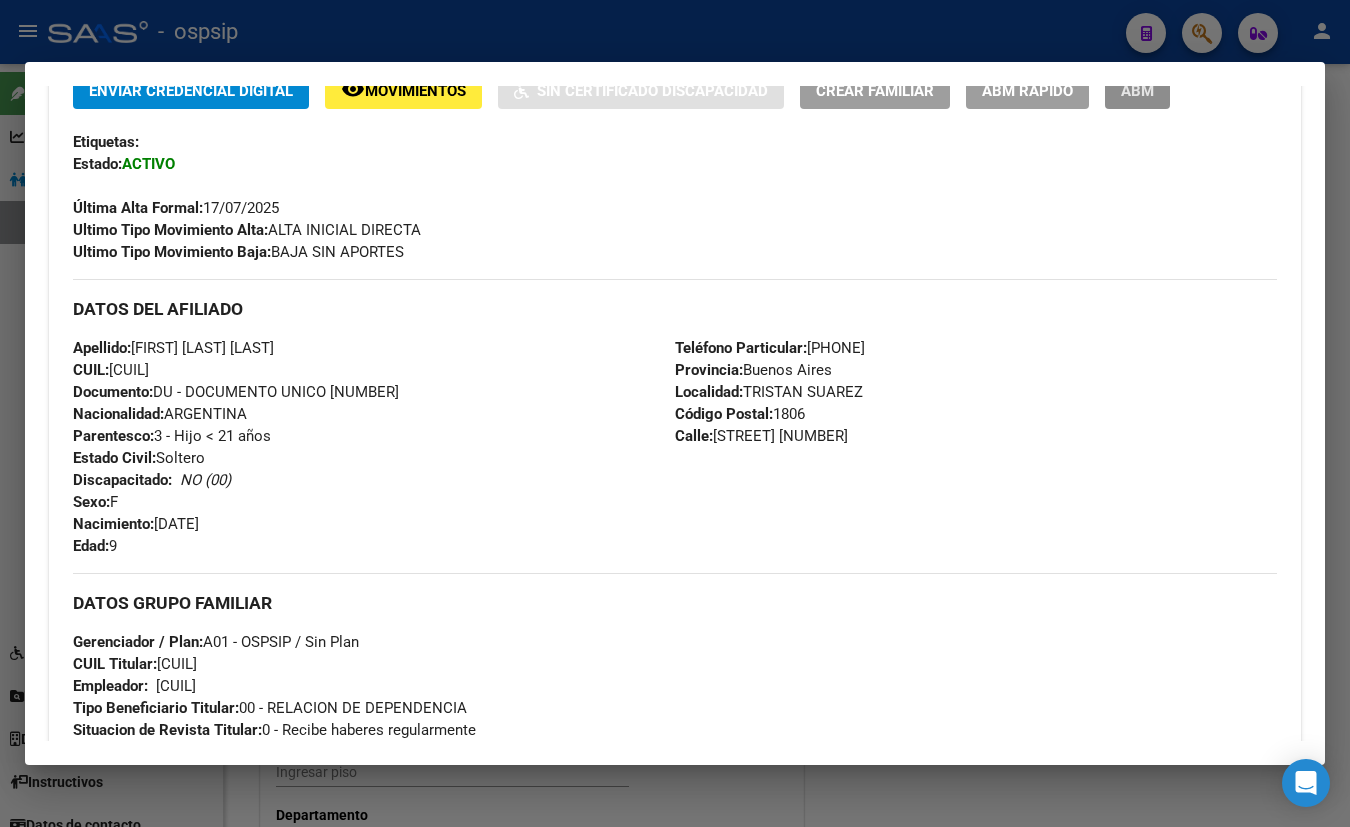 drag, startPoint x: 1149, startPoint y: 95, endPoint x: 1077, endPoint y: 288, distance: 205.99272 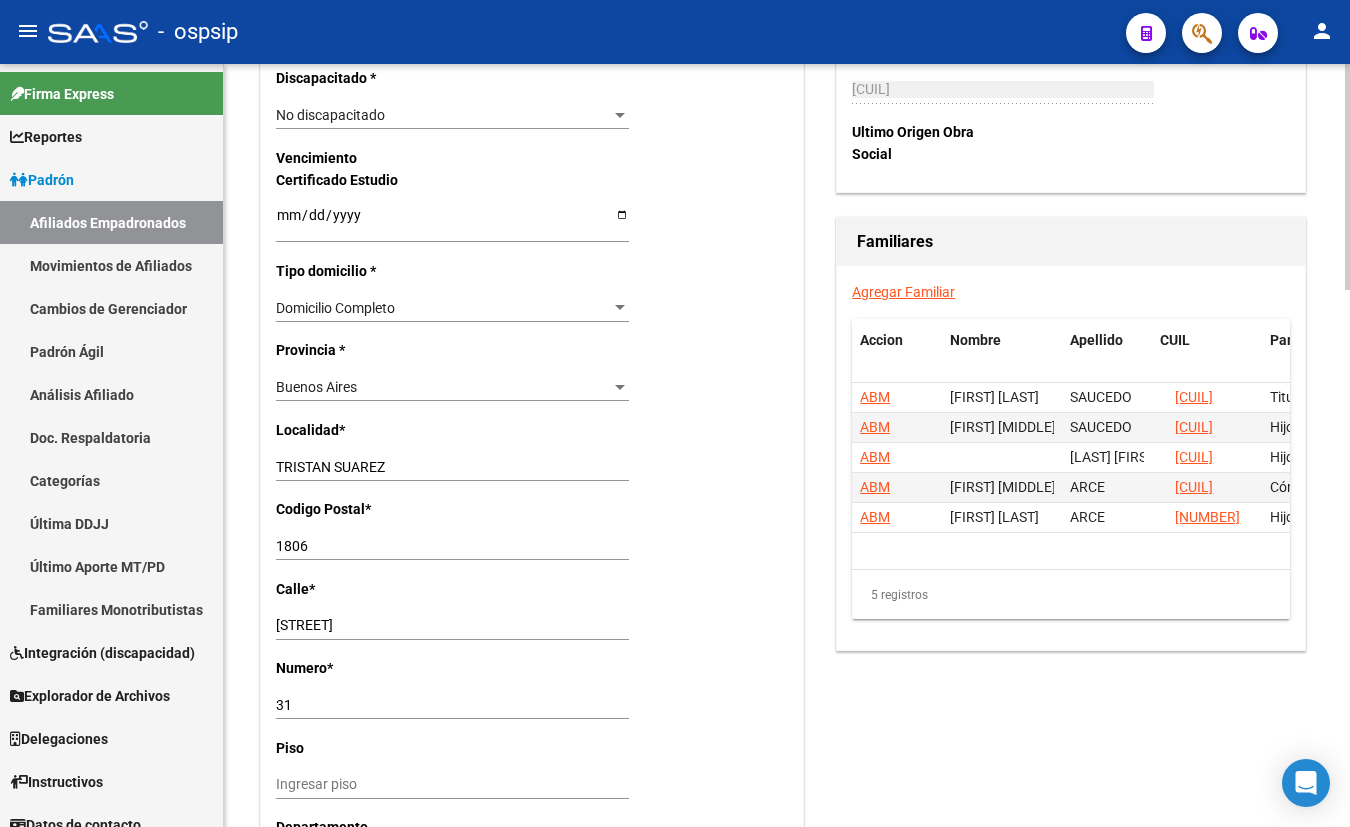 scroll, scrollTop: 1272, scrollLeft: 0, axis: vertical 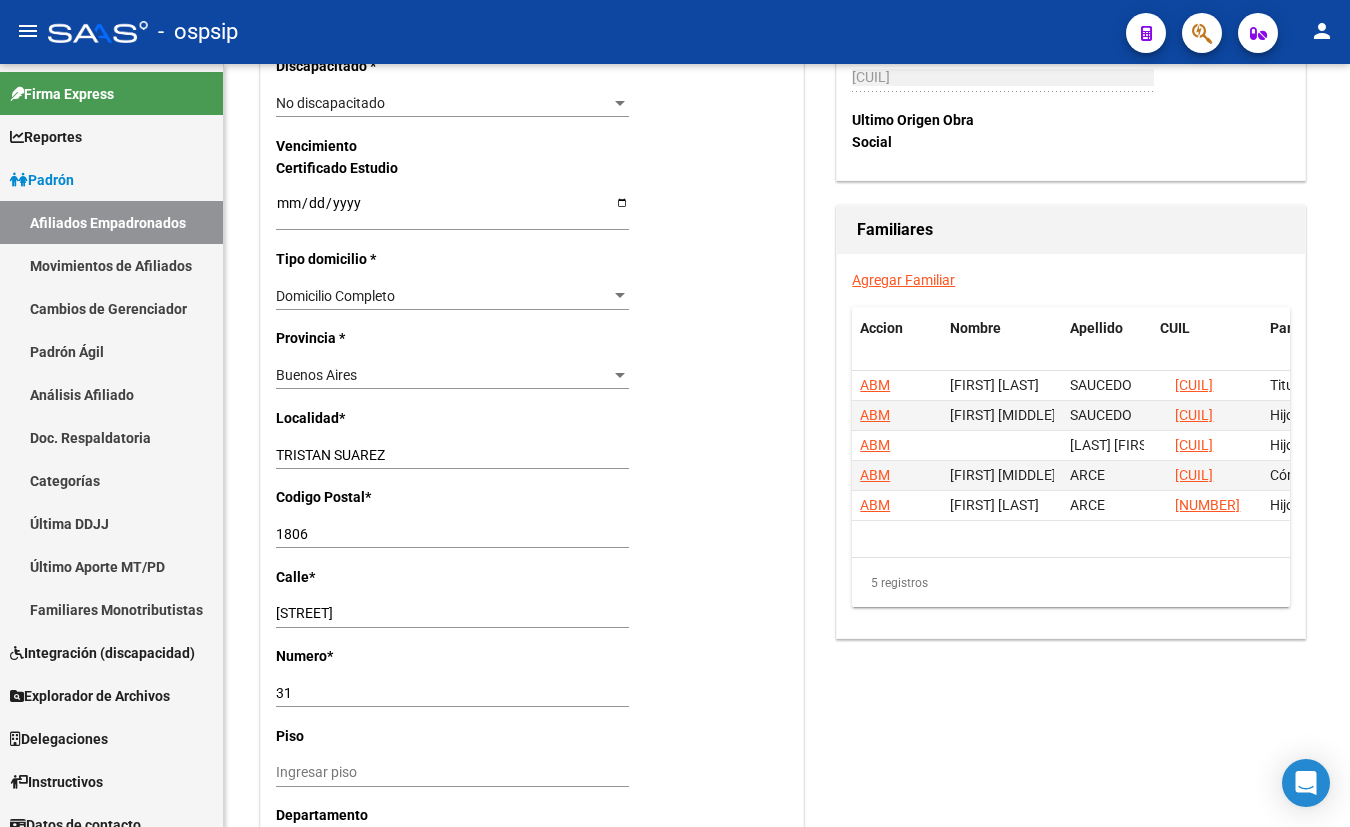 click on "-   ospsip" 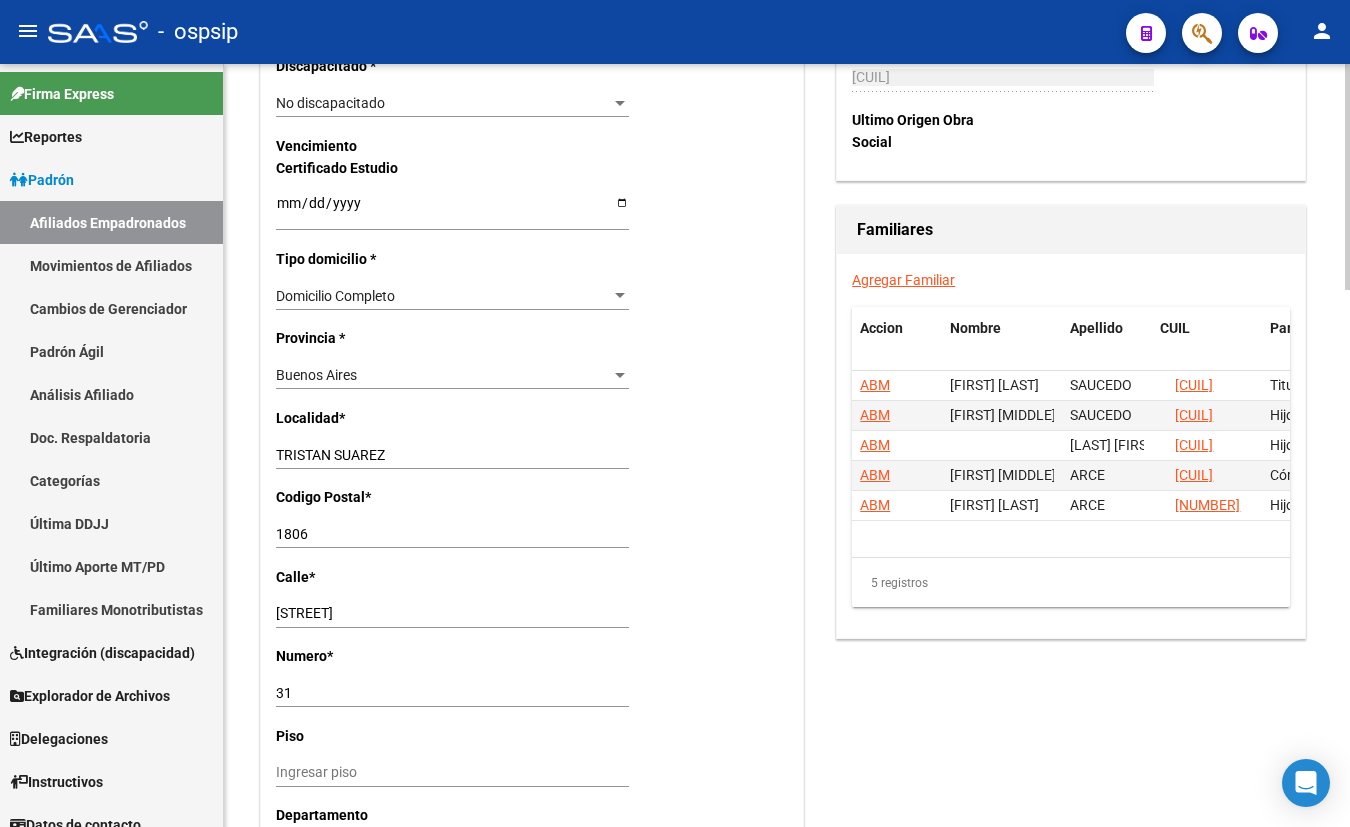 click on "No discapacitado Seleccionar tipo" 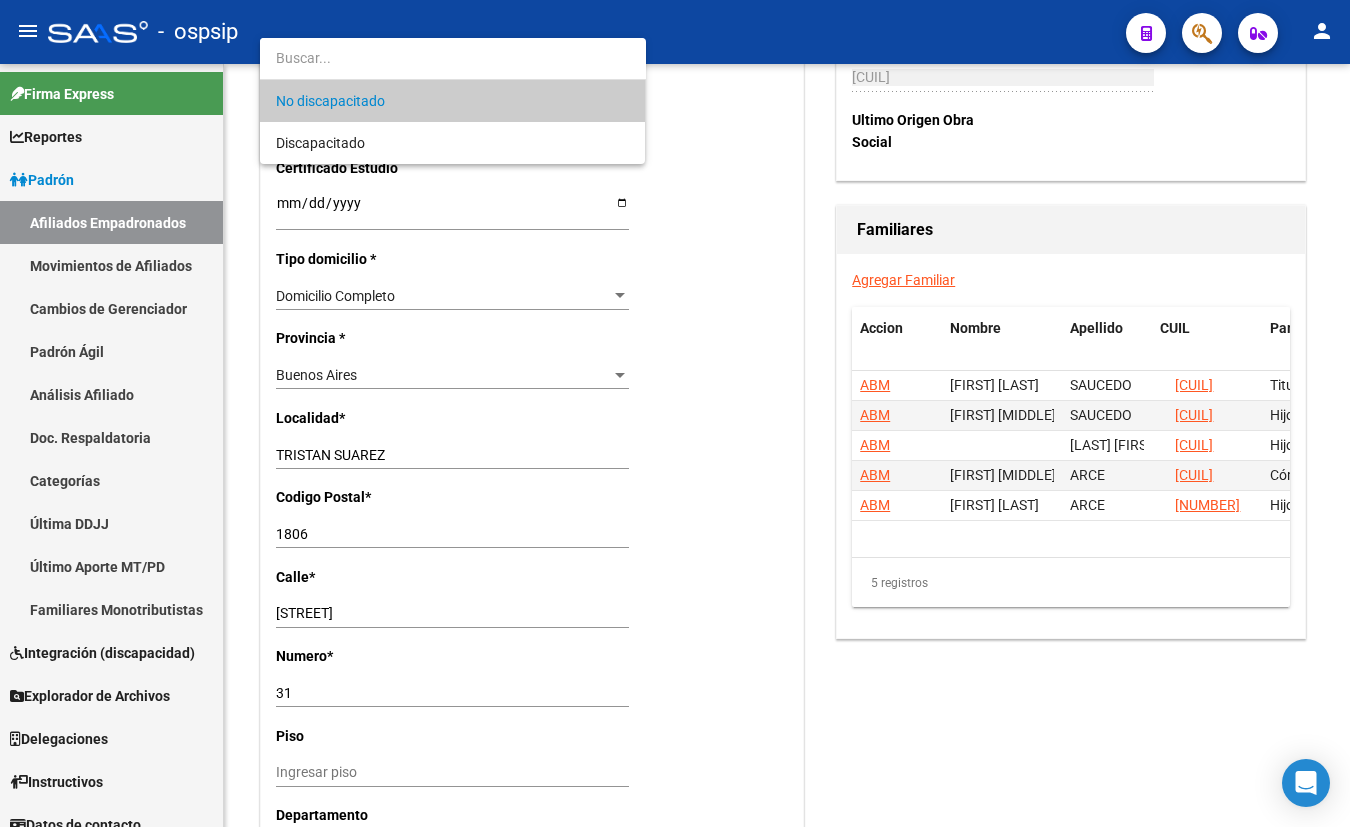 click at bounding box center [675, 413] 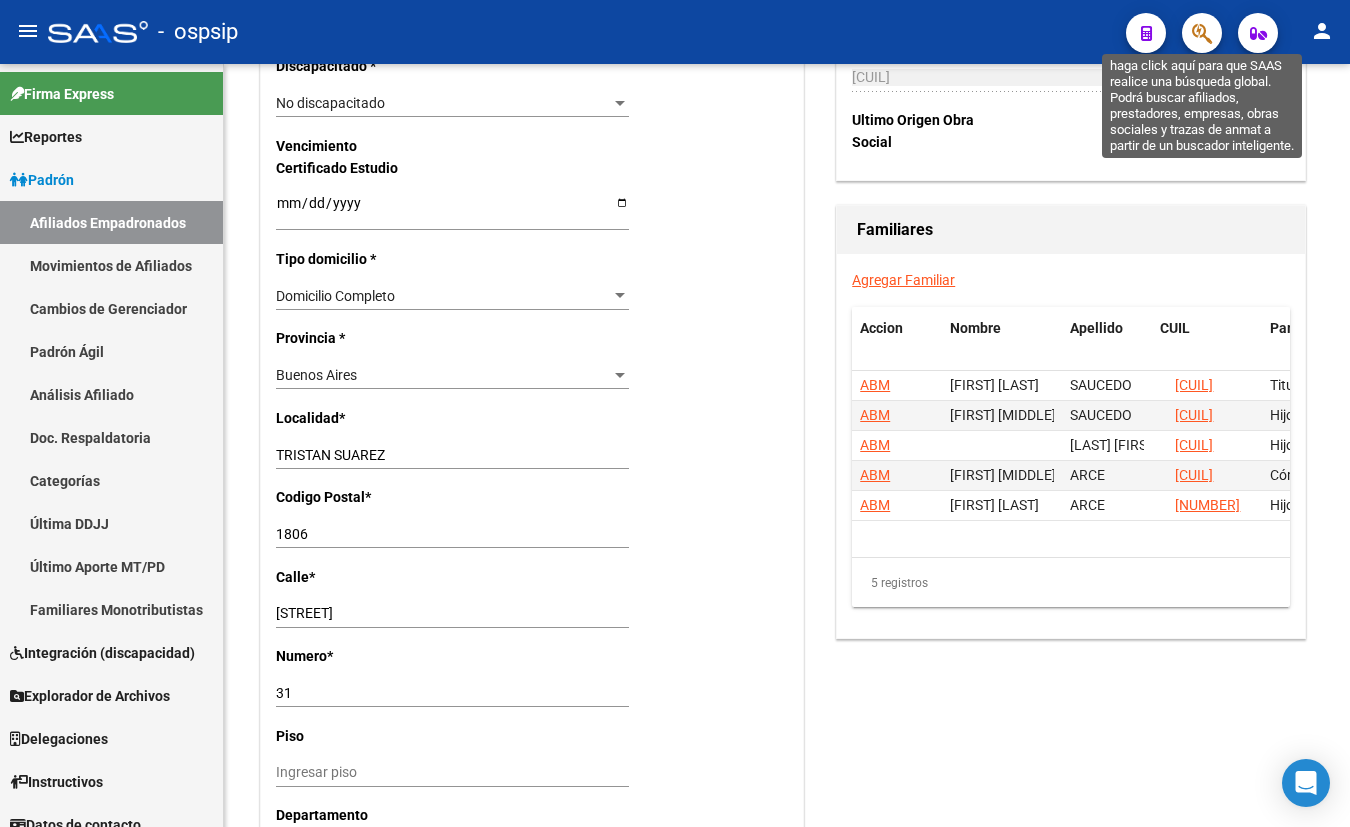click 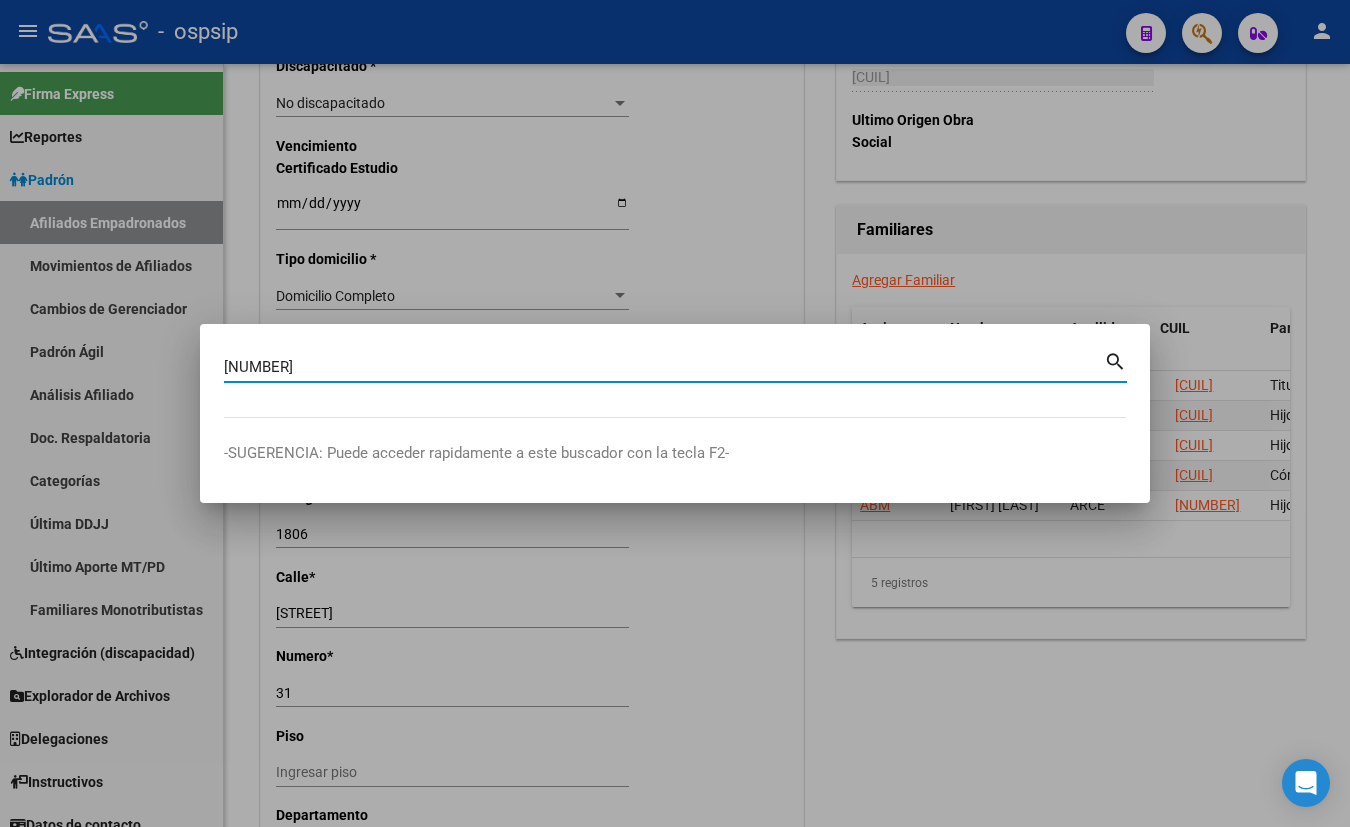 type on "[NUMBER]" 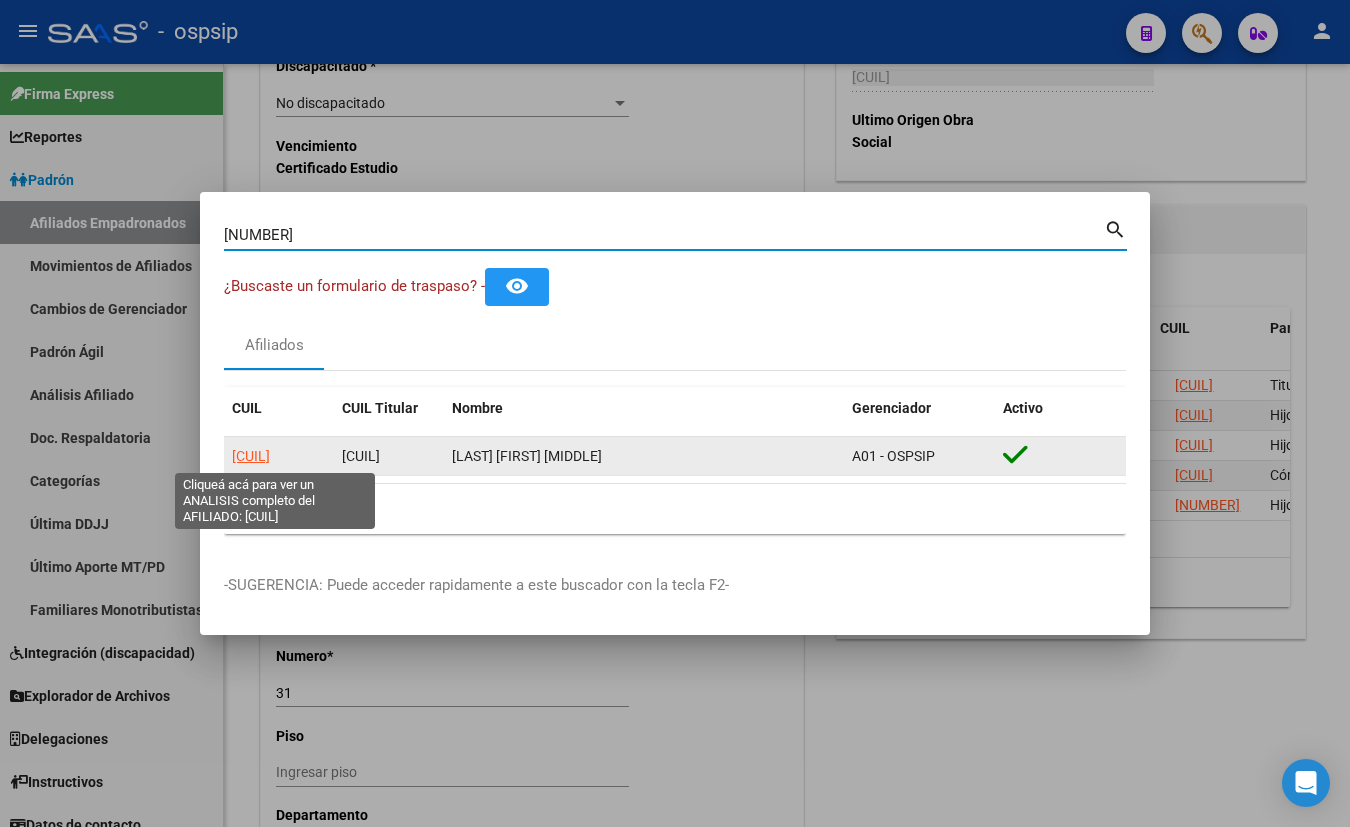 click on "[CUIL]" 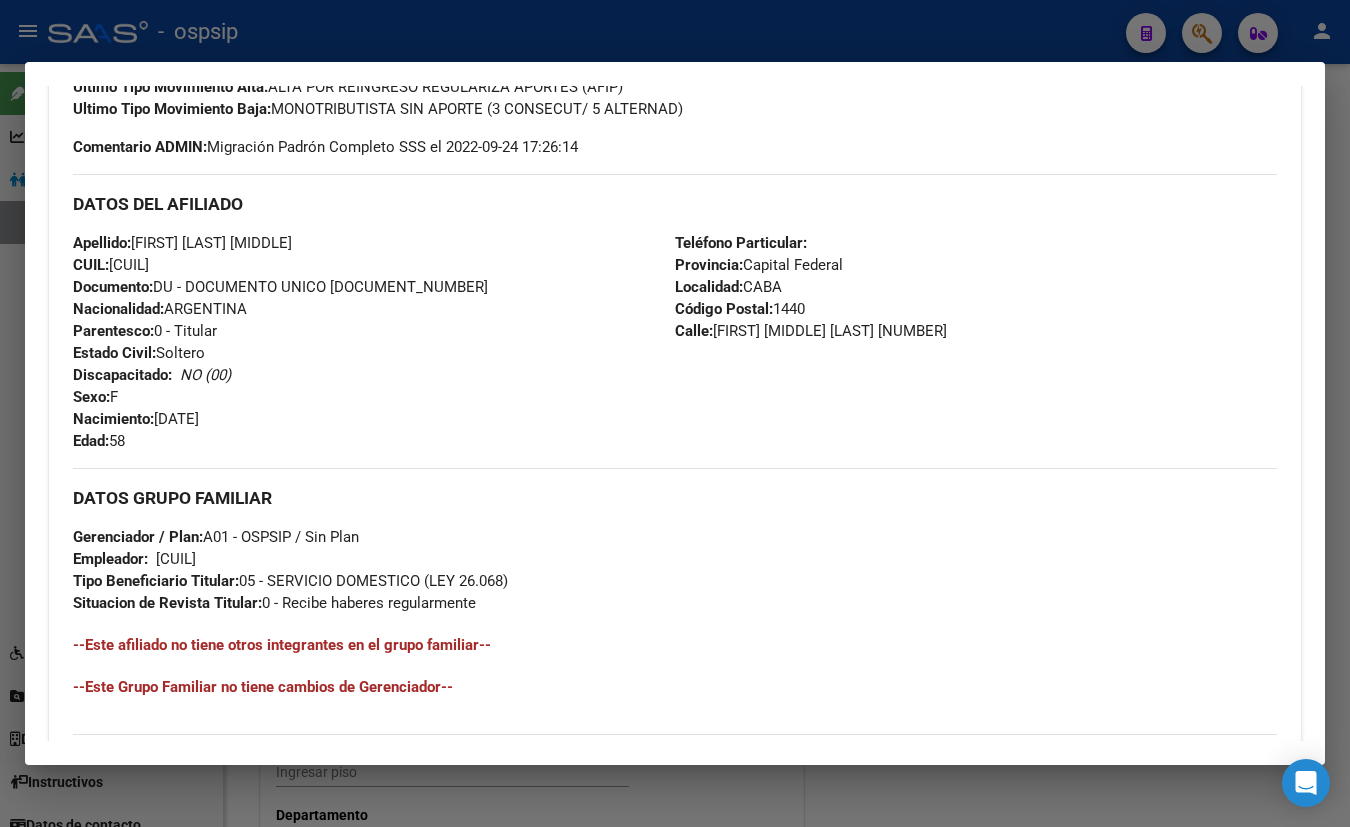 scroll, scrollTop: 884, scrollLeft: 0, axis: vertical 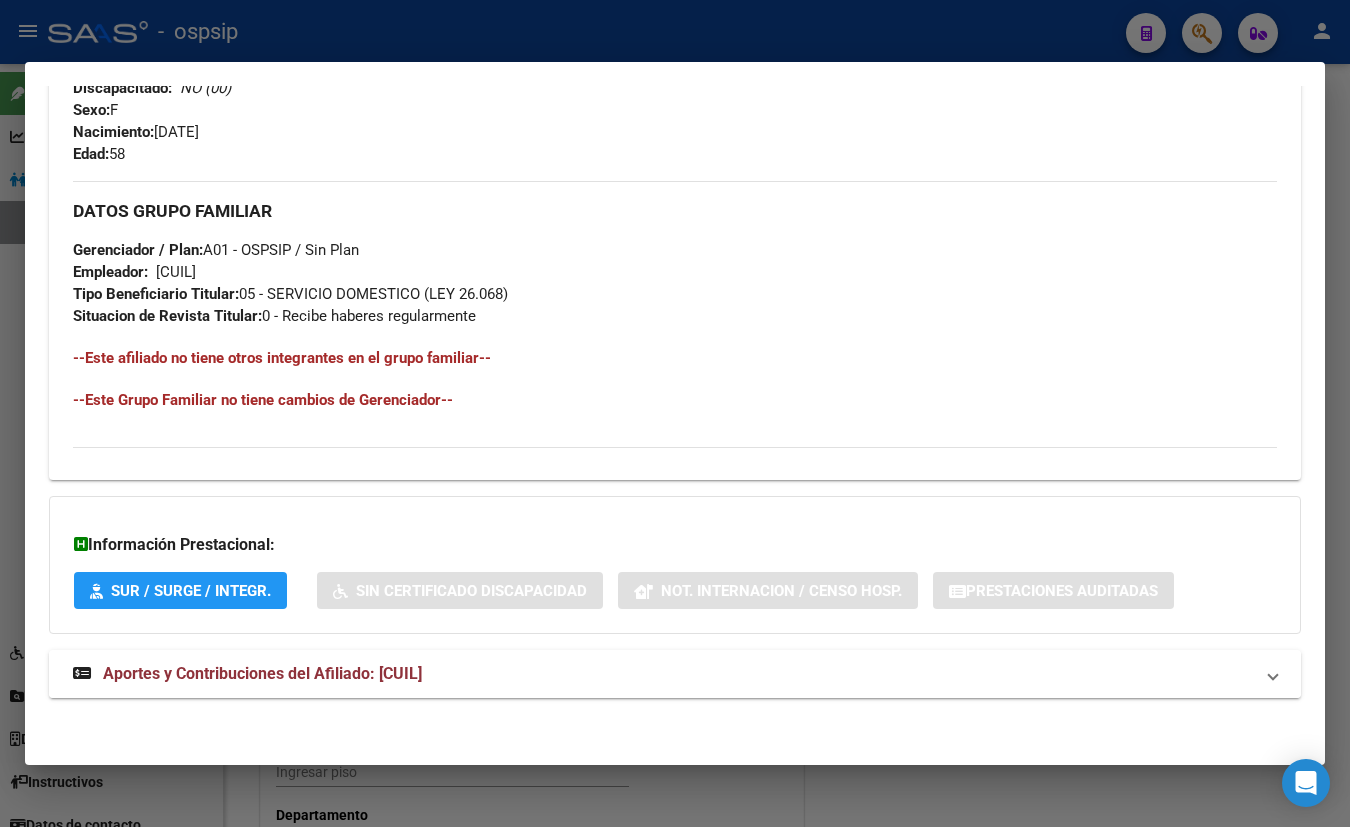 drag, startPoint x: 379, startPoint y: 671, endPoint x: 417, endPoint y: 660, distance: 39.56008 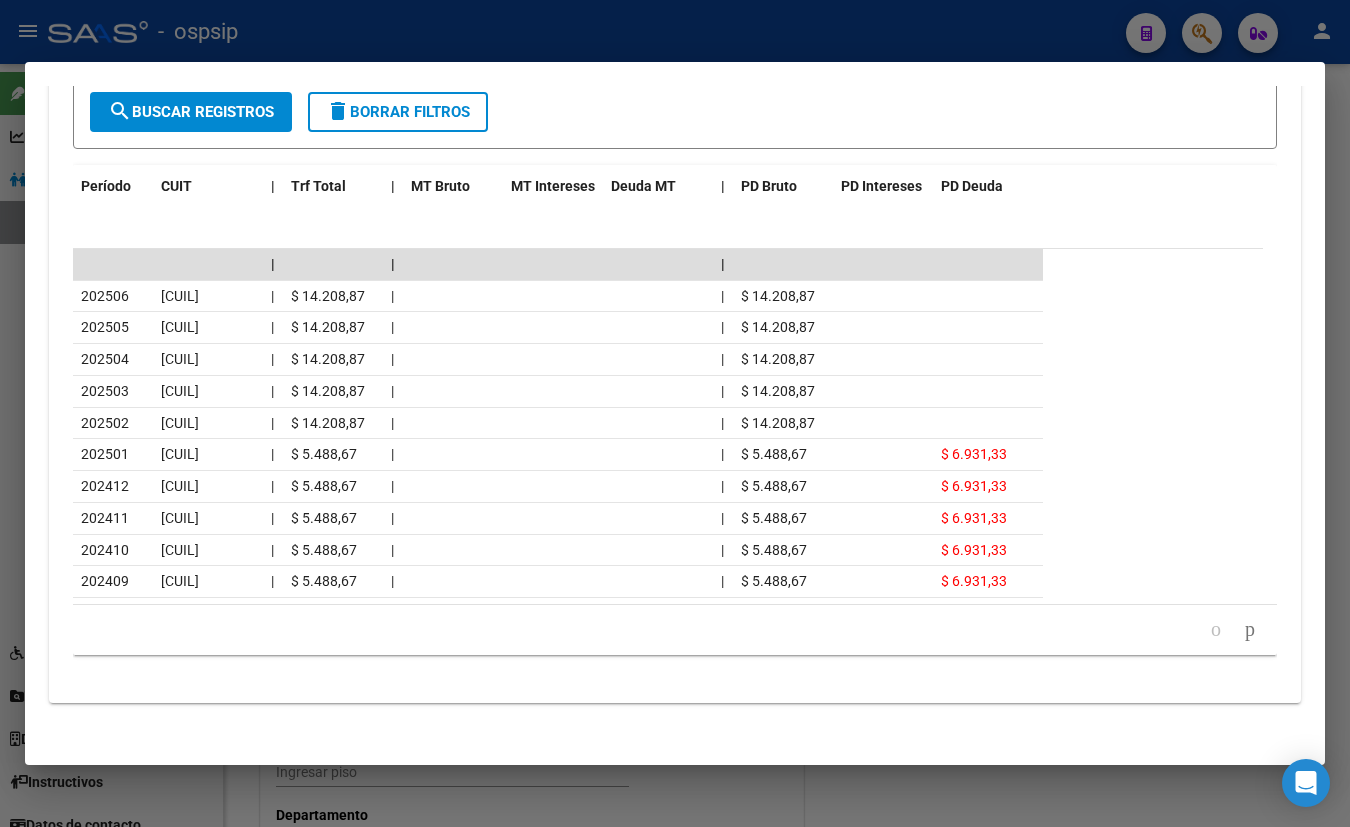 scroll, scrollTop: 1780, scrollLeft: 0, axis: vertical 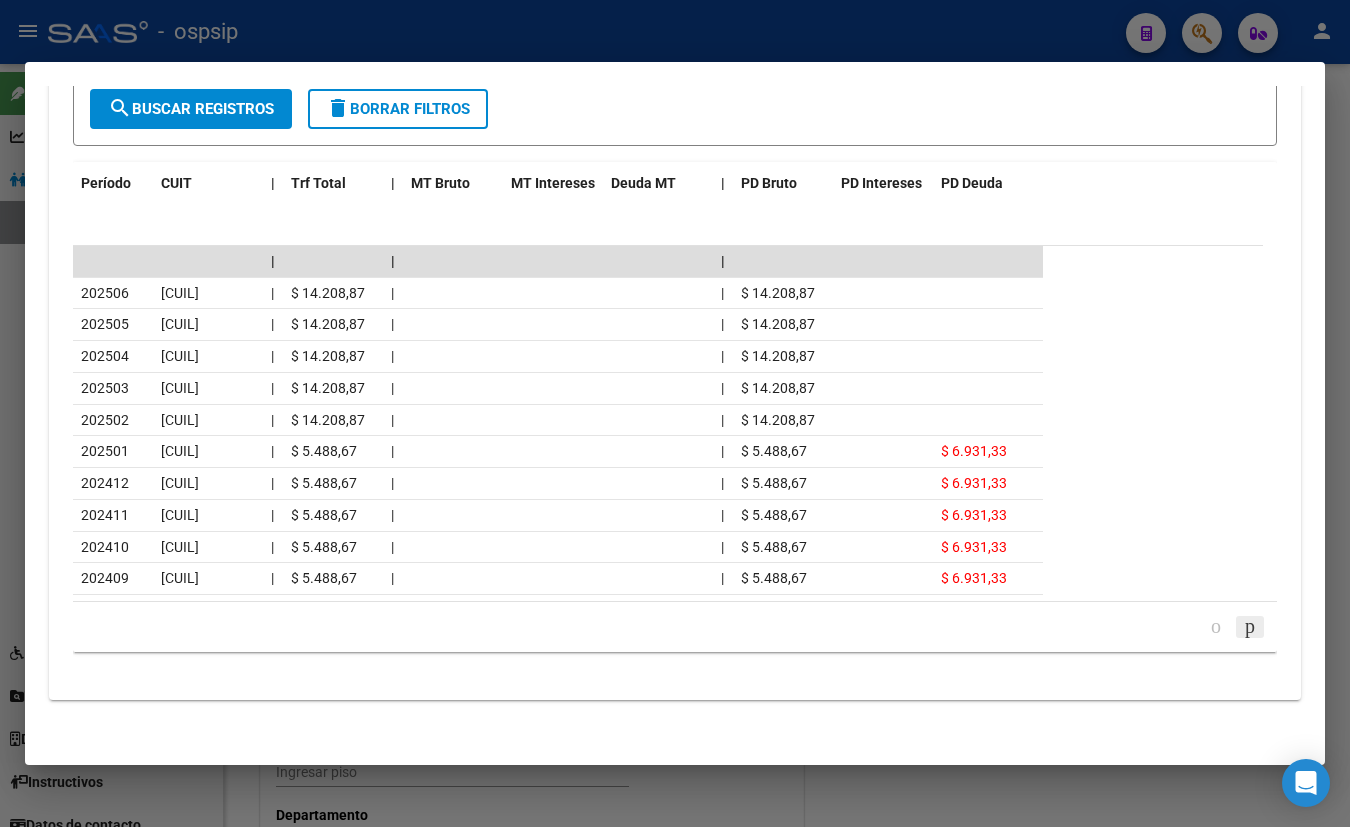 click 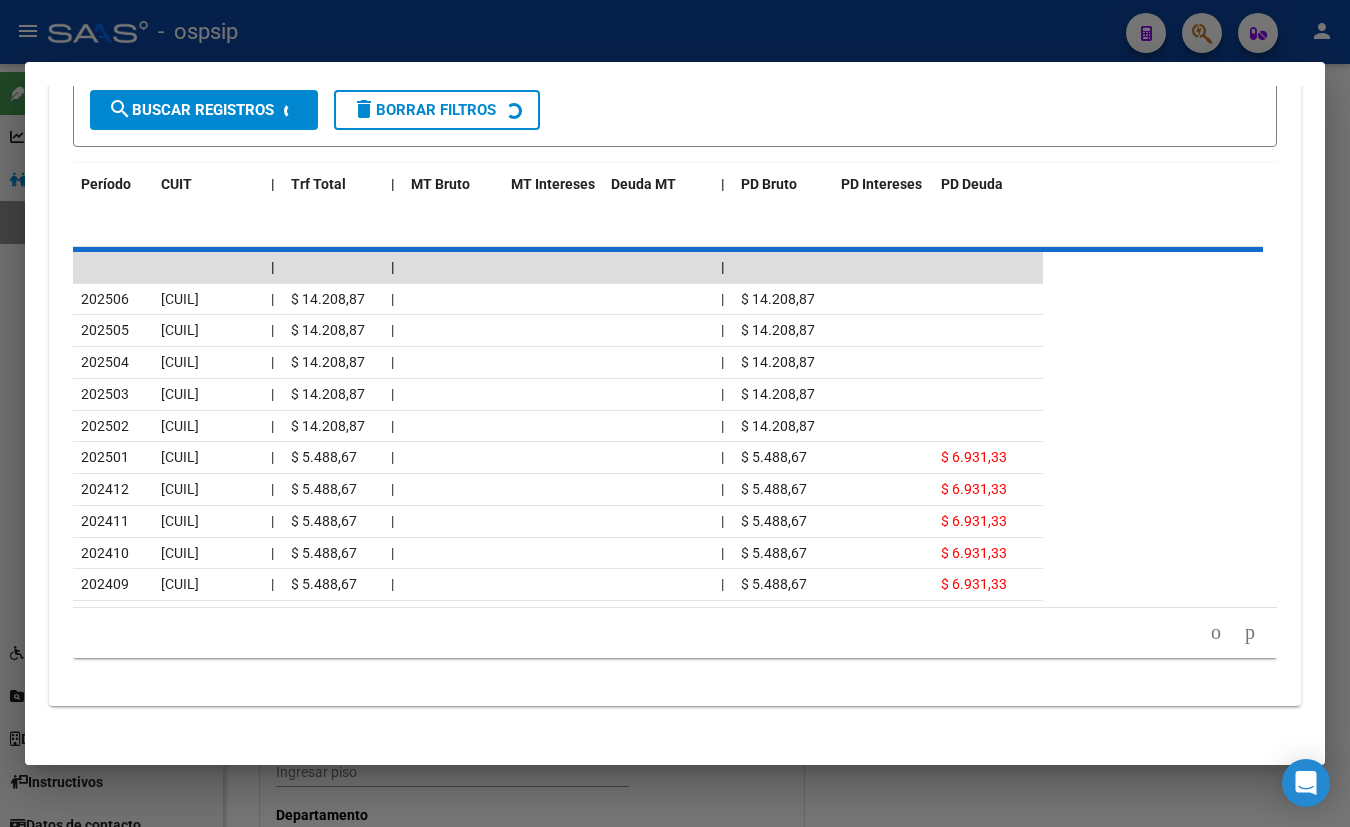 scroll, scrollTop: 1780, scrollLeft: 0, axis: vertical 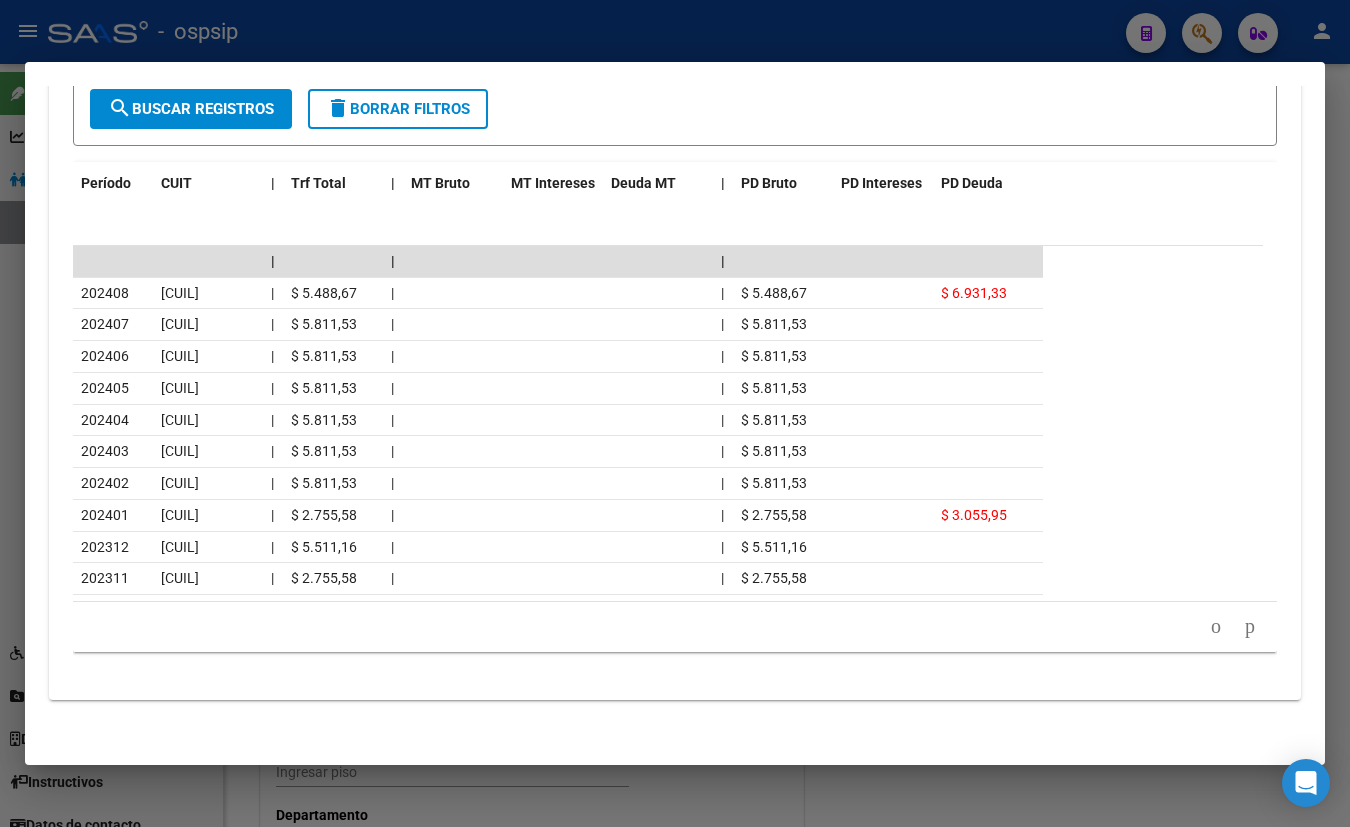 click 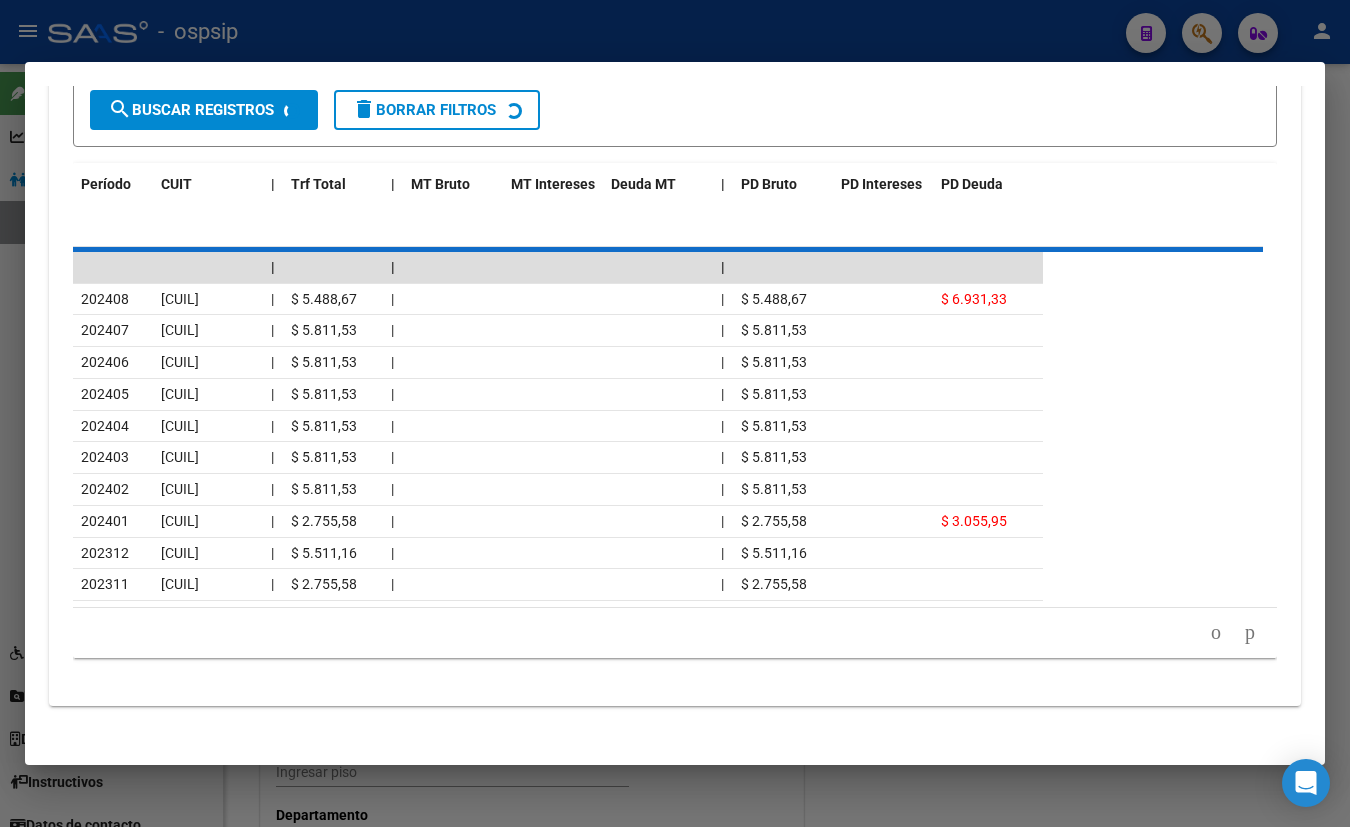 scroll, scrollTop: 1780, scrollLeft: 0, axis: vertical 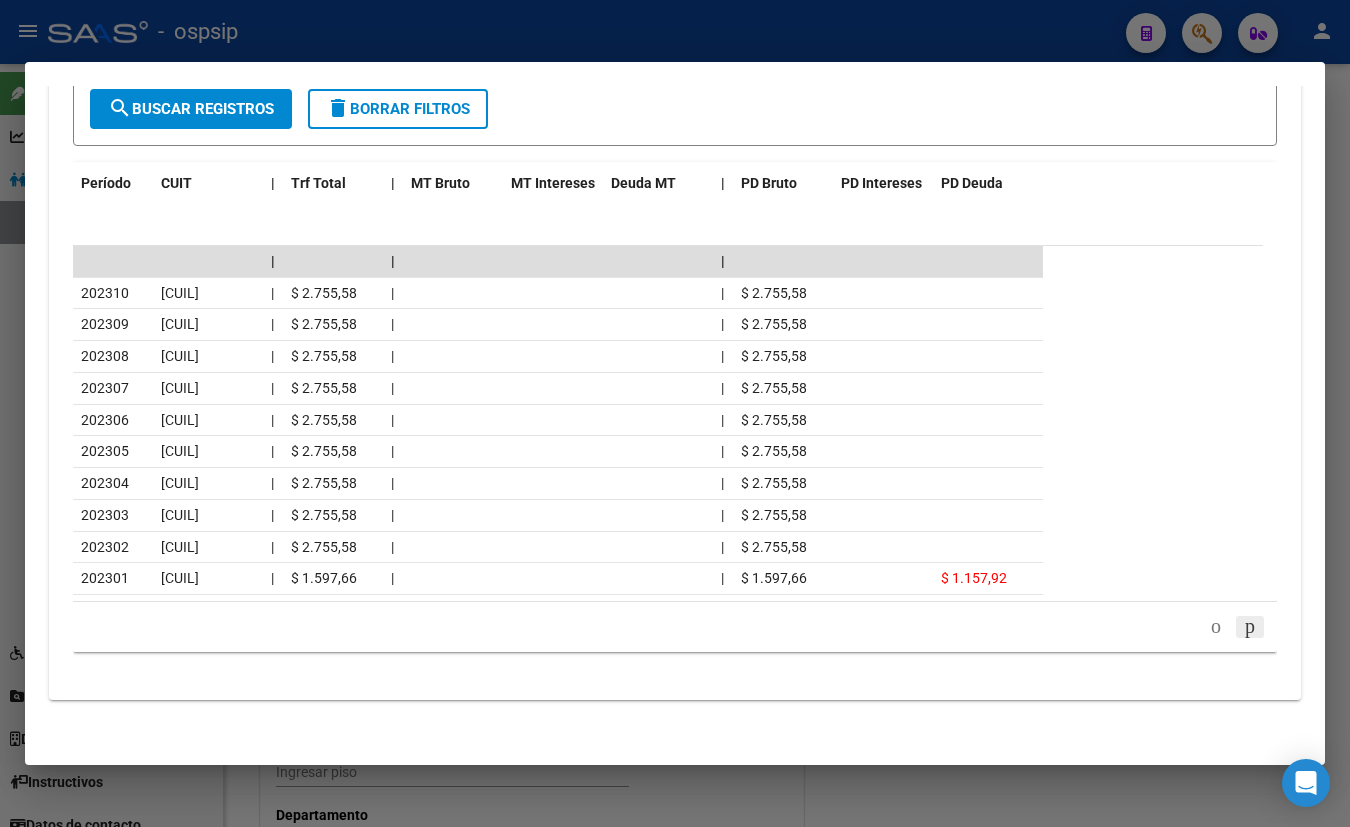 click 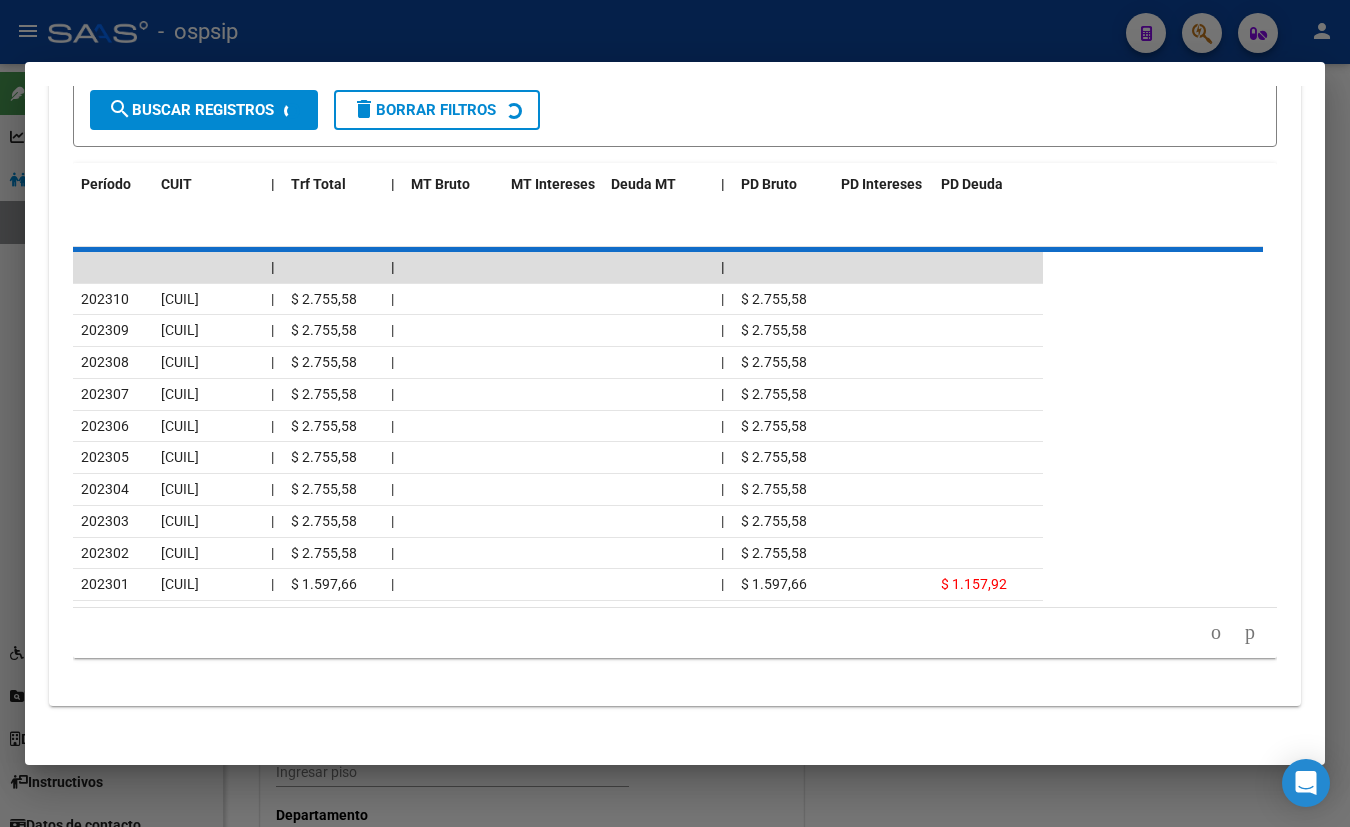 scroll, scrollTop: 1780, scrollLeft: 0, axis: vertical 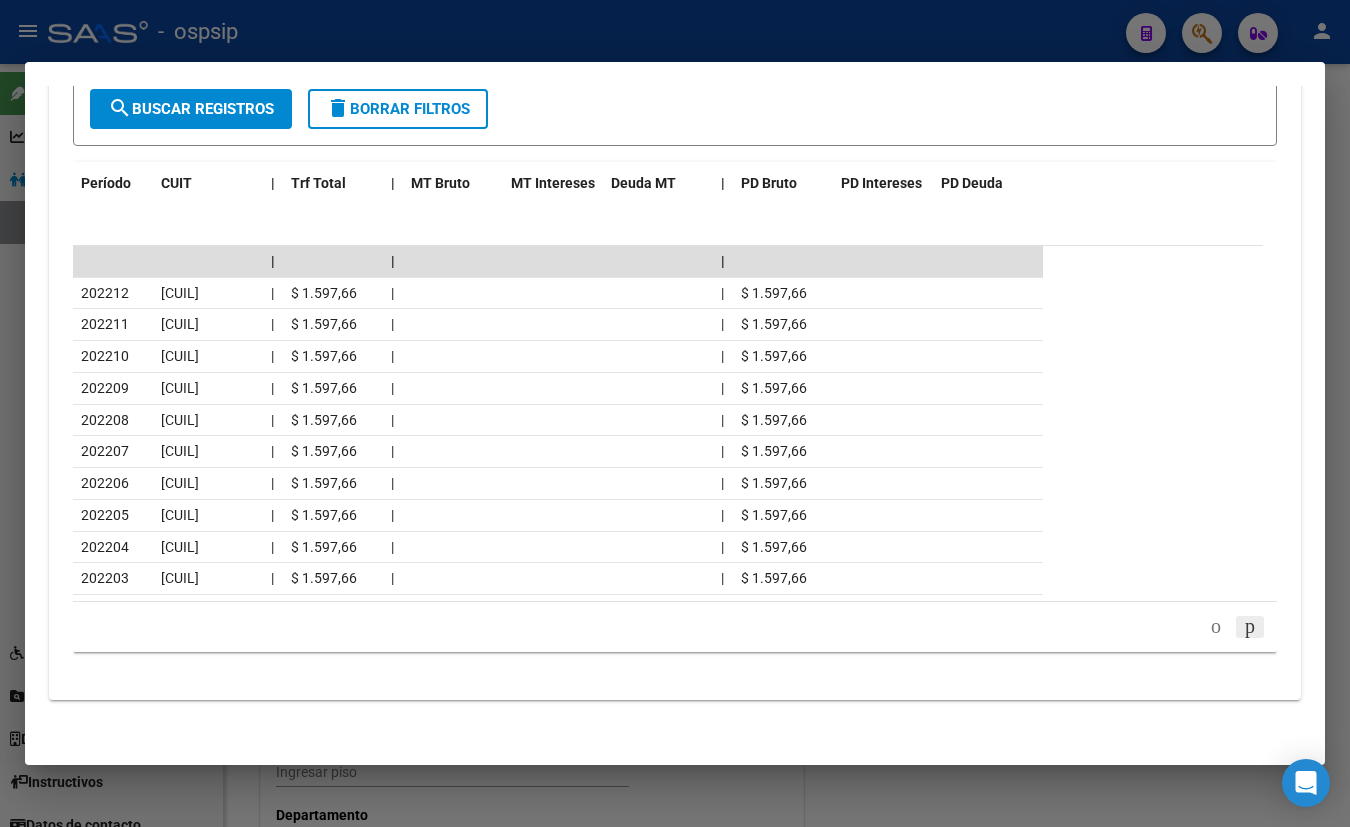 click 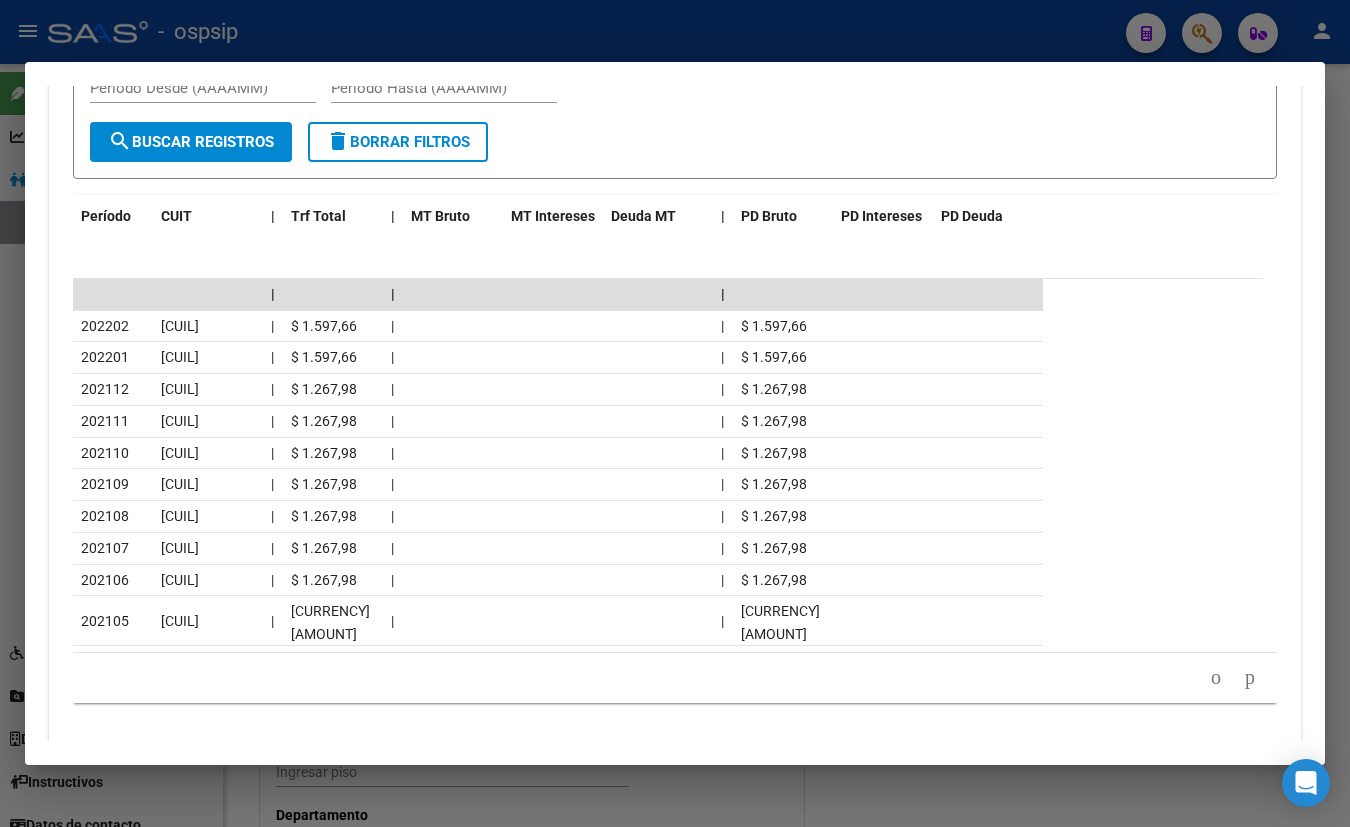 scroll, scrollTop: 1780, scrollLeft: 0, axis: vertical 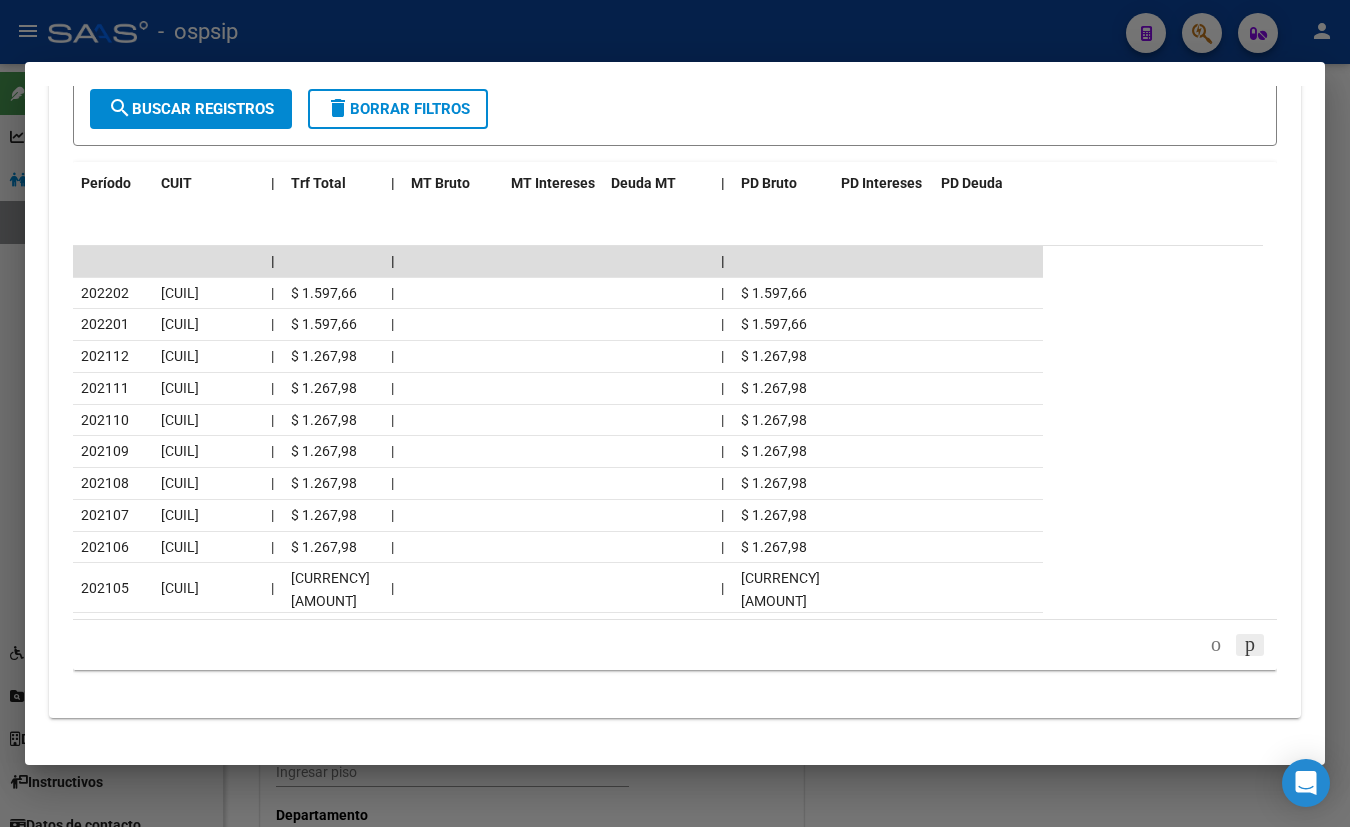 click 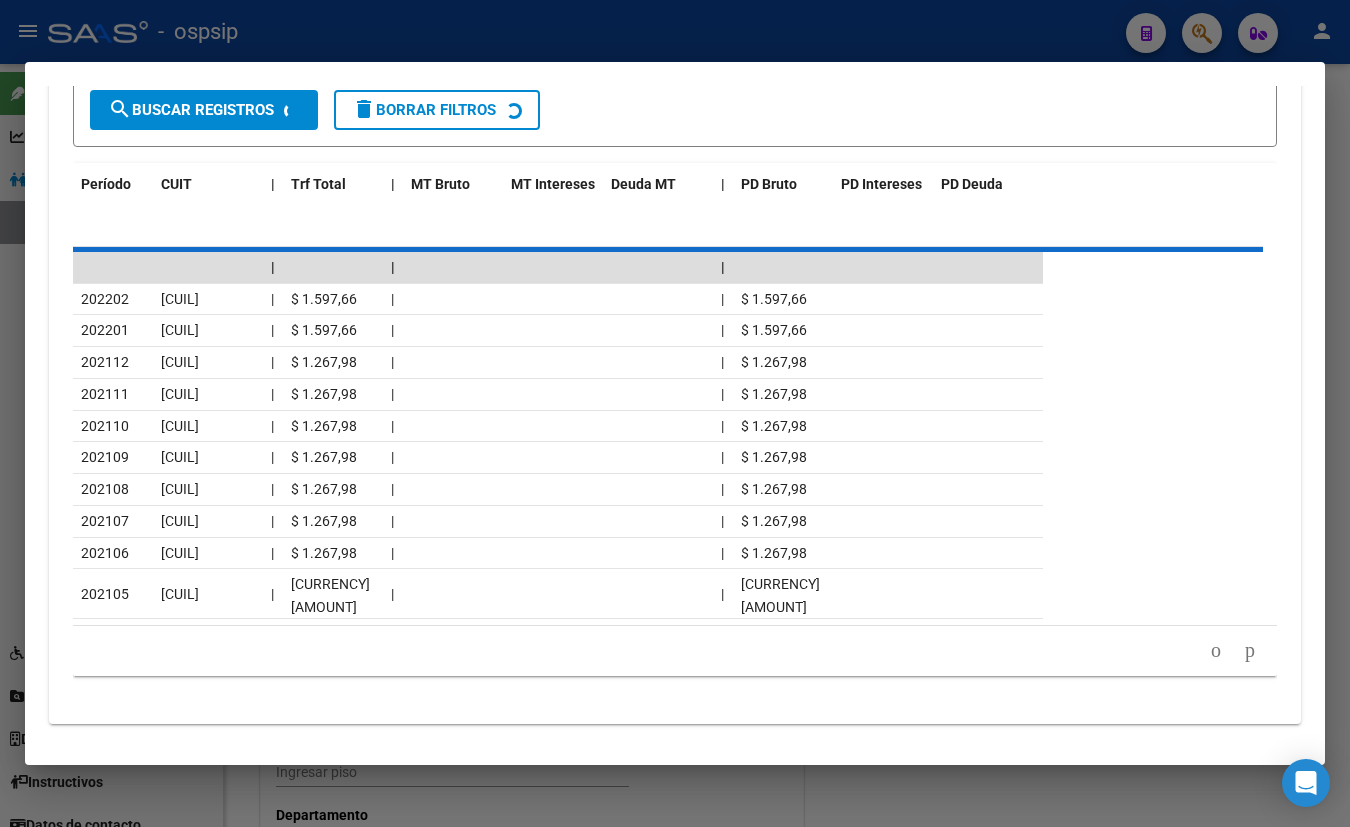 scroll, scrollTop: 1780, scrollLeft: 0, axis: vertical 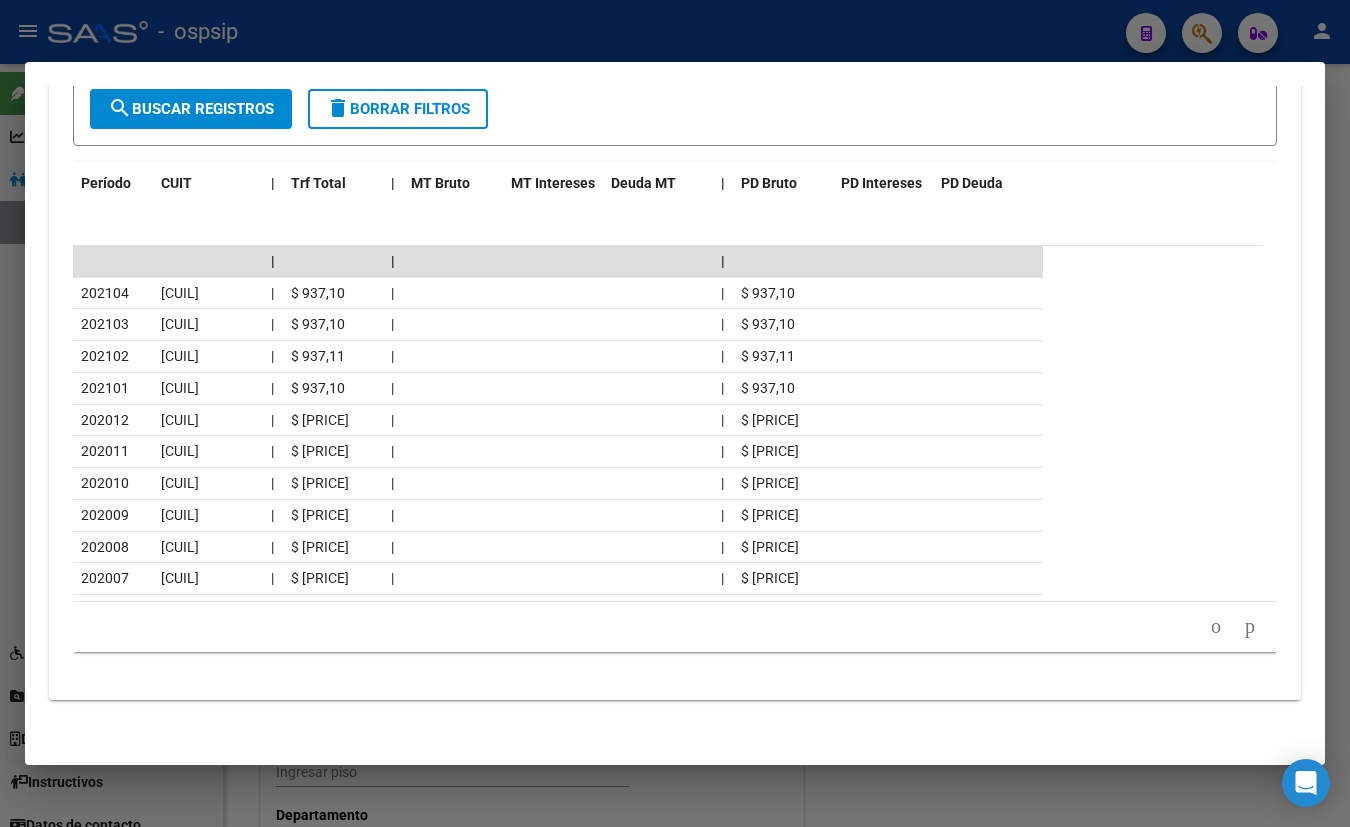 click on "4   5   6   7   8" 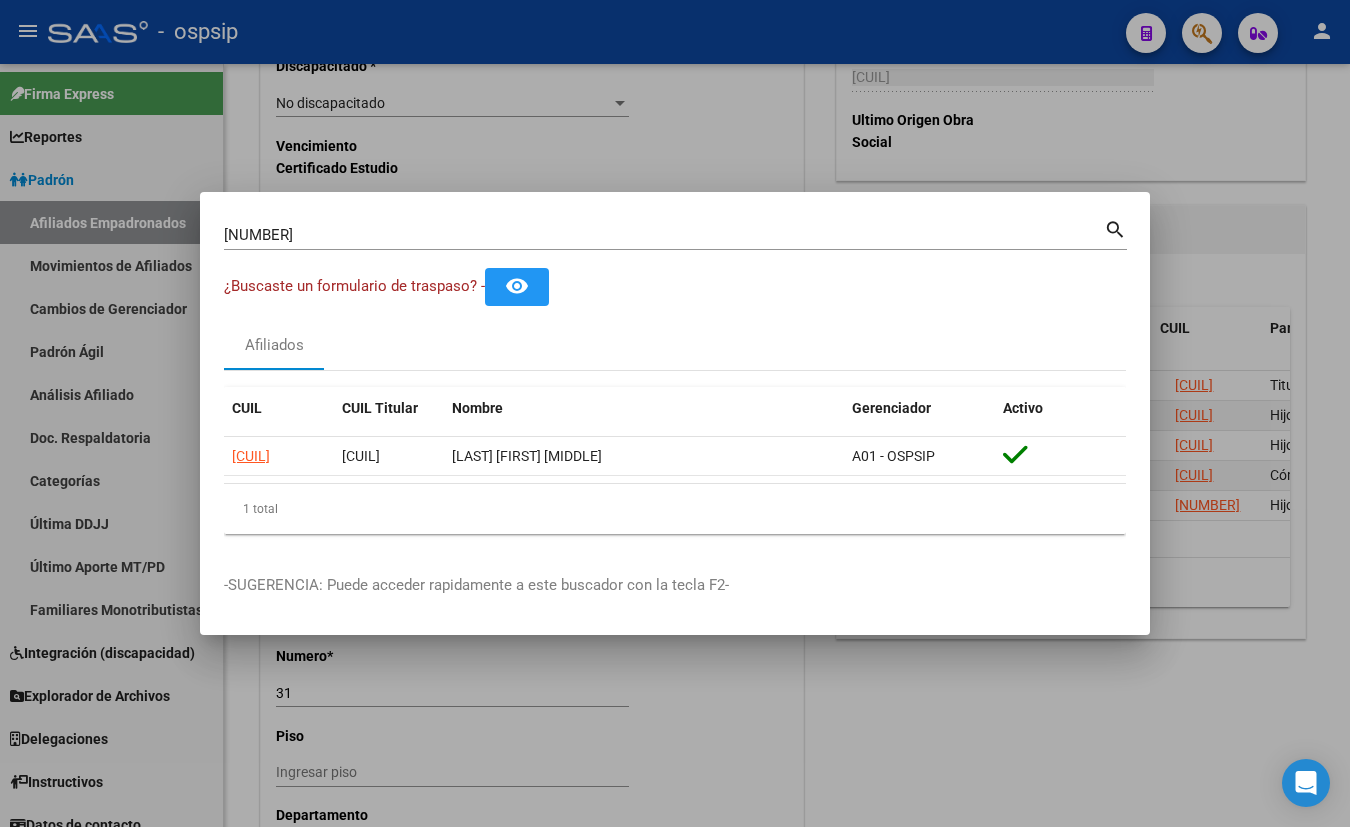 type 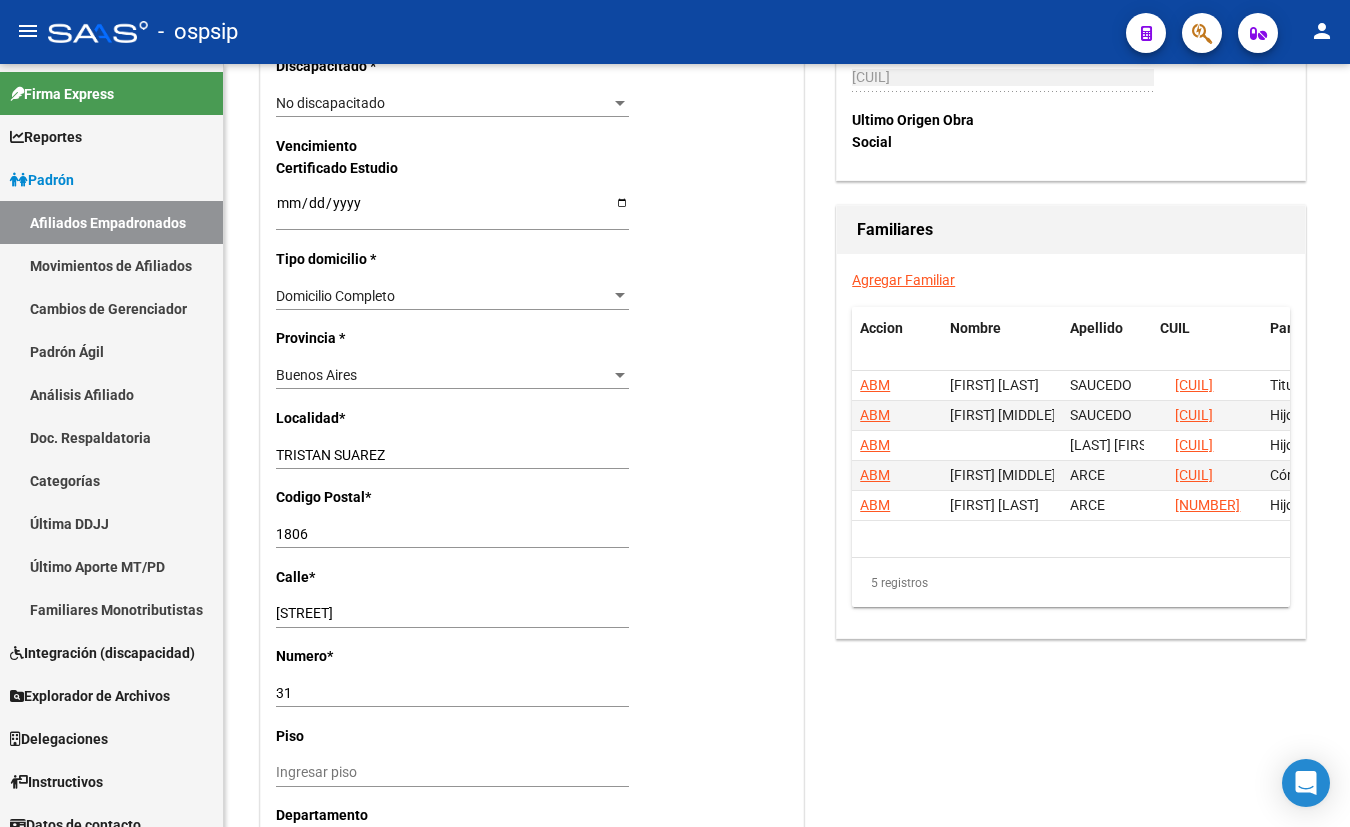 click on "-   ospsip" 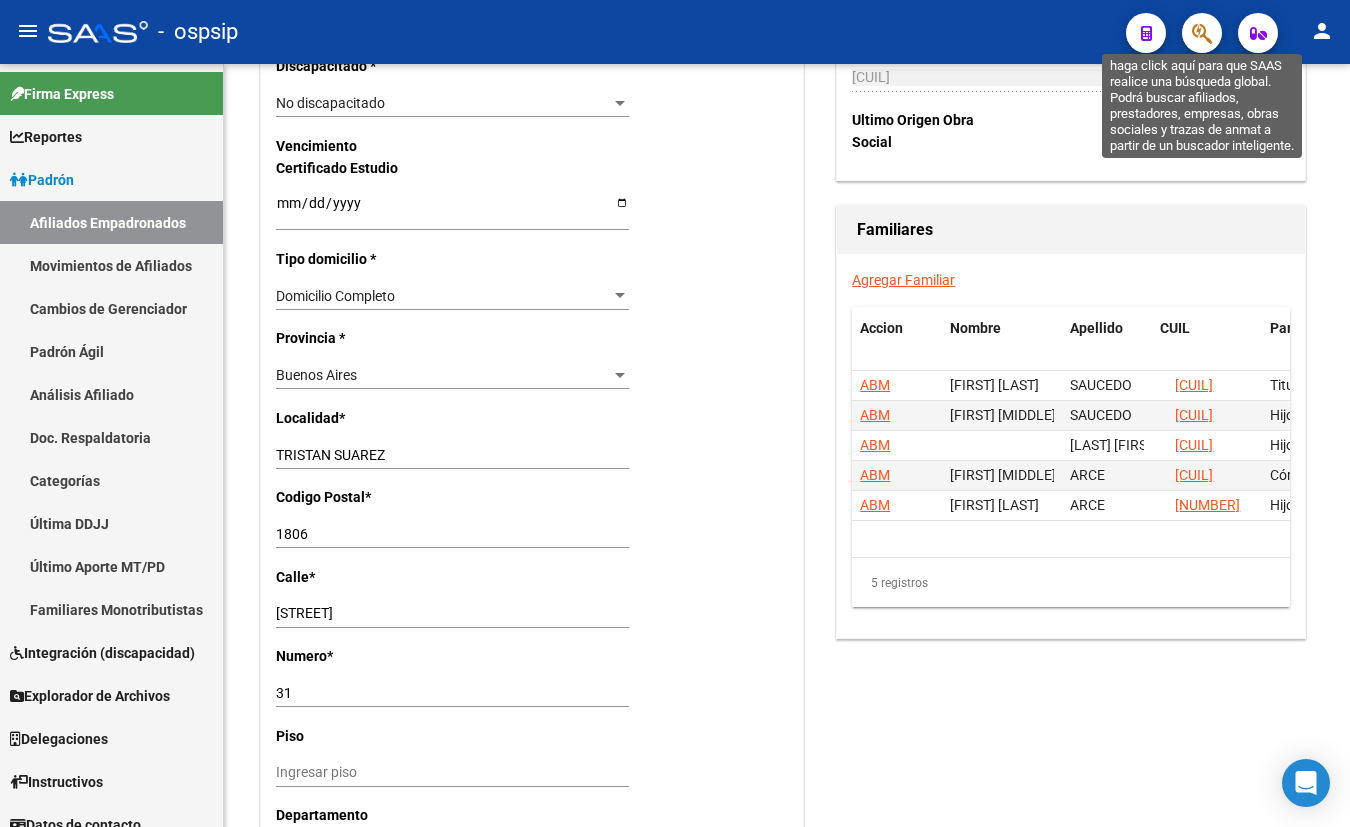 click 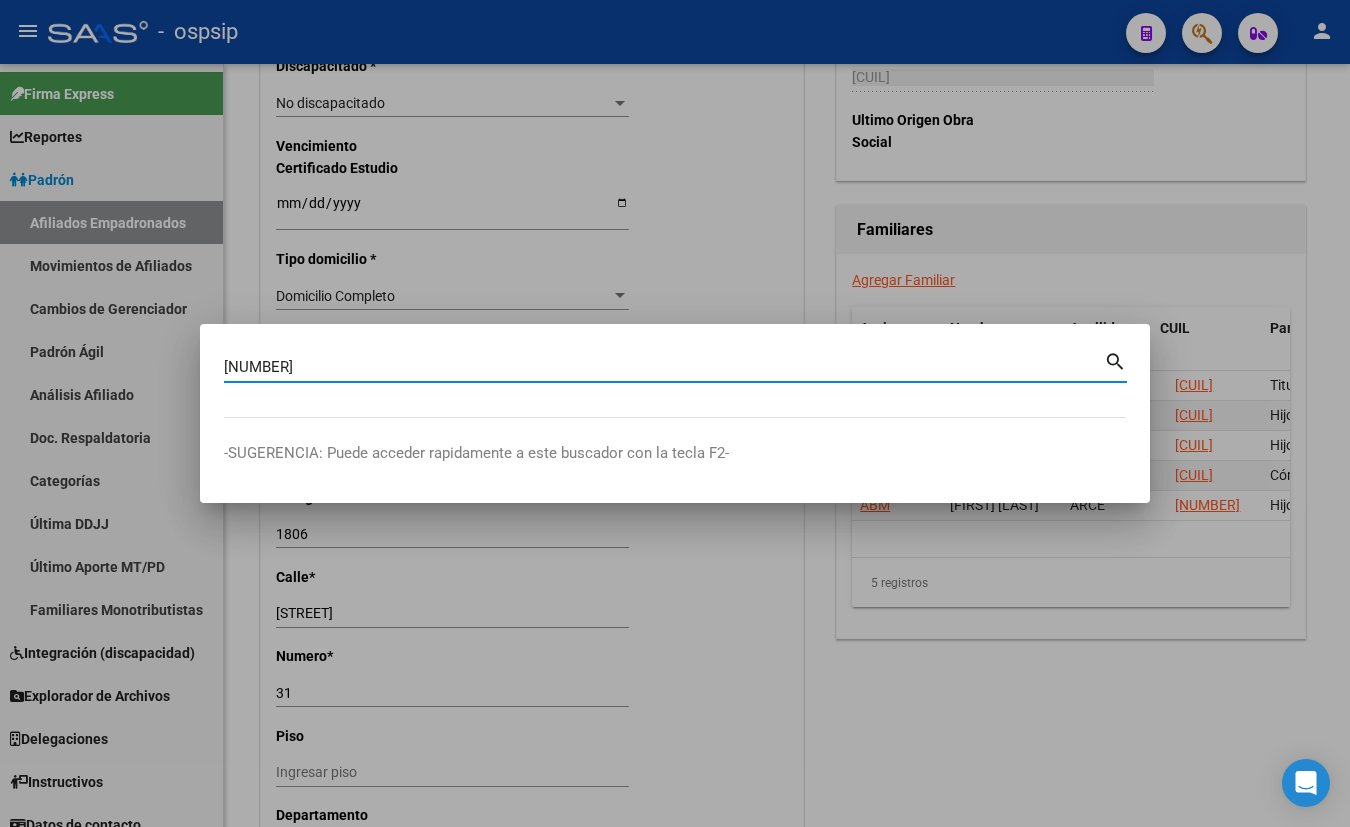type on "[NUMBER]" 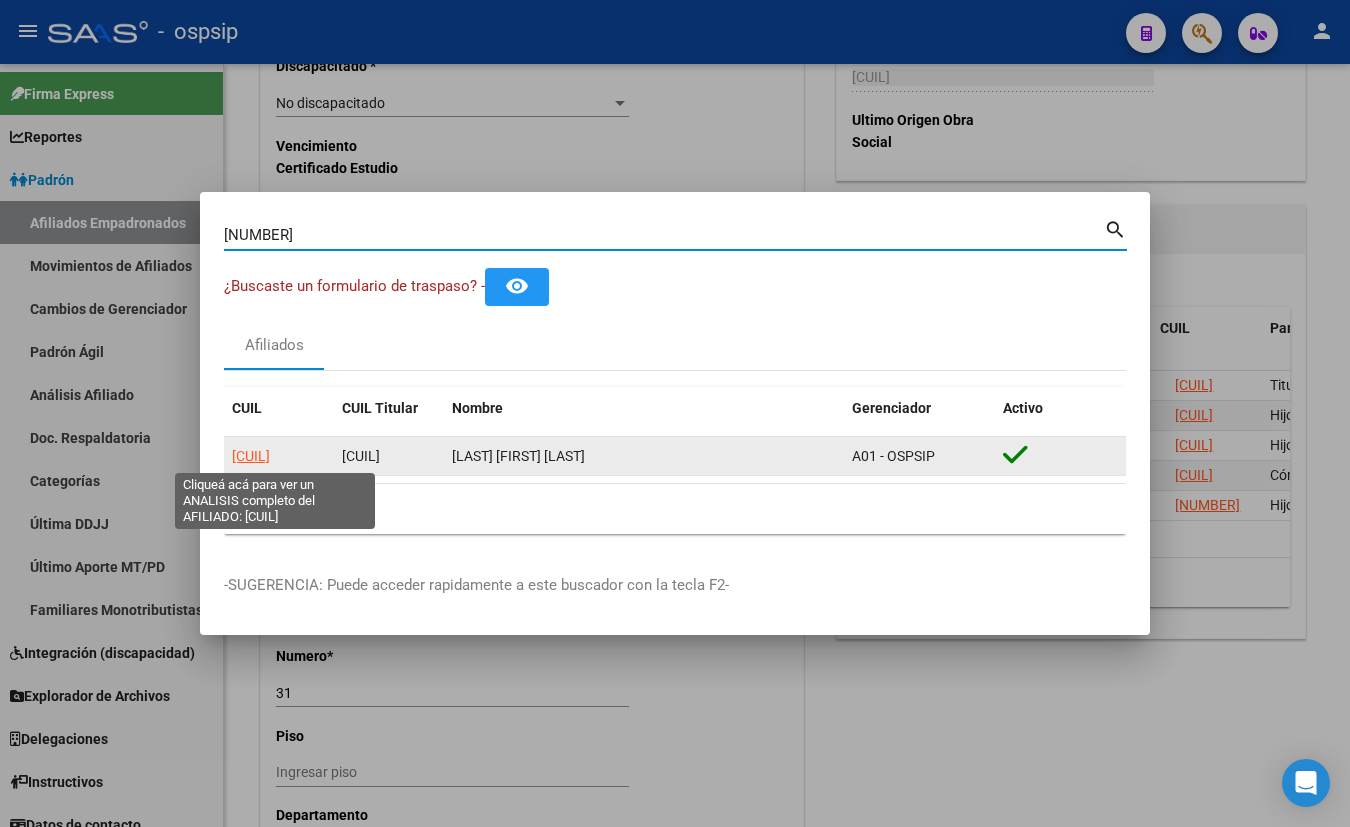 click on "[CUIL]" 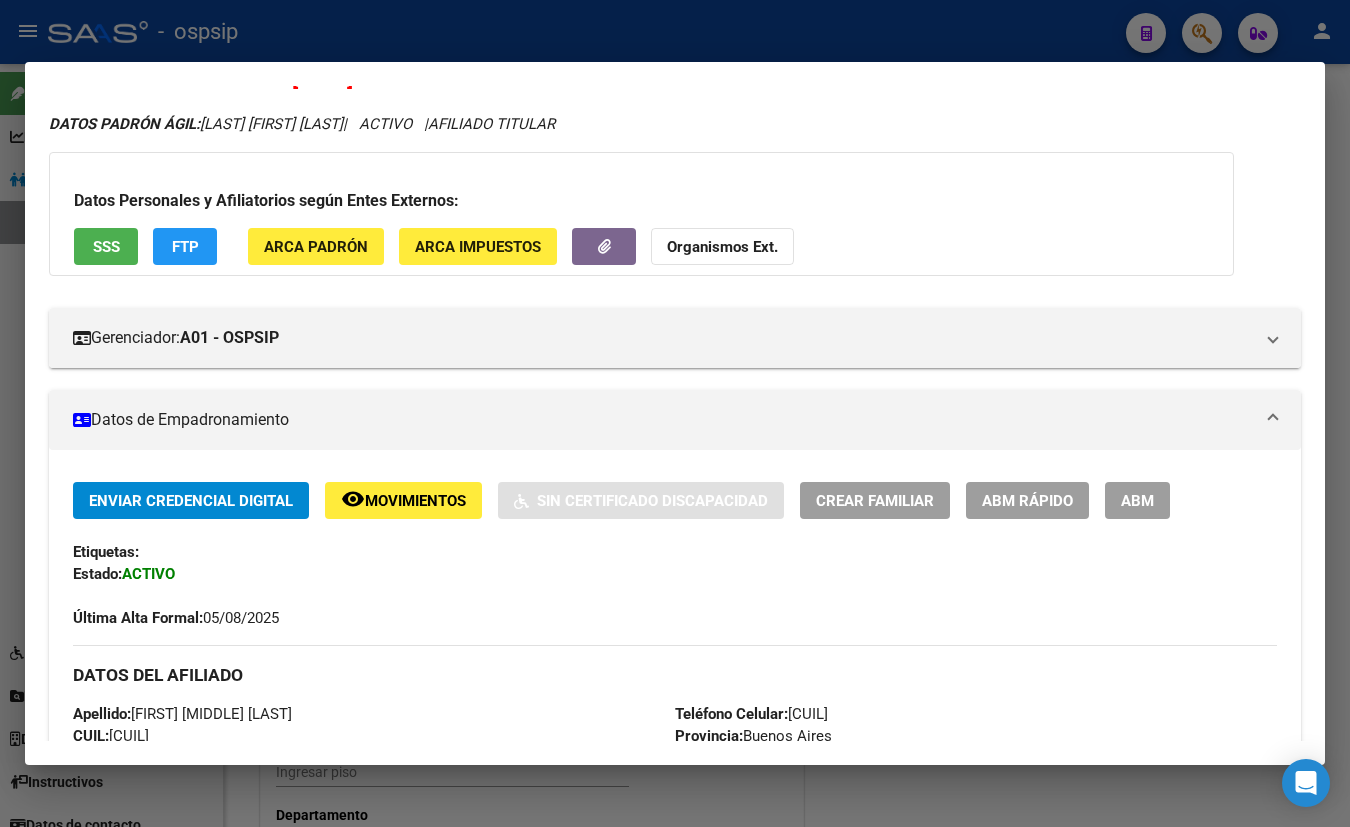 scroll, scrollTop: 0, scrollLeft: 0, axis: both 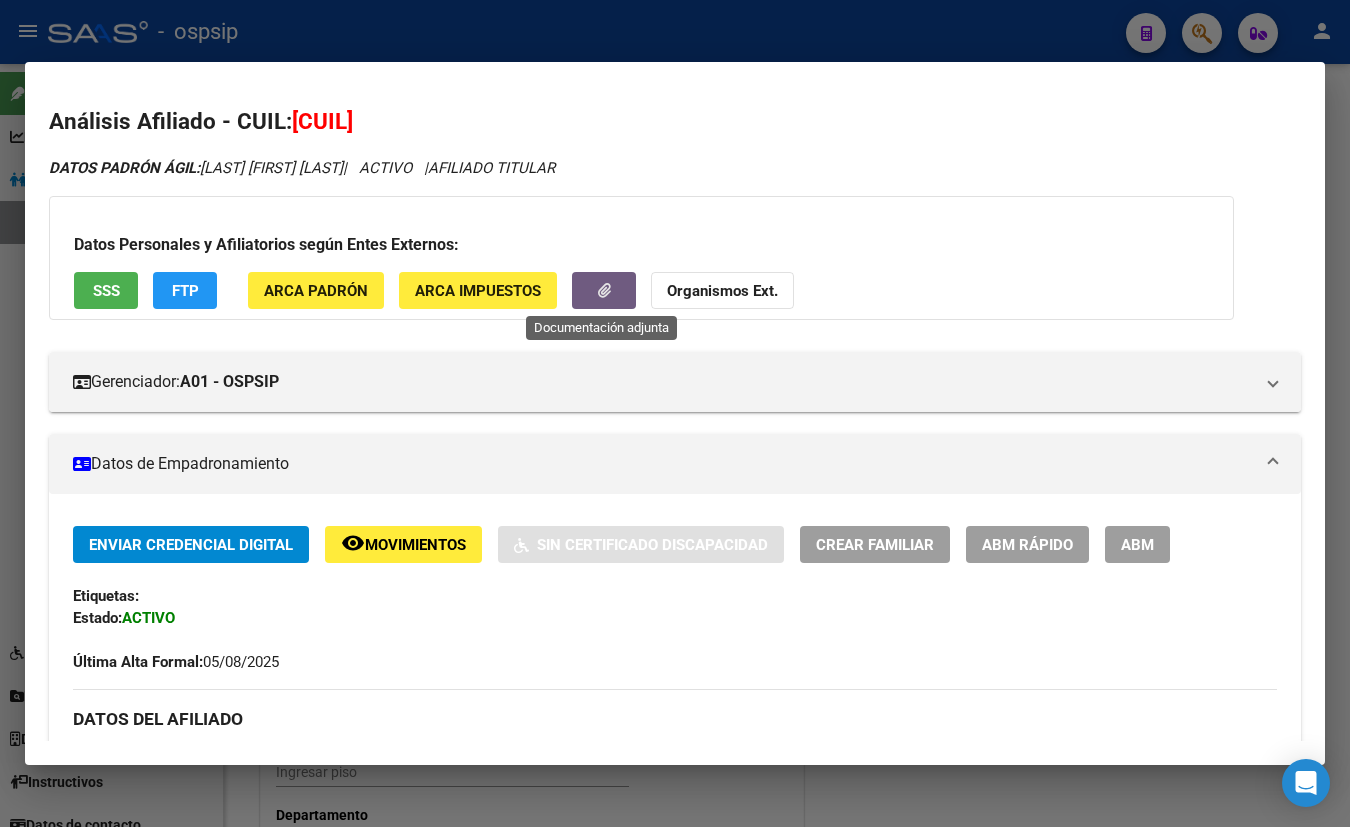 click 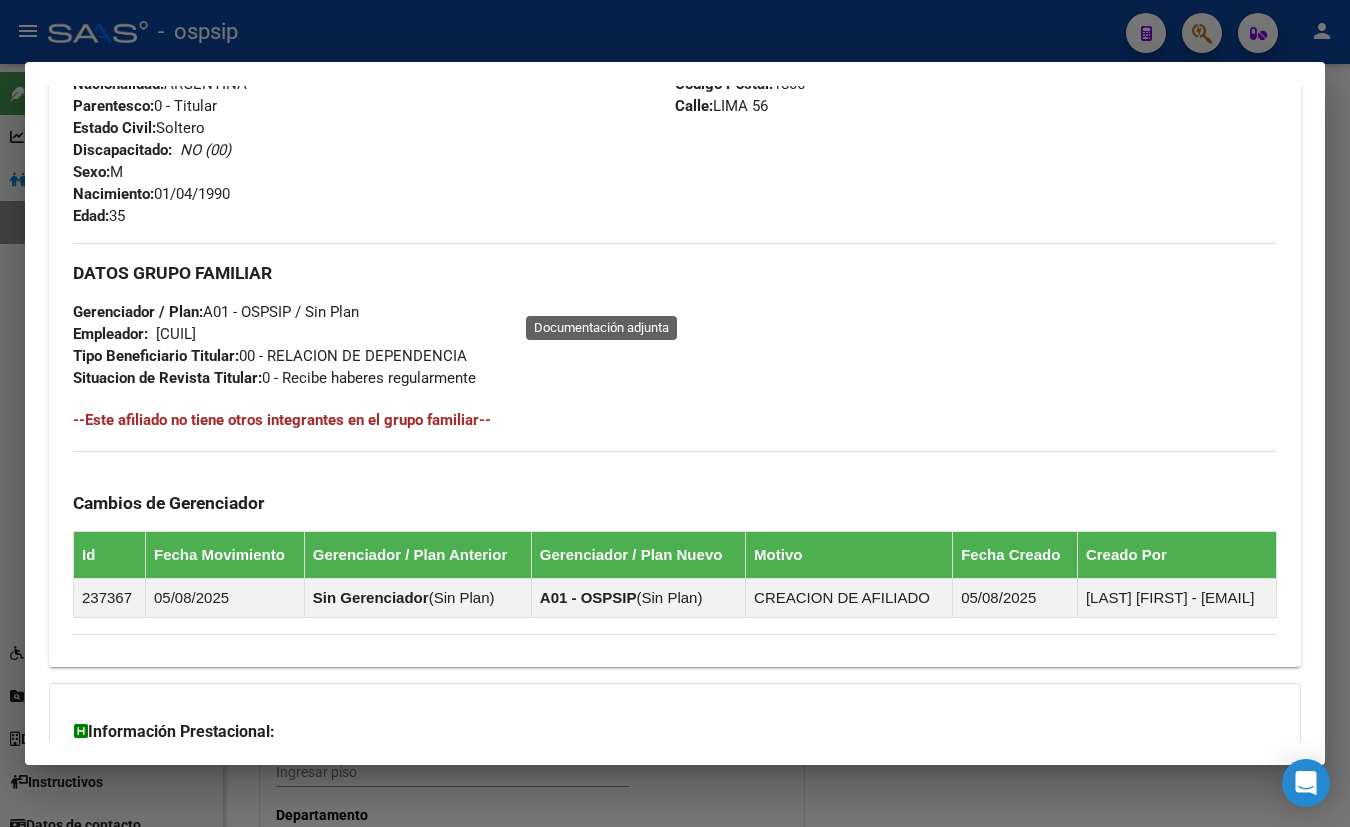 scroll, scrollTop: 927, scrollLeft: 0, axis: vertical 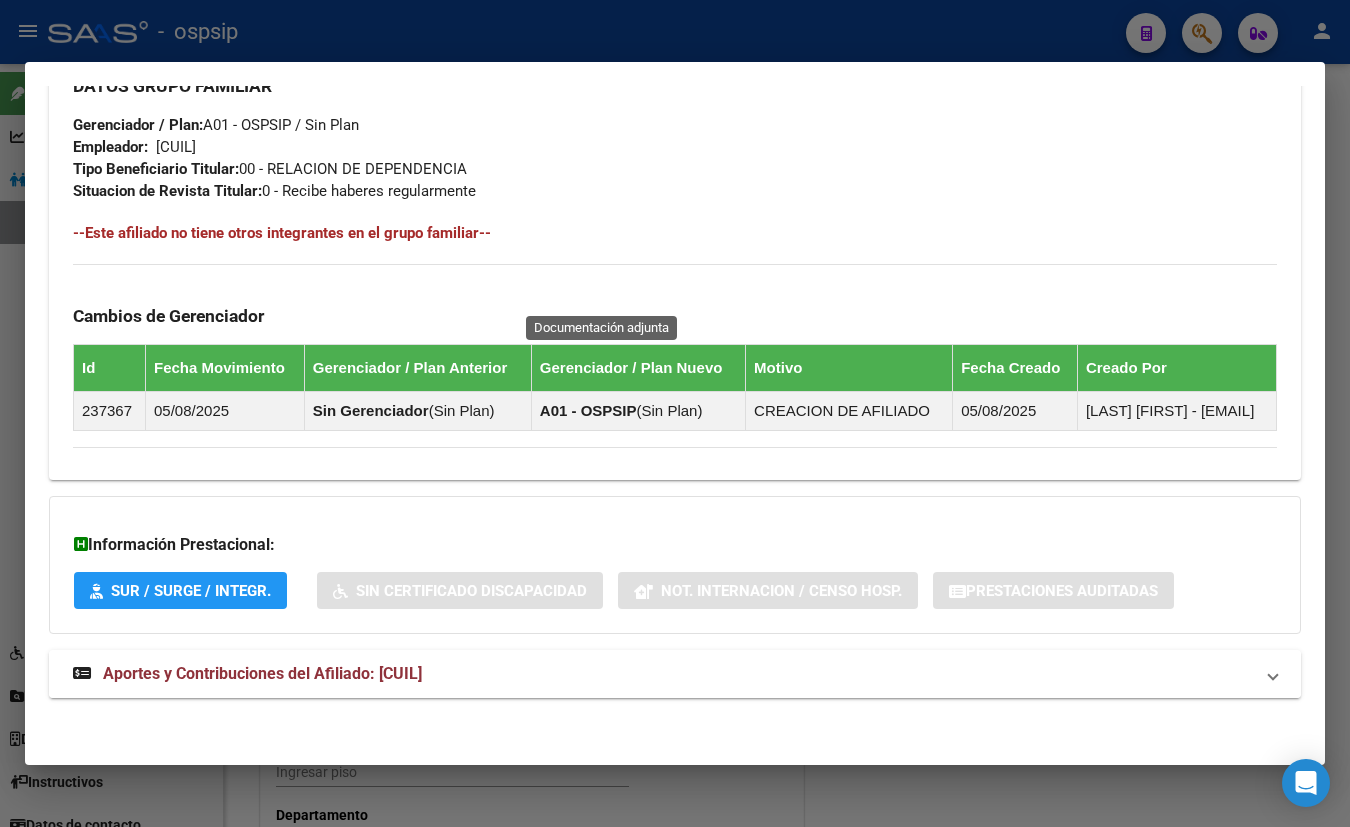 click on "Aportes y Contribuciones del Afiliado: [CUIL]" at bounding box center (262, 673) 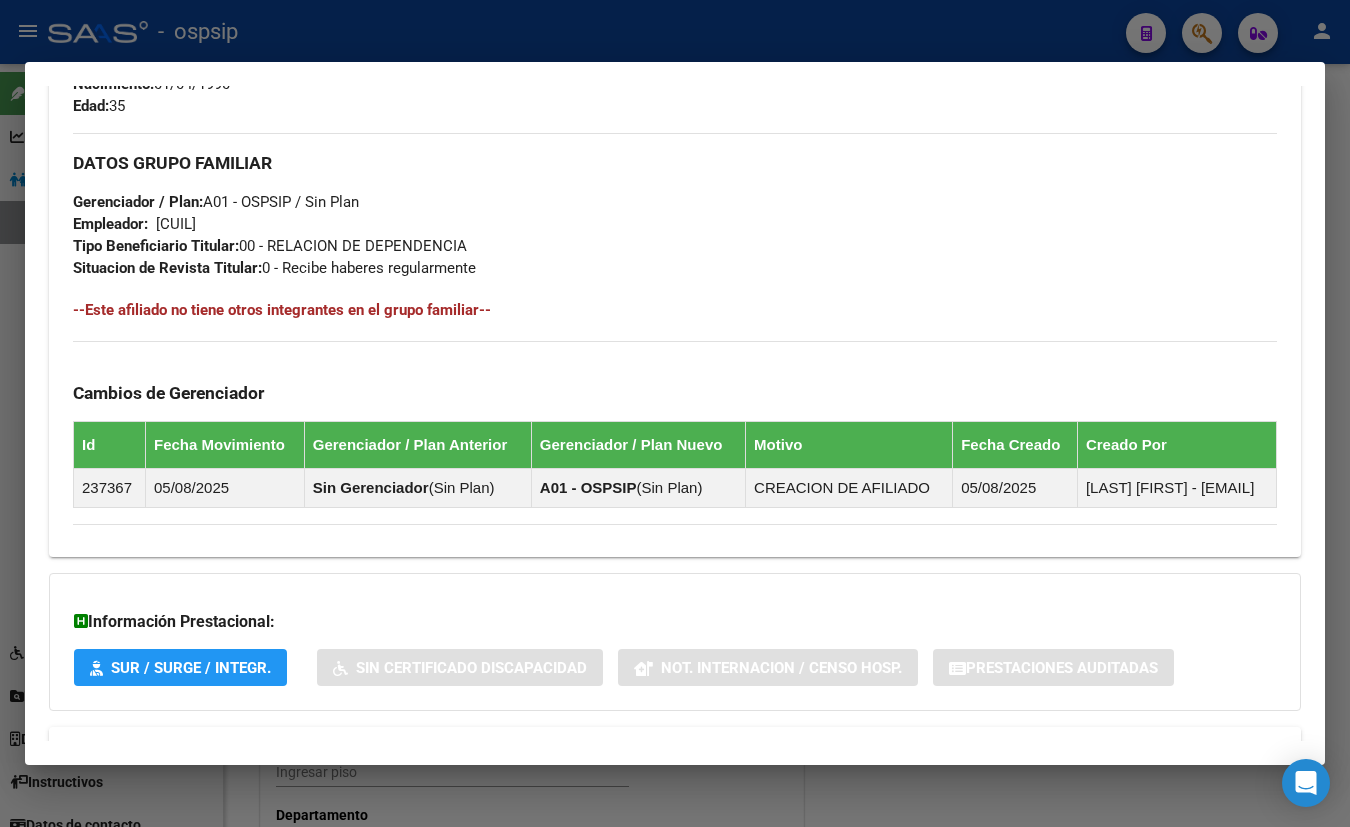 scroll, scrollTop: 804, scrollLeft: 0, axis: vertical 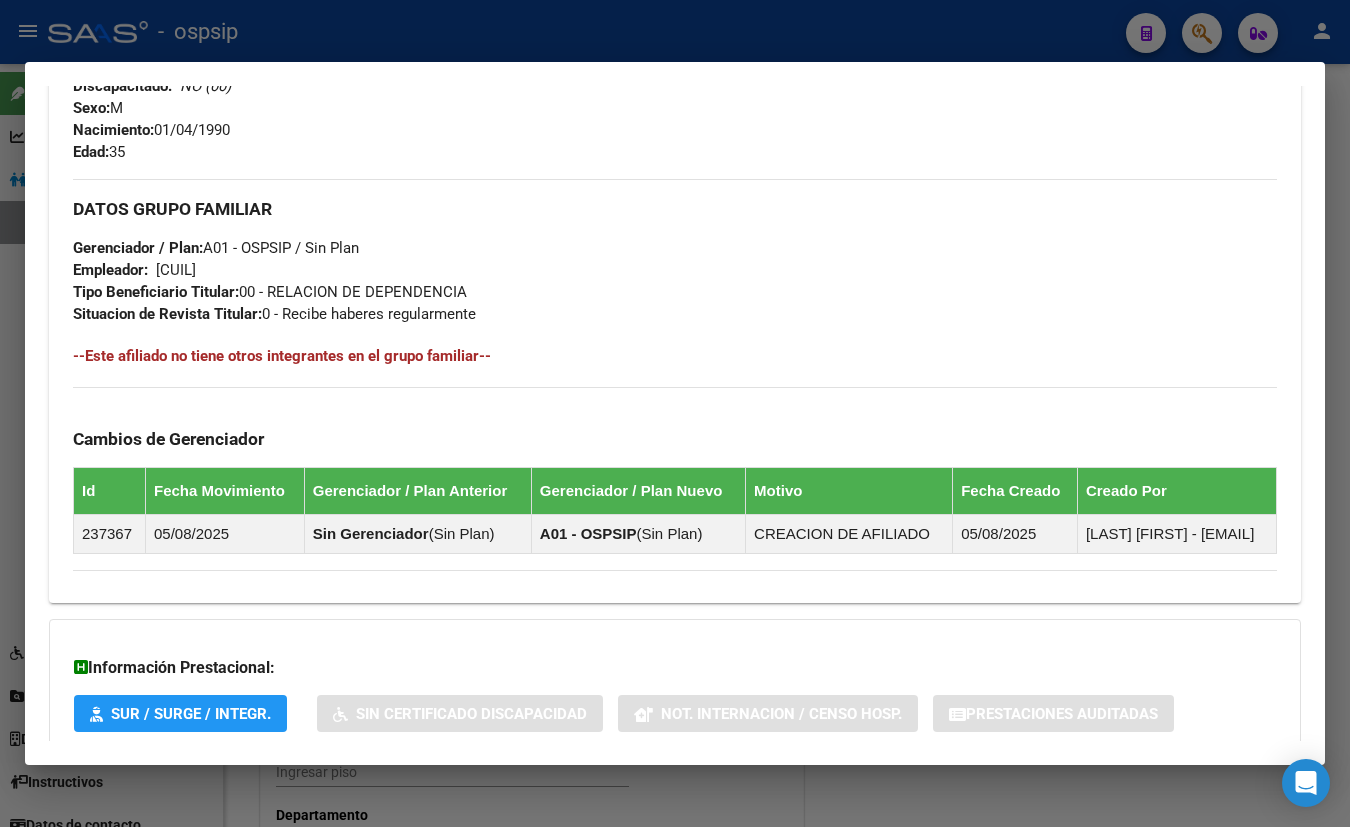 click on "Apellido:  [FIRST] [MIDDLE] [LAST] CUIL:  [CUIL] Documento:  DU - DOCUMENTO UNICO [DOCUMENT_NUMBER]  Nacionalidad:  ARGENTINA Parentesco:  0 - Titular Estado Civil:  Soltero Discapacitado:    NO (00) Sexo:  M Nacimiento:  [DATE] Edad:  35" at bounding box center [374, 53] 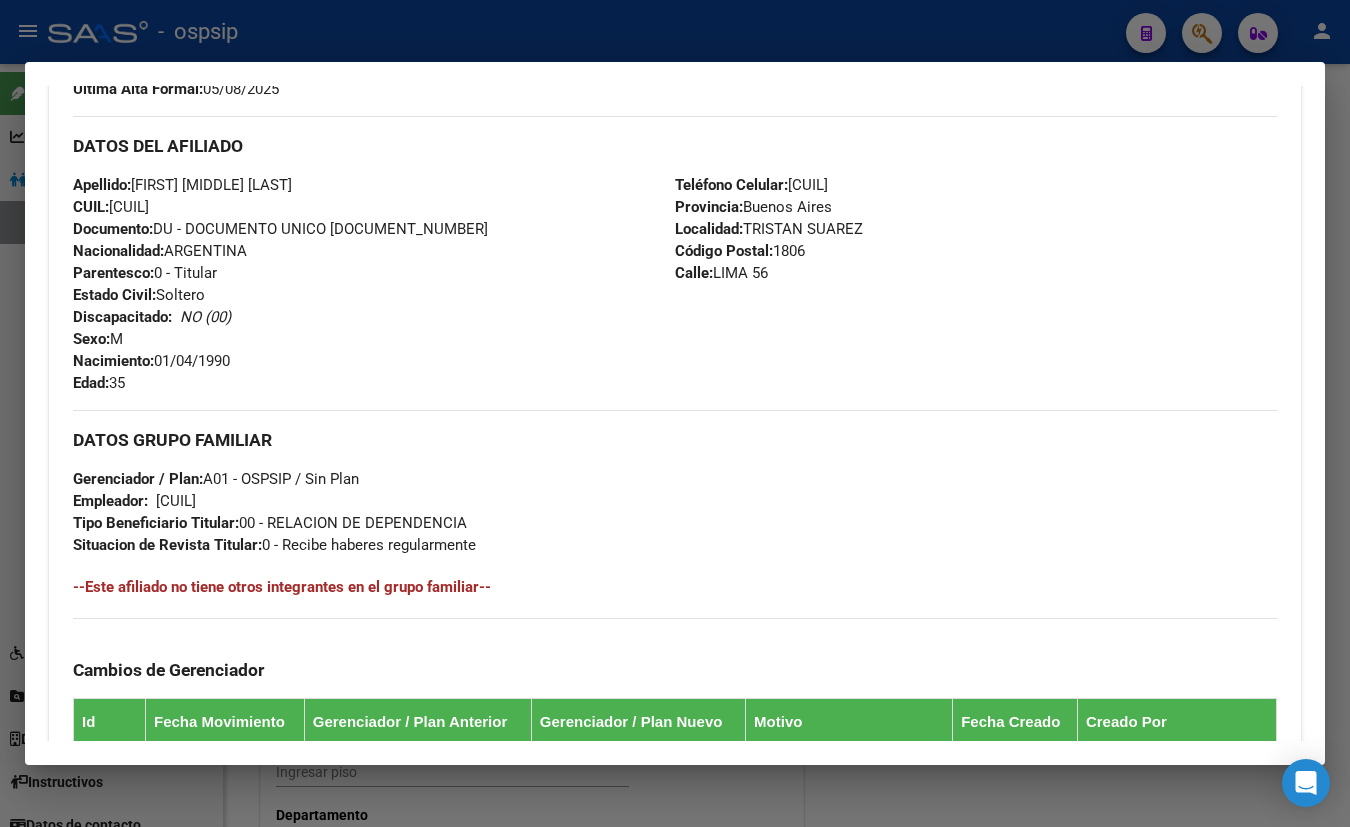 scroll, scrollTop: 259, scrollLeft: 0, axis: vertical 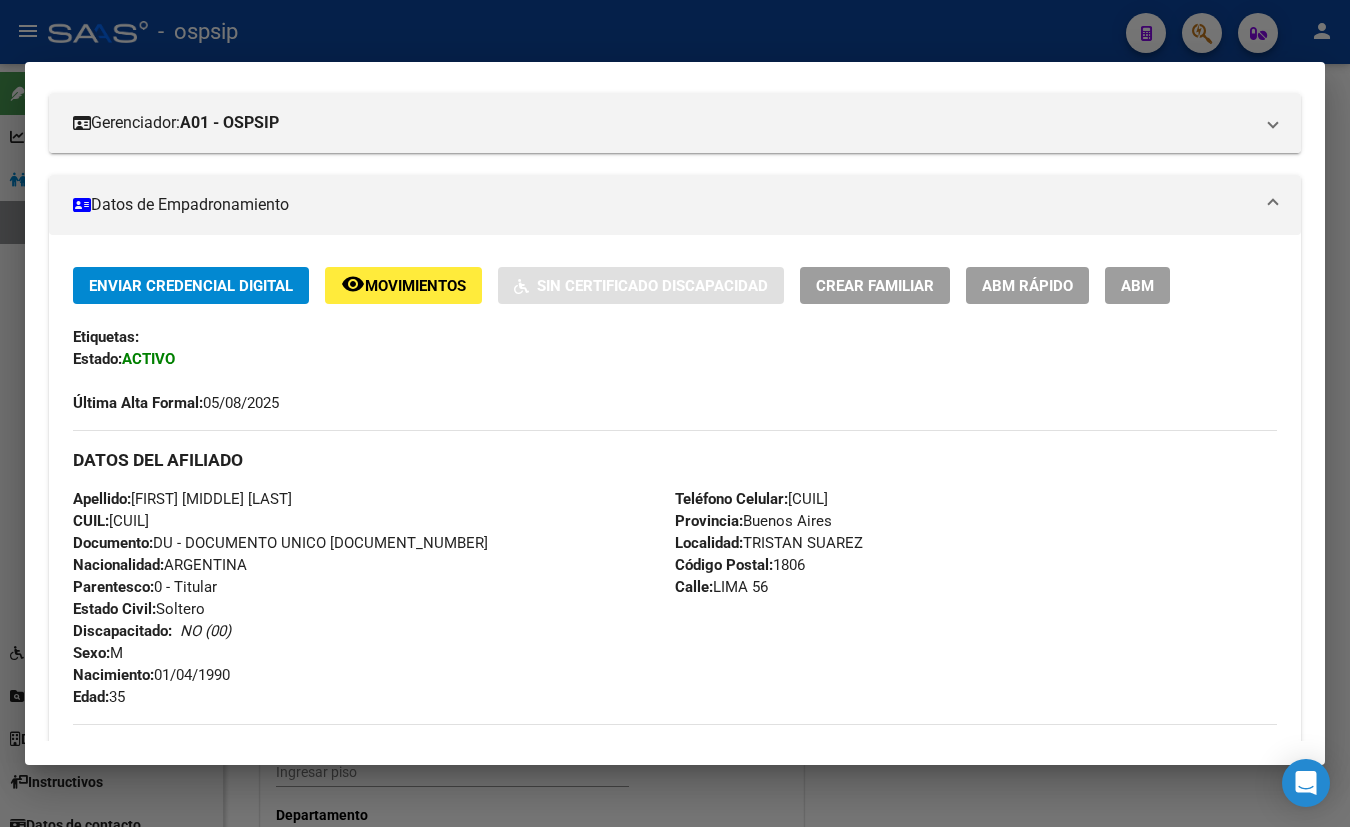 click on "Etiquetas:" at bounding box center [675, 337] 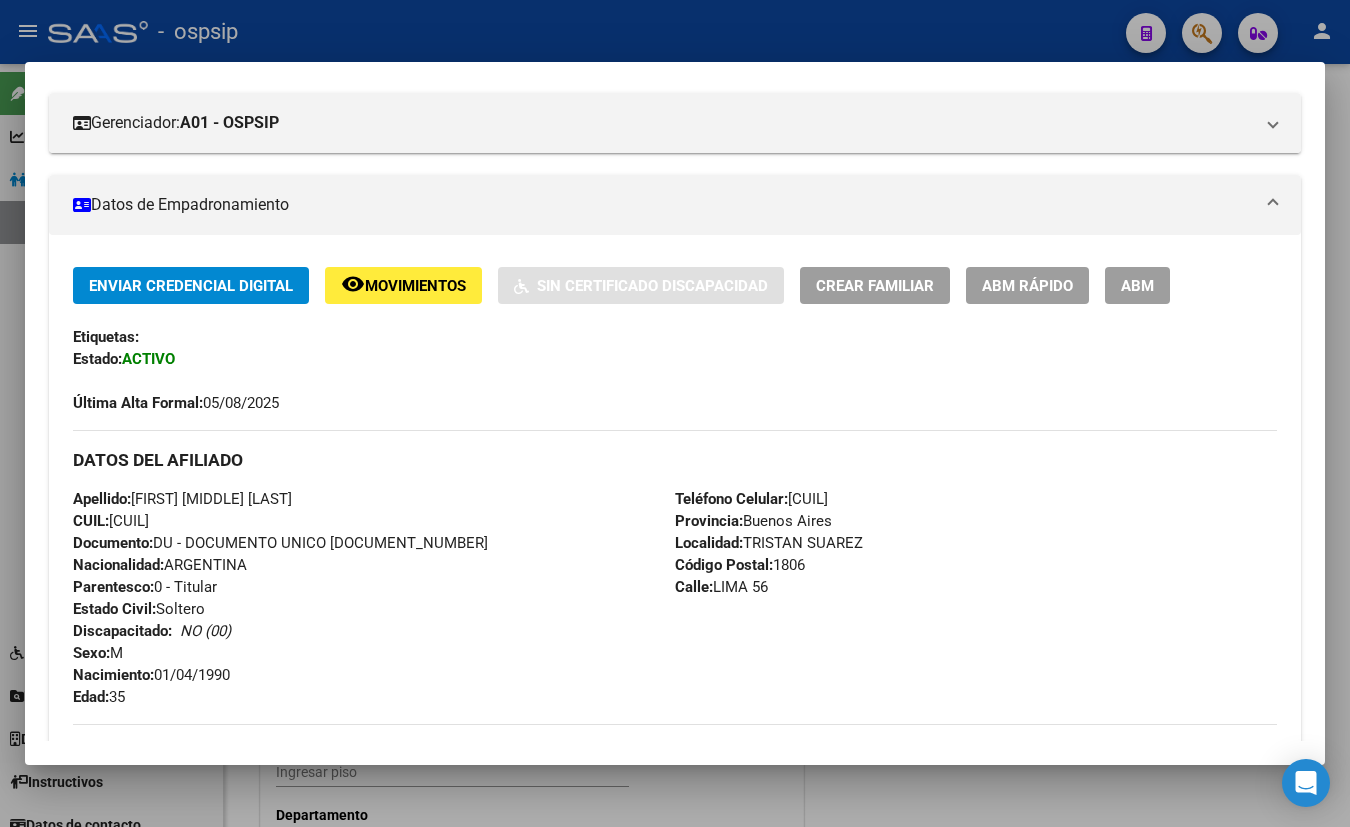 type 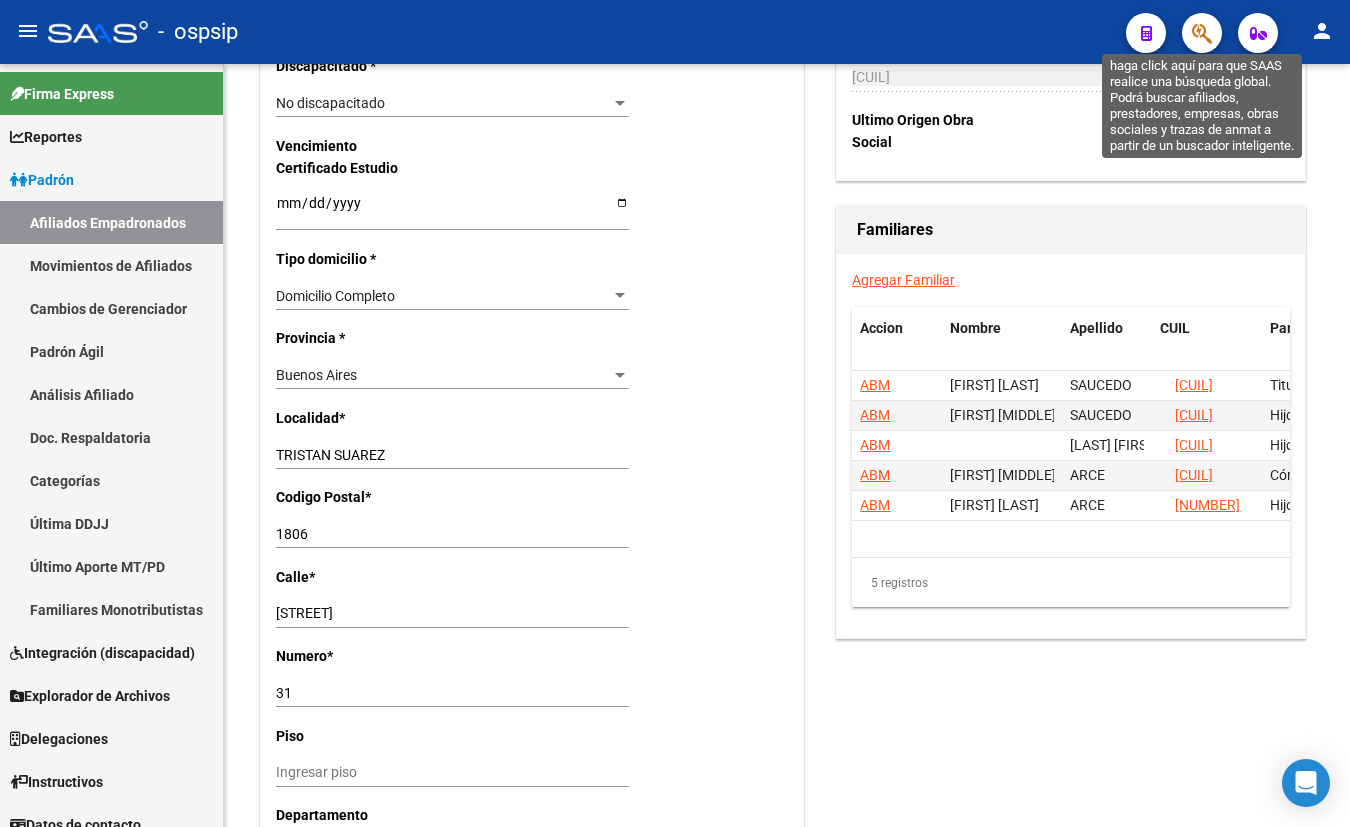 click 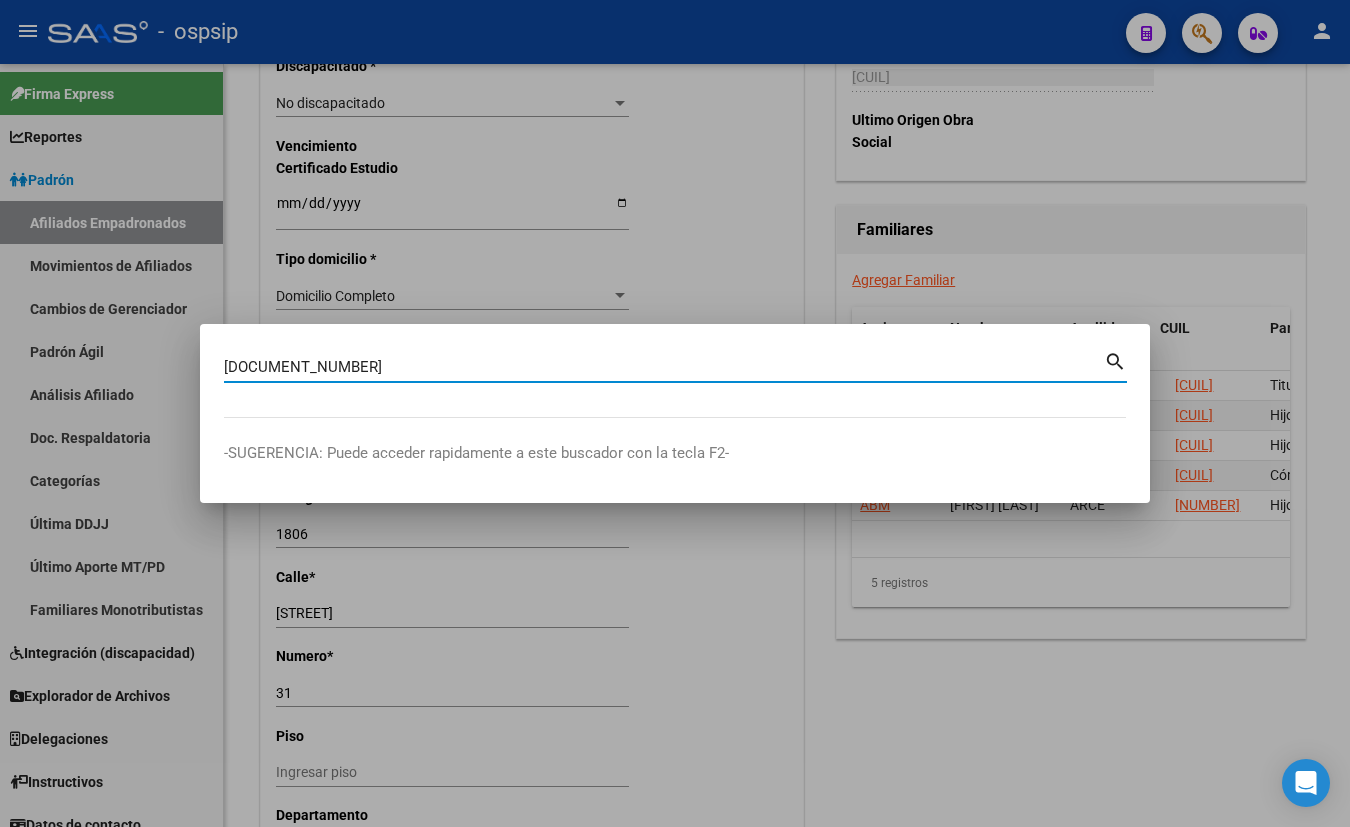type on "[DOCUMENT_NUMBER]" 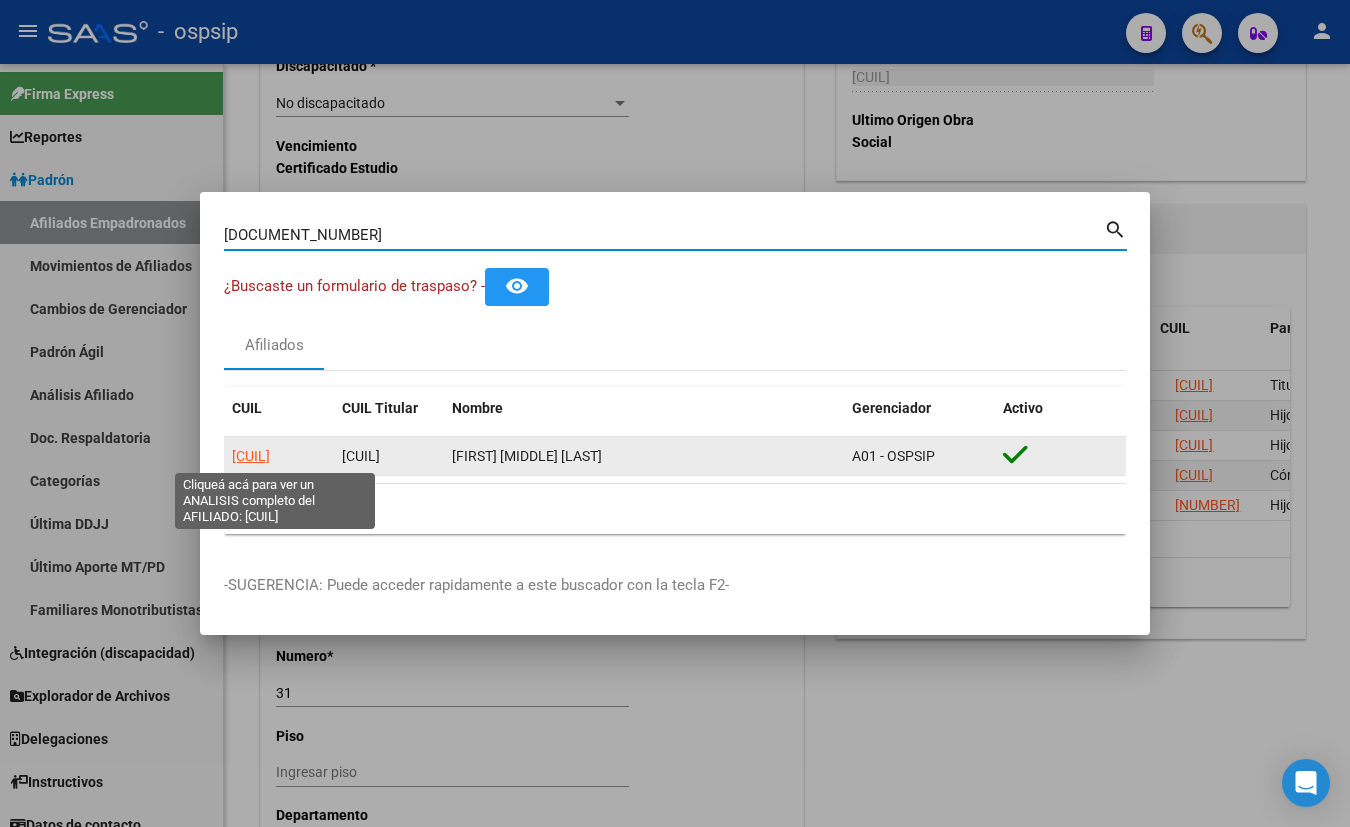 click on "[CUIL]" 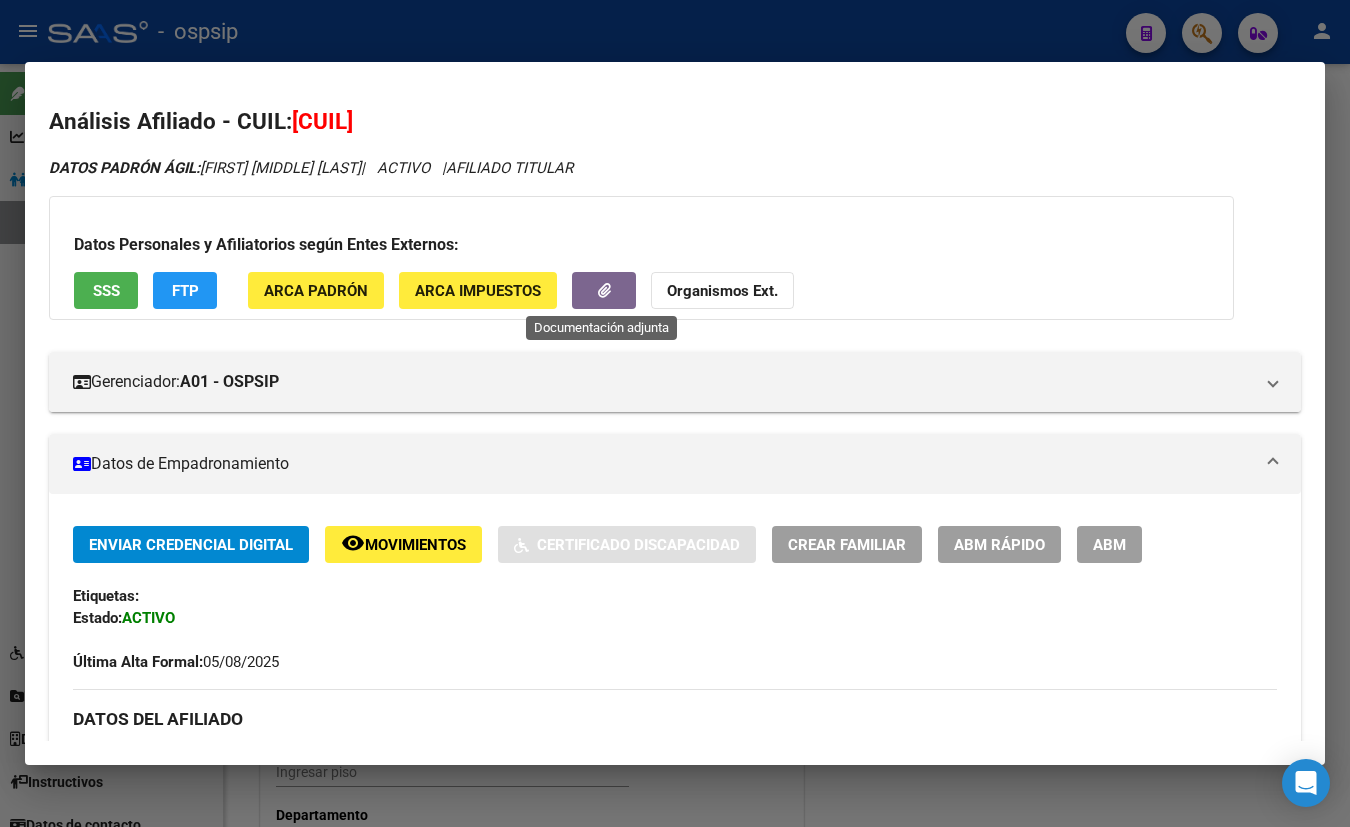 click 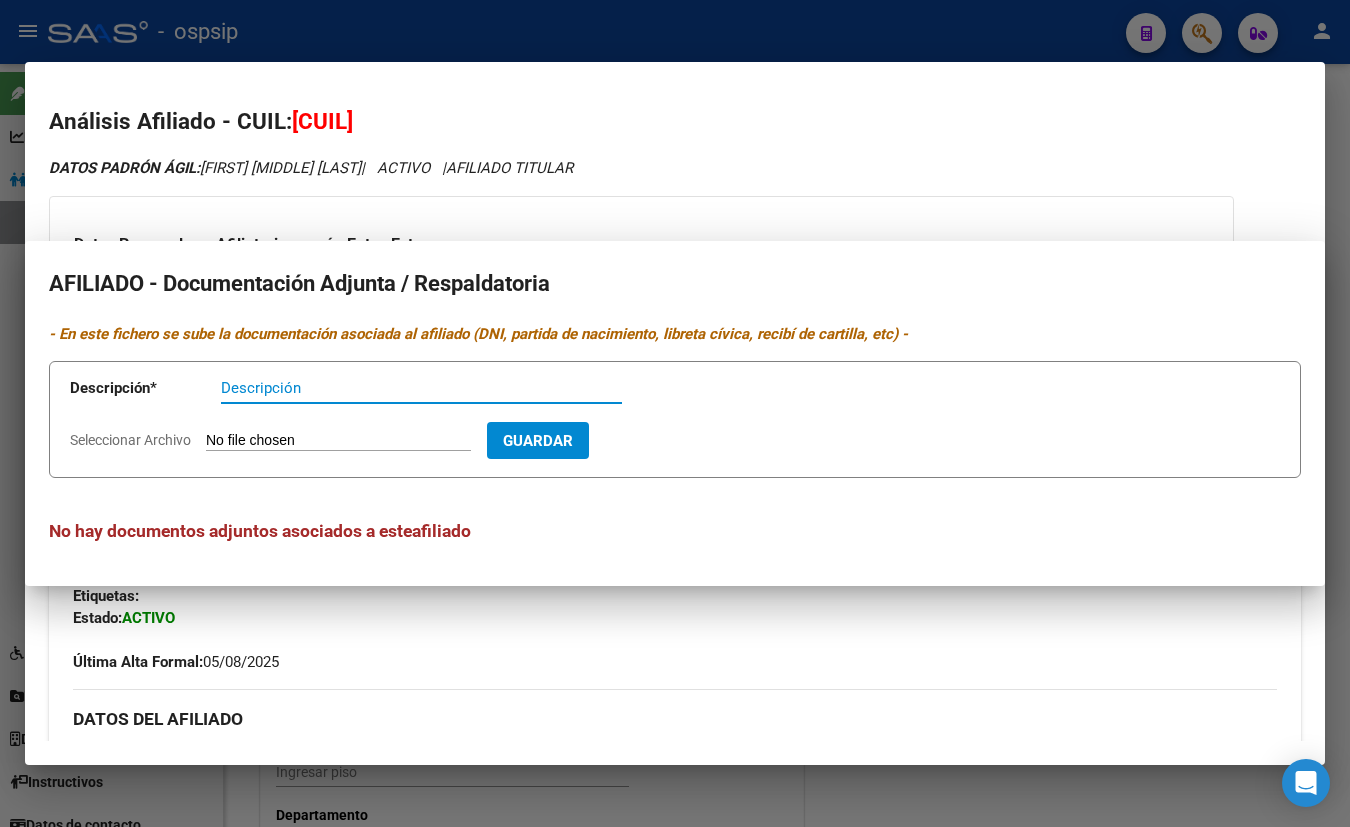 type 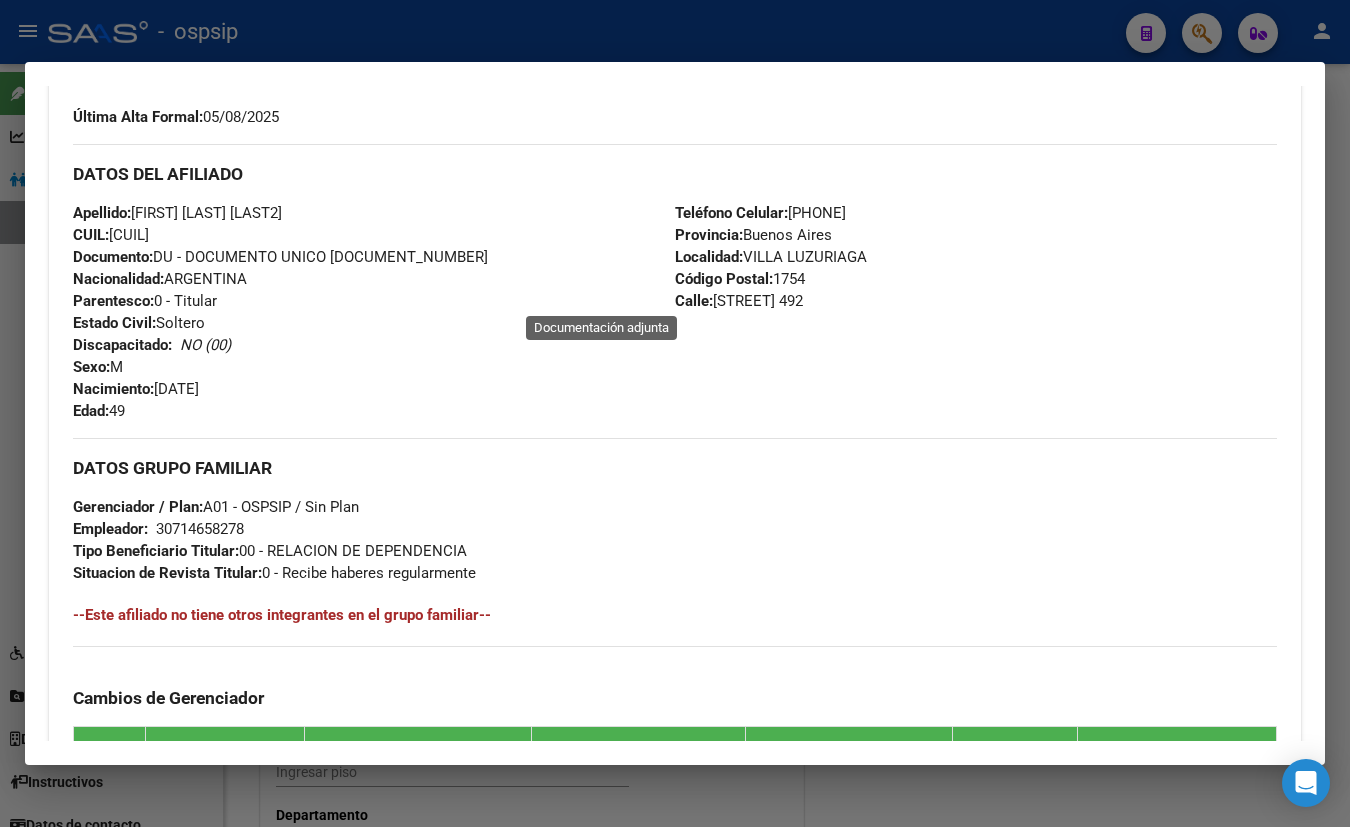 scroll, scrollTop: 927, scrollLeft: 0, axis: vertical 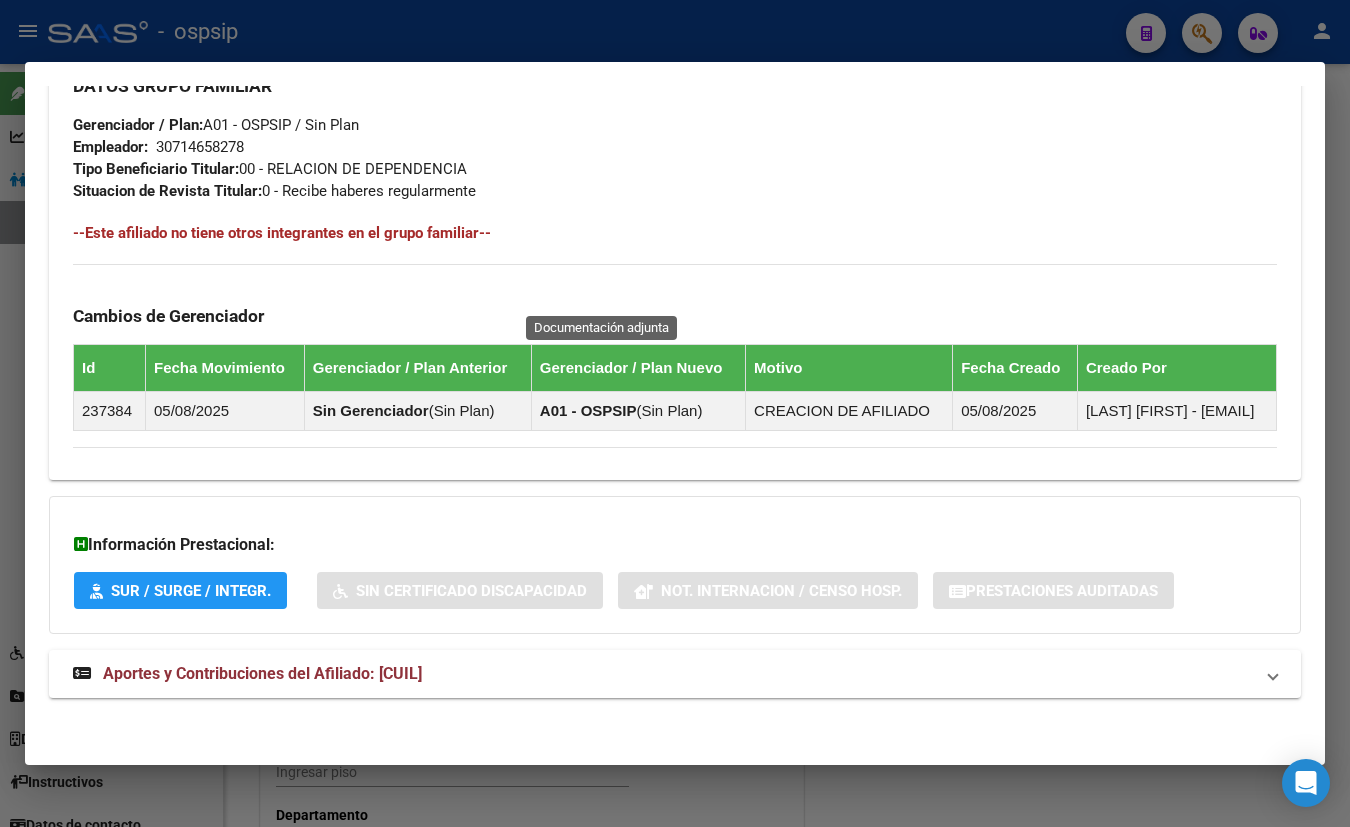 drag, startPoint x: 428, startPoint y: 668, endPoint x: 522, endPoint y: 614, distance: 108.40664 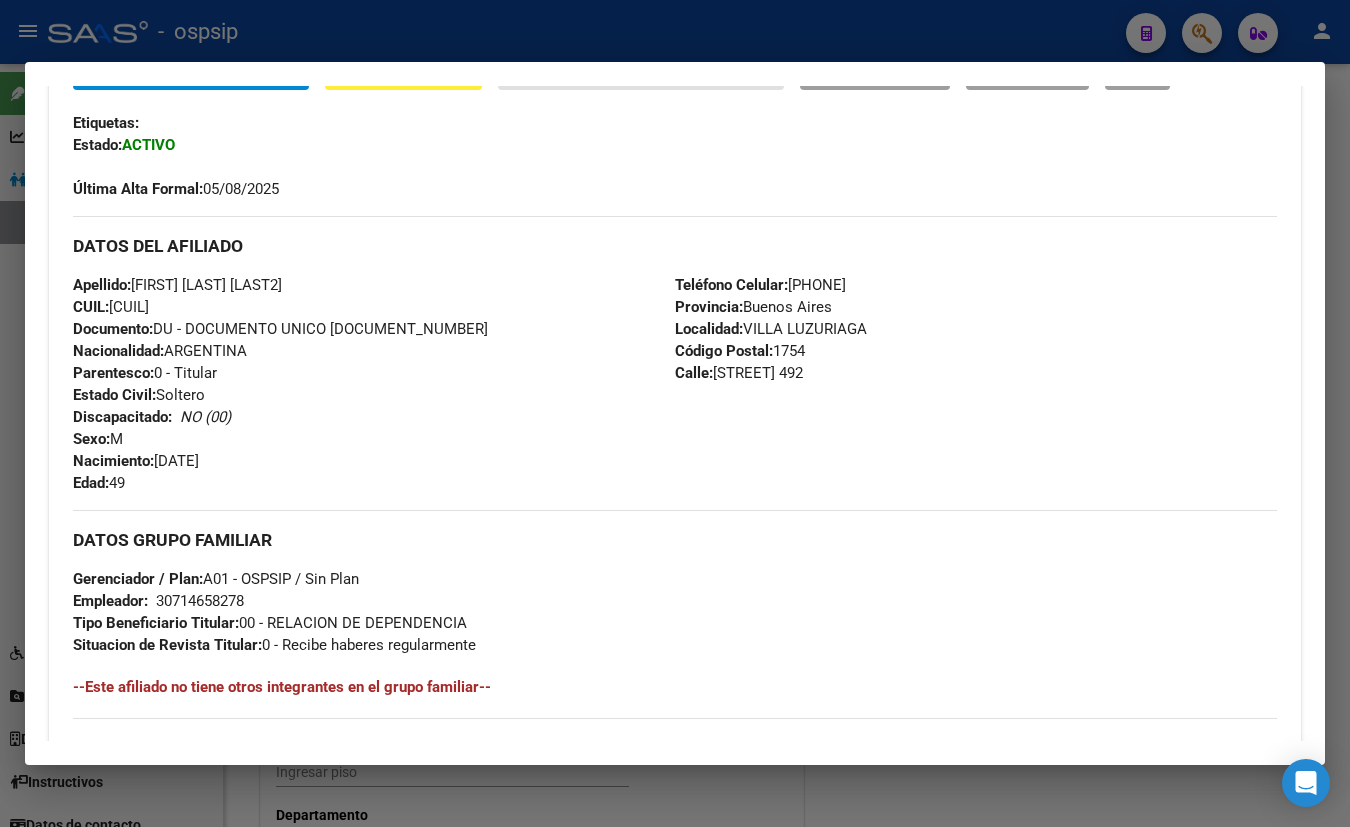 scroll, scrollTop: 472, scrollLeft: 0, axis: vertical 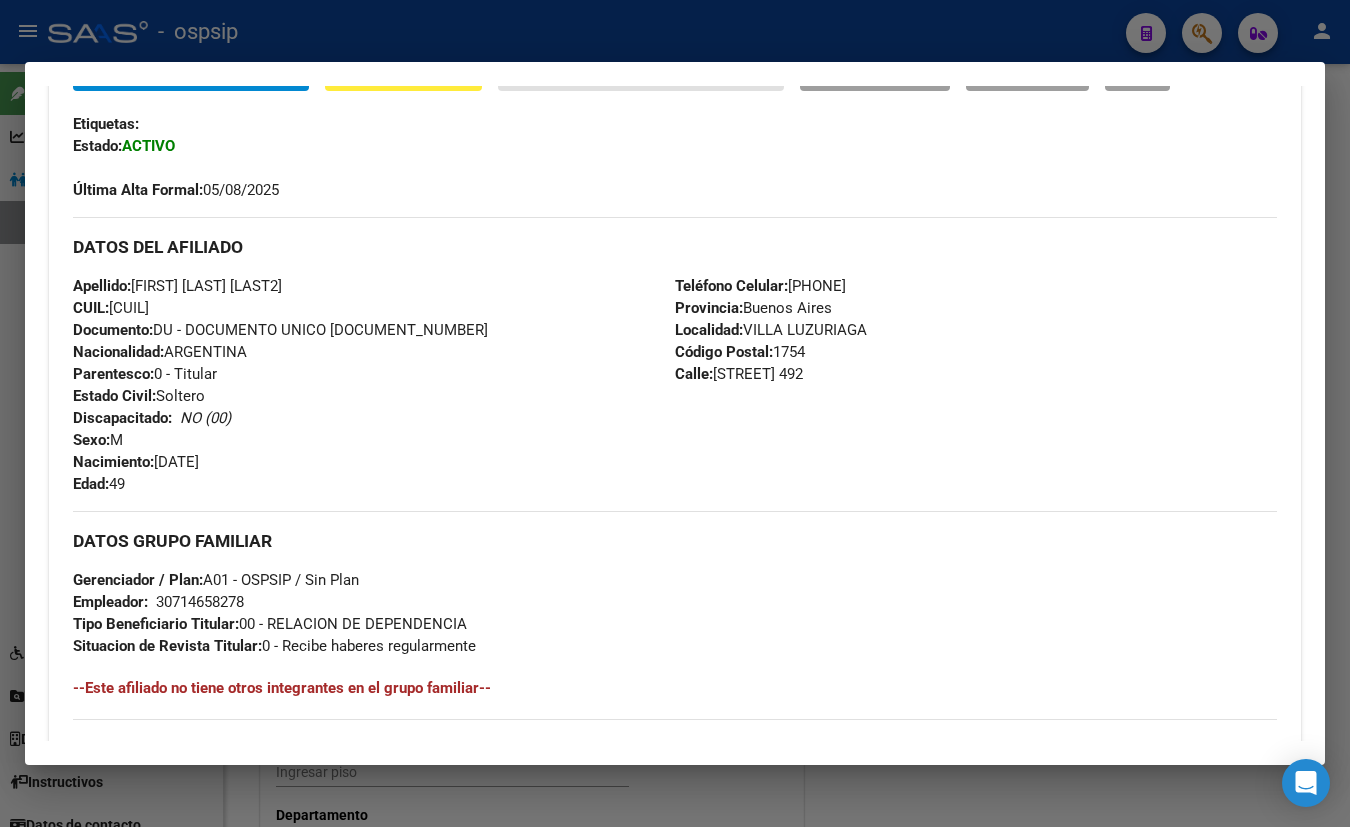 click on "Enviar Credencial Digital remove_red_eye Movimientos    Sin Certificado Discapacidad Crear Familiar ABM Rápido ABM Etiquetas: Estado: ACTIVO Última Alta Formal:  [DATE] DATOS DEL AFILIADO Apellido:  [LAST] [FIRST] [LAST] CUIL:  [CUIL] Documento:  DU - DOCUMENTO UNICO [NUMBER]  Nacionalidad:  ARGENTINA Parentesco:  0 - Titular Estado Civil:  Soltero Discapacitado:    NO (00) Sexo:  M Nacimiento:  [DATE] Edad:  49  Teléfono Celular:  [PHONE] Provincia:  Buenos Aires Localidad:  [CITY] Código Postal:  1754 Calle:  PASTEUR  492 DATOS GRUPO FAMILIAR Gerenciador / Plan:  A01 - OSPSIP / Sin Plan Empleador:    [NUMBER] Tipo Beneficiario Titular:  0 - RELACION DE DEPENDENCIA  Situacion de Revista Titular:  0 - Recibe haberes regularmente  --Este afiliado no tiene otros integrantes en el grupo familiar--  Cambios de Gerenciador Id Fecha Movimiento Gerenciador / Plan Anterior Gerenciador / Plan Nuevo Motivo Fecha Creado Creado Por [NUMBER] [DATE] Sin Gerenciador   (  Sin Plan  )" at bounding box center (675, 478) 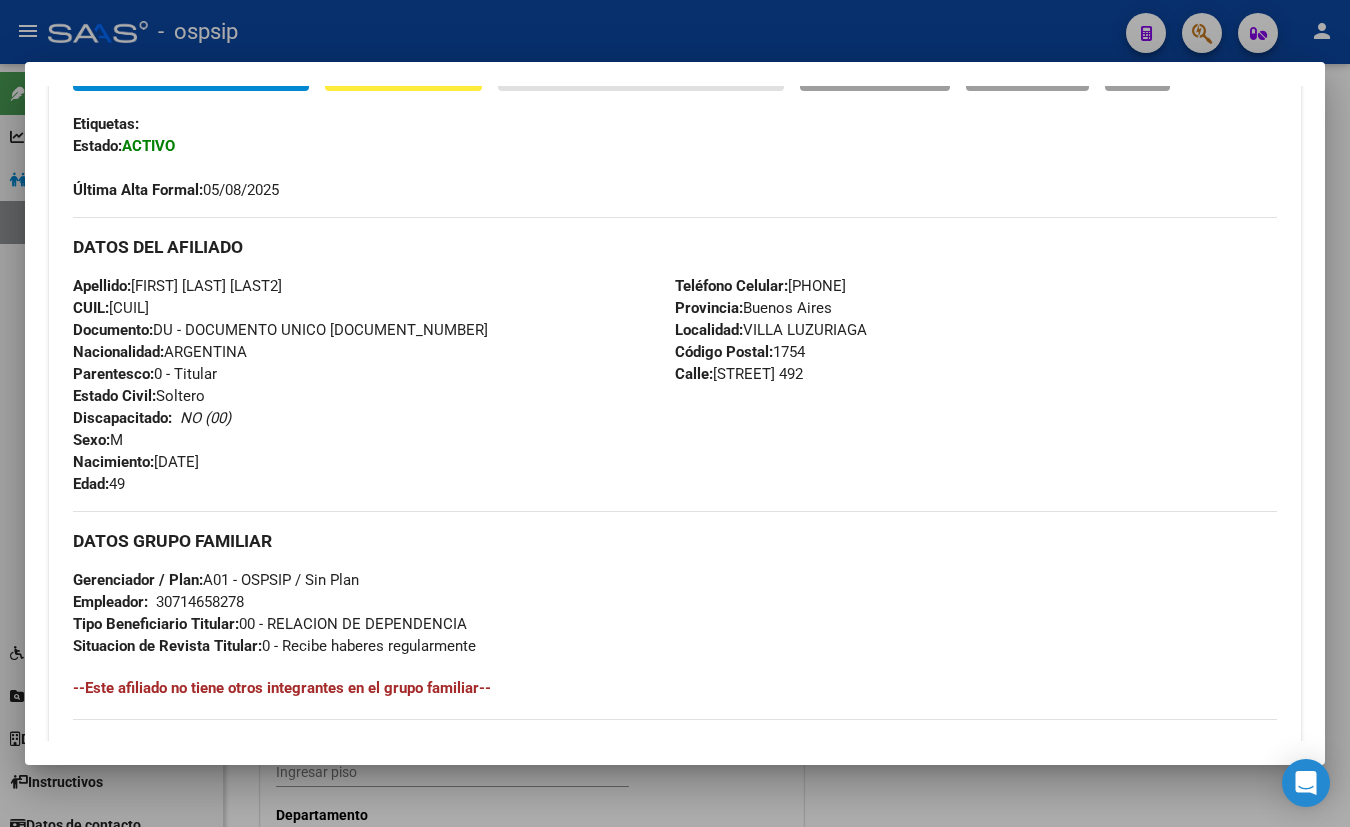 type 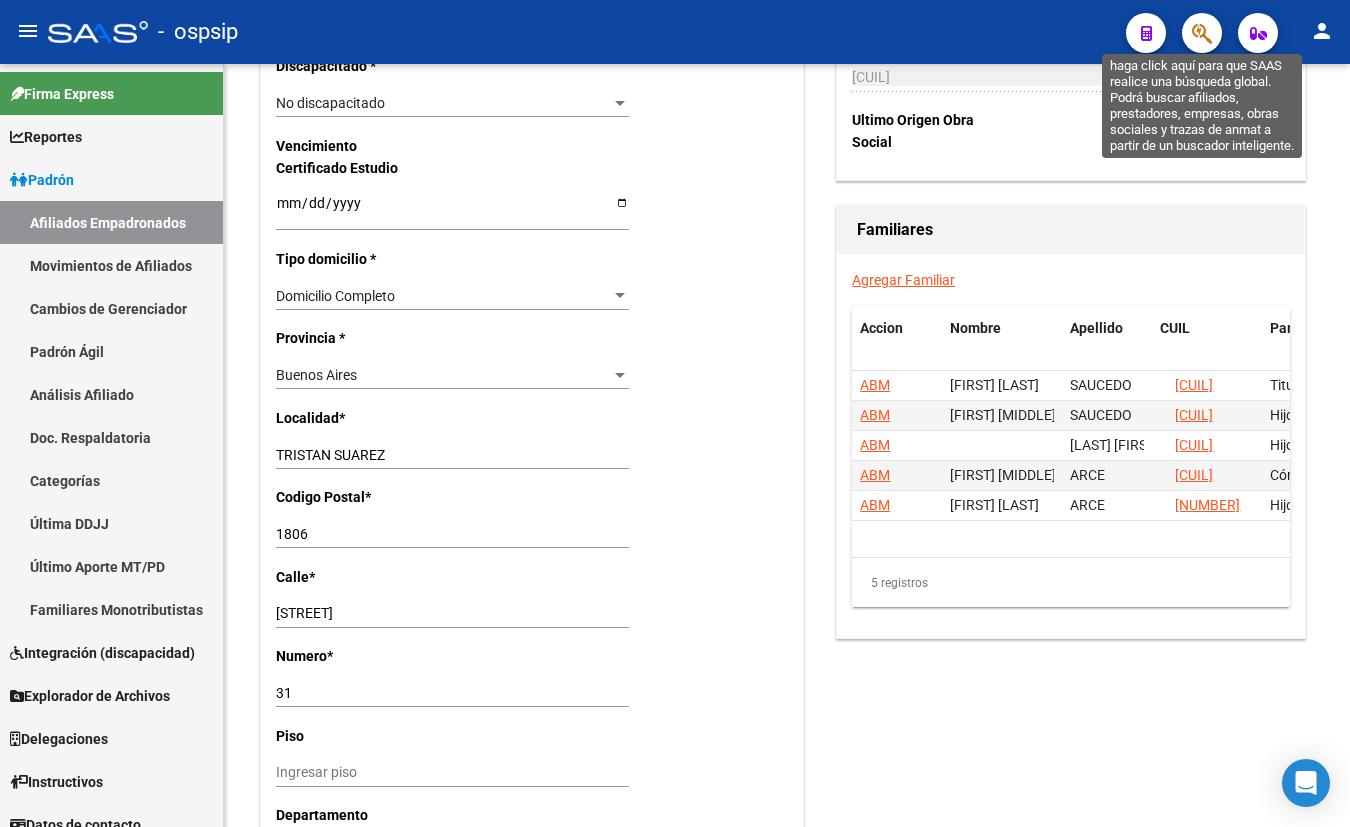 click 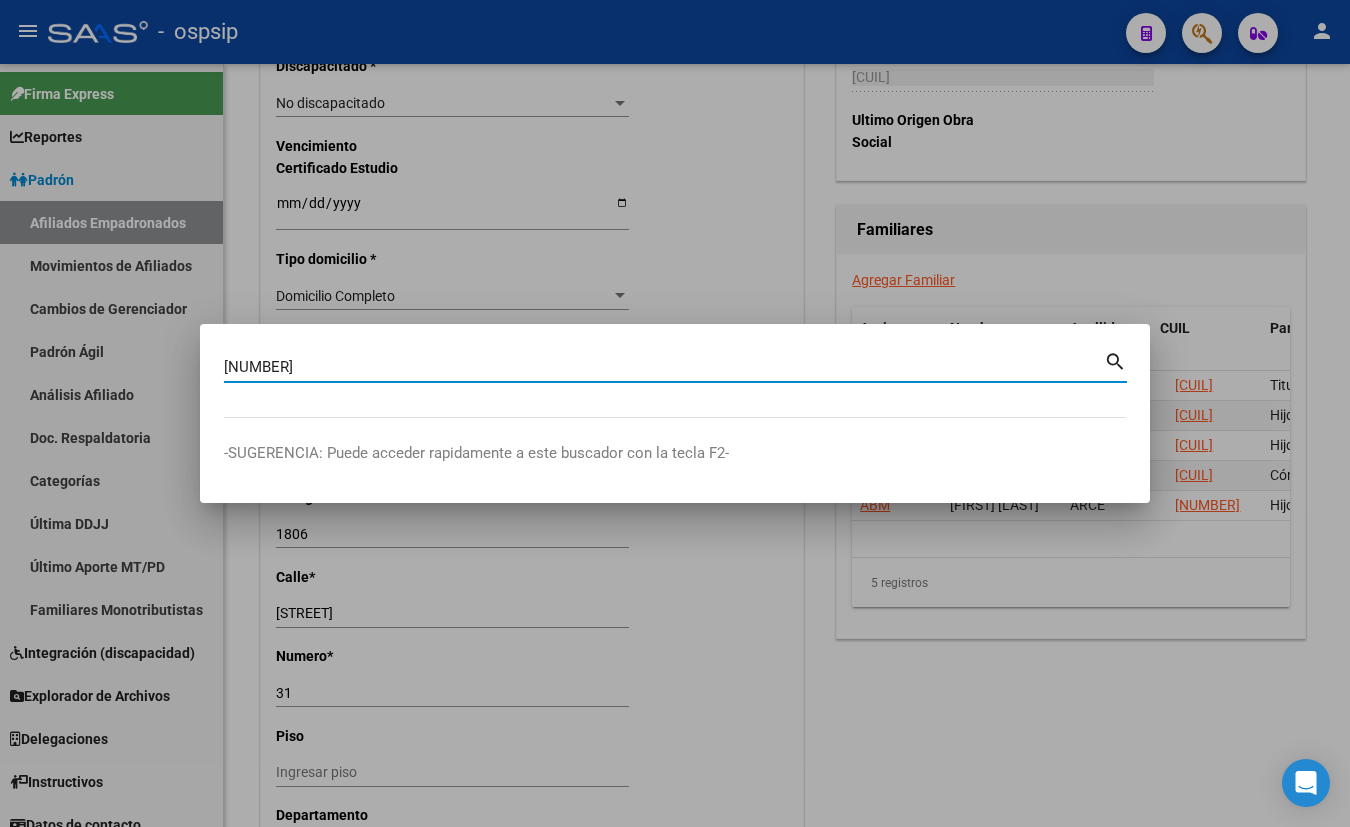 type on "[NUMBER]" 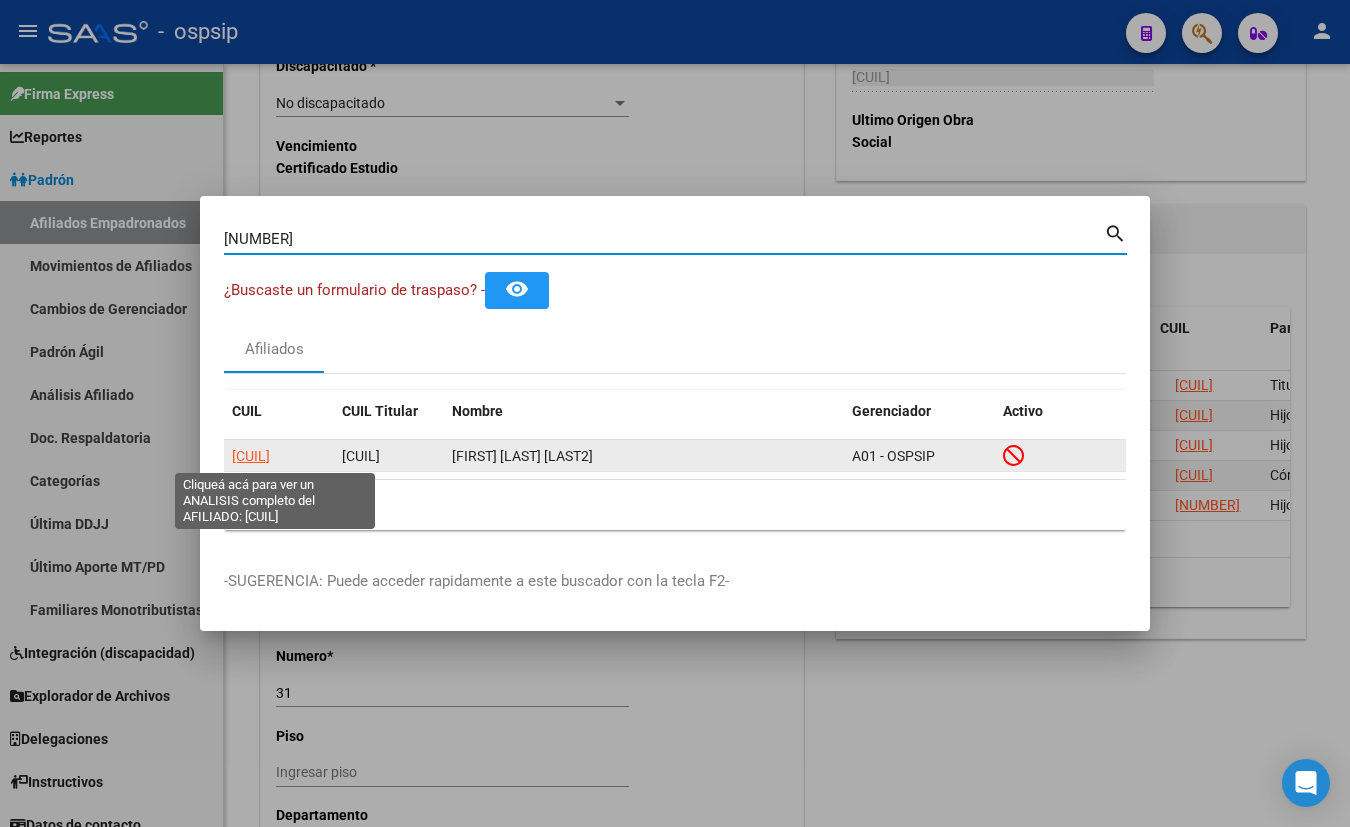 click on "[CUIL]" 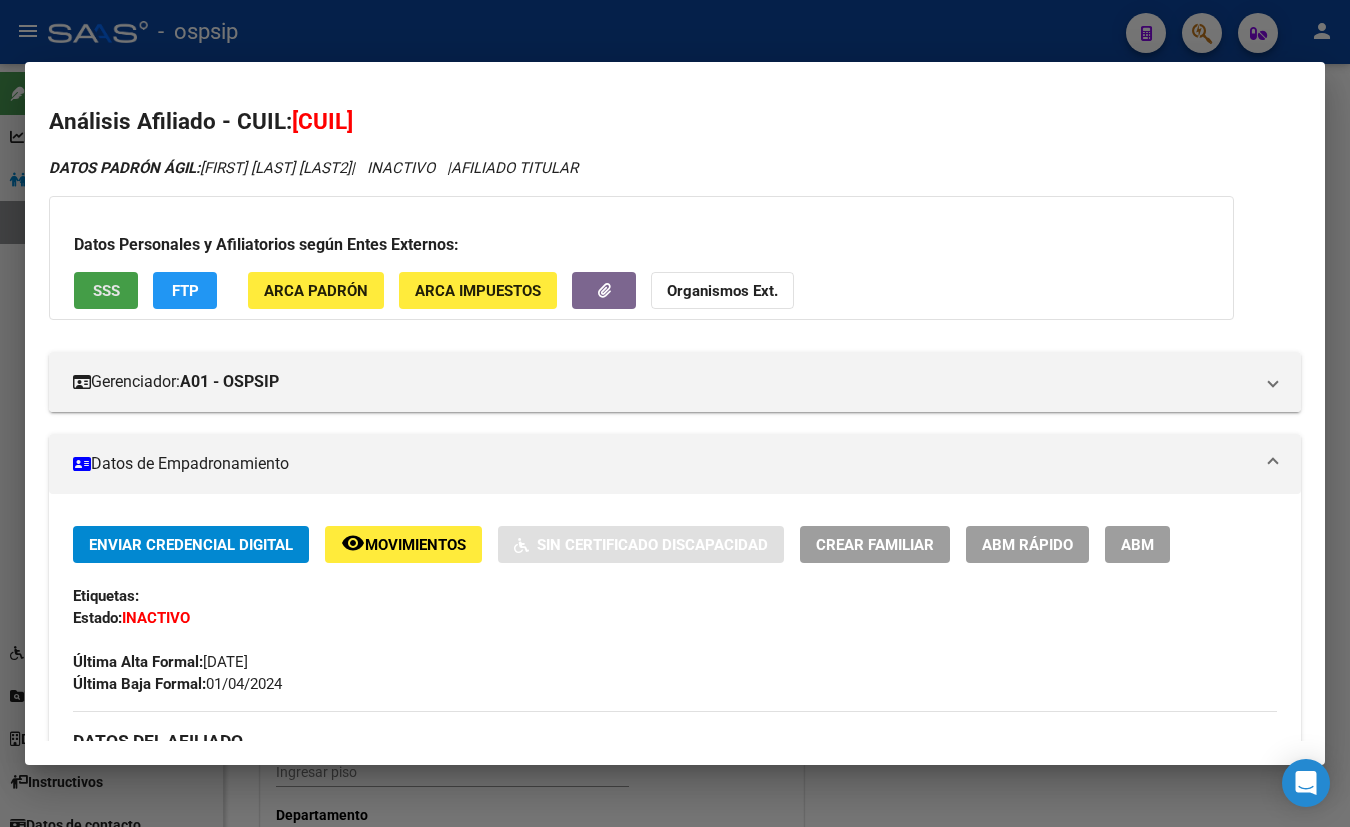 click on "SSS" at bounding box center [106, 291] 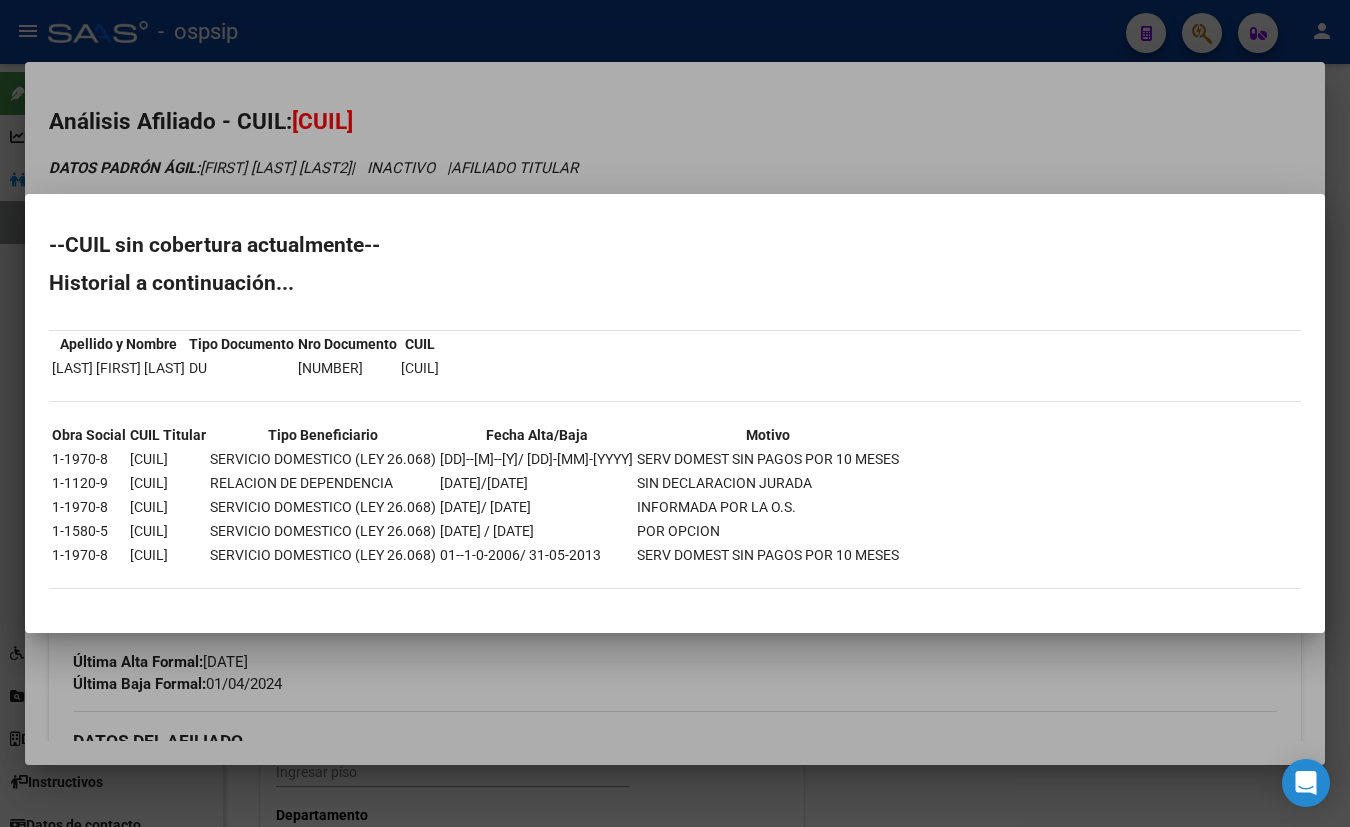 type 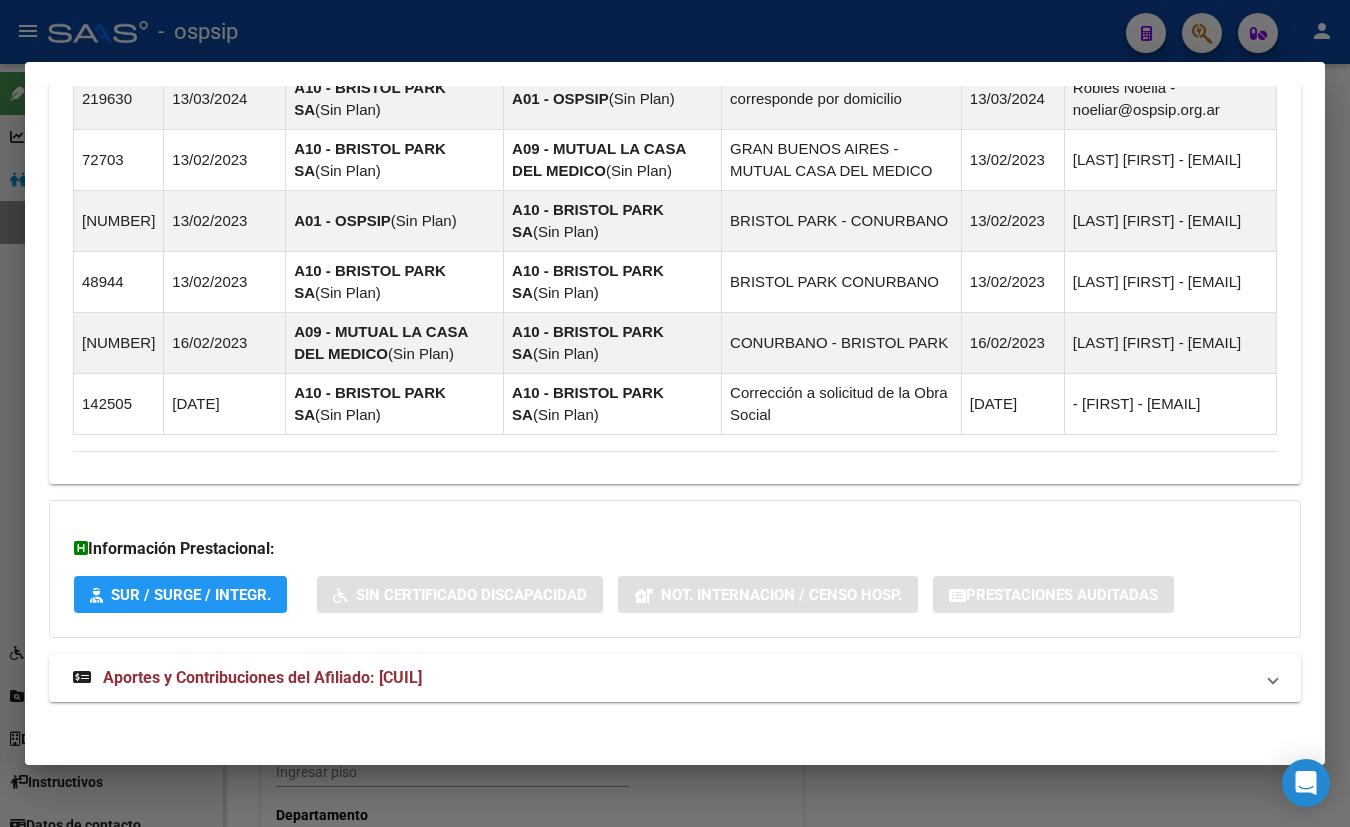 scroll, scrollTop: 1297, scrollLeft: 0, axis: vertical 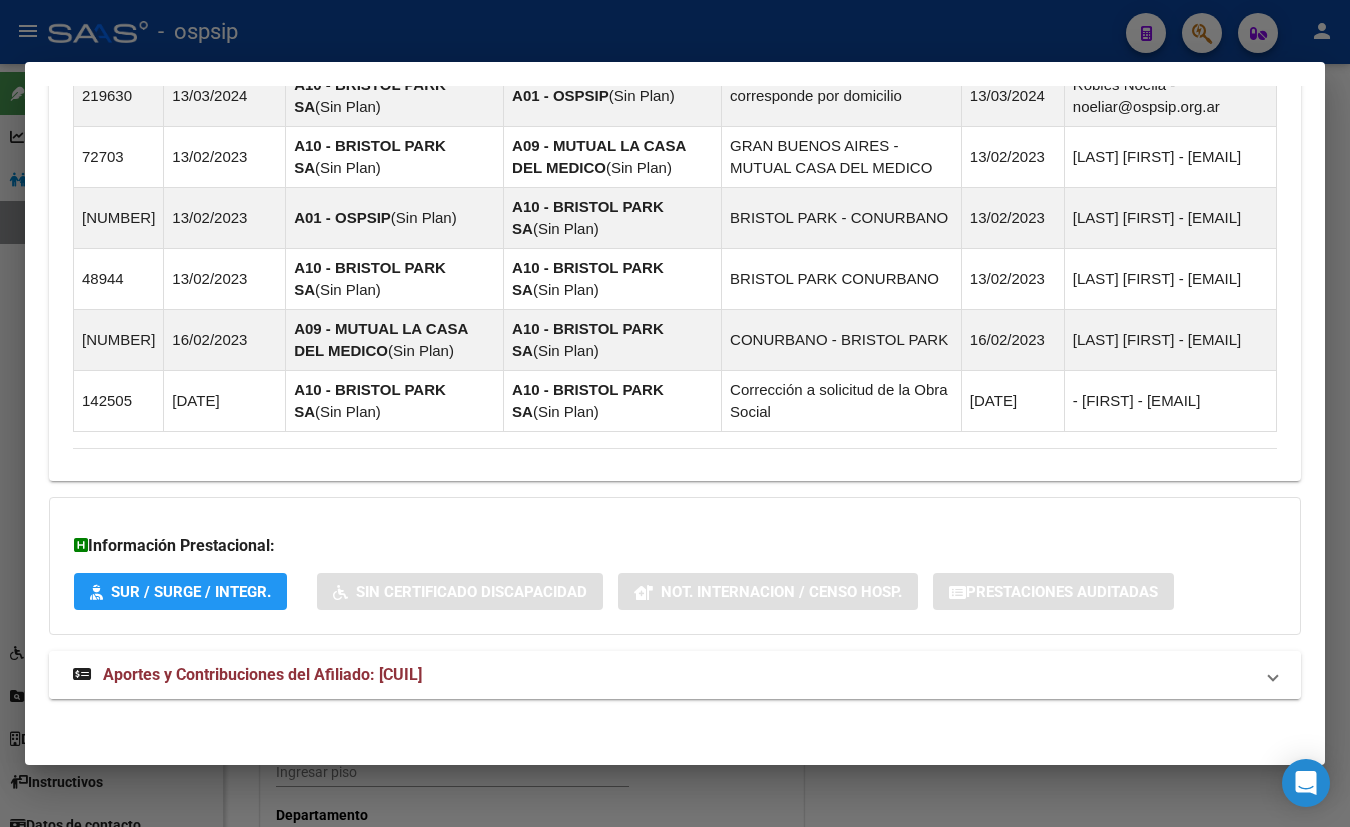 click on "Aportes y Contribuciones del Afiliado: [CUIL]" at bounding box center [675, 675] 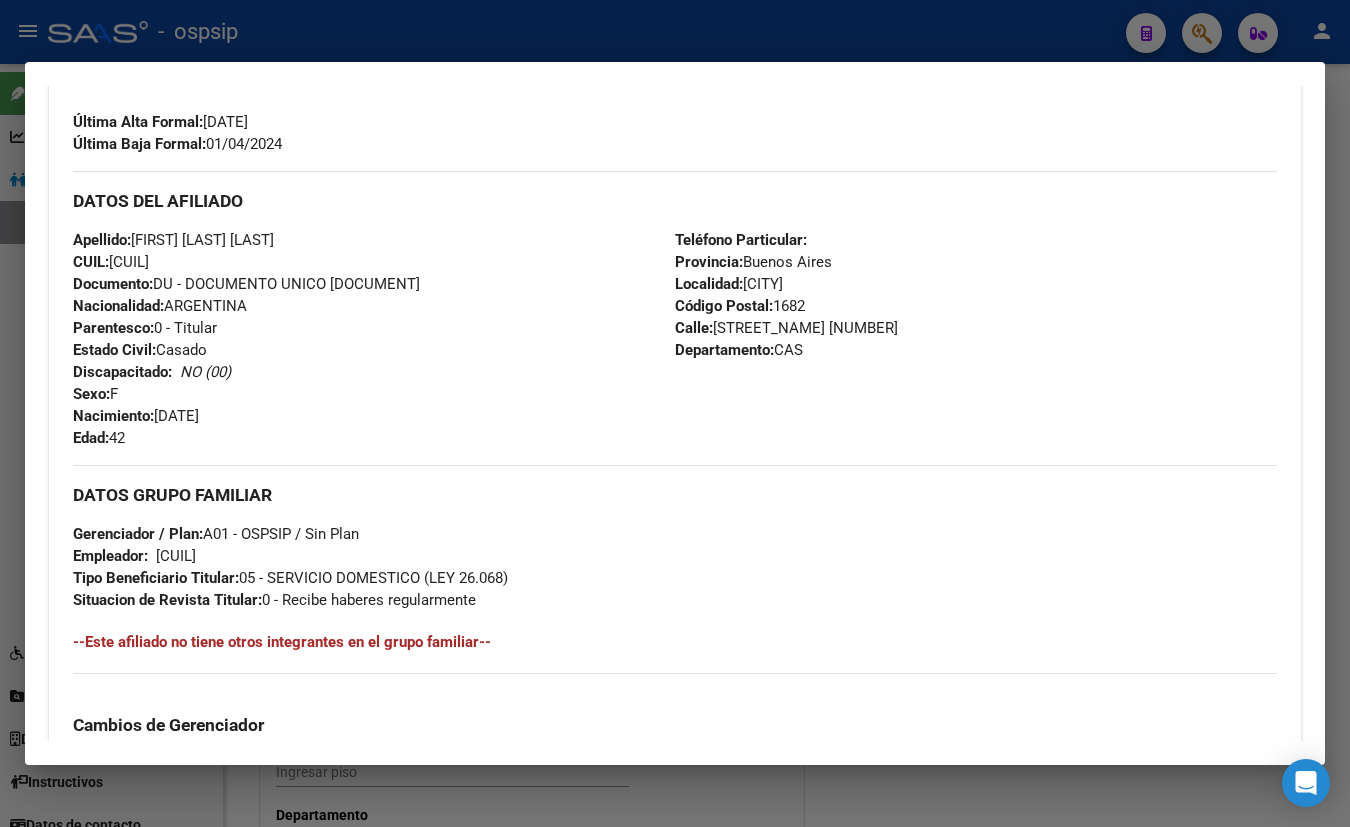 scroll, scrollTop: 358, scrollLeft: 0, axis: vertical 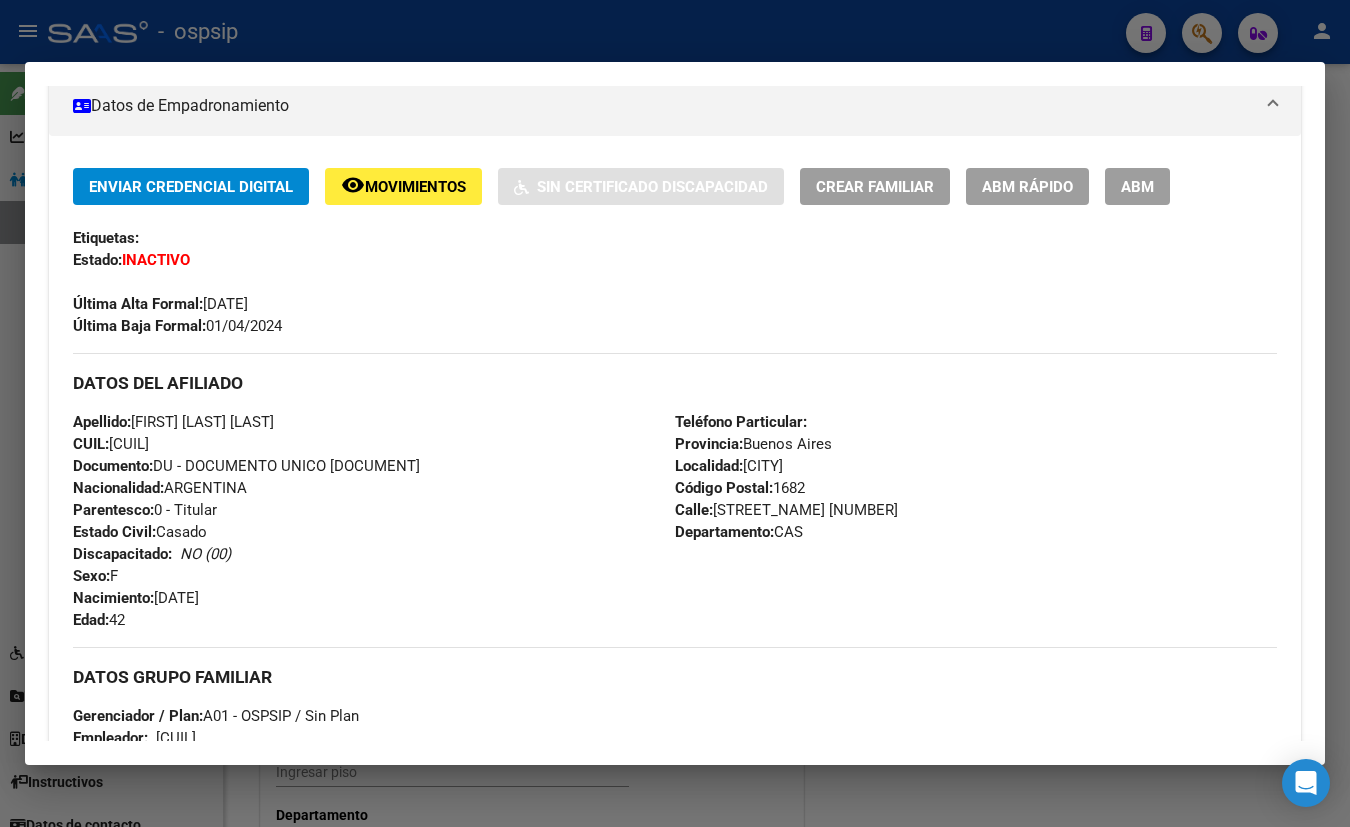 click on "ABM" at bounding box center [1137, 187] 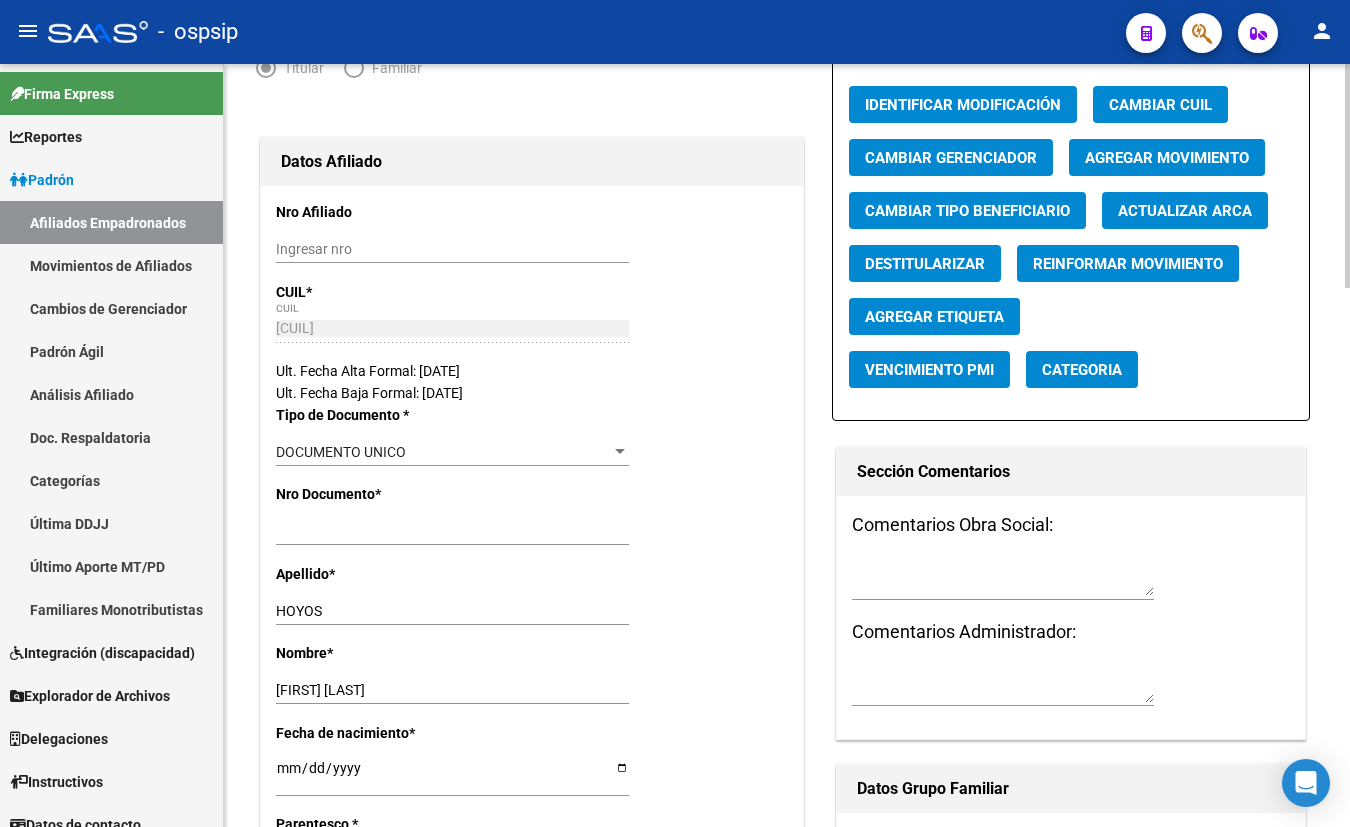 scroll, scrollTop: 181, scrollLeft: 0, axis: vertical 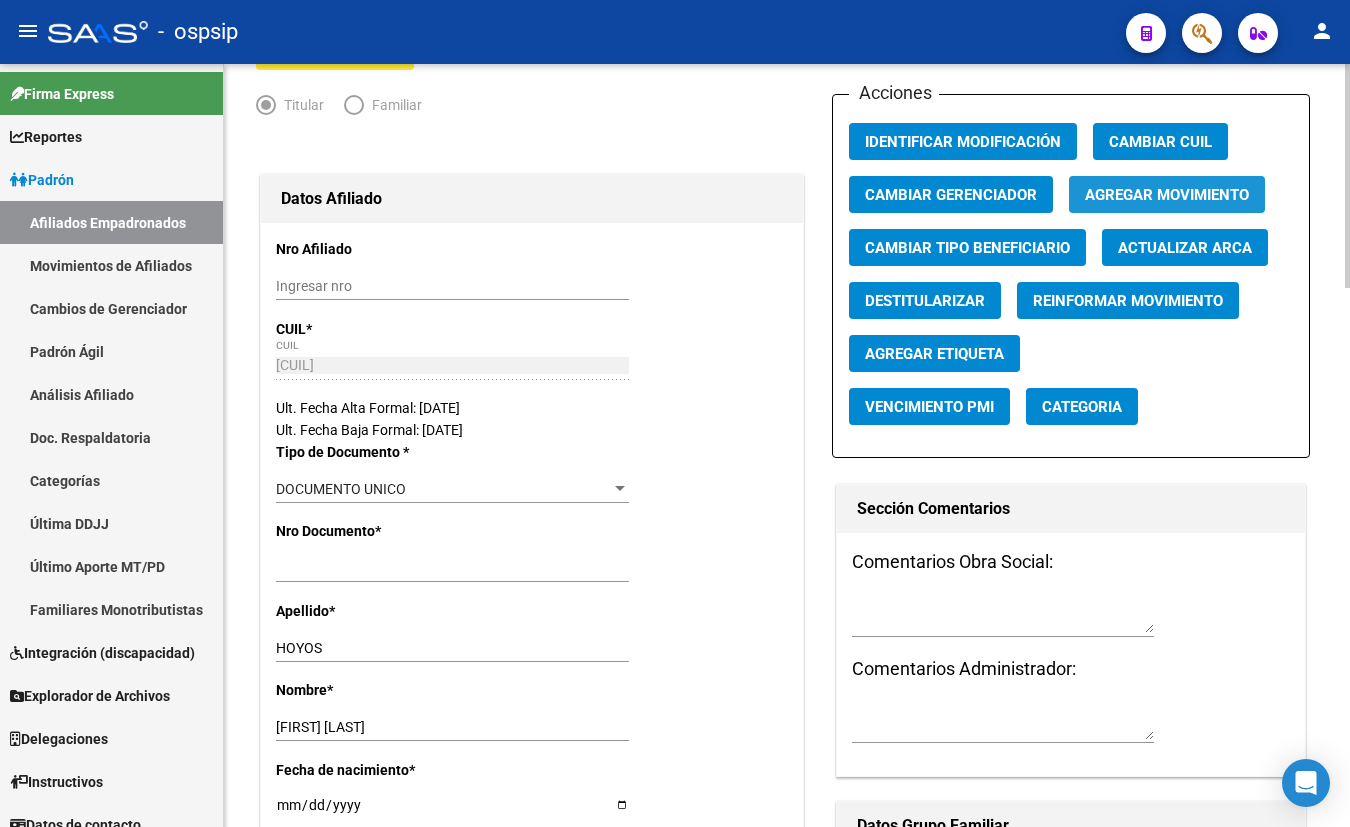 click on "Agregar Movimiento" 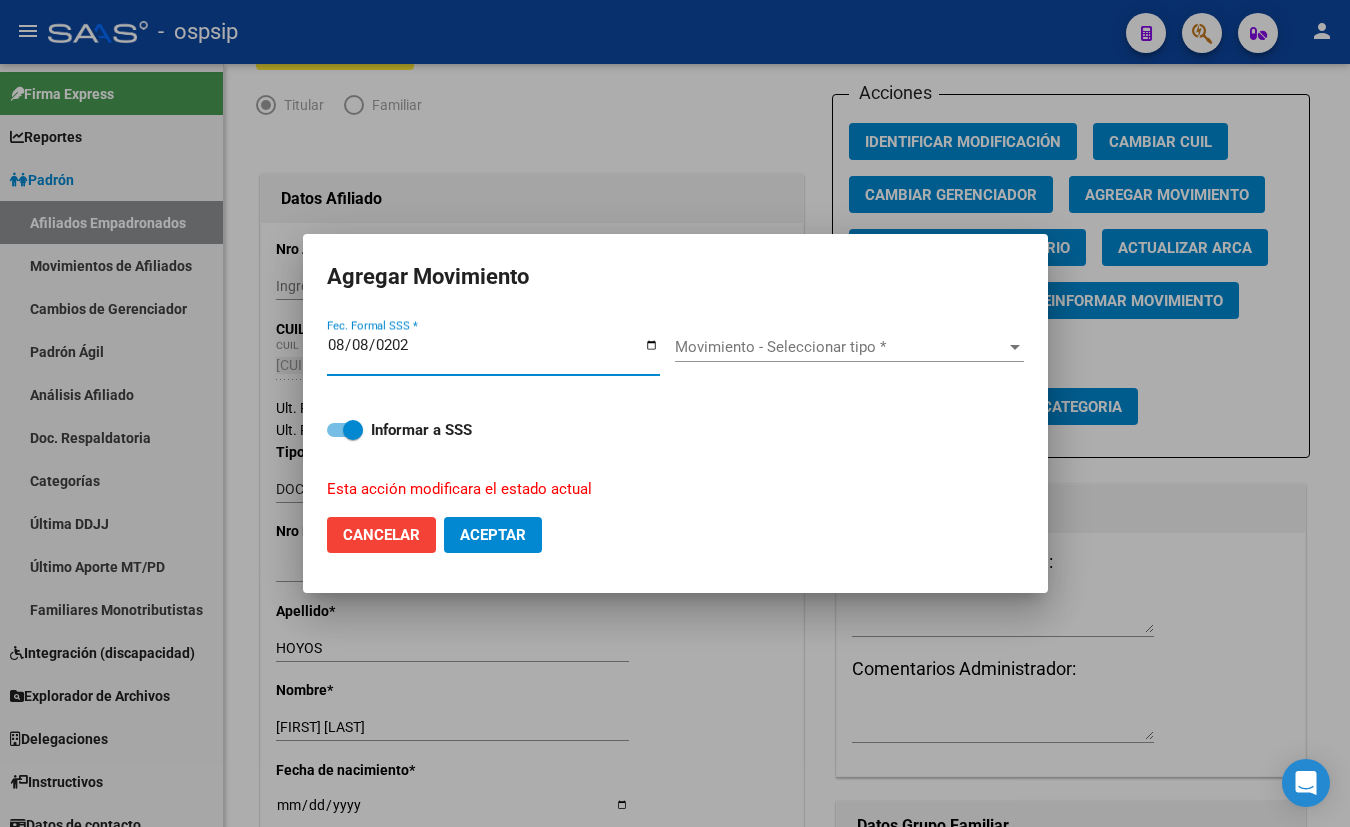 type on "2025-08-08" 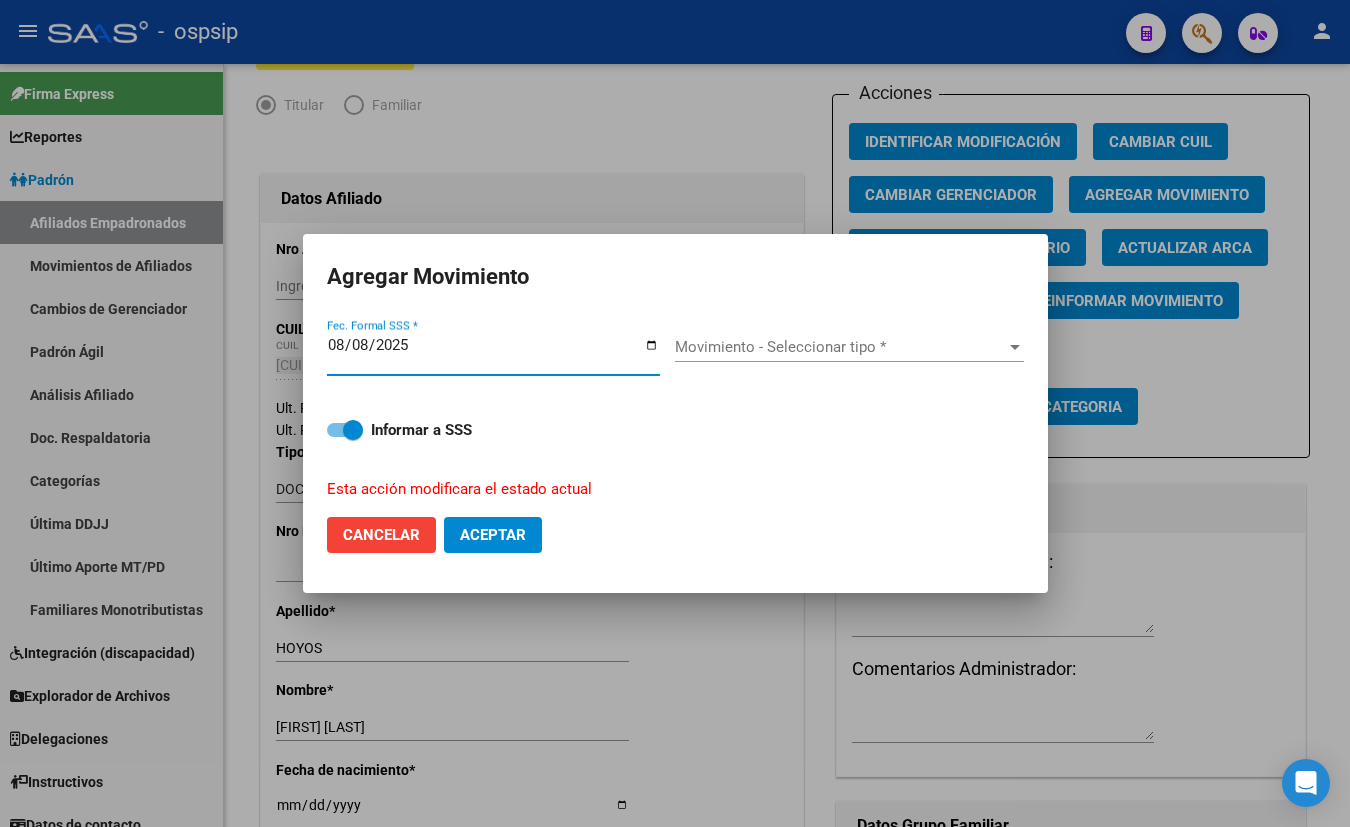 click on "Movimiento - Seleccionar tipo *" at bounding box center (840, 347) 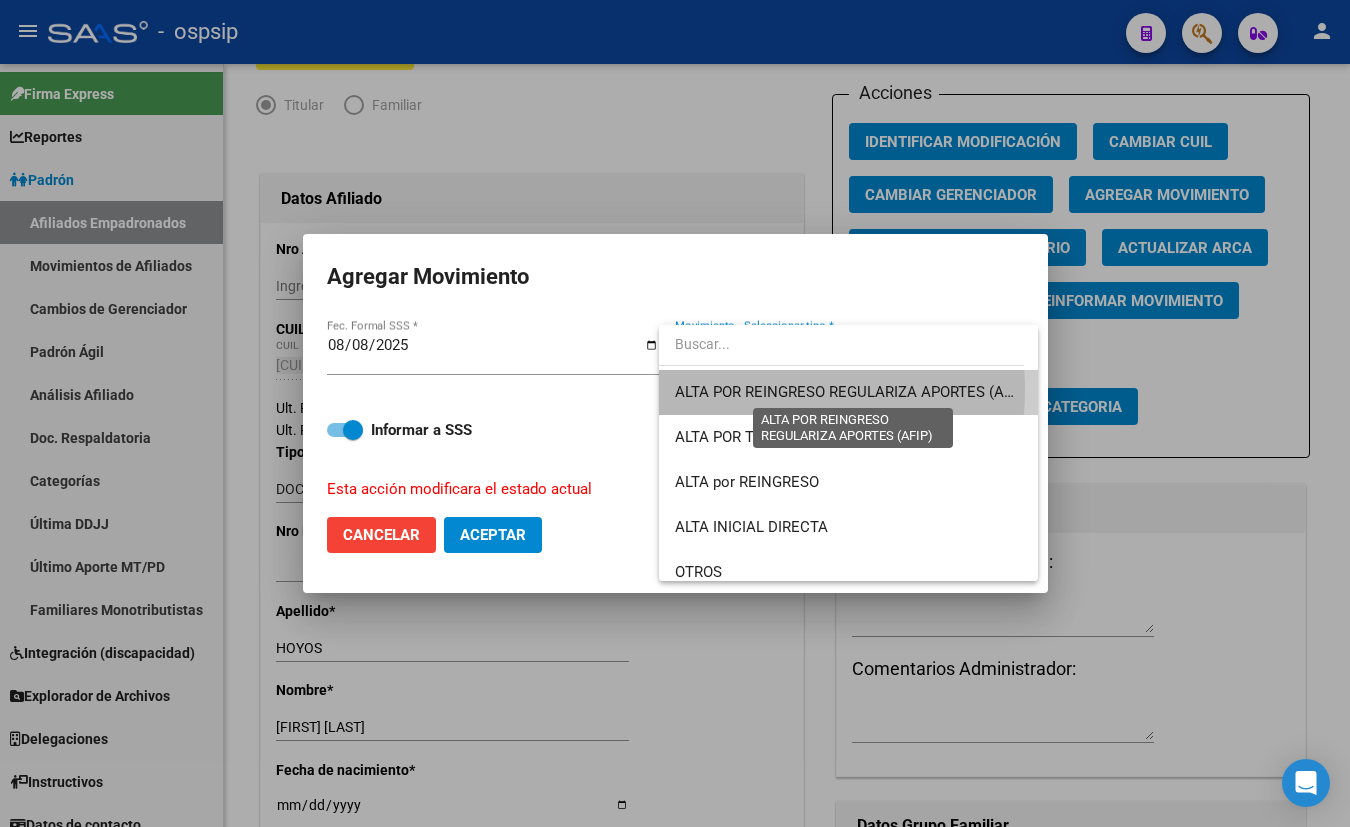 click on "ALTA POR REINGRESO REGULARIZA APORTES (AFIP)" at bounding box center (852, 392) 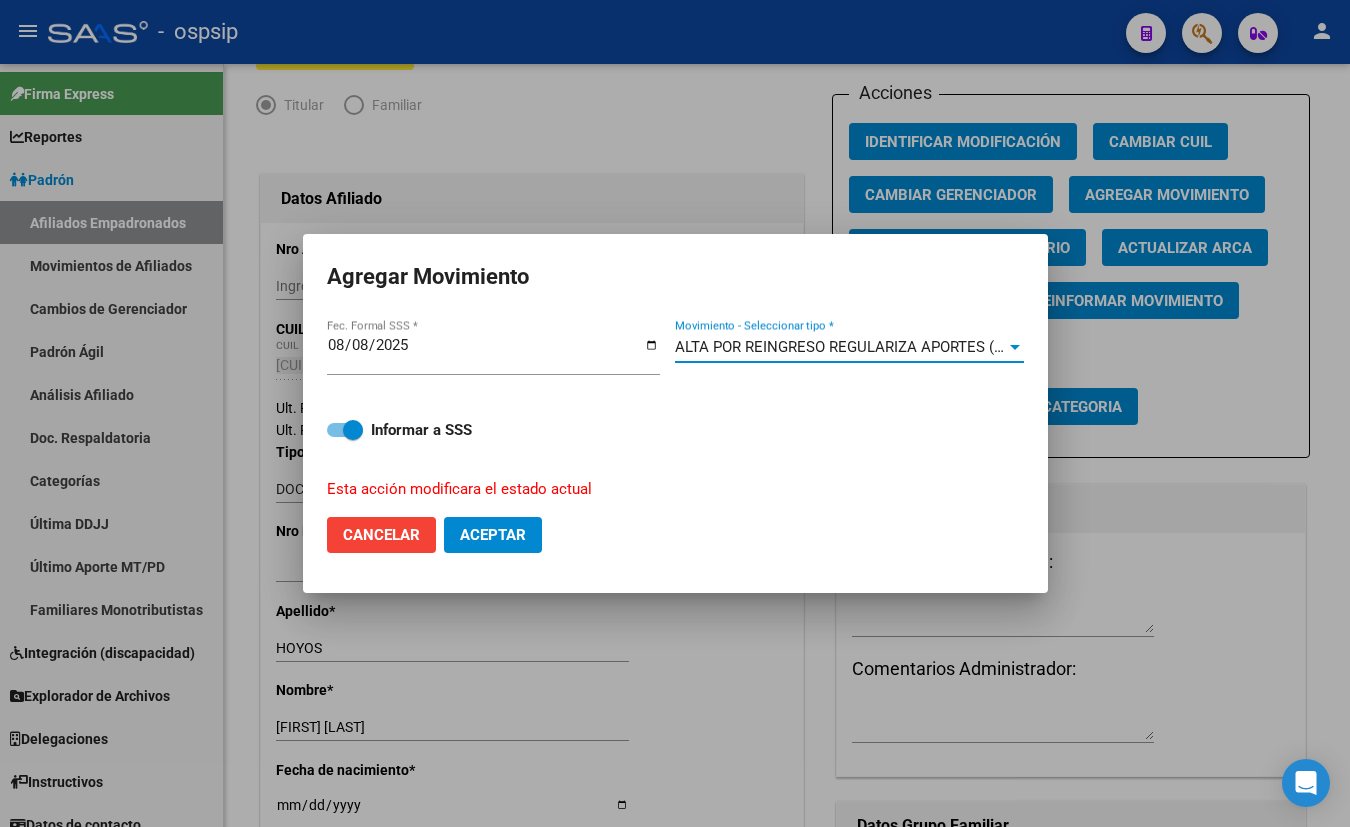 click on "Aceptar" 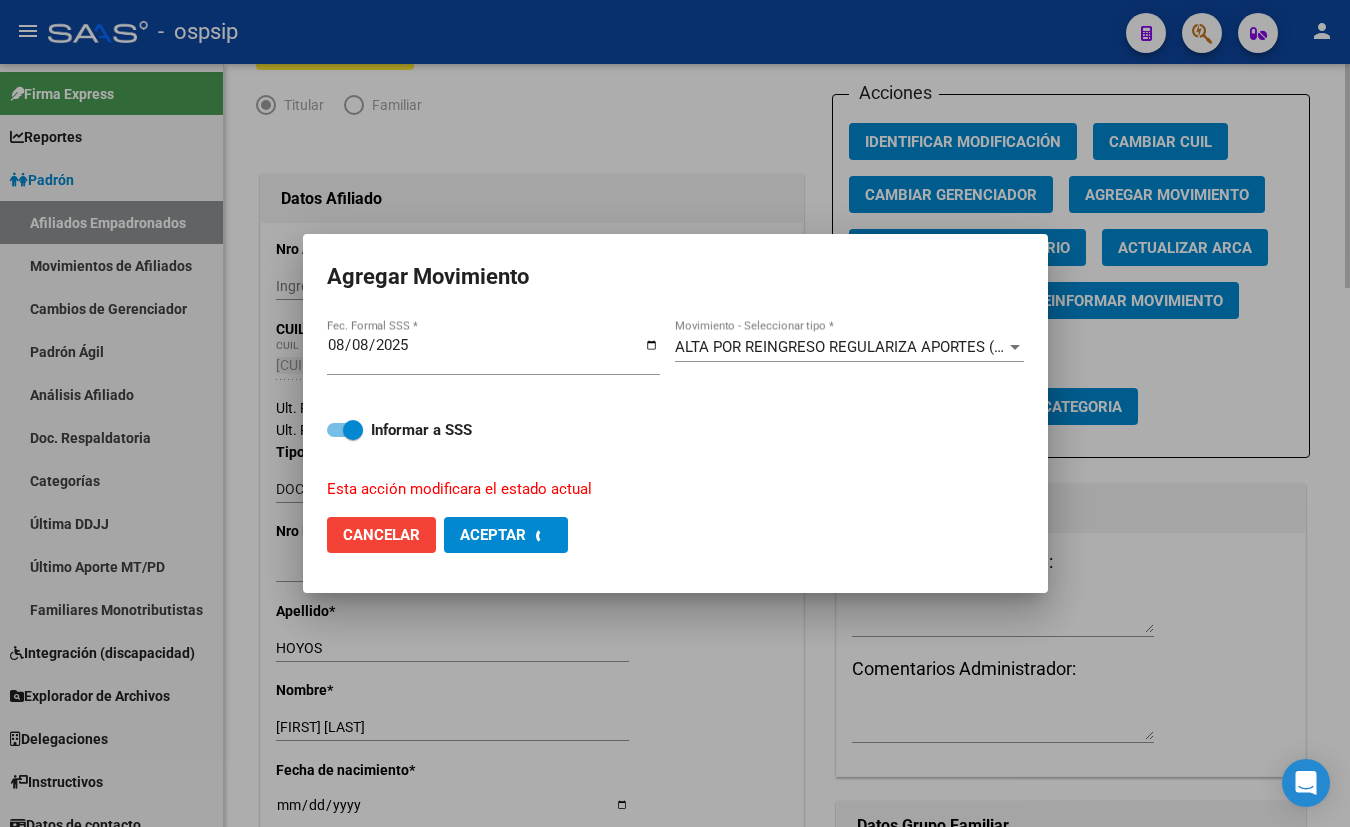 checkbox on "false" 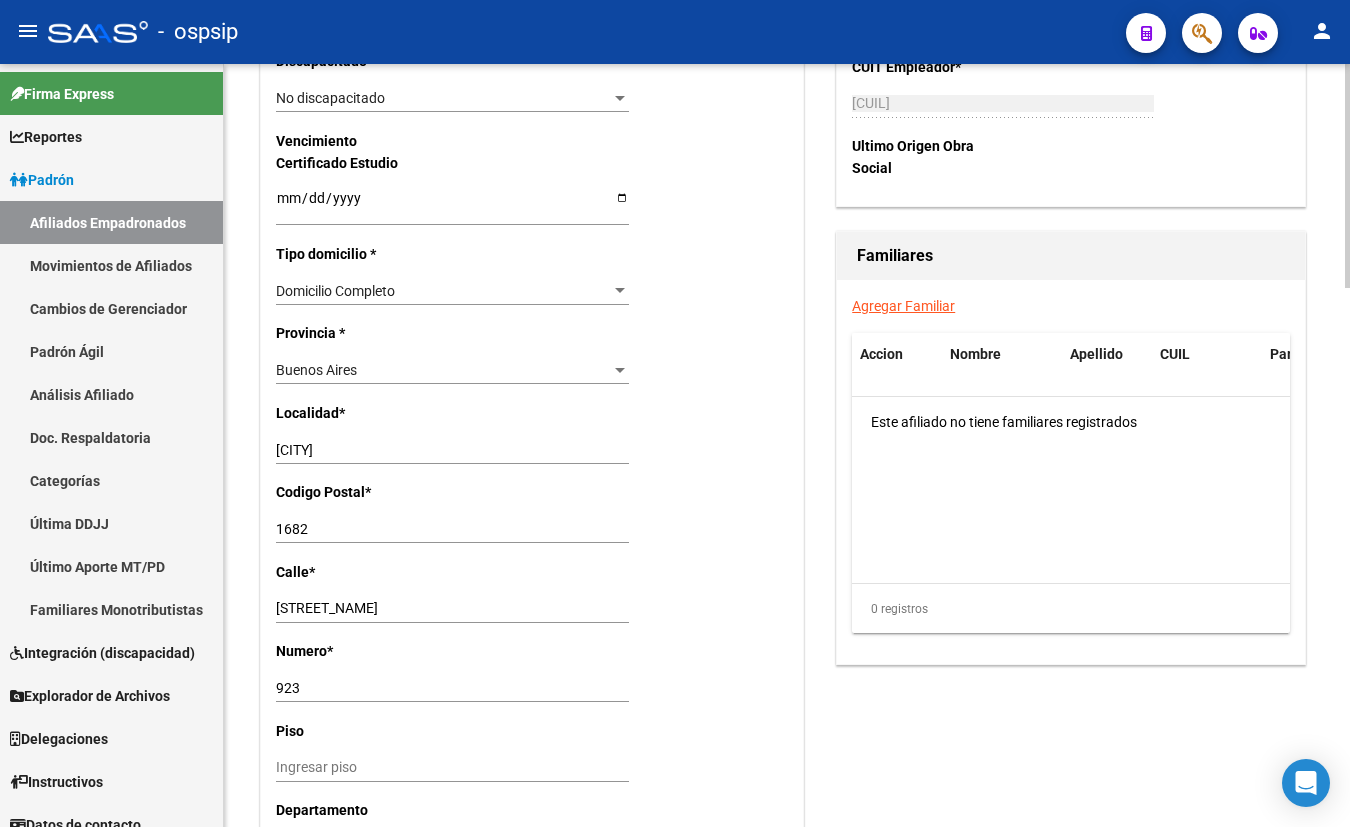 scroll, scrollTop: 1363, scrollLeft: 0, axis: vertical 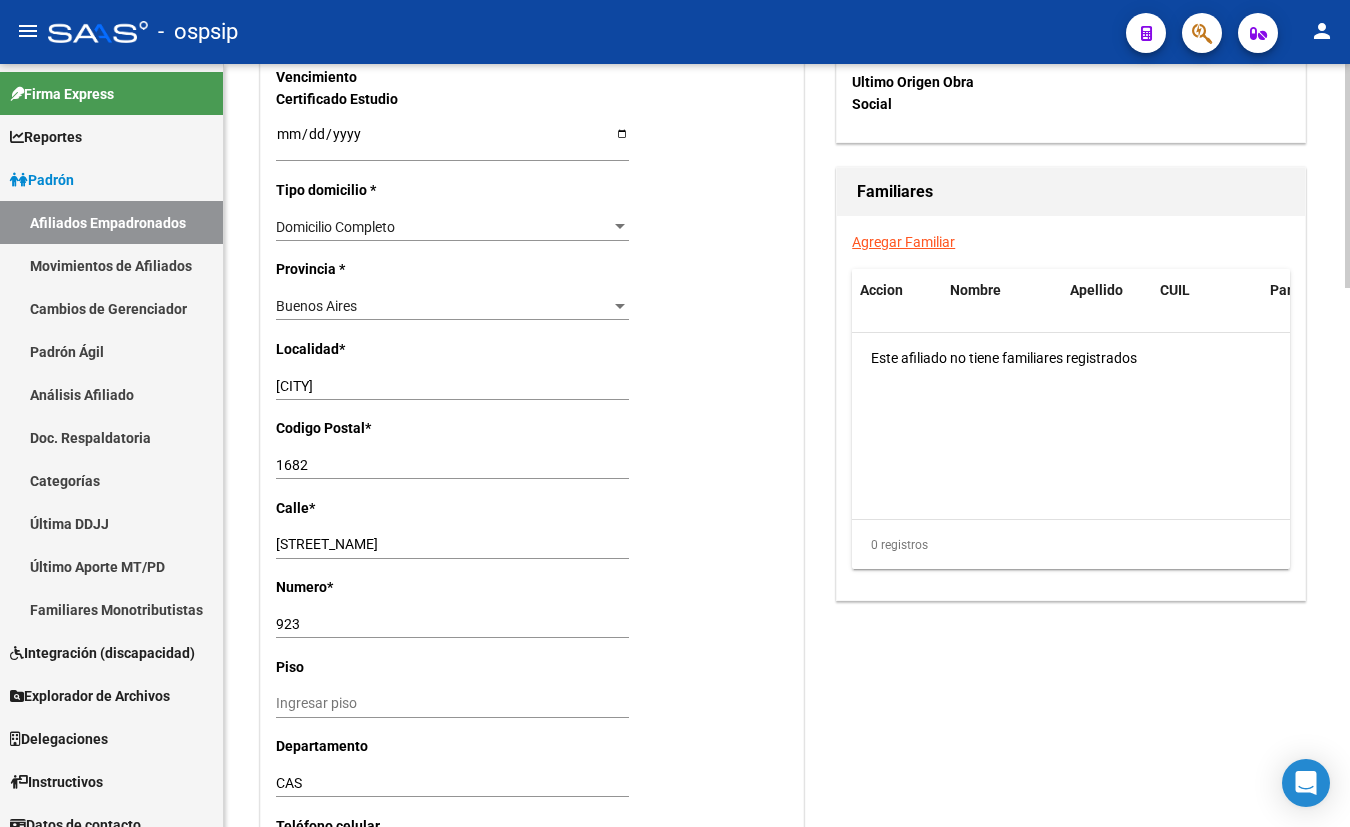 drag, startPoint x: 422, startPoint y: 420, endPoint x: 442, endPoint y: 430, distance: 22.36068 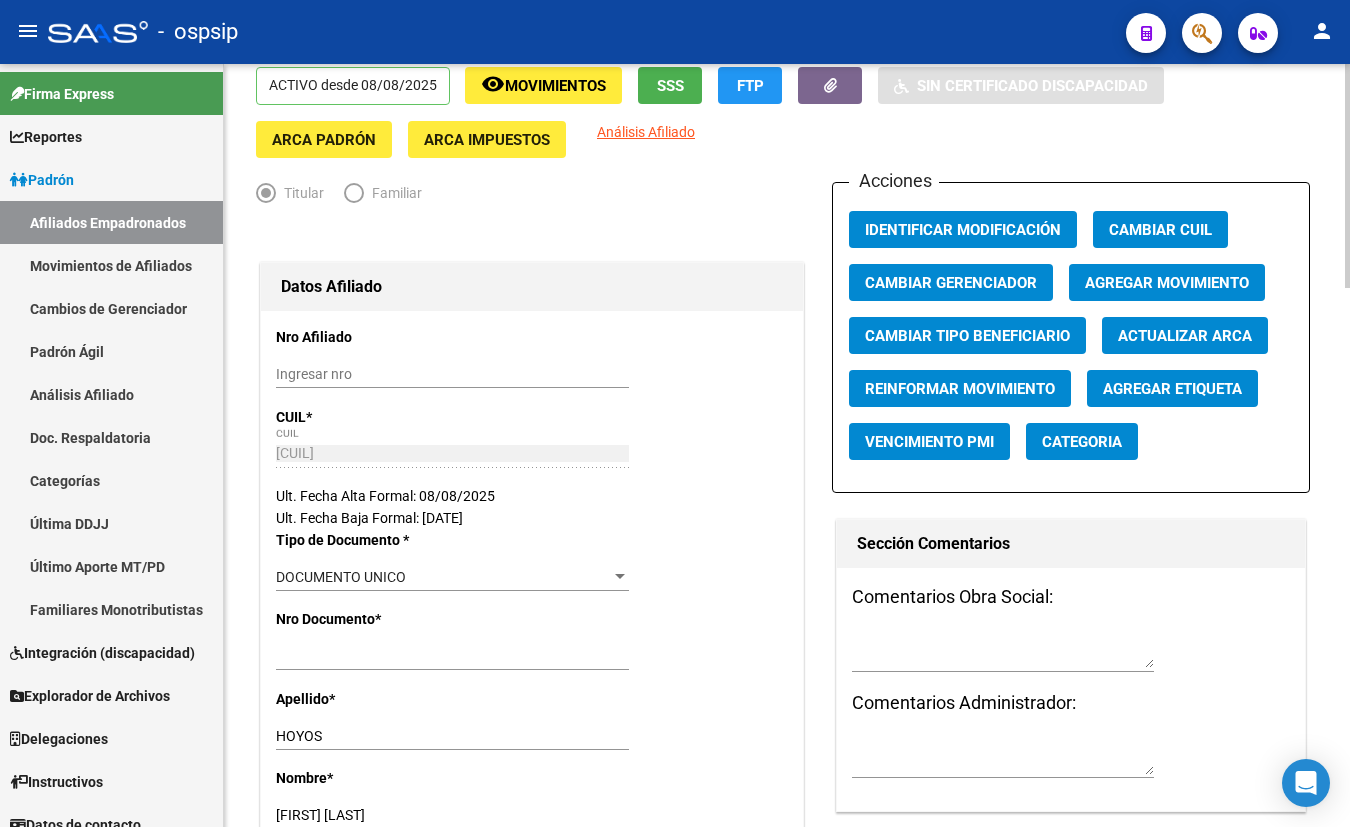 scroll, scrollTop: 0, scrollLeft: 0, axis: both 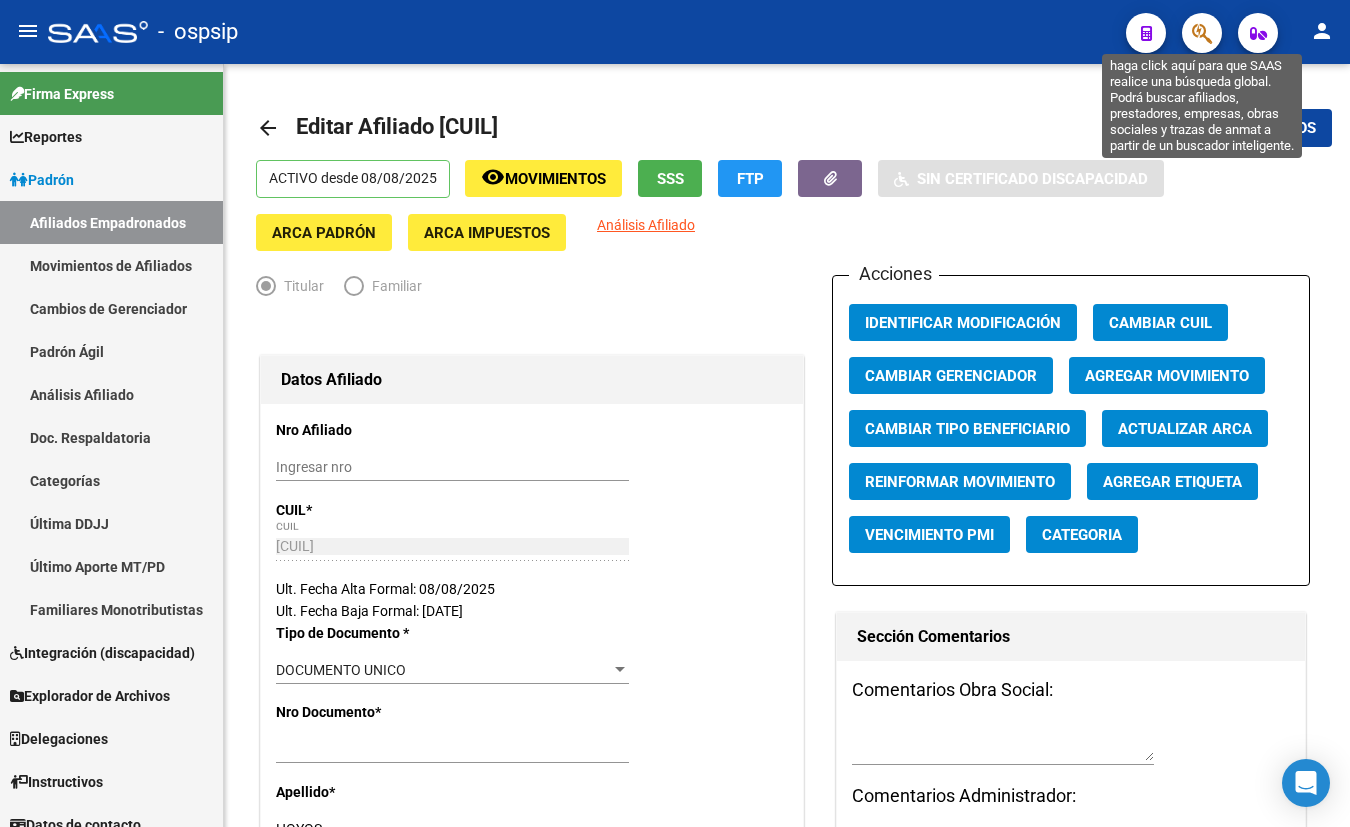 click 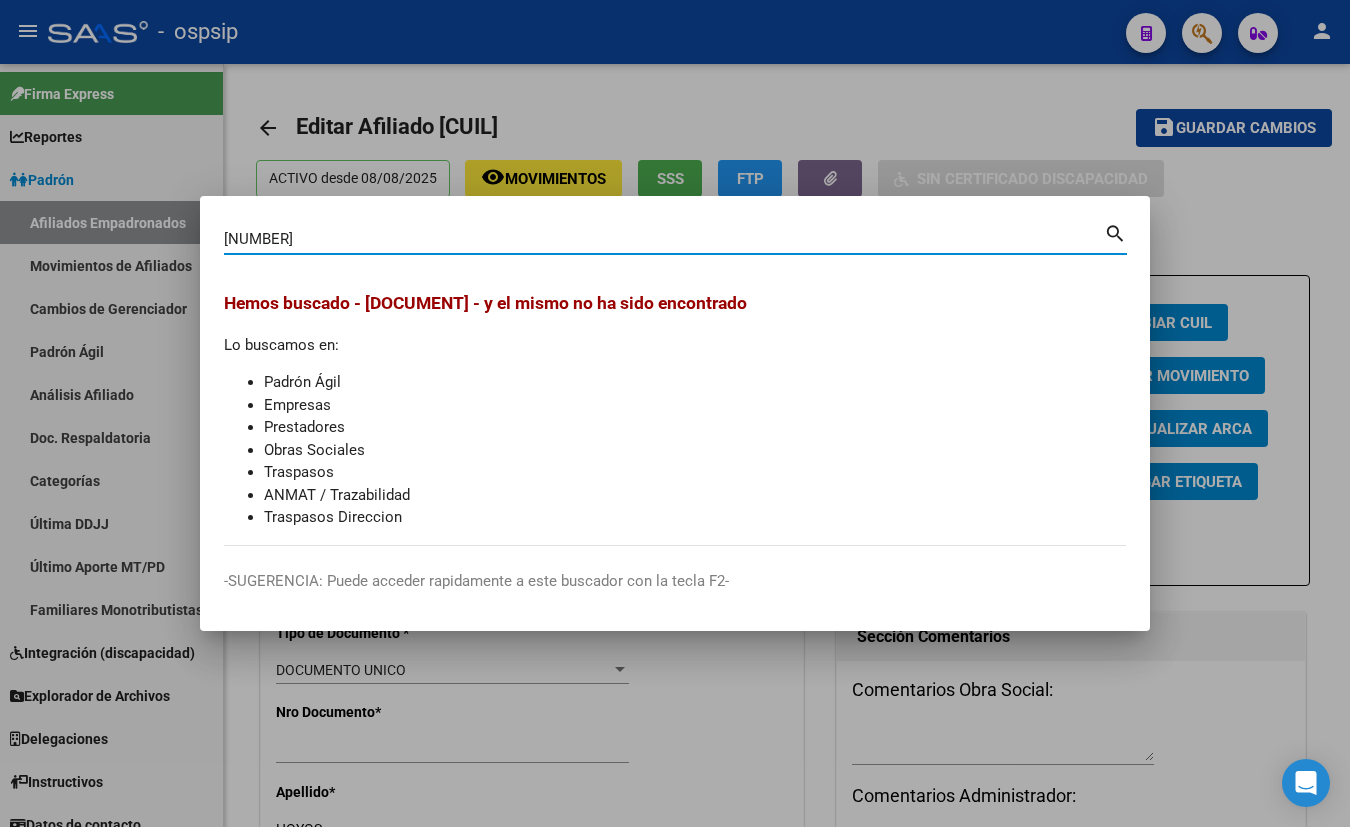 drag, startPoint x: 293, startPoint y: 241, endPoint x: 7, endPoint y: 284, distance: 289.21445 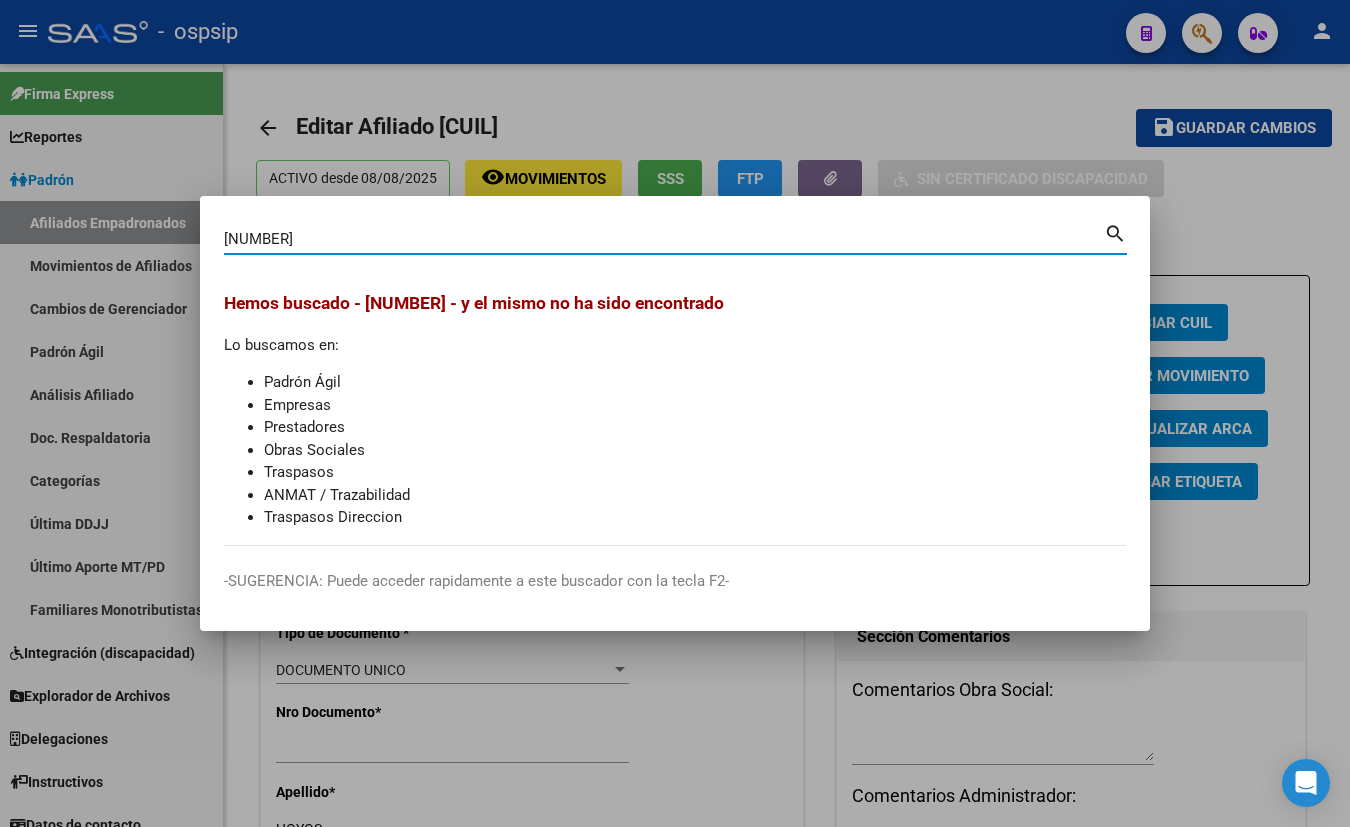 type on "[NUMBER]" 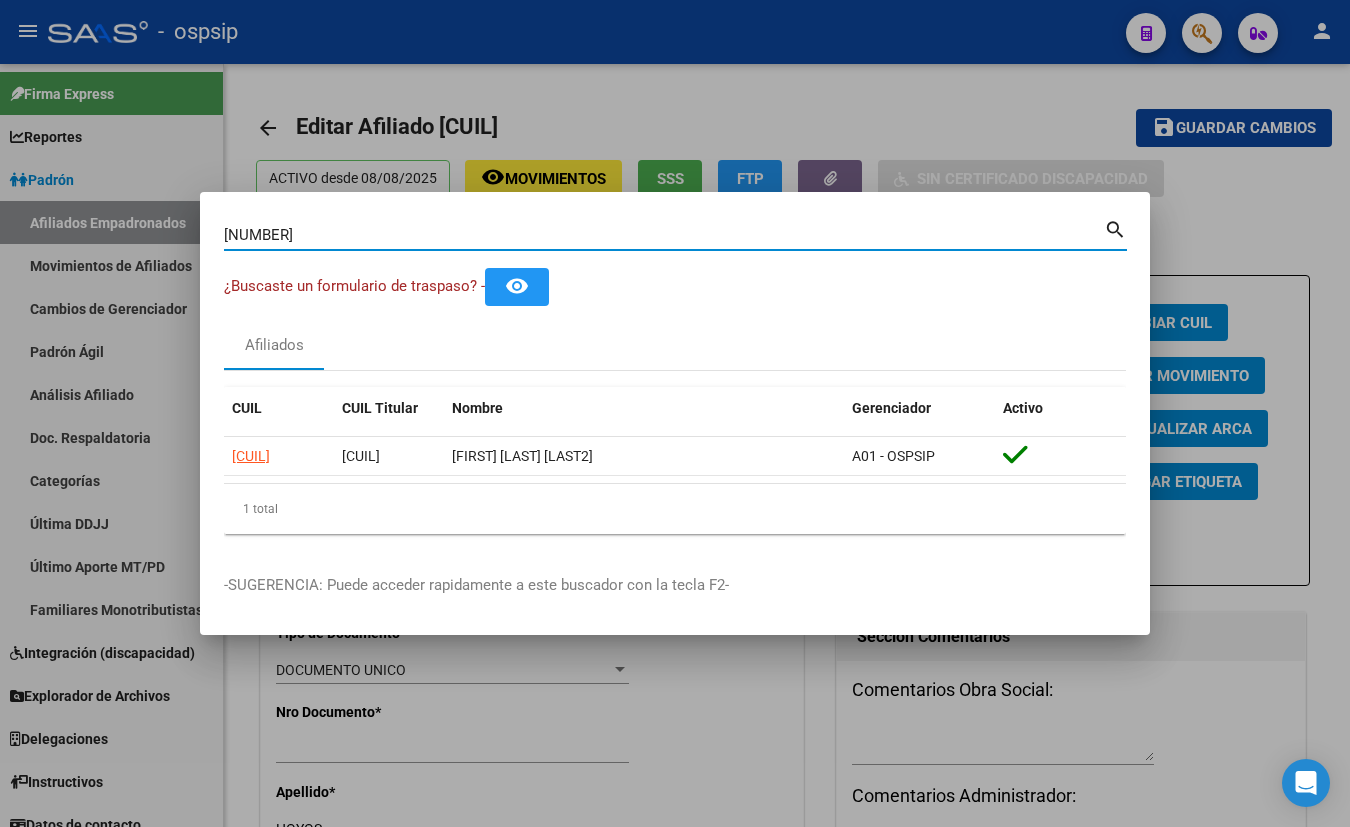 type 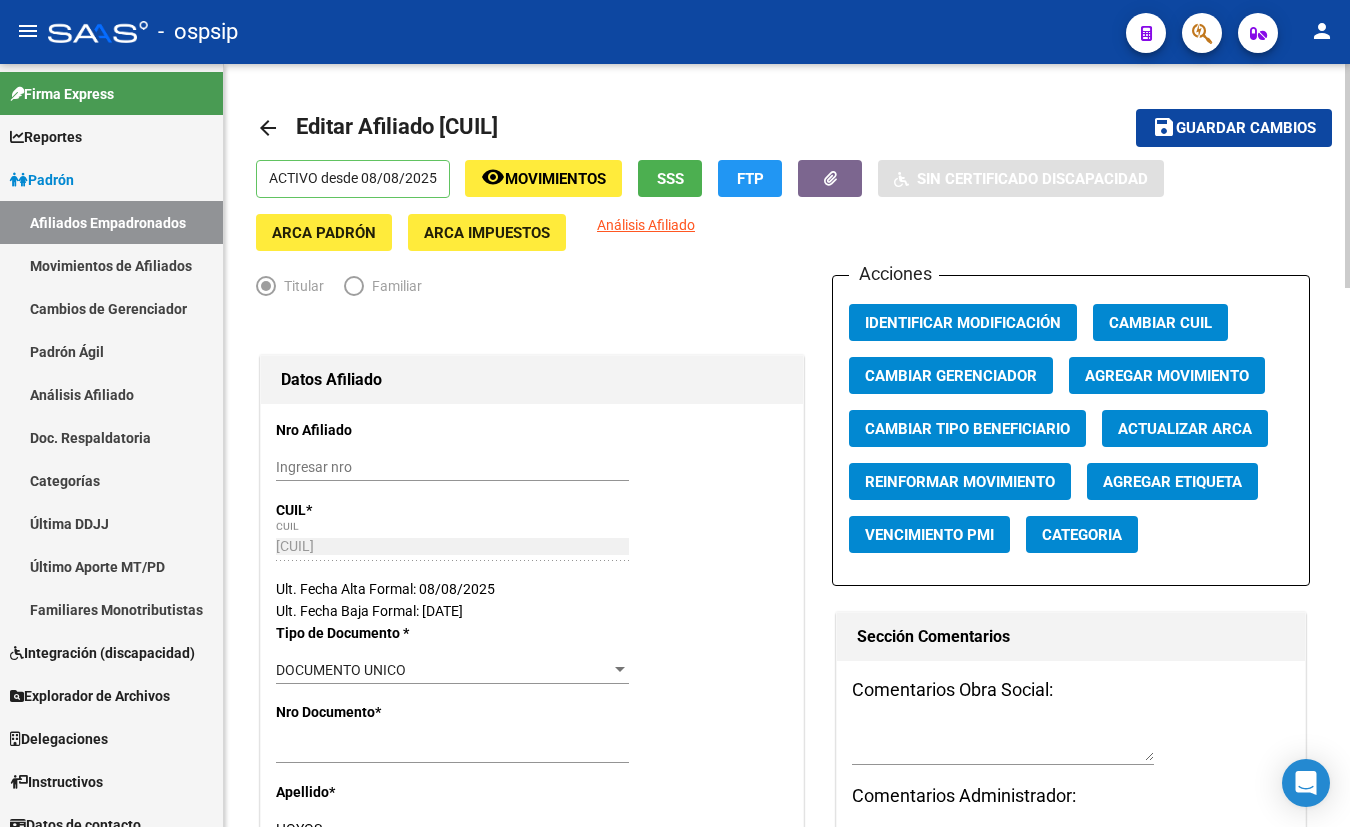 click on "Datos Afiliado Nro Afiliado    Ingresar nro  CUIL  *   [CUIL] CUIL  ARCA Padrón  Ult. Fecha Alta Formal: [DATE]  Ult. Fecha Baja Formal: [DATE]  Tipo de Documento * DOCUMENTO UNICO Seleccionar tipo Nro Documento  *   [NUMBER] Ingresar nro  Apellido  *   [LAST] Ingresar apellido  Nombre  *   [FIRST] [MIDDLE] Ingresar nombre  Fecha de nacimiento  *   [DATE] Ingresar fecha   Parentesco * Titular Seleccionar parentesco  Estado Civil * Casado Seleccionar tipo  Sexo * Femenino Seleccionar sexo  Nacionalidad * ARGENTINA Seleccionar tipo  Discapacitado * No discapacitado Seleccionar tipo Vencimiento Certificado Estudio    Ingresar fecha   Tipo domicilio * Domicilio Completo Seleccionar tipo domicilio  Provincia * Buenos Aires Seleccionar provincia Localidad  *   [CITY] Ingresar el nombre  Codigo Postal  *   [POSTAL_CODE] Ingresar el codigo  Calle  *   [STREET] Ingresar calle  Numero  *   [NUMBER] Ingresar nro  Piso    Ingresar piso  Departamento    CAS Ingresar depto  Teléfono celular        E-mail" 